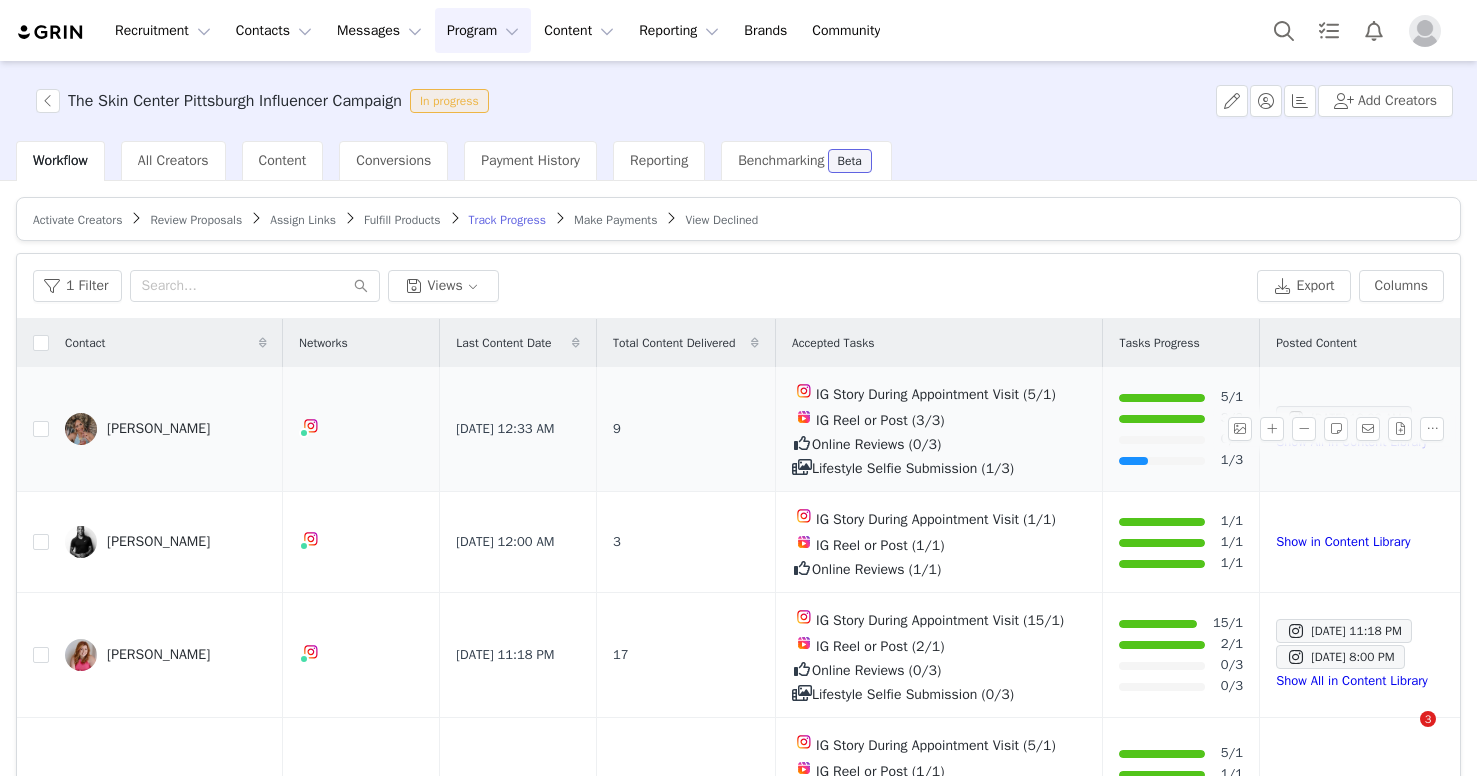 scroll, scrollTop: 0, scrollLeft: 0, axis: both 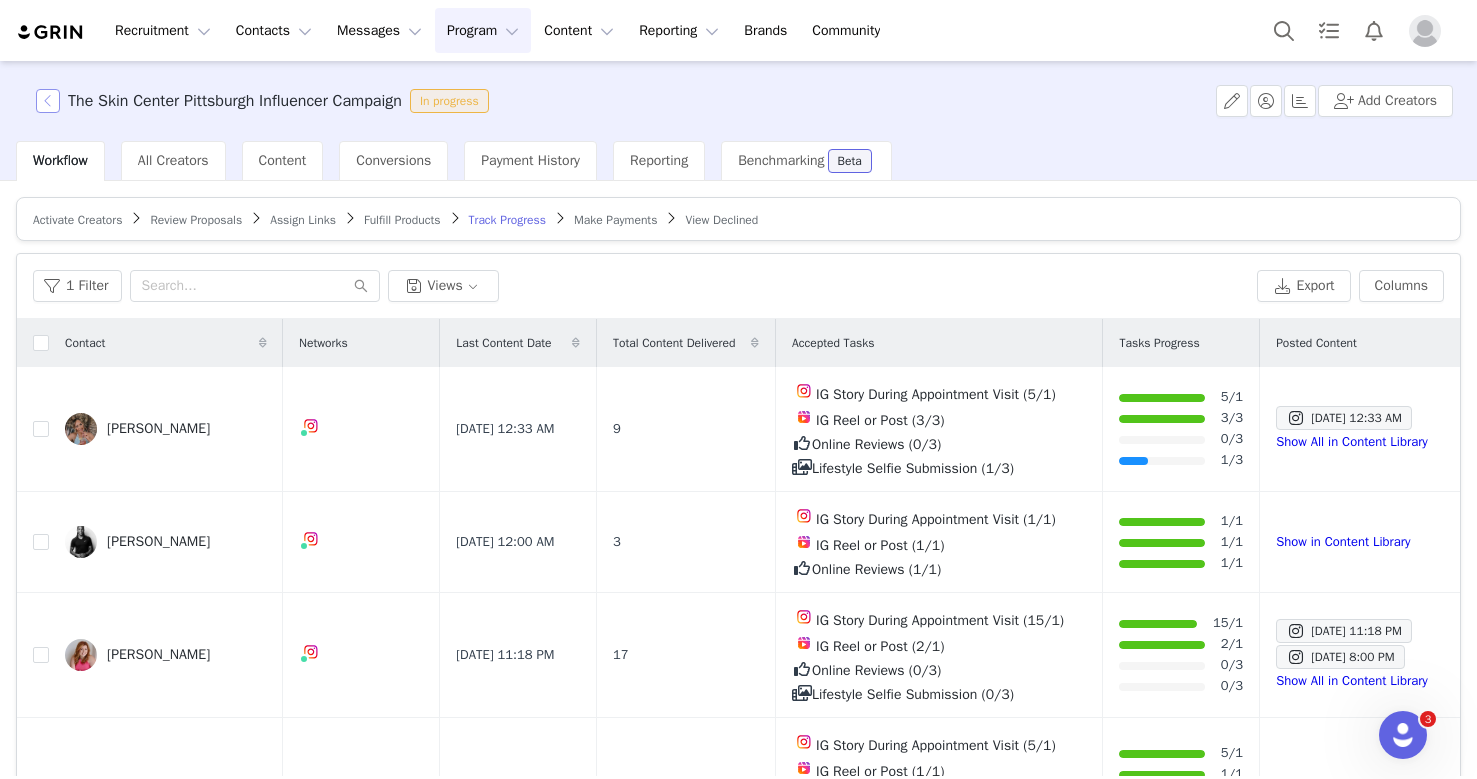 click at bounding box center (48, 101) 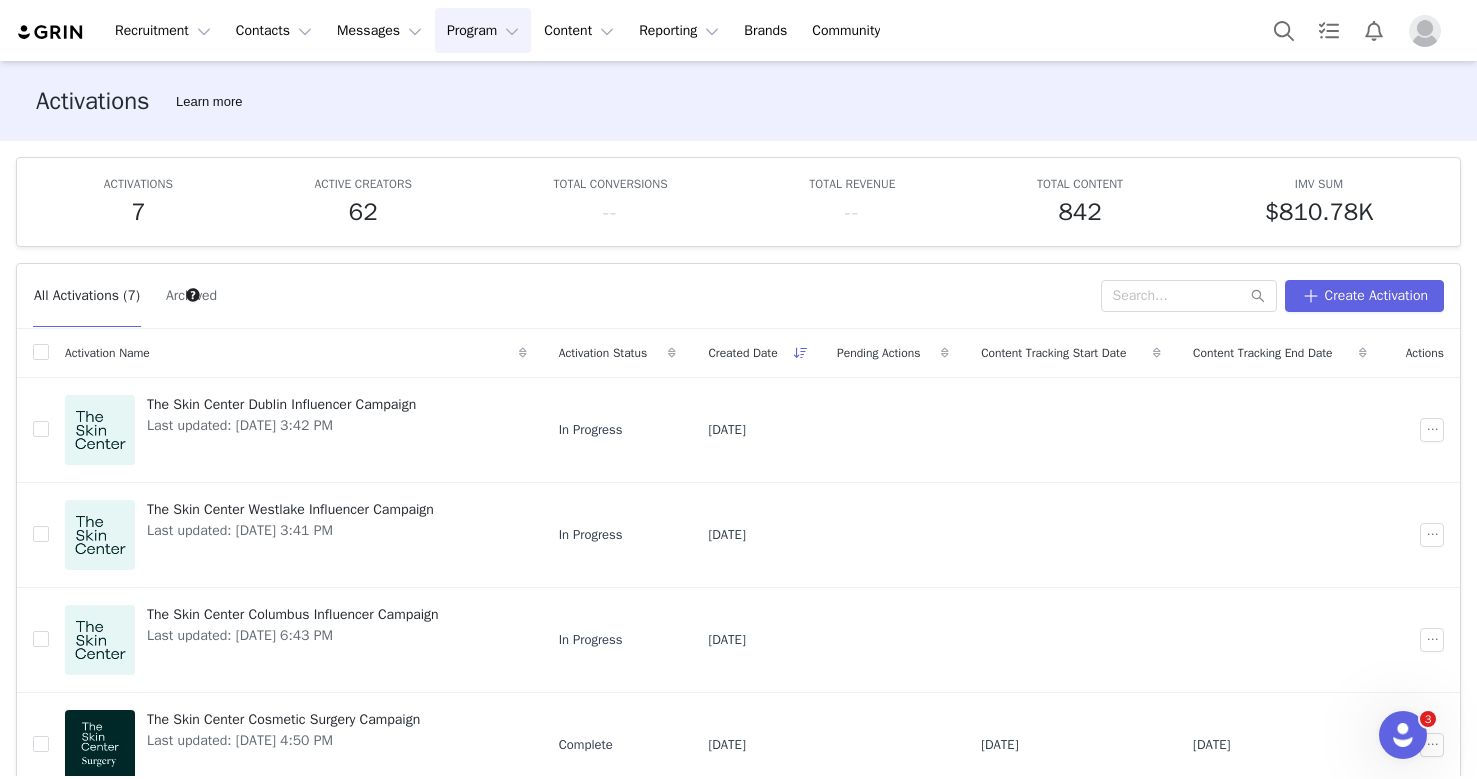 click on "Program Program" at bounding box center (483, 30) 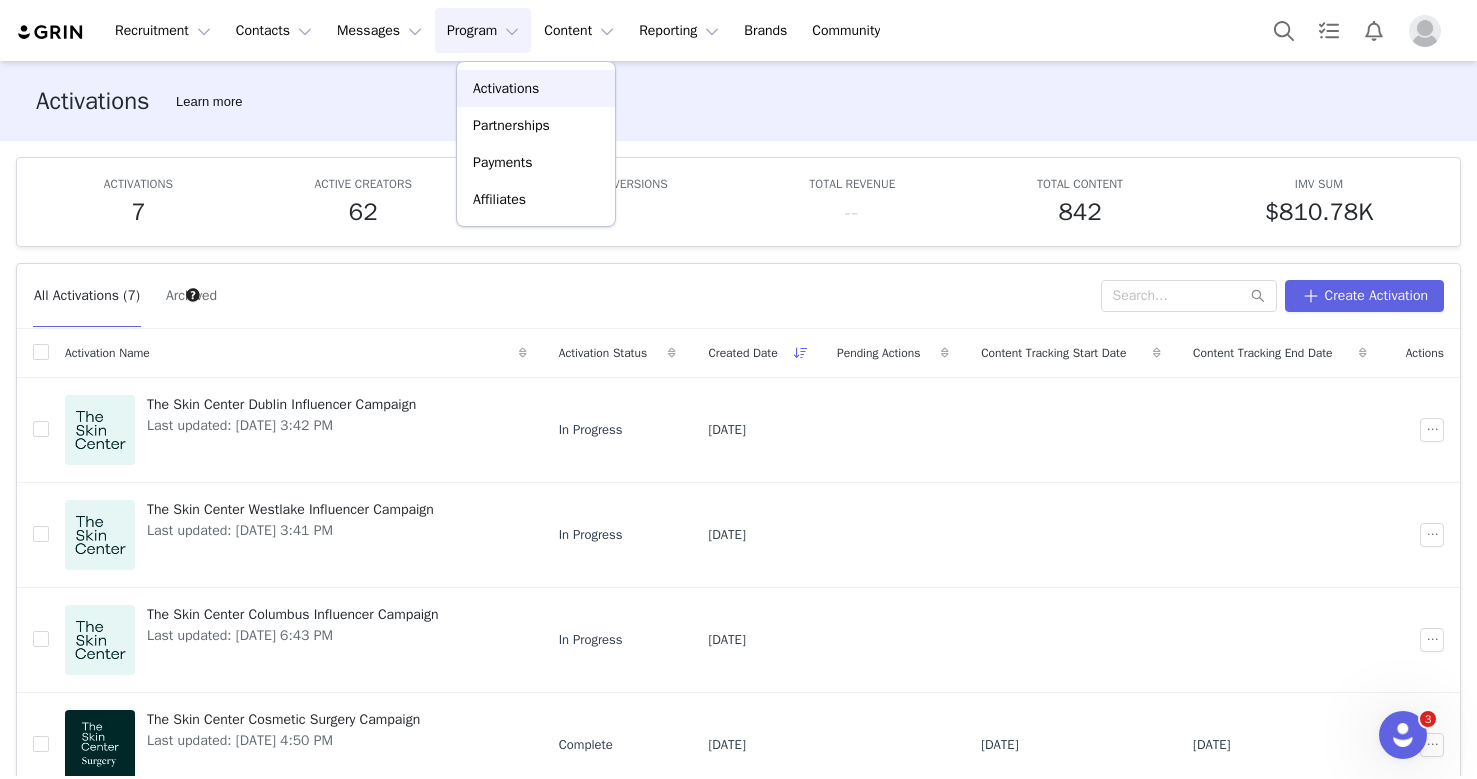 click on "Activations" at bounding box center [506, 88] 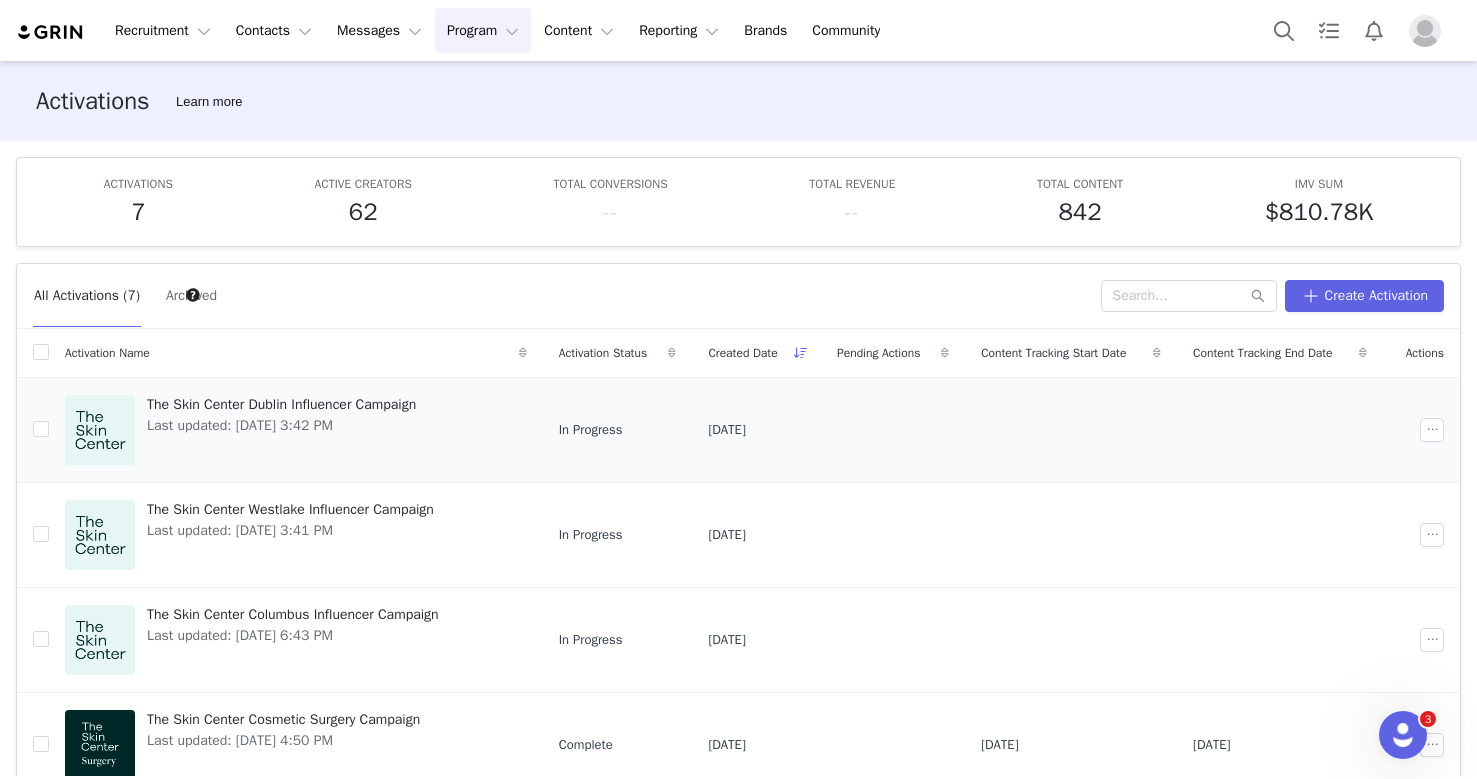 scroll, scrollTop: 304, scrollLeft: 0, axis: vertical 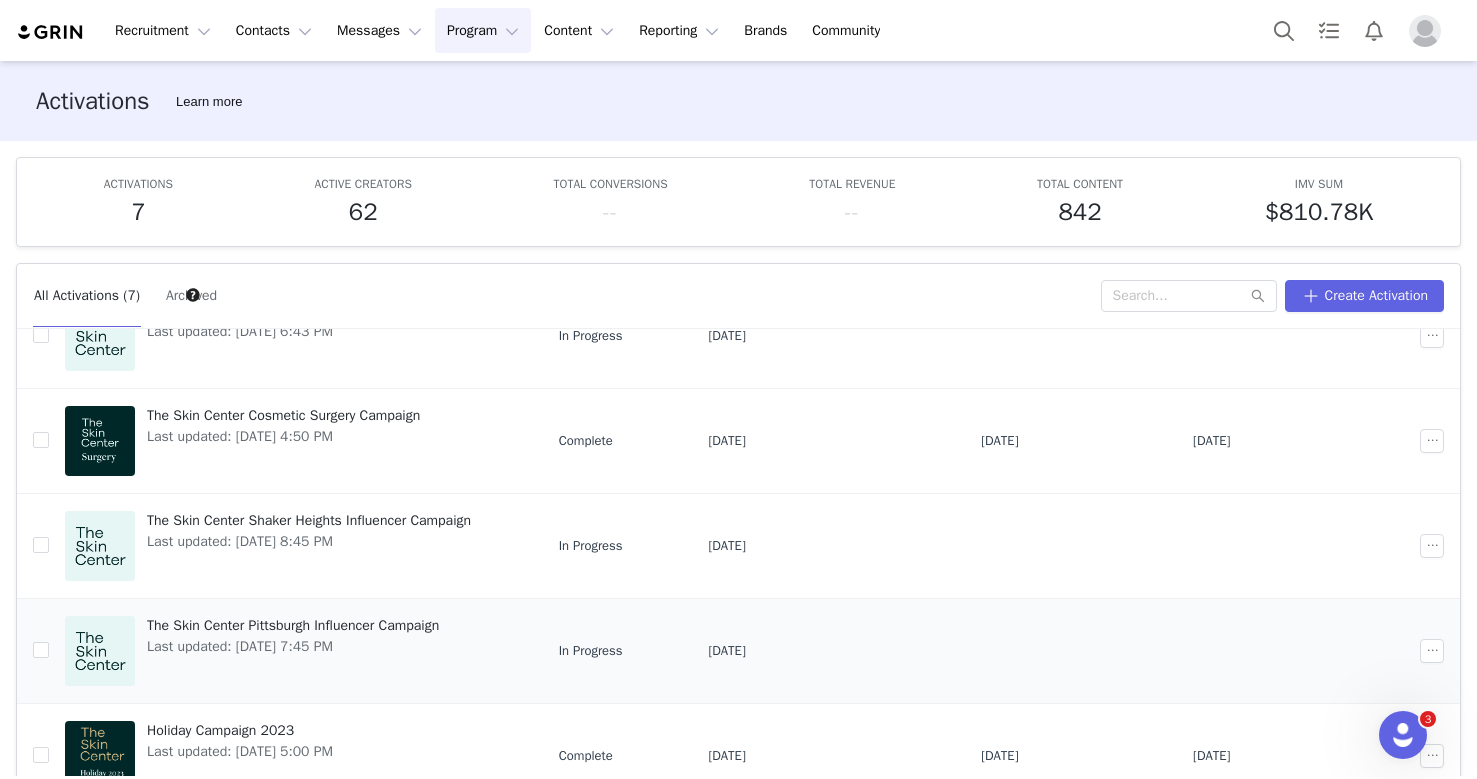 click on "Last updated: Aug 28, 2024 7:45 PM" at bounding box center (293, 646) 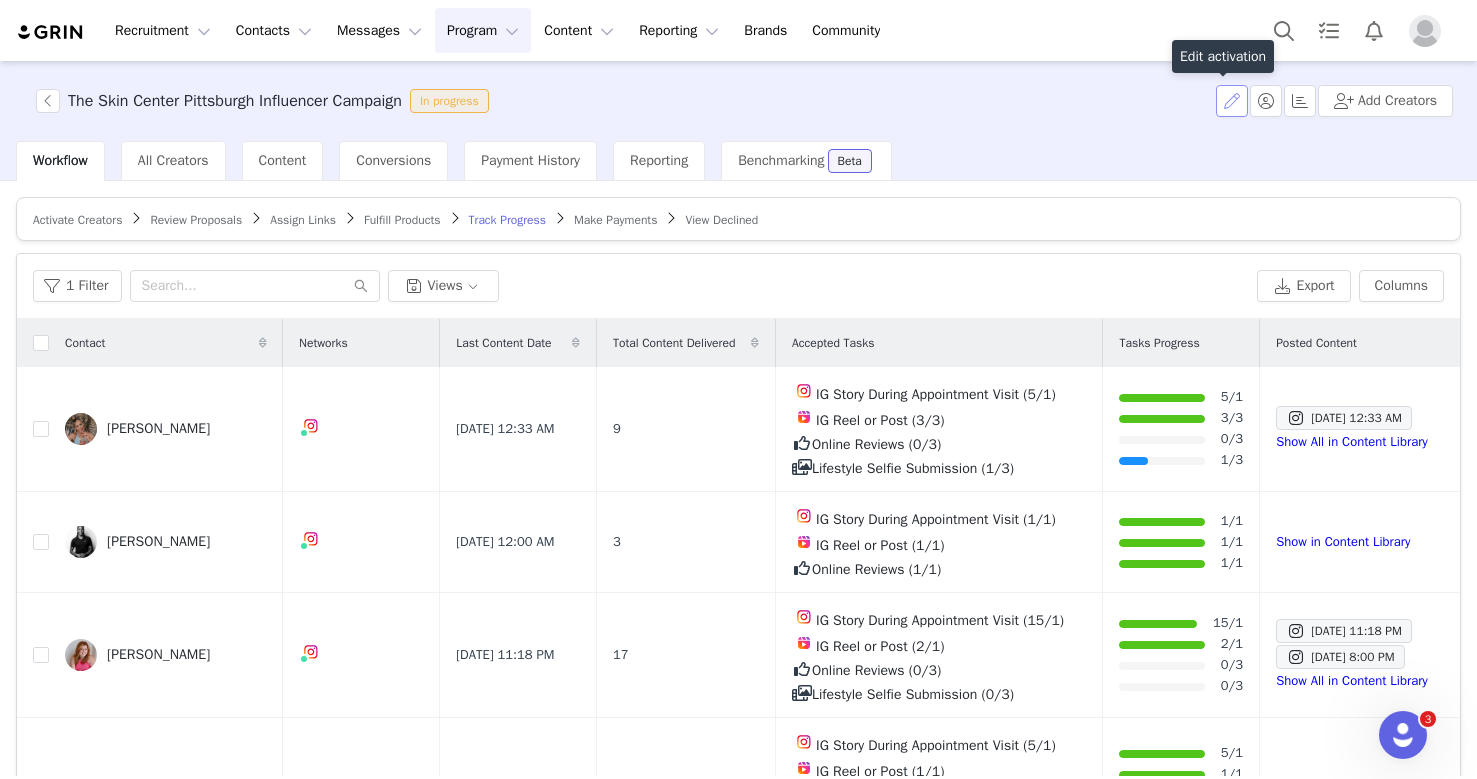 click at bounding box center (1232, 101) 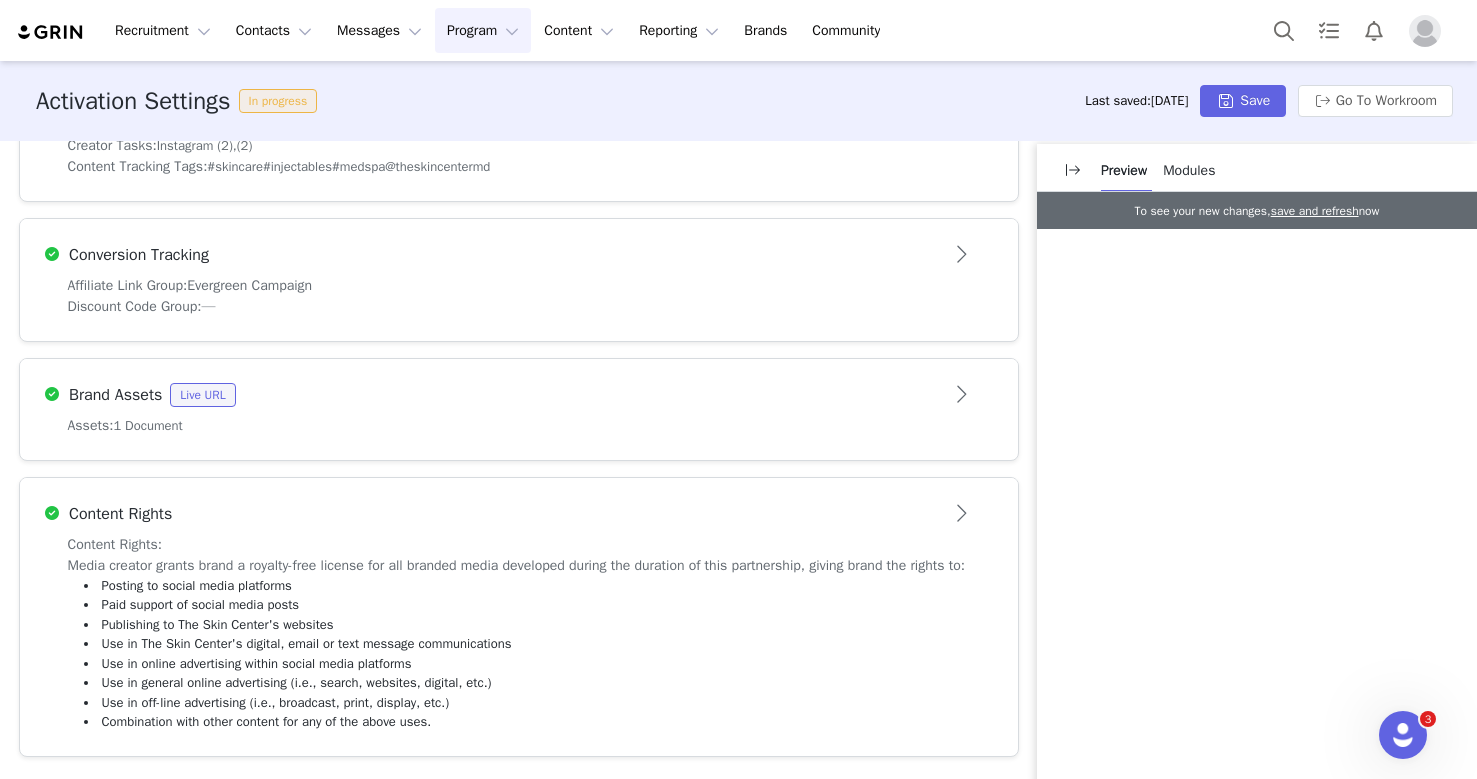 scroll, scrollTop: 789, scrollLeft: 0, axis: vertical 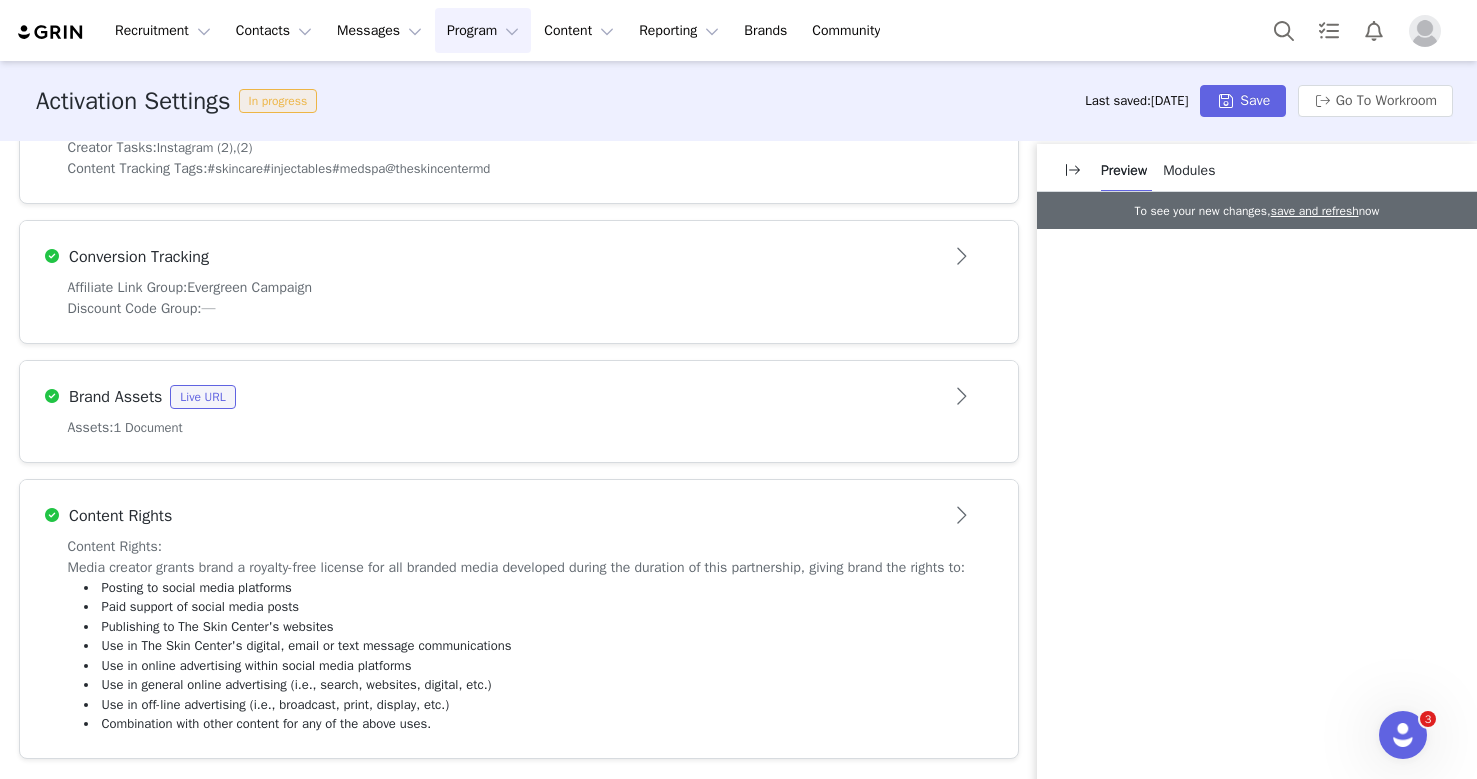 click on "Assets:  1 Document" at bounding box center (519, 427) 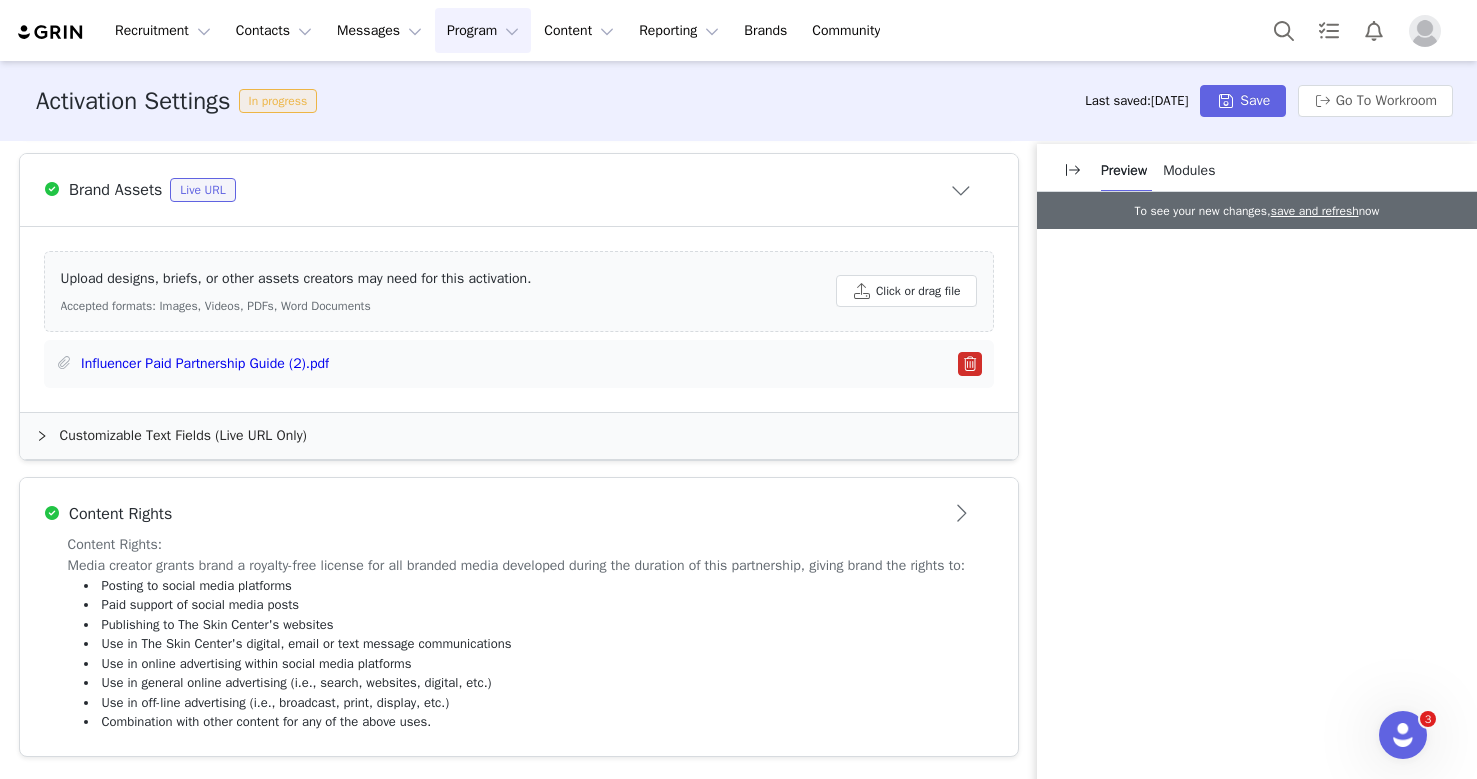 scroll, scrollTop: 0, scrollLeft: 0, axis: both 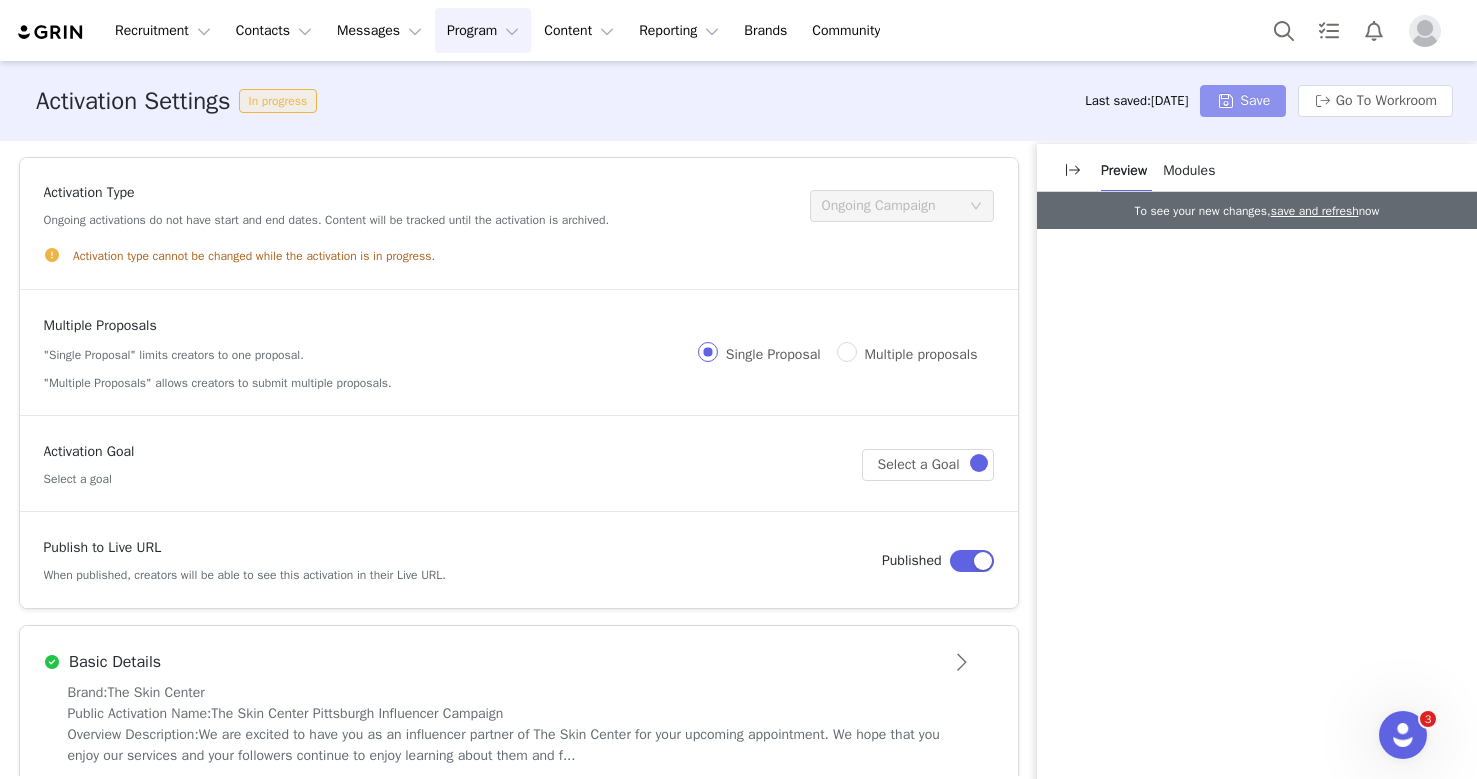 click on "Save" at bounding box center (1243, 101) 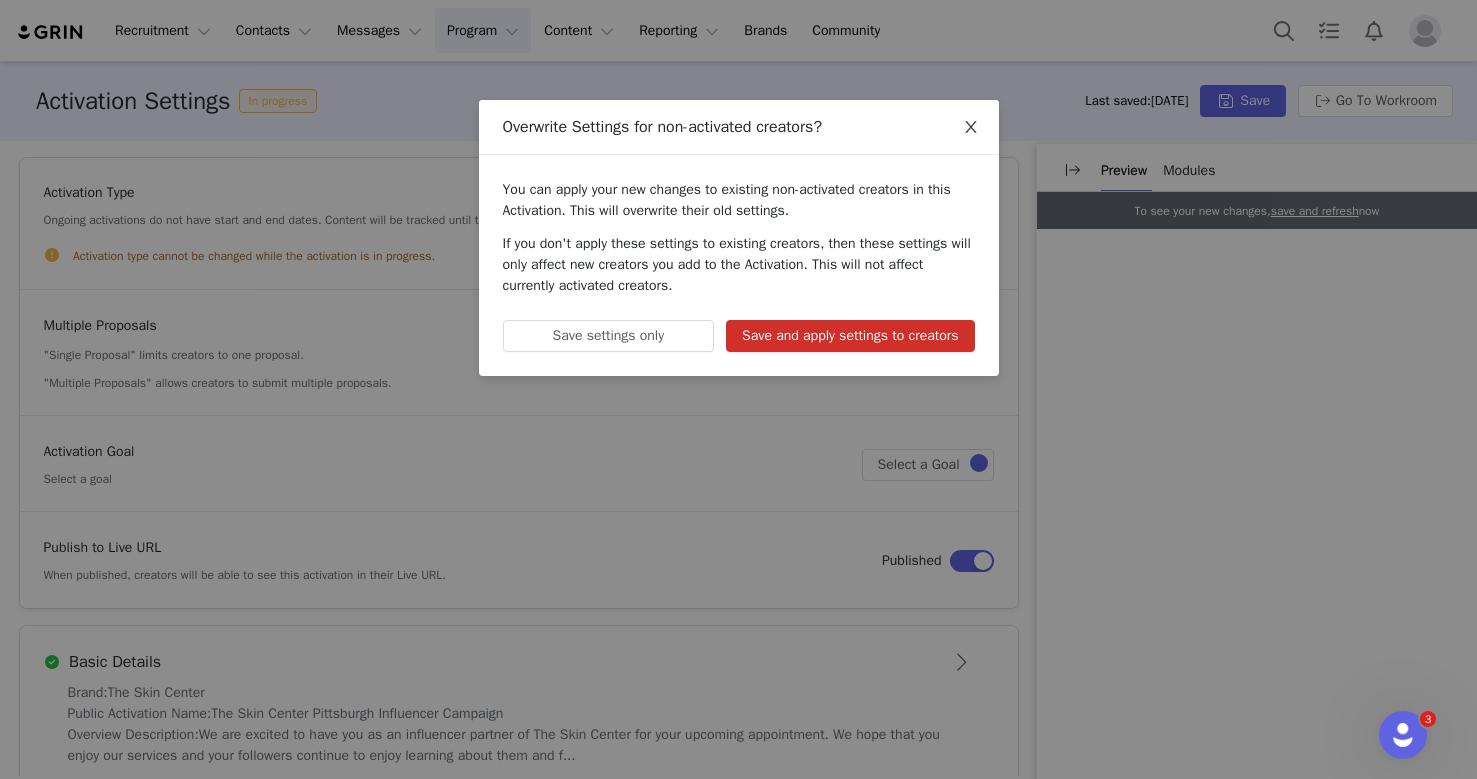 click 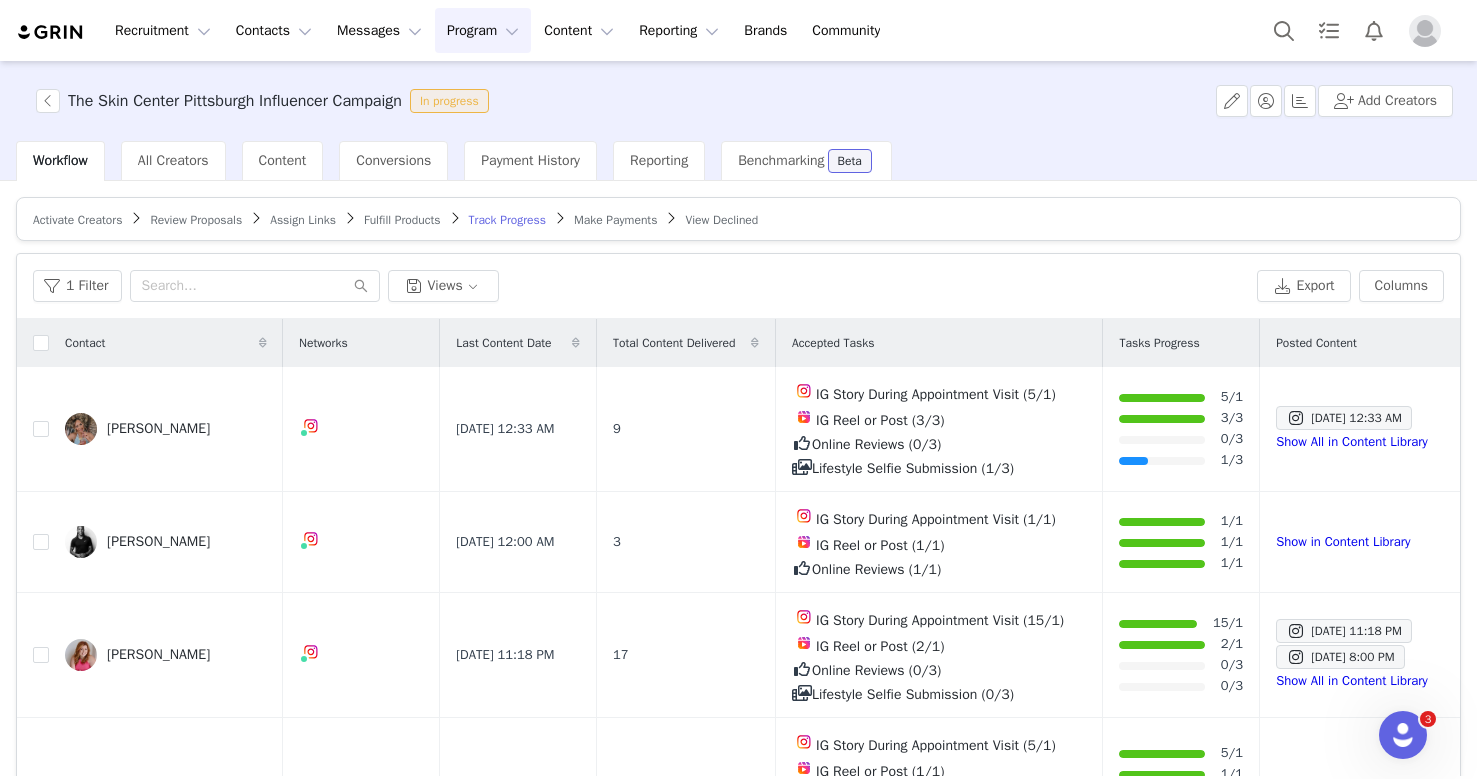 click on "Activate Creators Review Proposals Assign Links Fulfill Products Track Progress Make Payments View Declined" at bounding box center (738, 219) 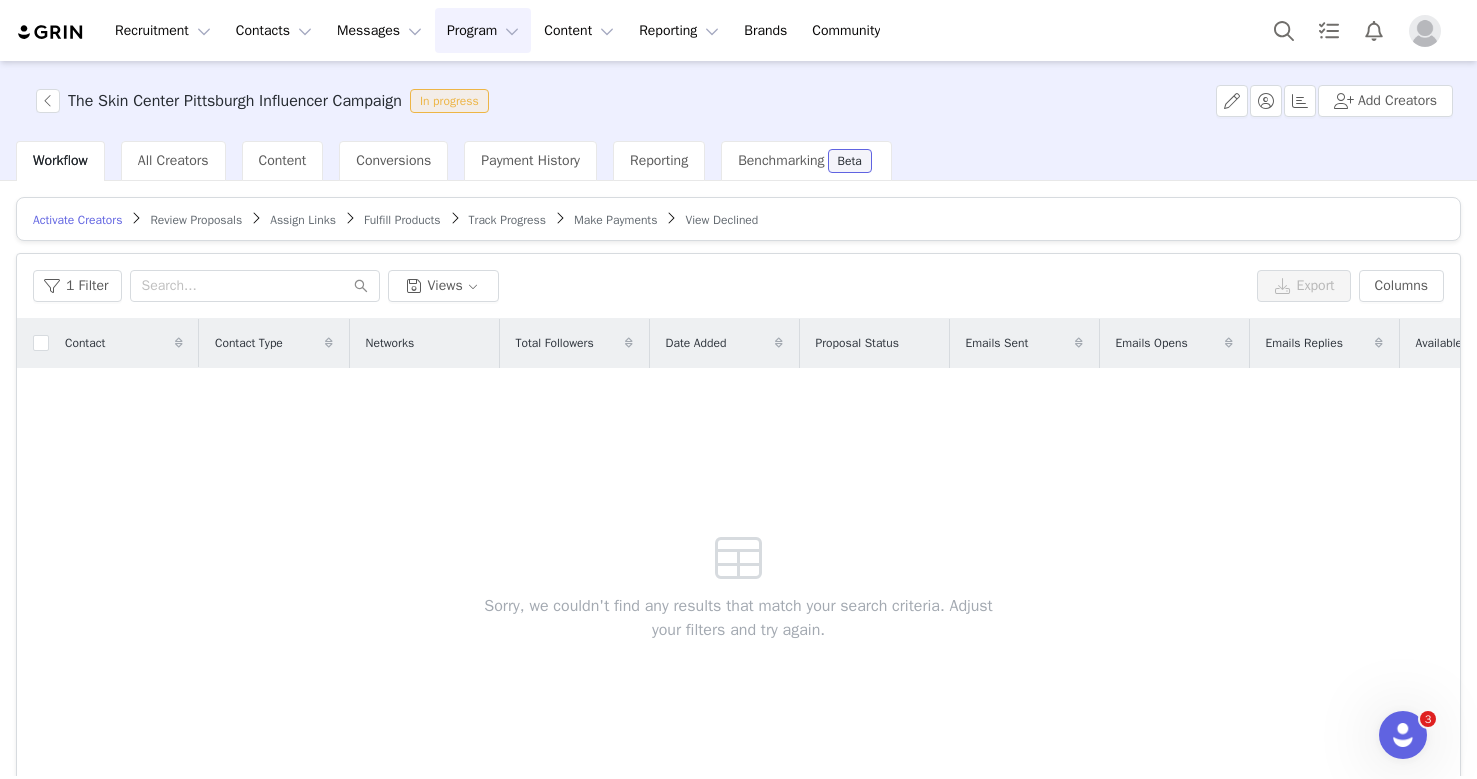 click on "Review Proposals" at bounding box center [196, 220] 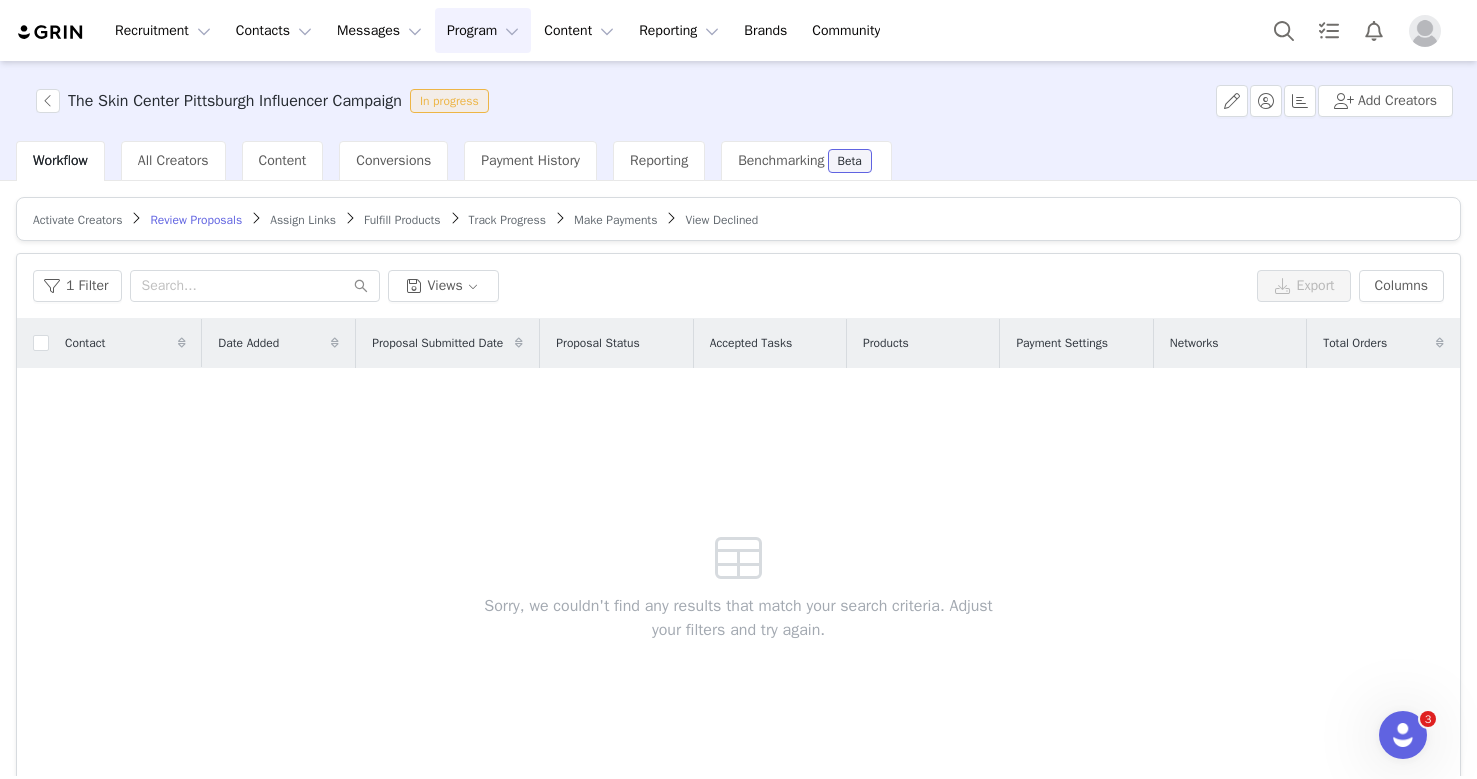 click on "Assign Links" at bounding box center (303, 220) 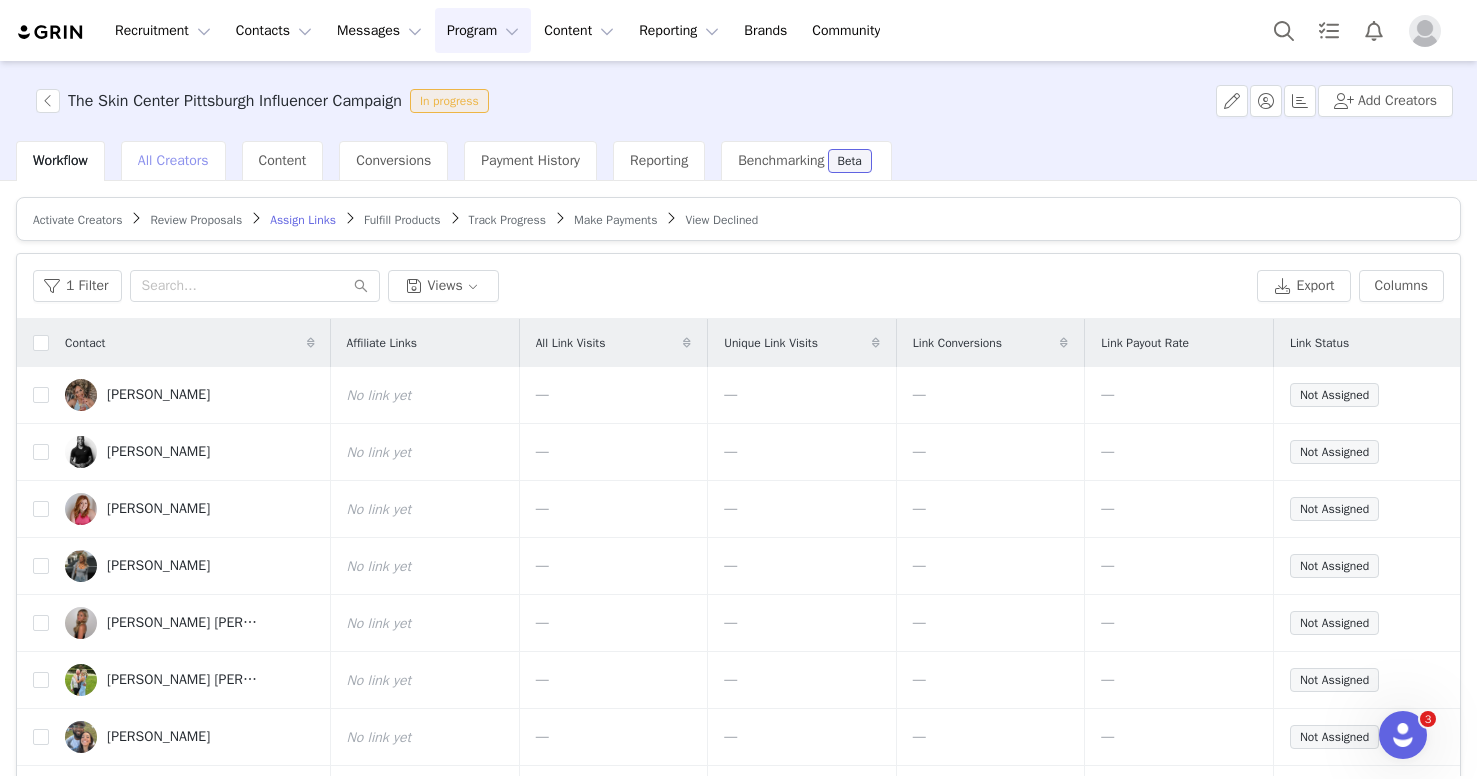 click on "All Creators" at bounding box center [173, 160] 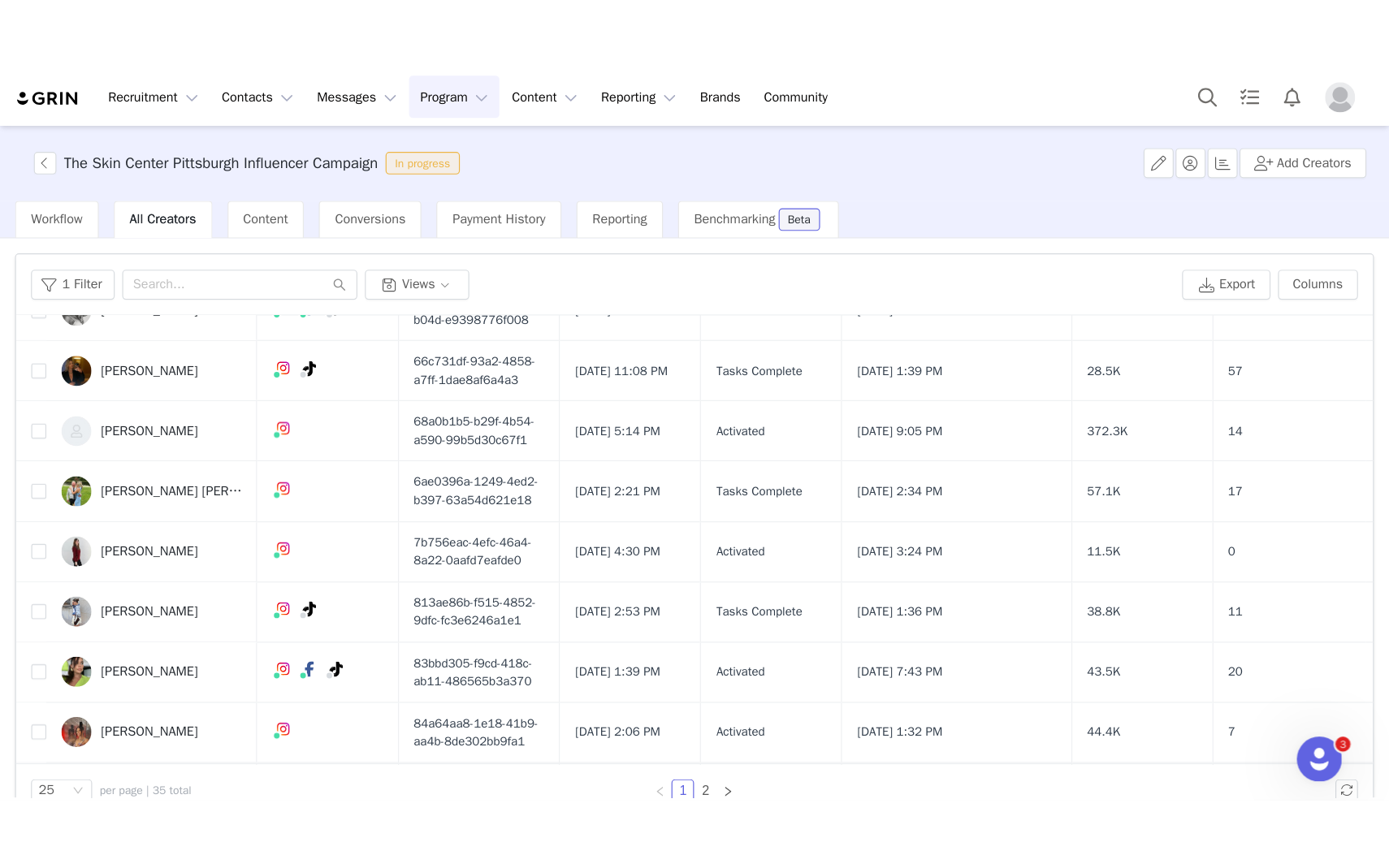 scroll, scrollTop: 0, scrollLeft: 6, axis: horizontal 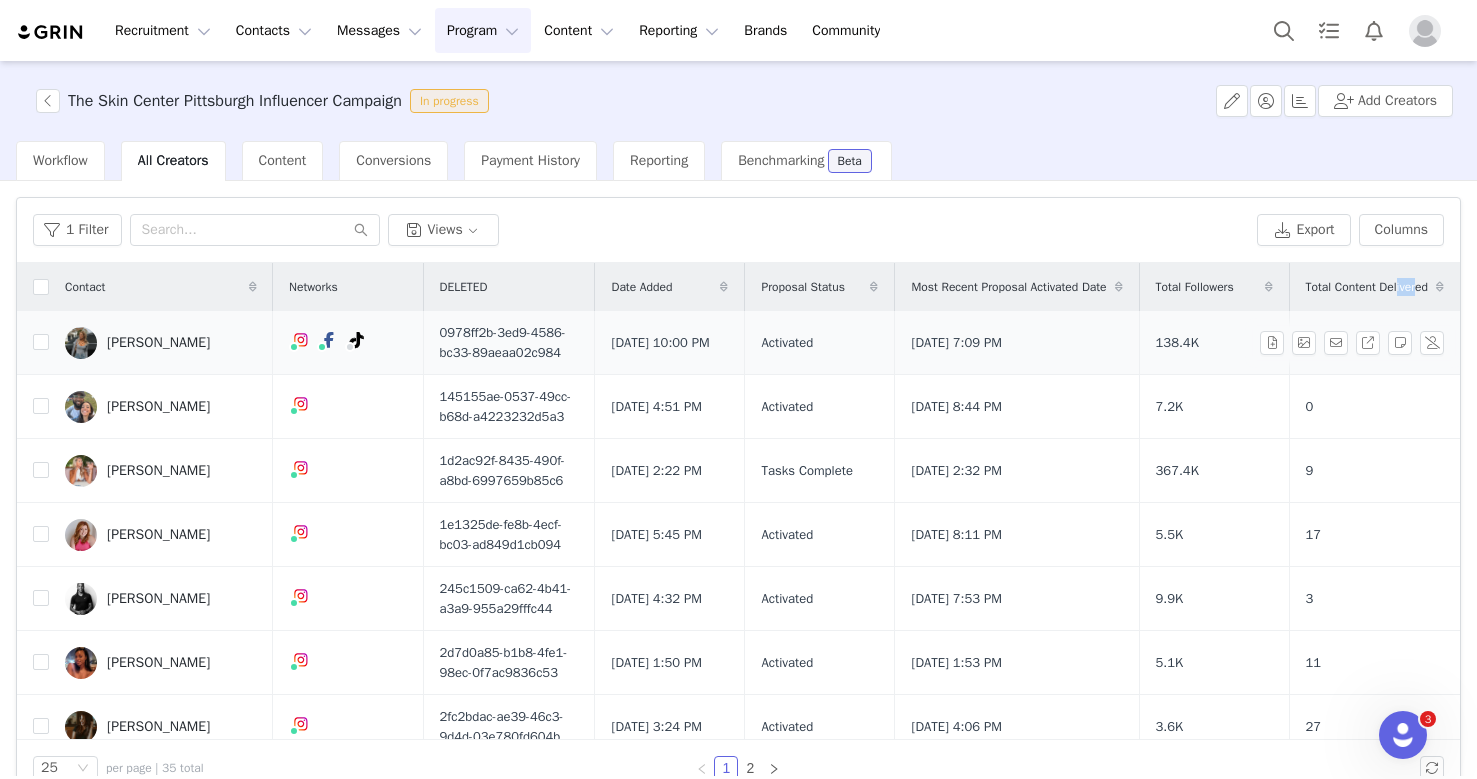 click on "[PERSON_NAME]" at bounding box center [158, 343] 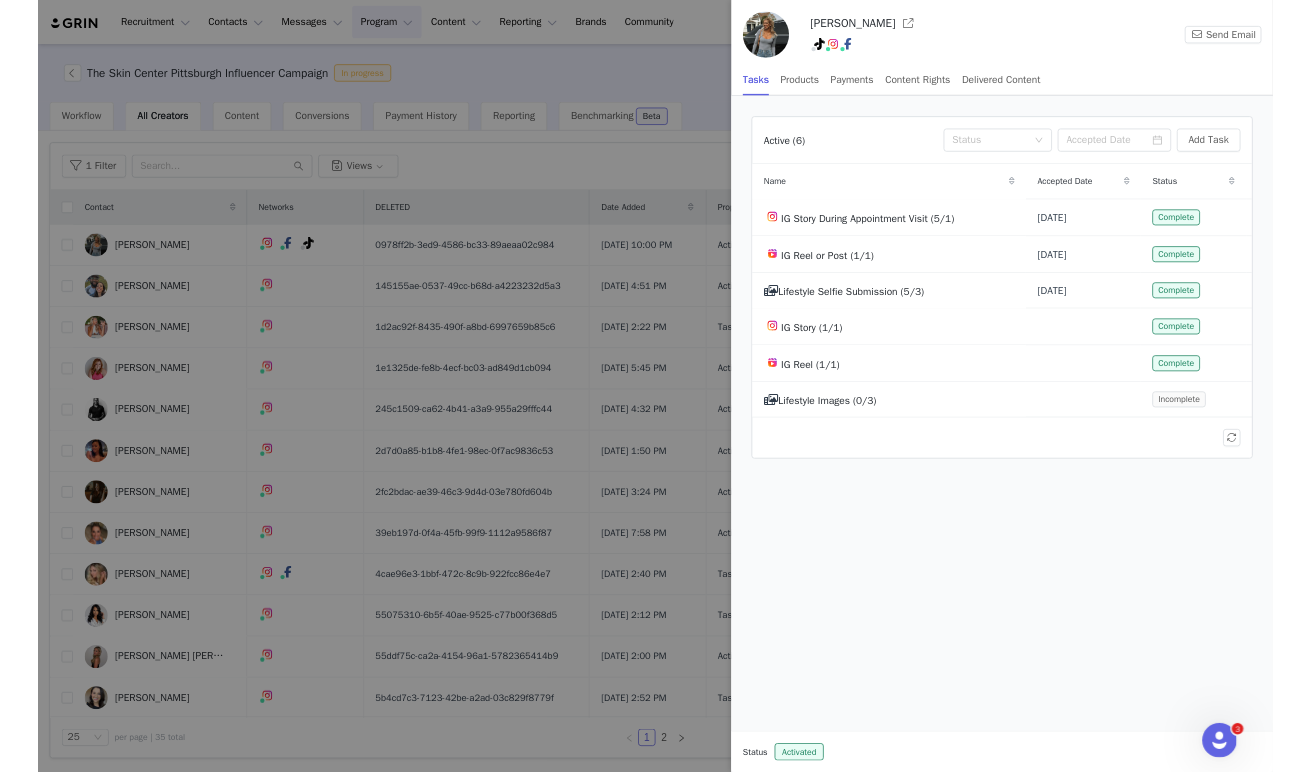 scroll, scrollTop: 0, scrollLeft: 0, axis: both 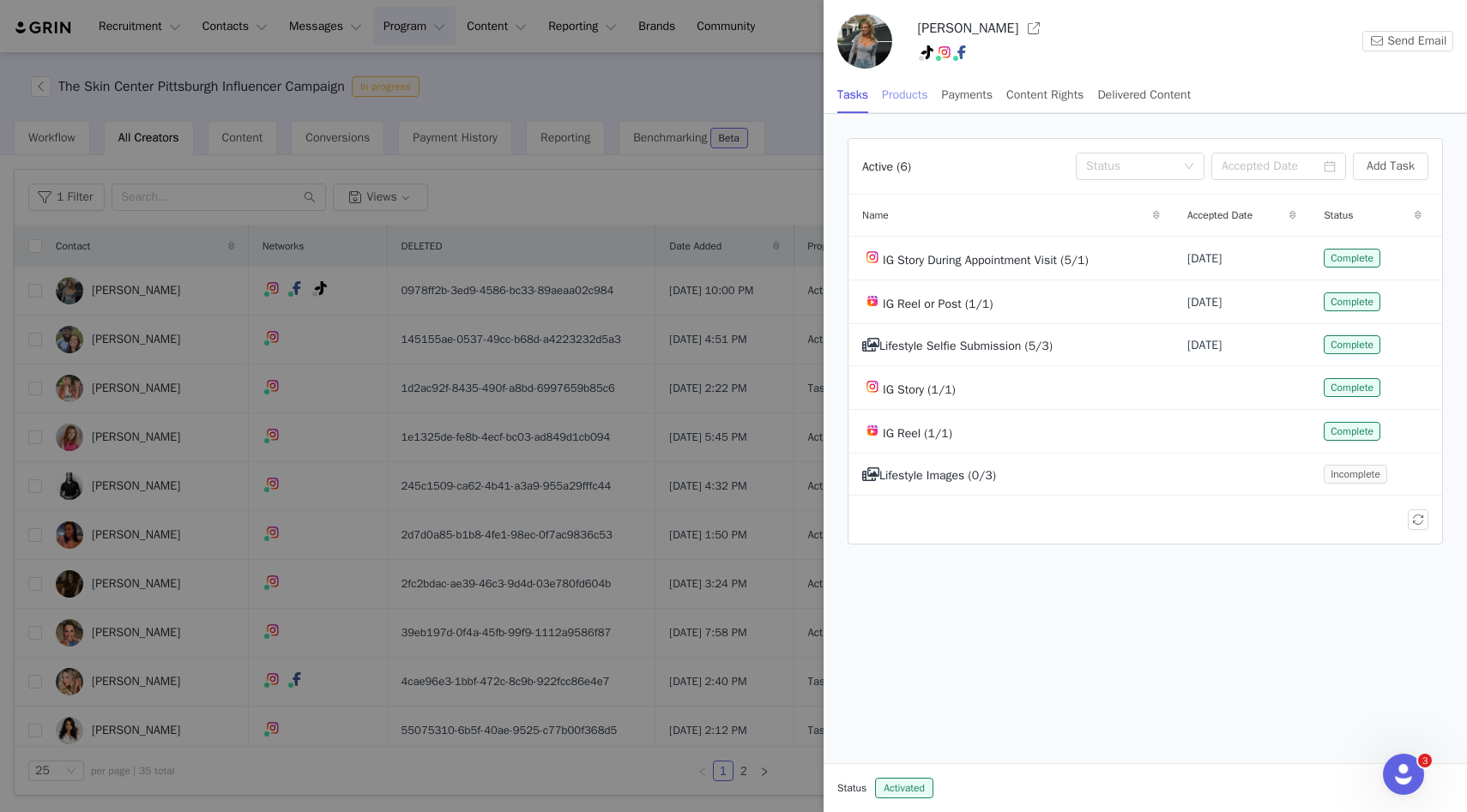 click on "Products" at bounding box center (904, 94) 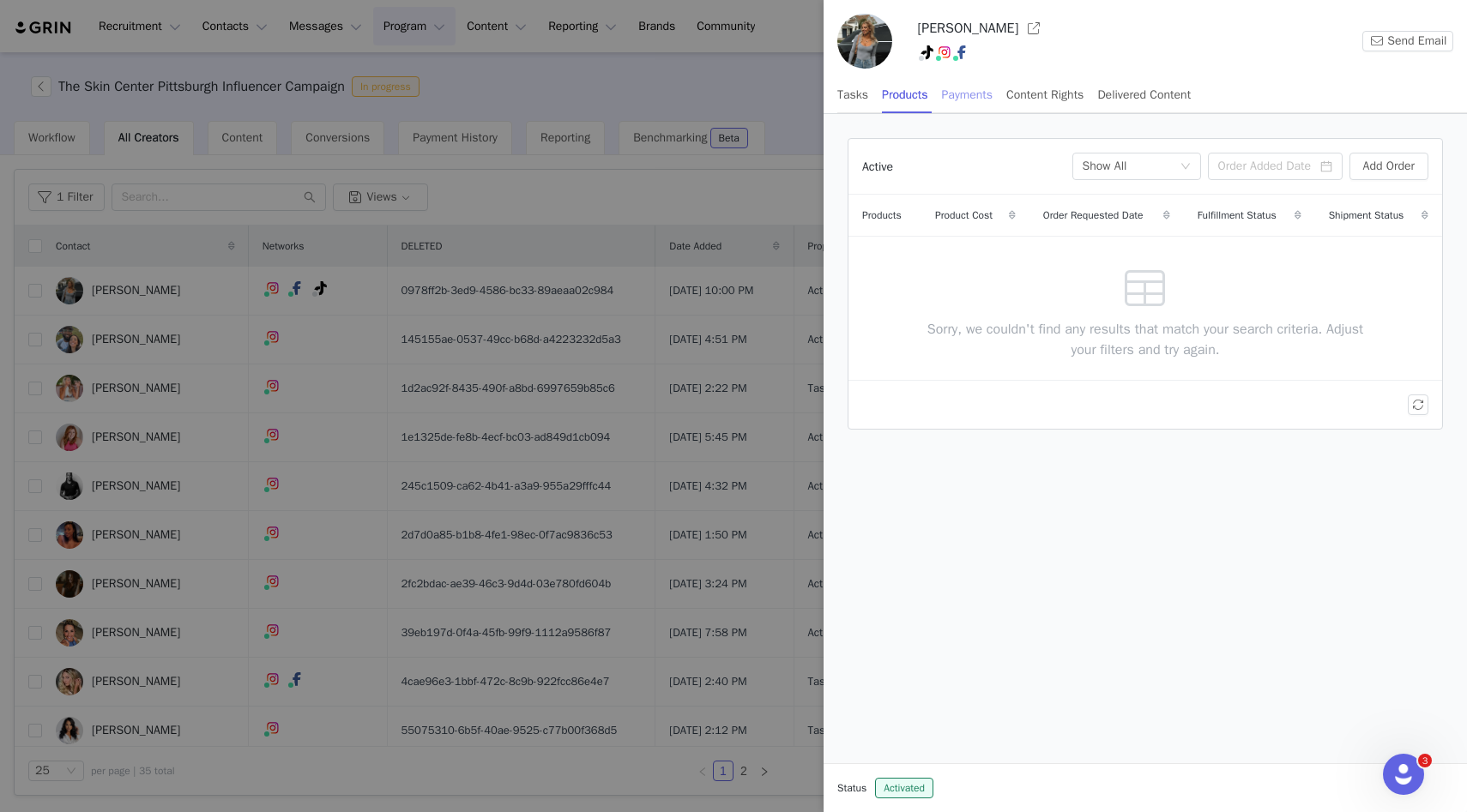 click on "Payments" at bounding box center [968, 94] 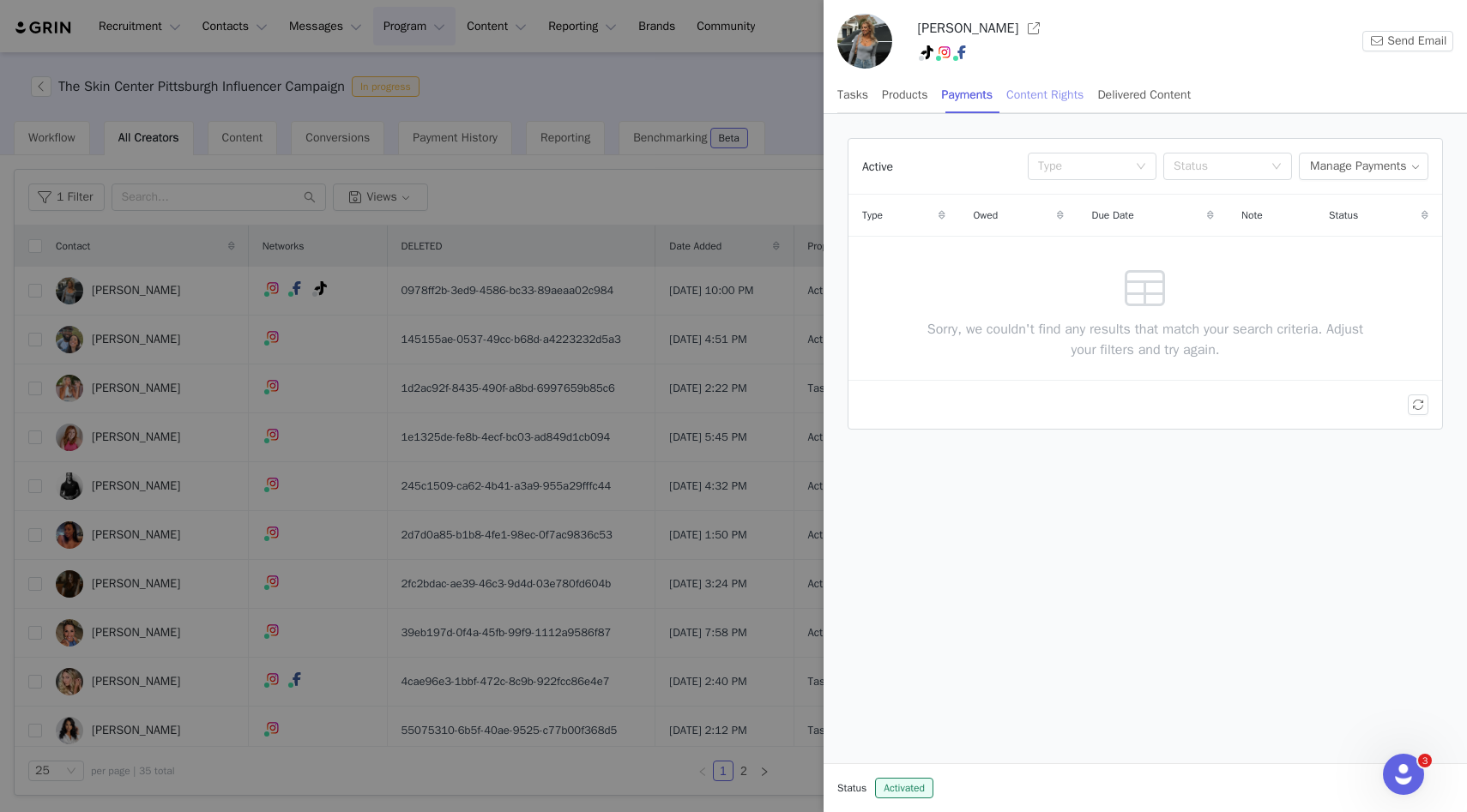 click on "Content Rights" at bounding box center (1045, 94) 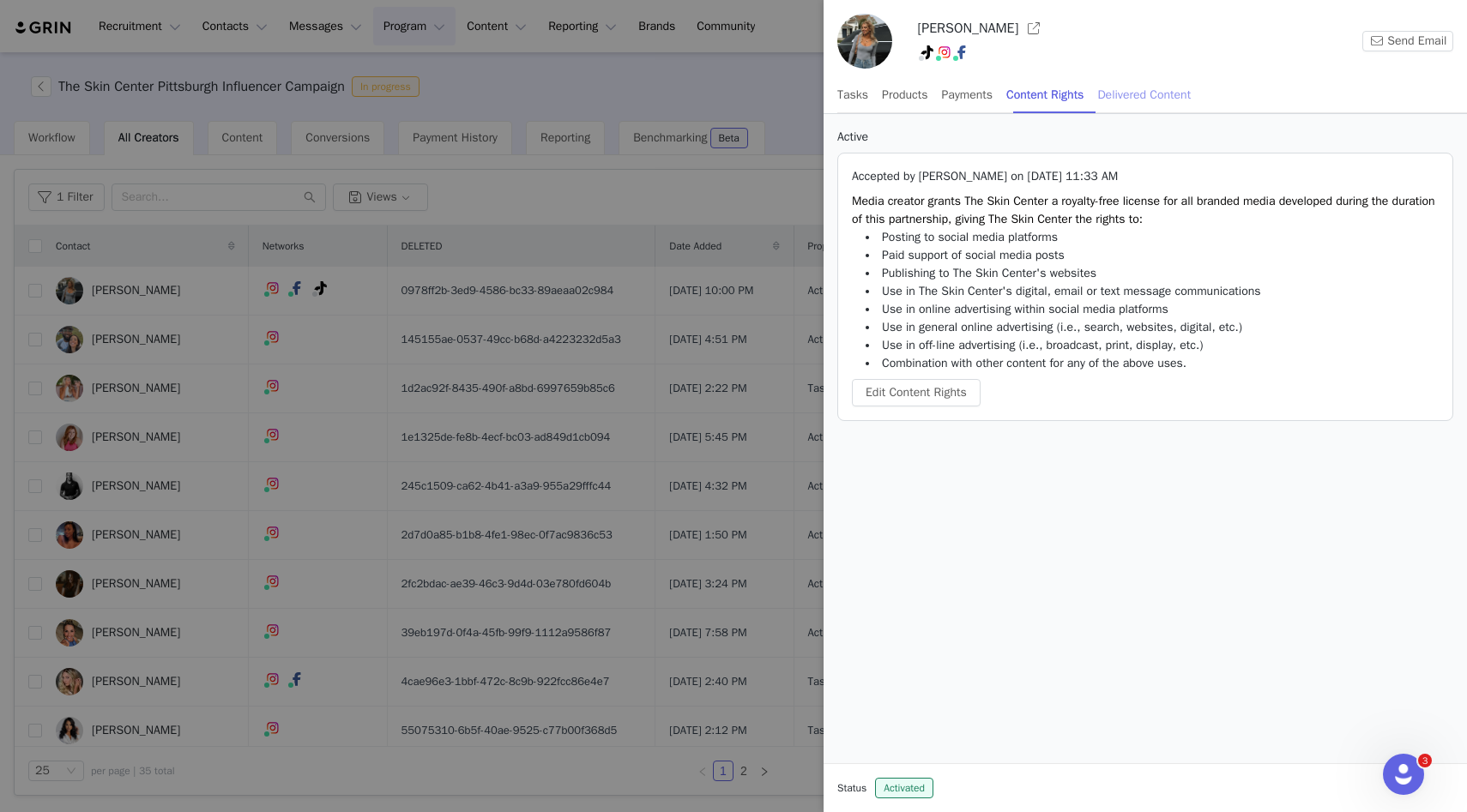 click on "Delivered Content" at bounding box center [1144, 94] 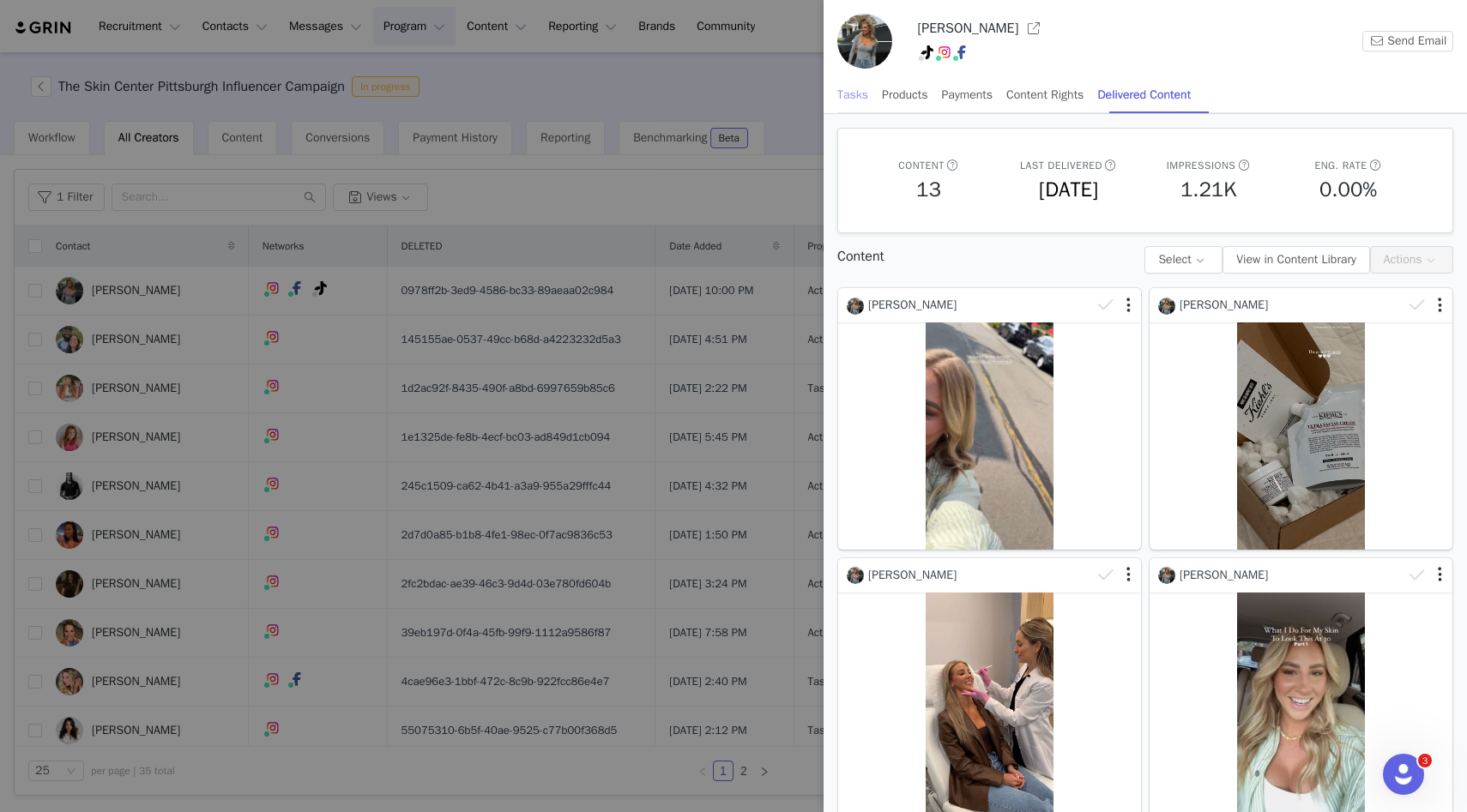 click on "Tasks" at bounding box center (853, 94) 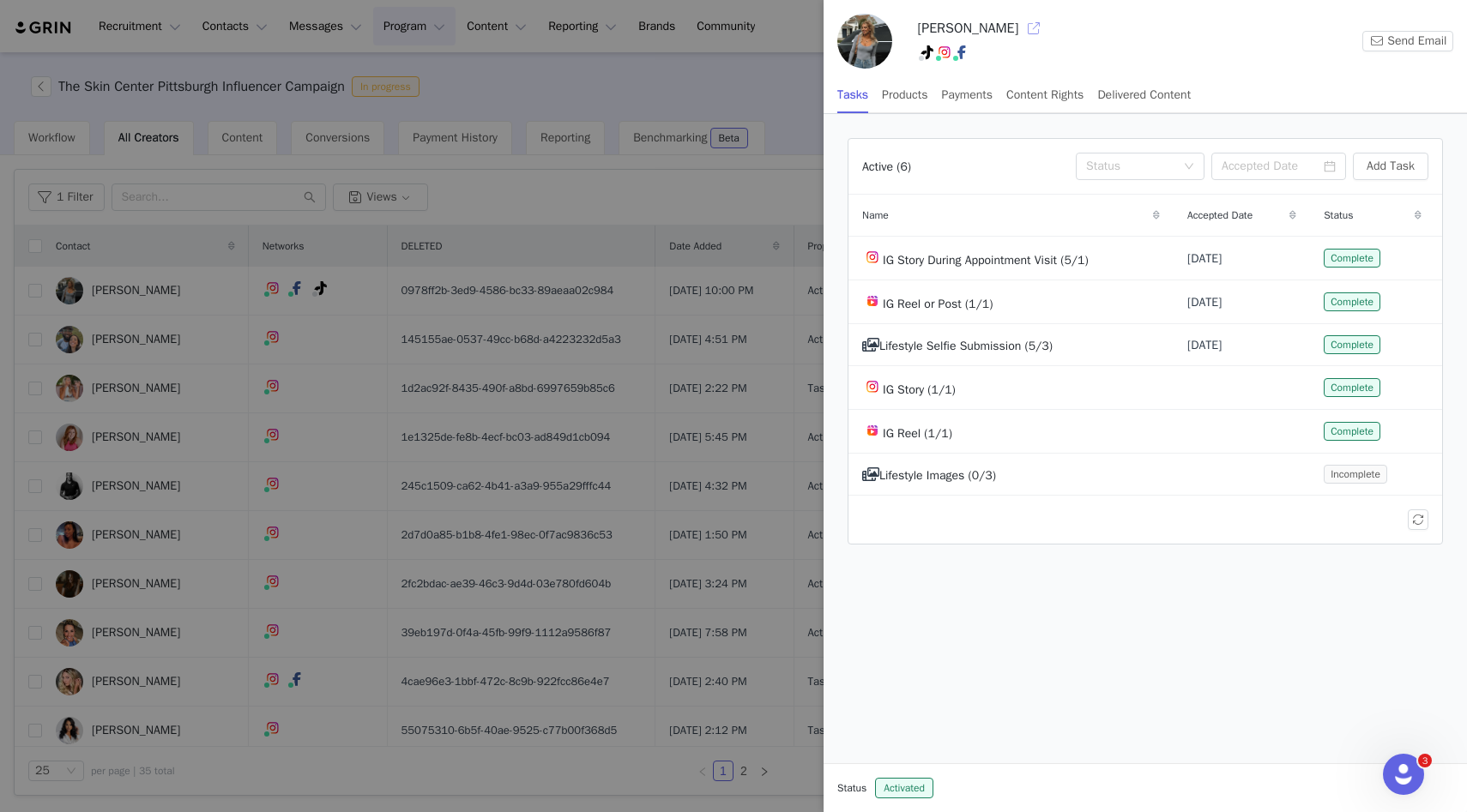 click at bounding box center (1034, 28) 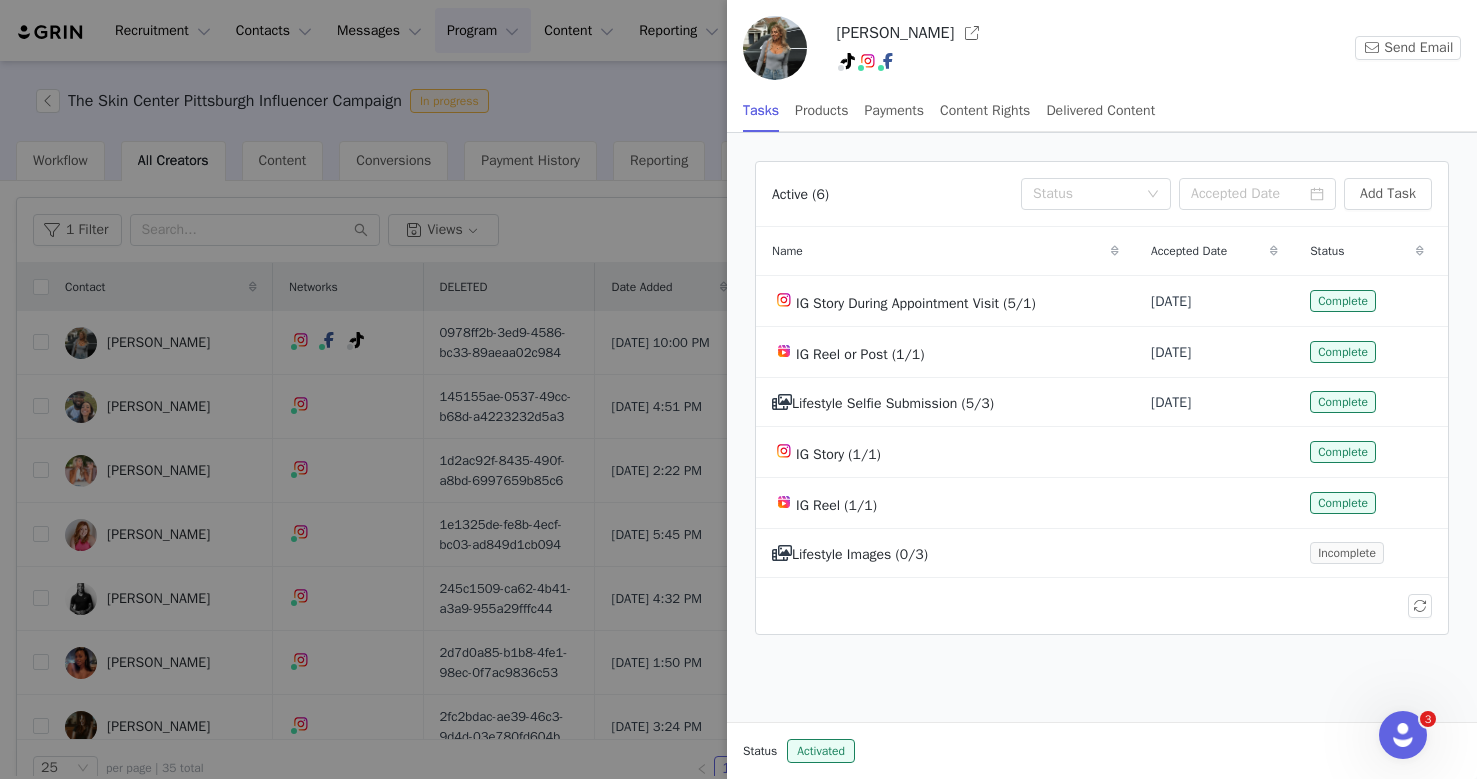 click at bounding box center (738, 389) 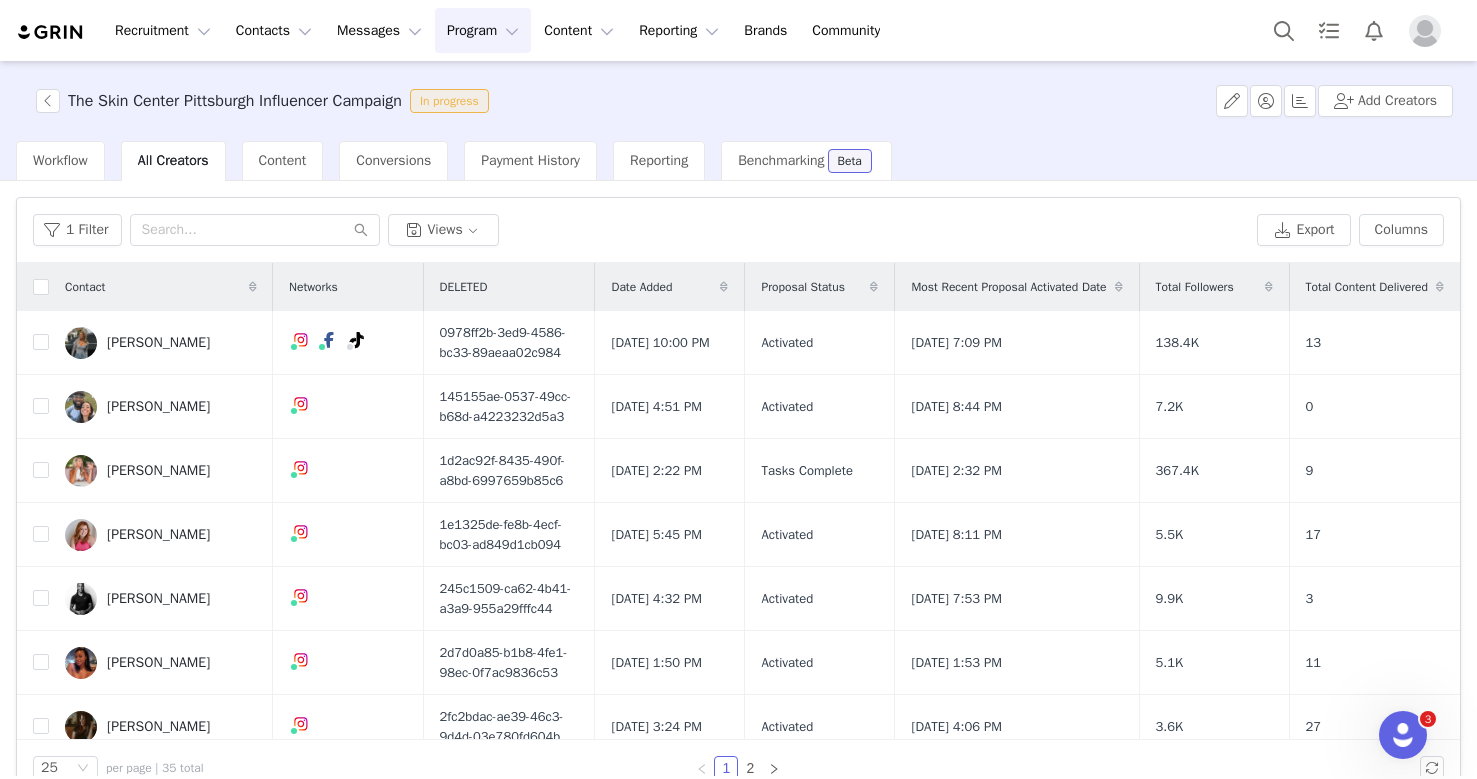 click at bounding box center (51, 32) 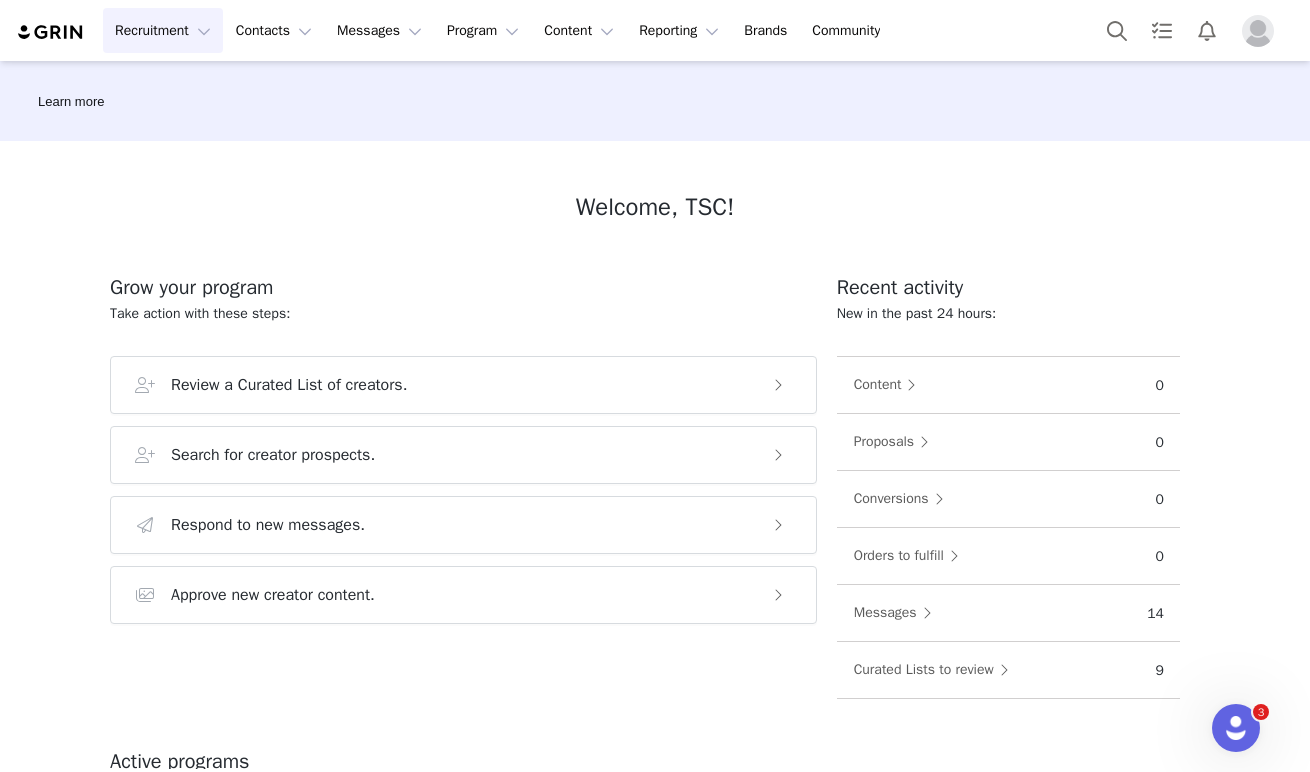 click on "Recruitment Recruitment" at bounding box center (163, 30) 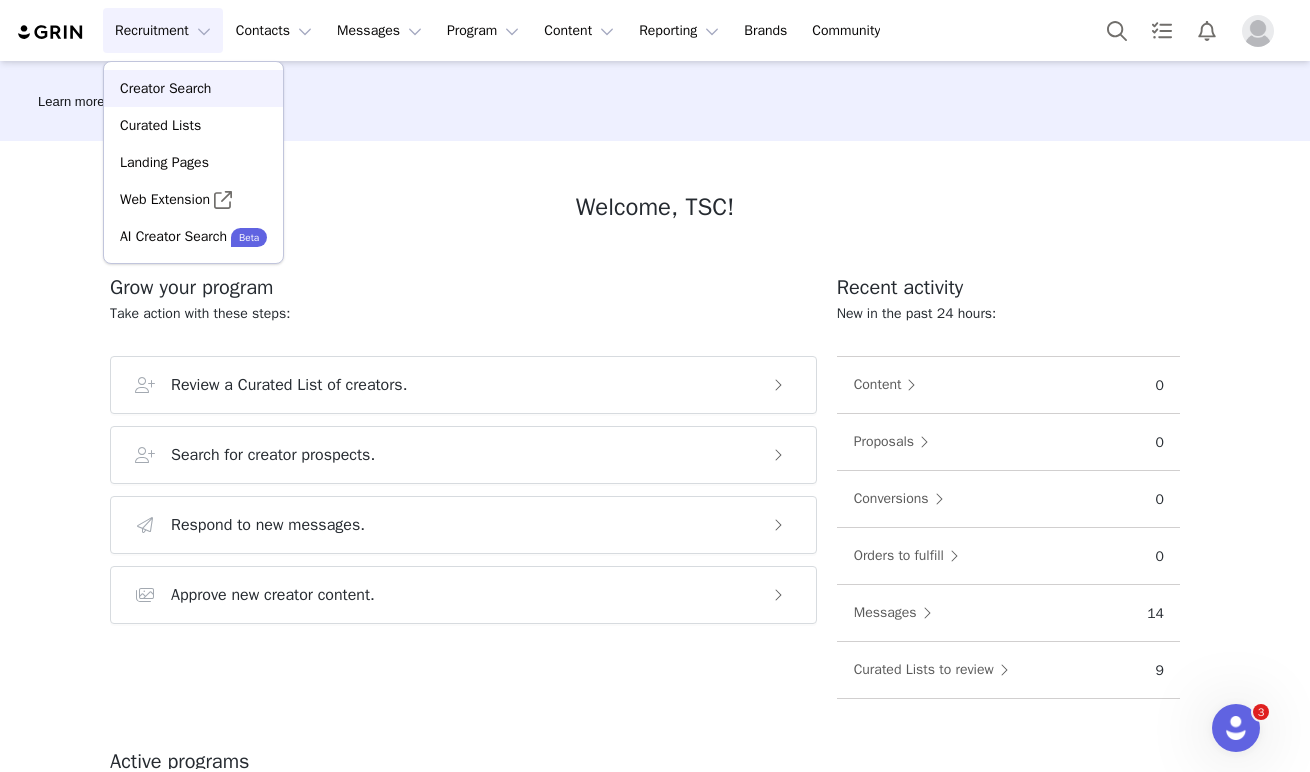 click on "Creator Search" at bounding box center (165, 88) 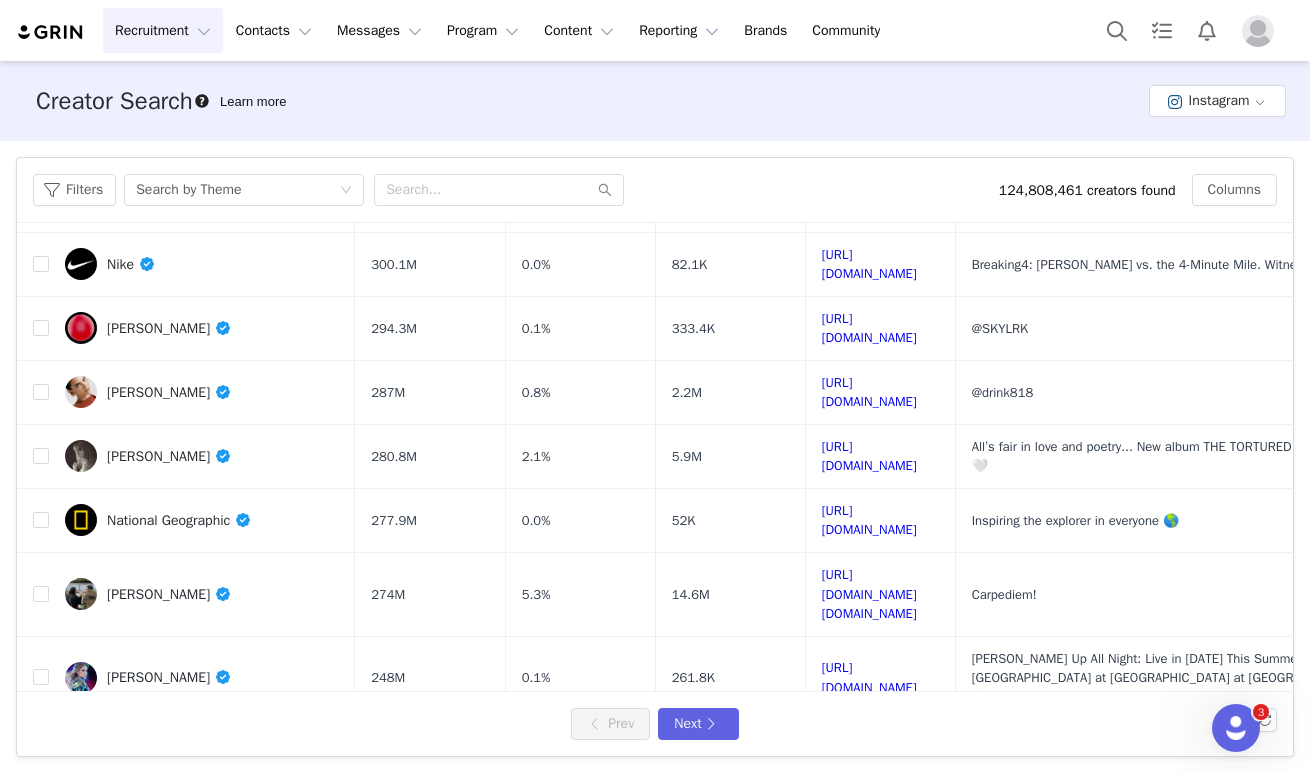 scroll, scrollTop: 747, scrollLeft: 0, axis: vertical 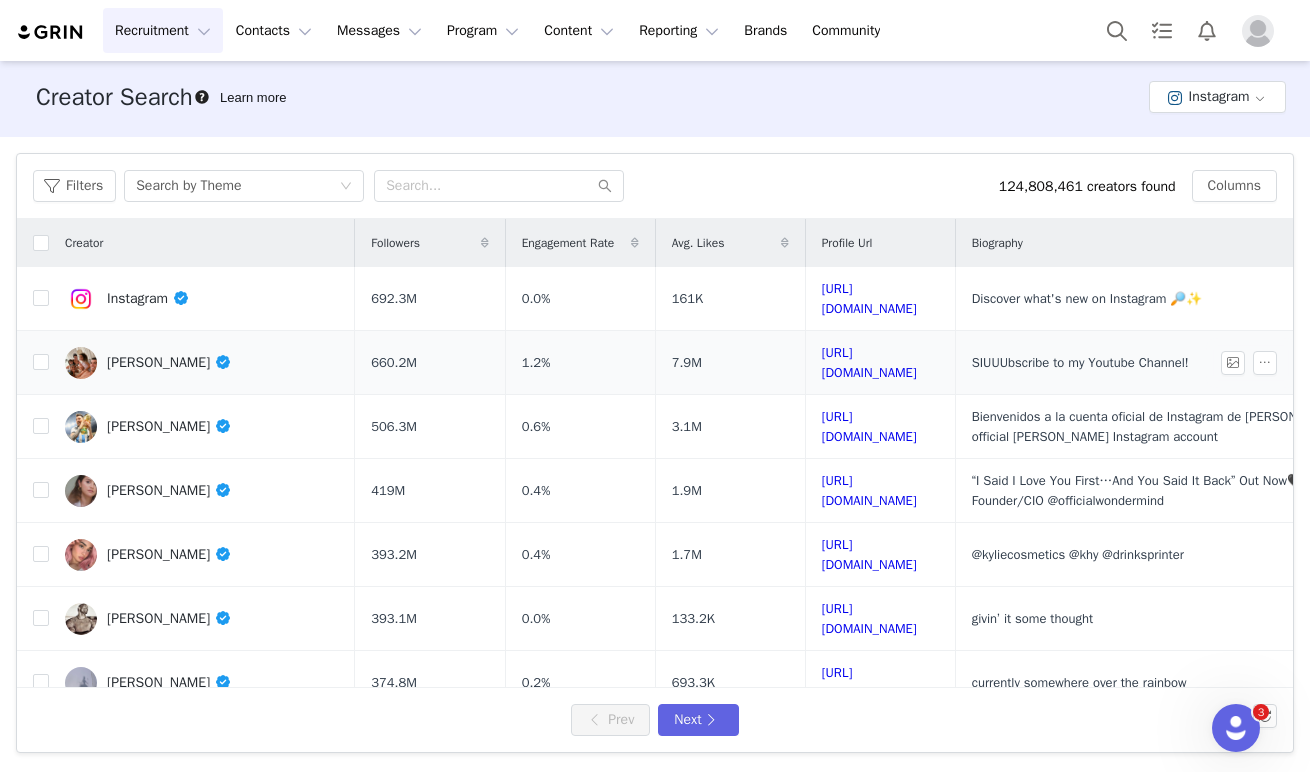 click on "Cristiano Ronaldo" at bounding box center (169, 362) 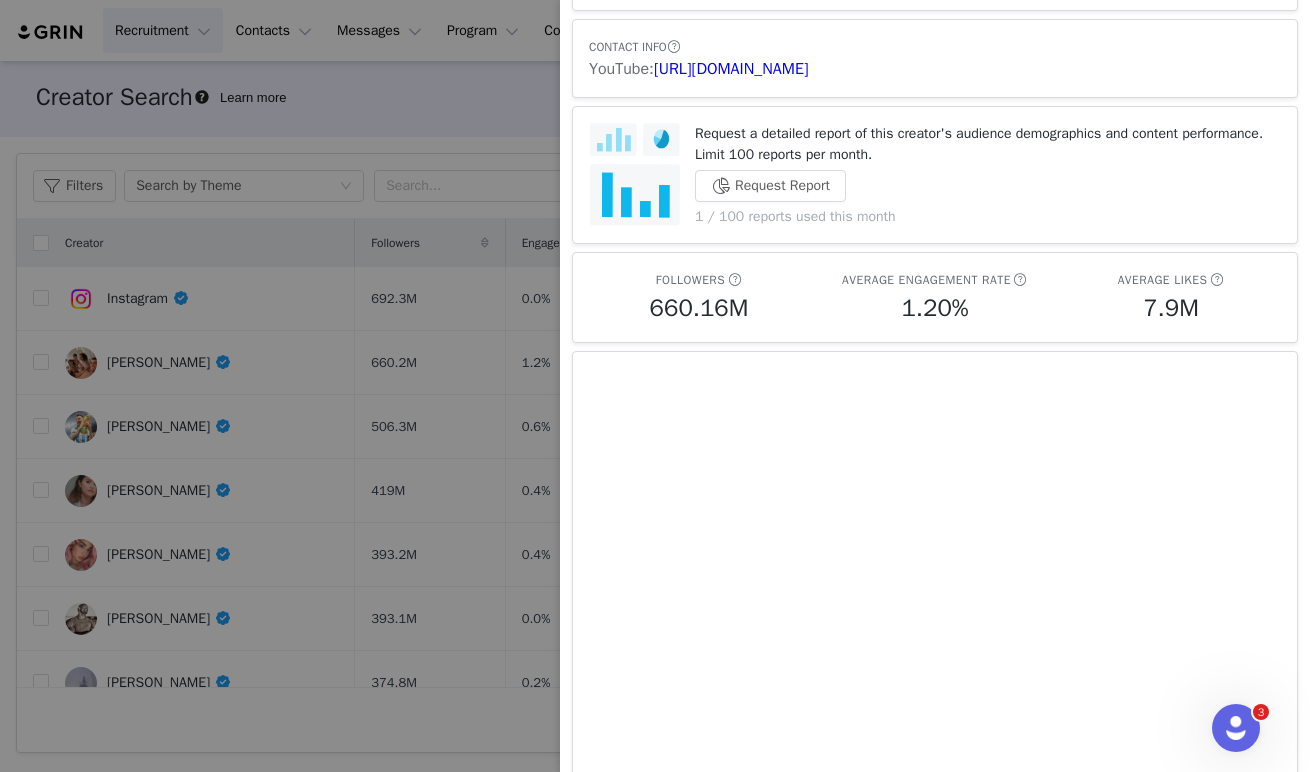 scroll, scrollTop: 0, scrollLeft: 0, axis: both 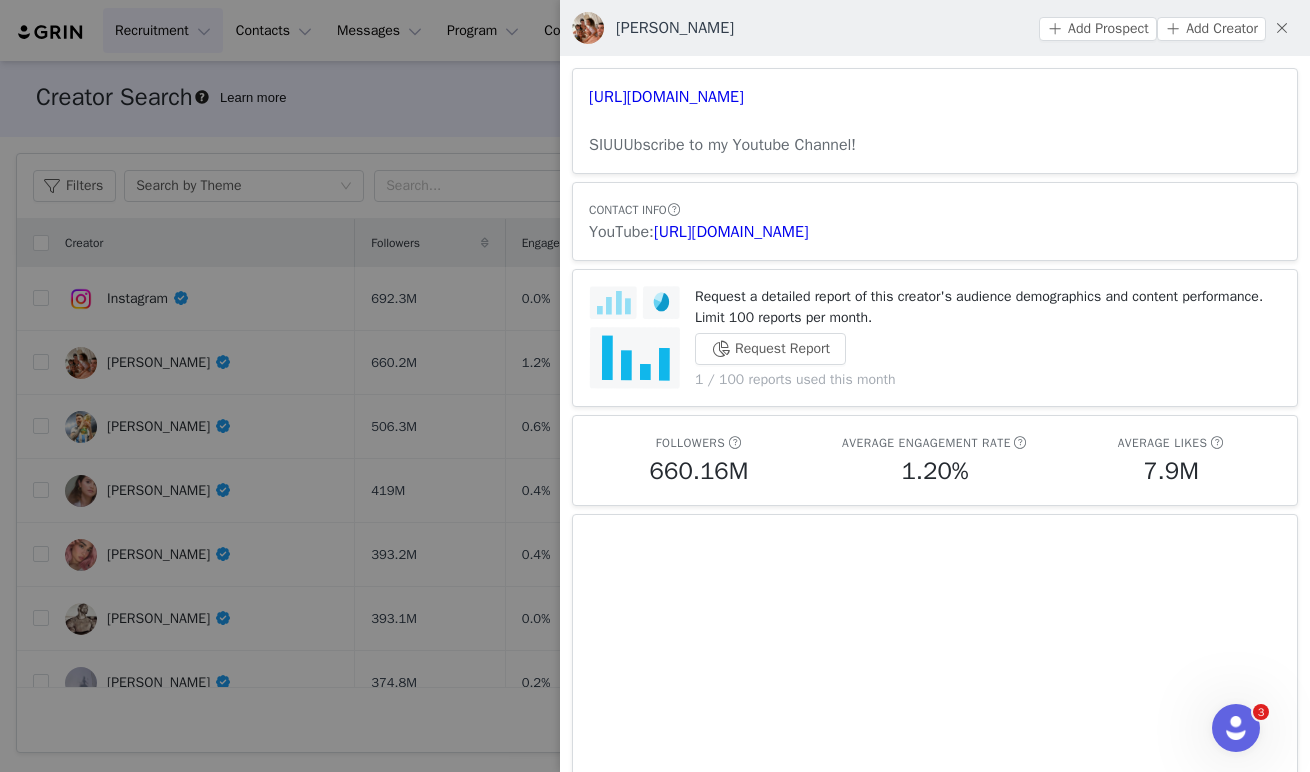 click at bounding box center [655, 386] 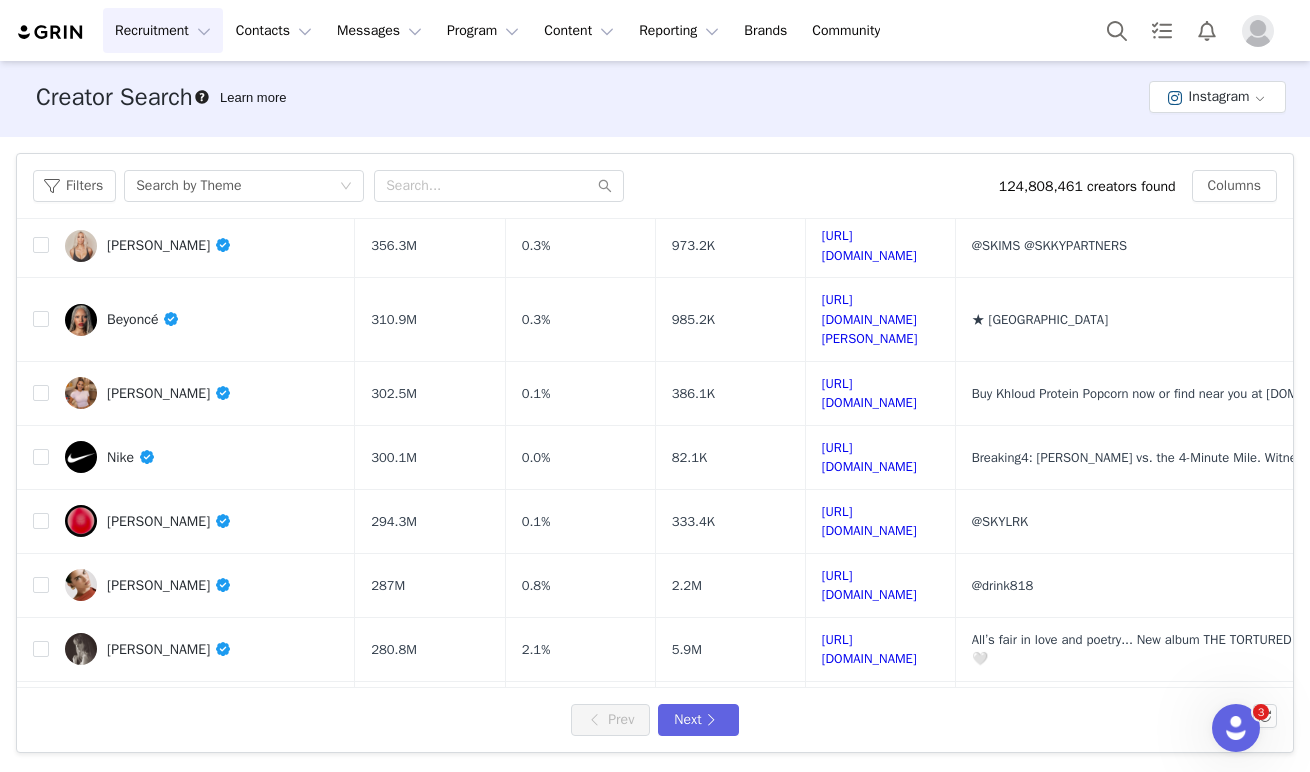 scroll, scrollTop: 0, scrollLeft: 0, axis: both 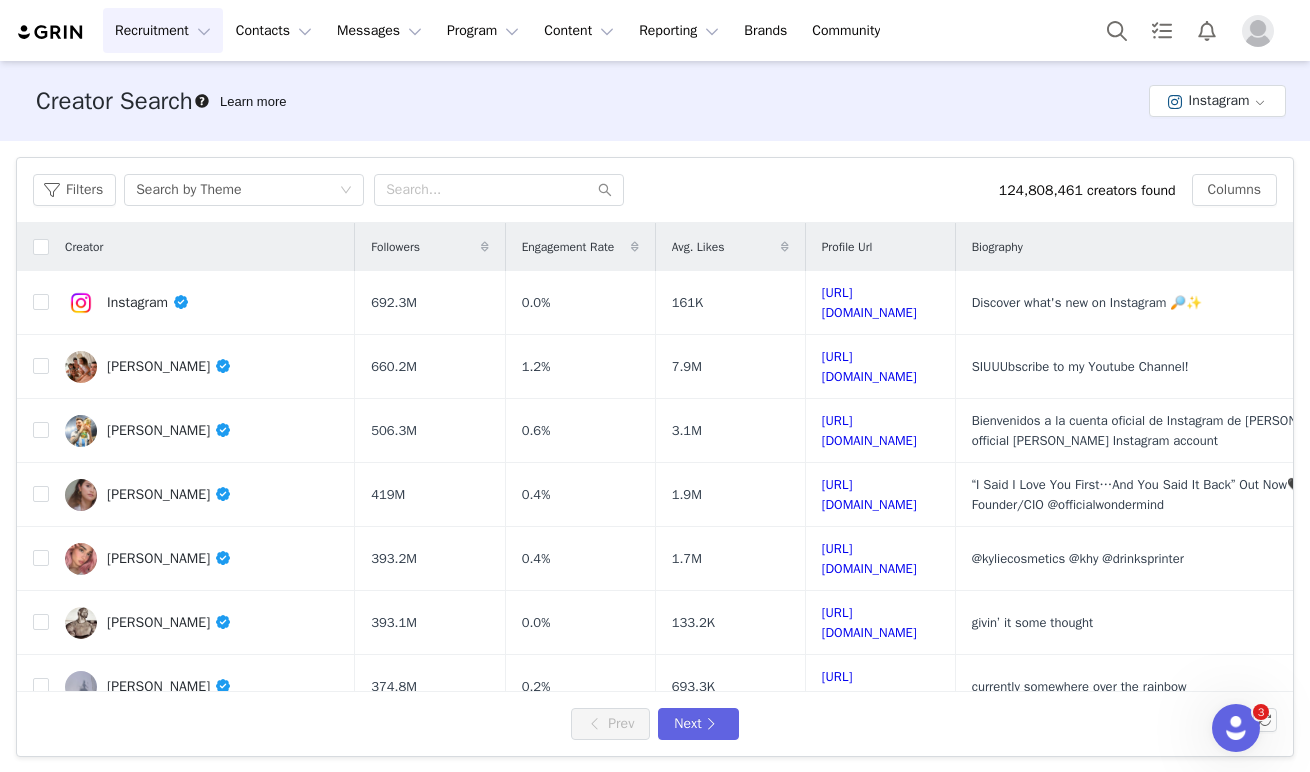 click on "Recruitment Recruitment" at bounding box center (163, 30) 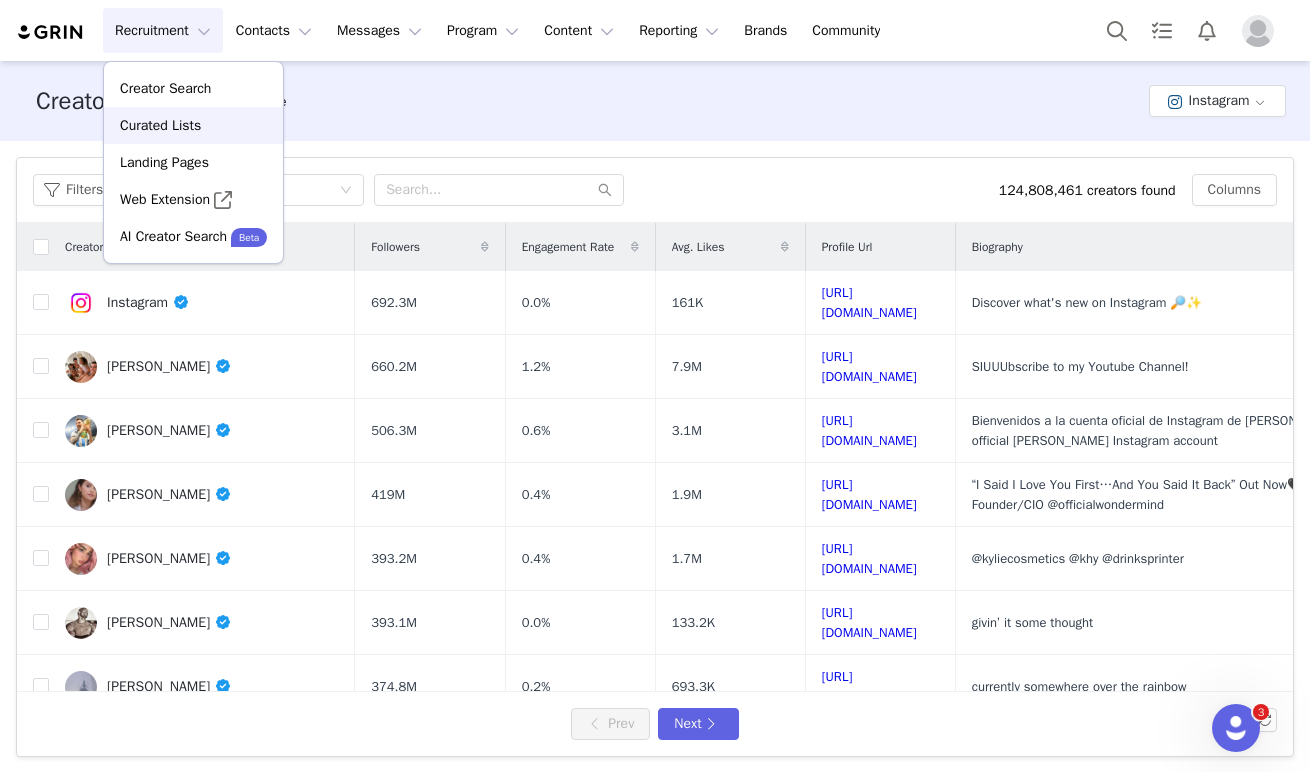 click on "Curated Lists" at bounding box center [160, 125] 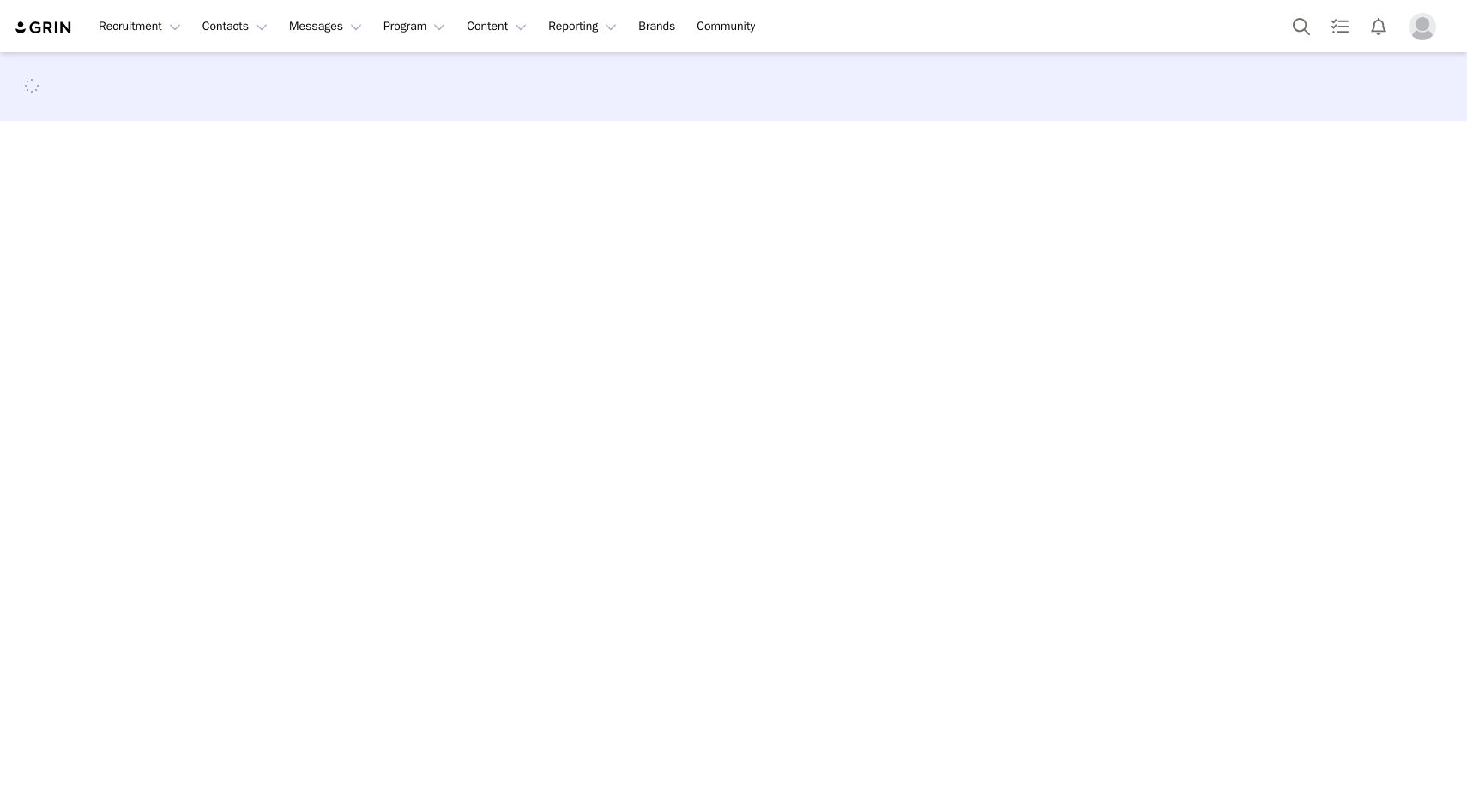 scroll, scrollTop: 0, scrollLeft: 0, axis: both 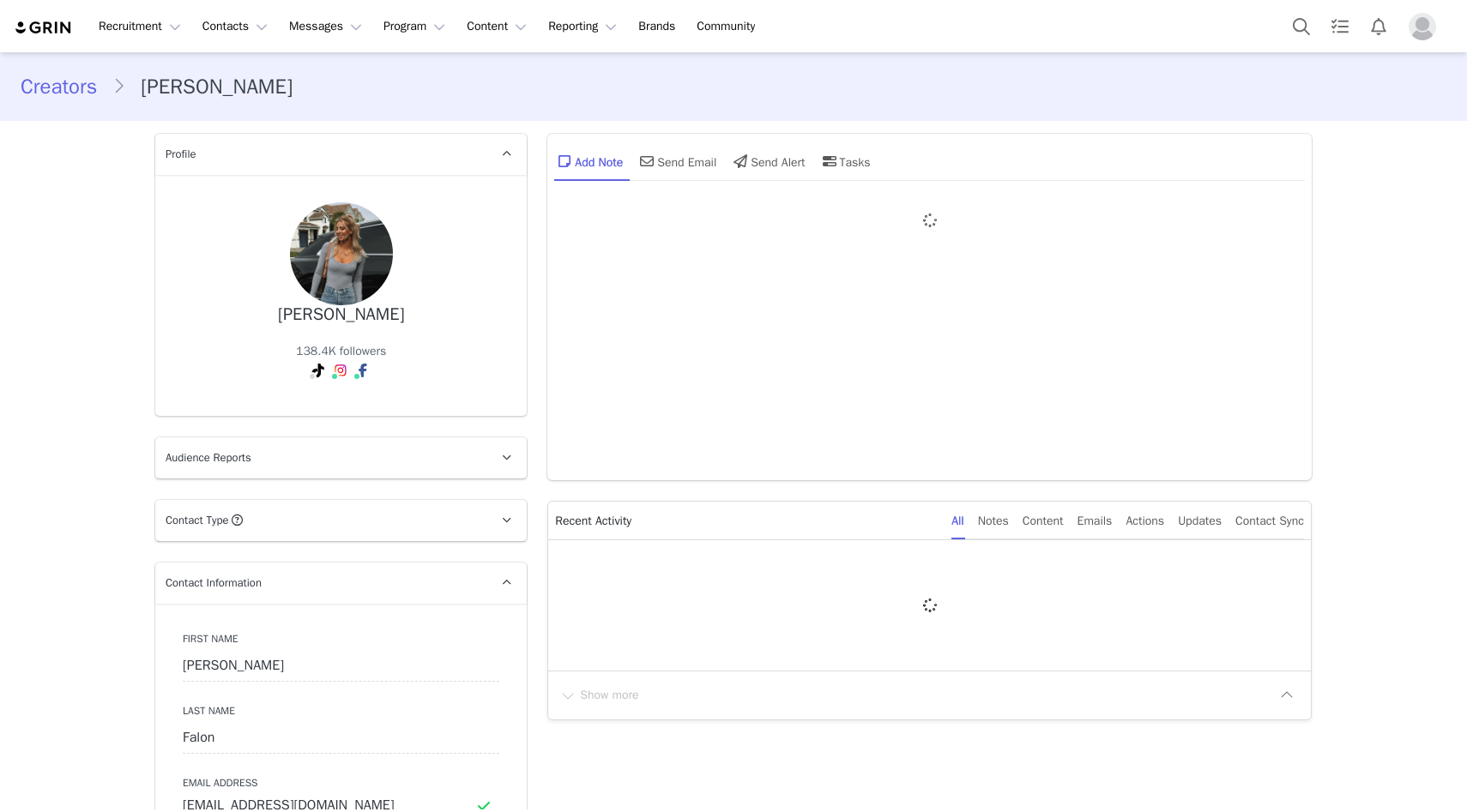 type on "+1 ([GEOGRAPHIC_DATA])" 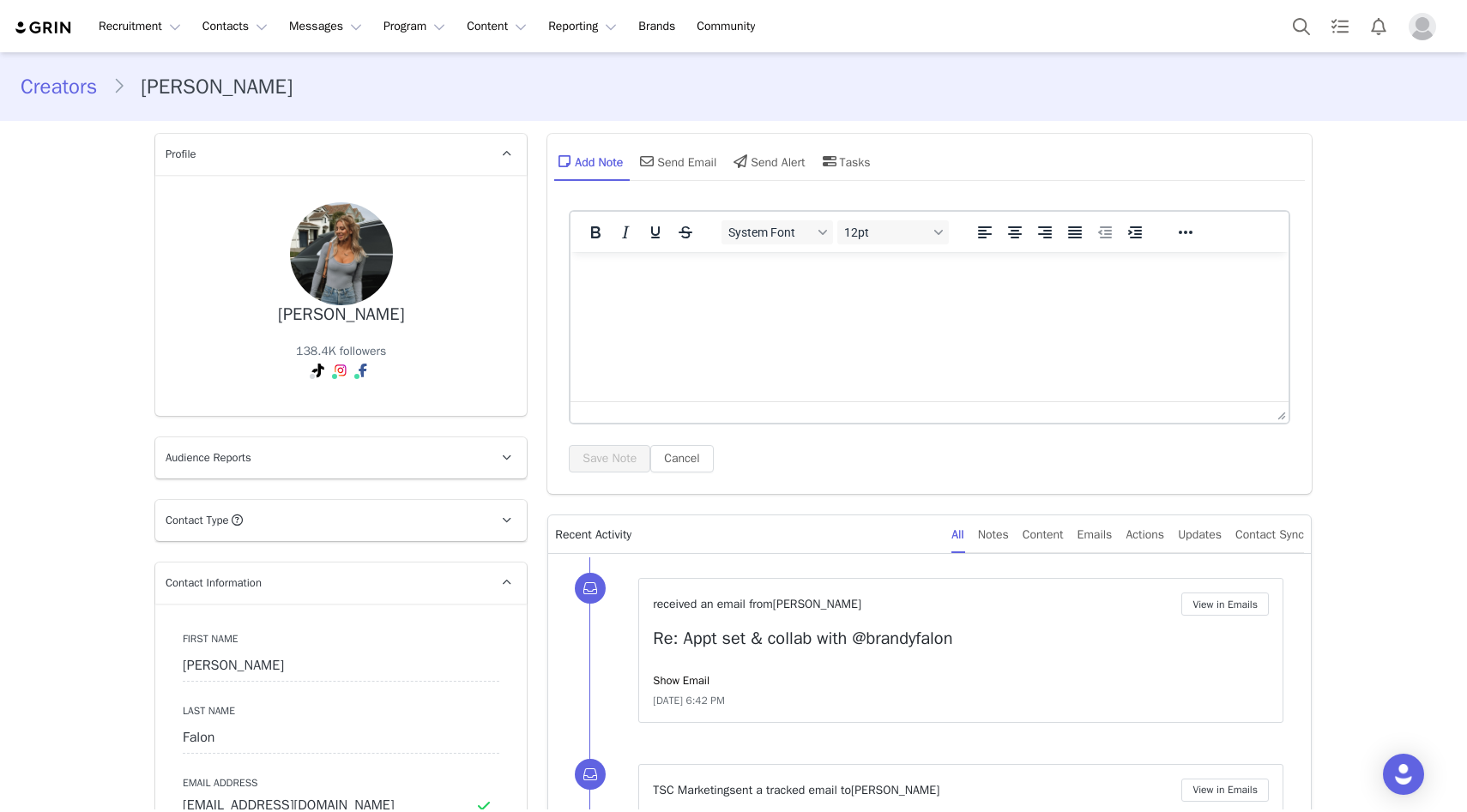 scroll, scrollTop: 0, scrollLeft: 0, axis: both 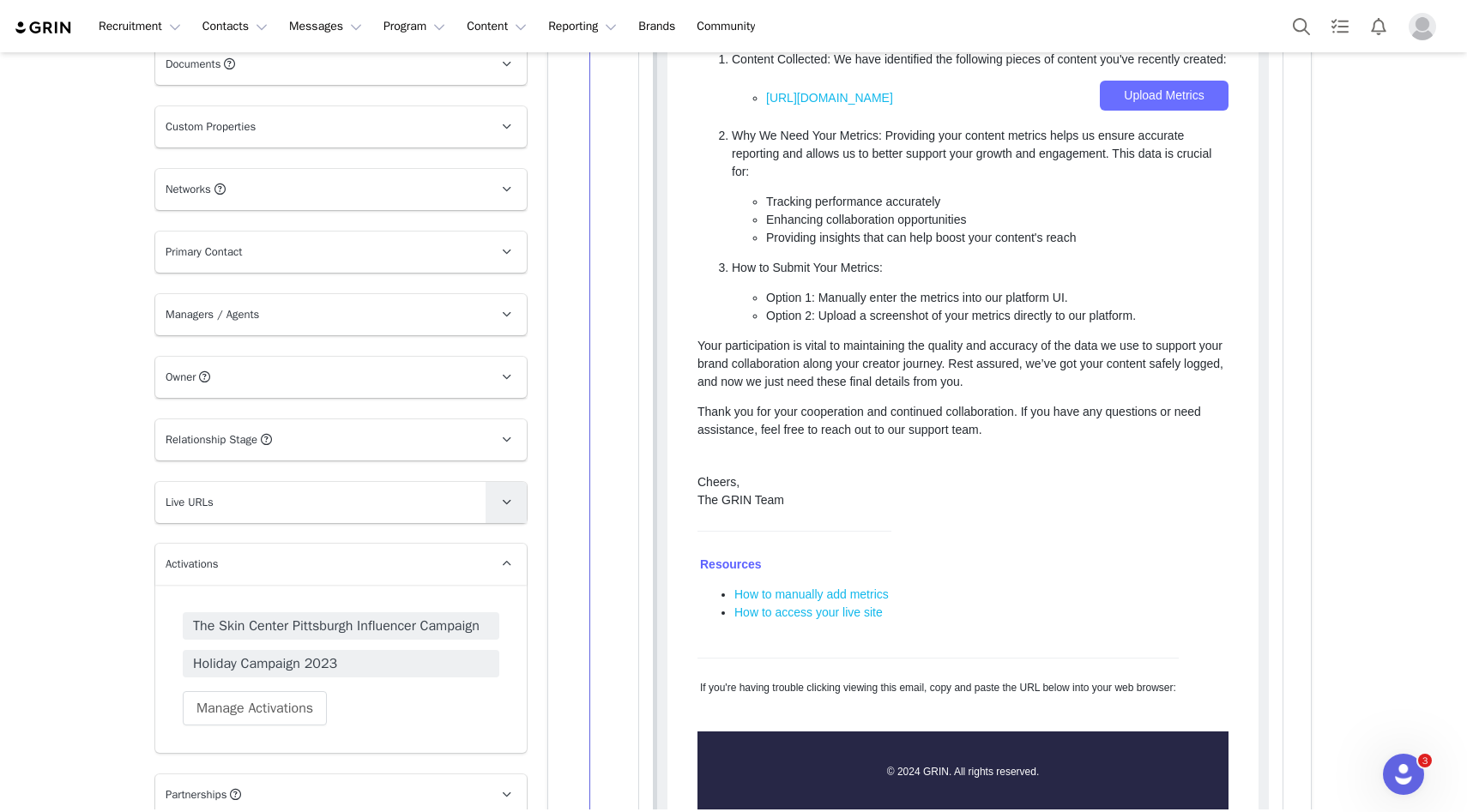 click at bounding box center (506, 502) 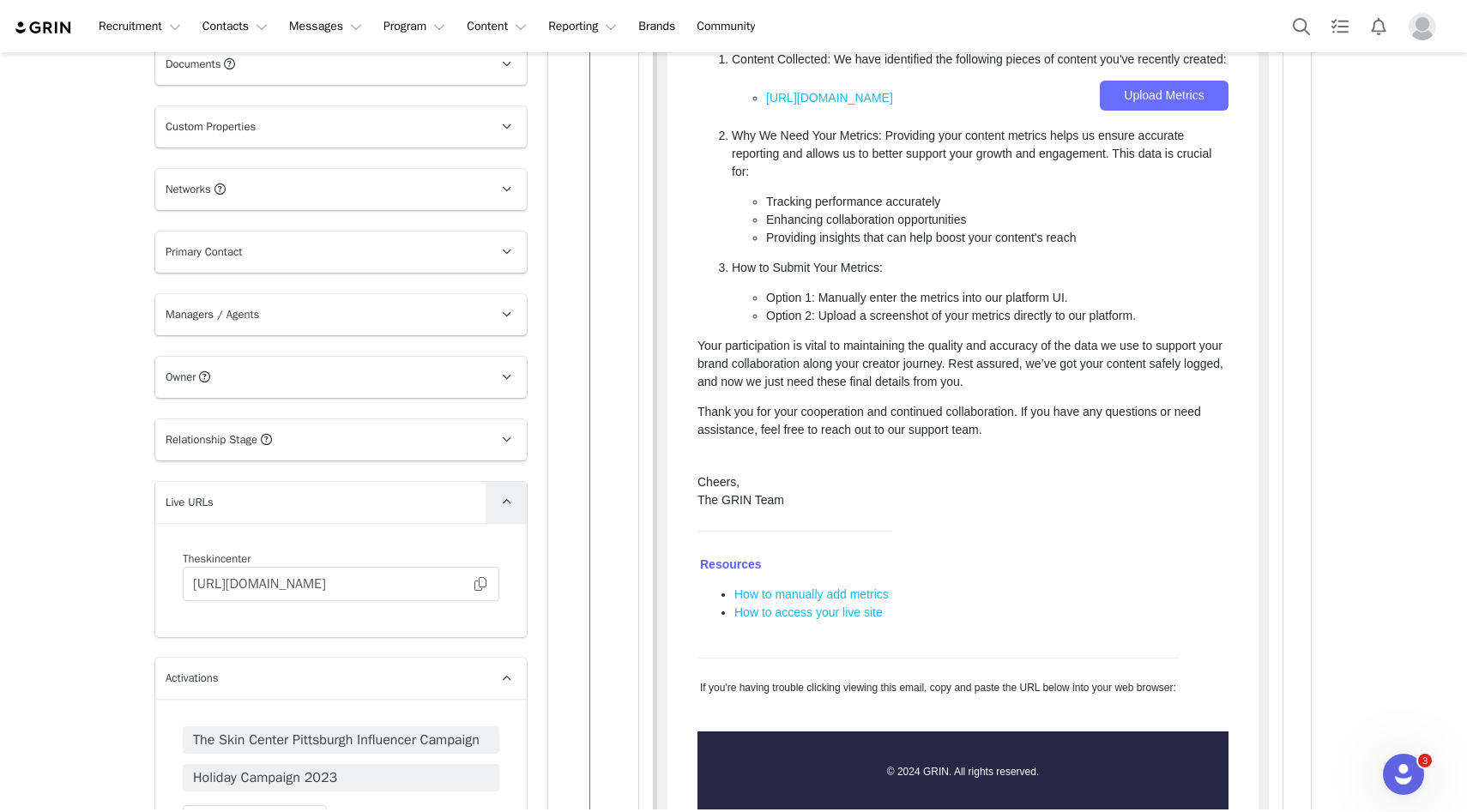 click at bounding box center [506, 502] 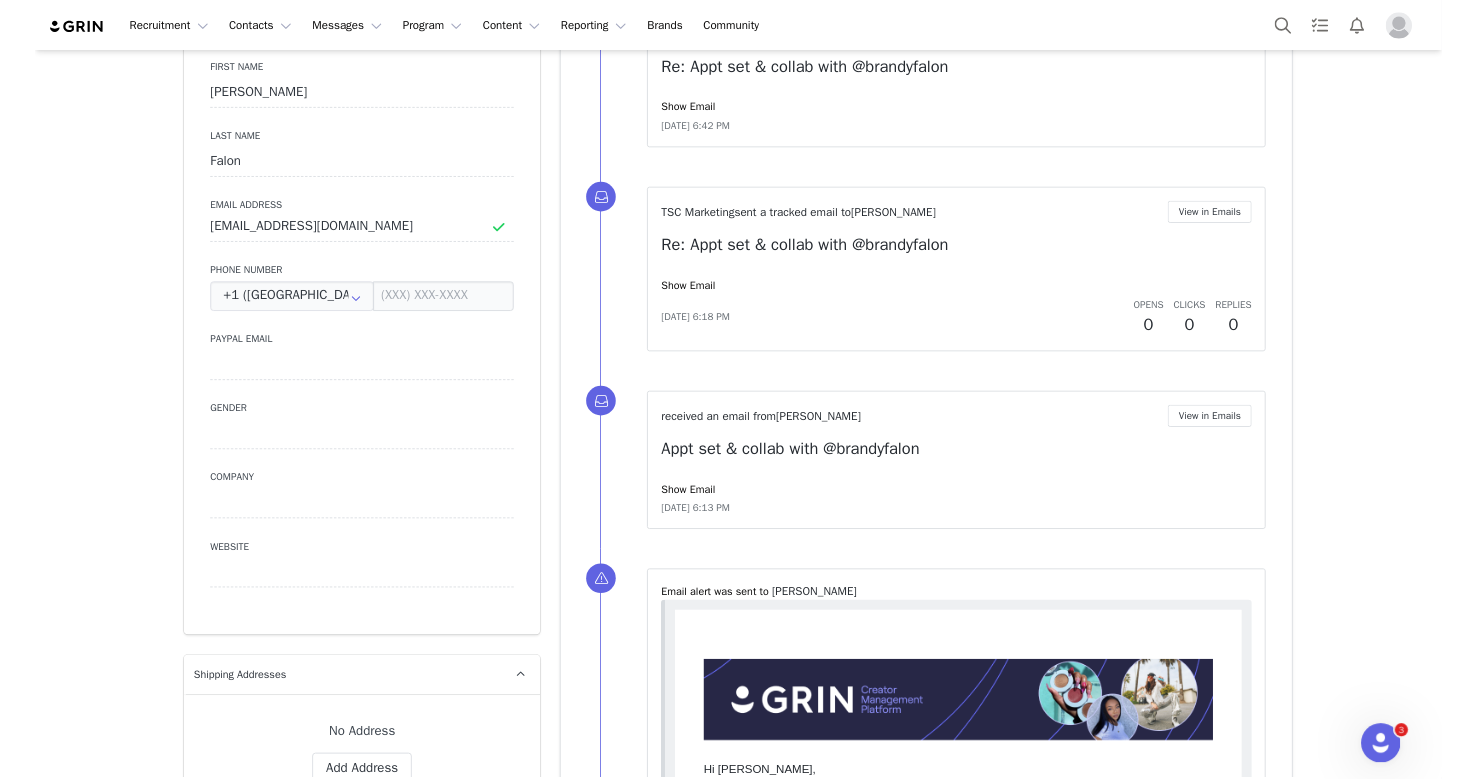 scroll, scrollTop: 0, scrollLeft: 0, axis: both 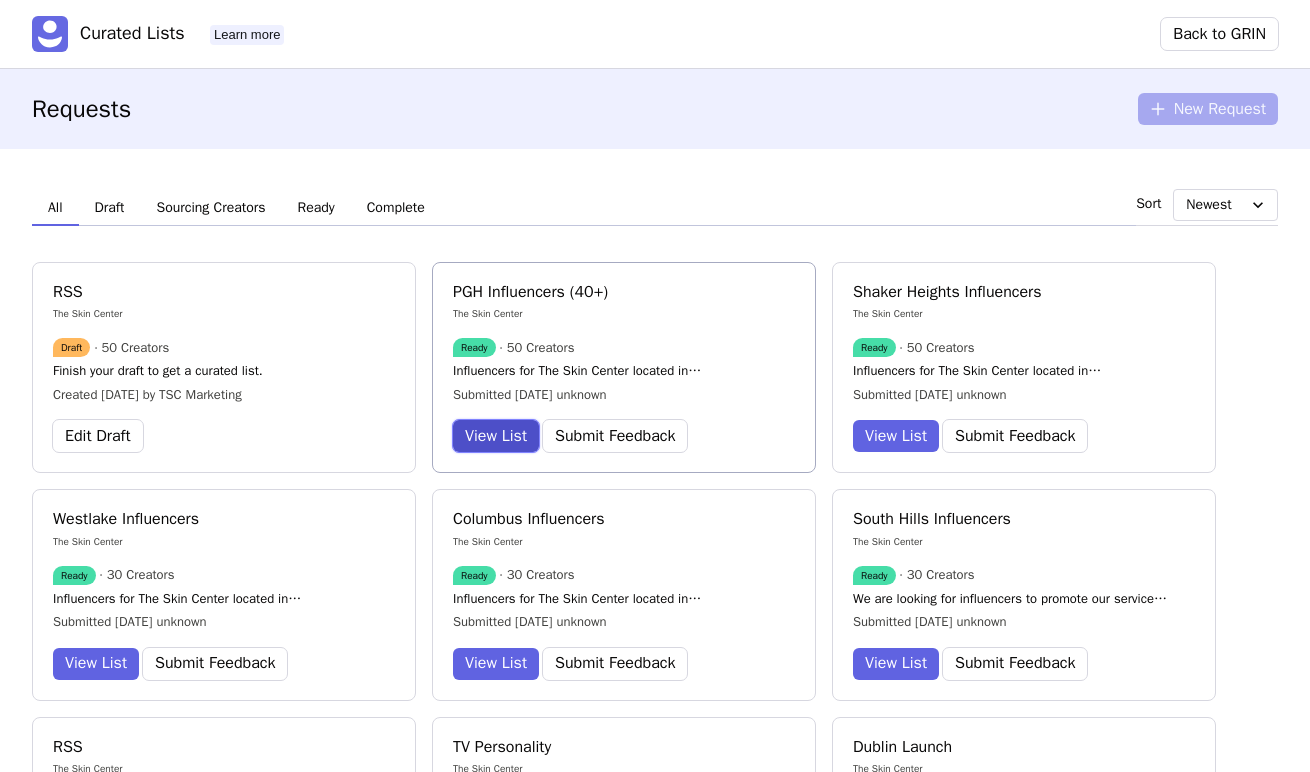click on "View List" at bounding box center [496, 436] 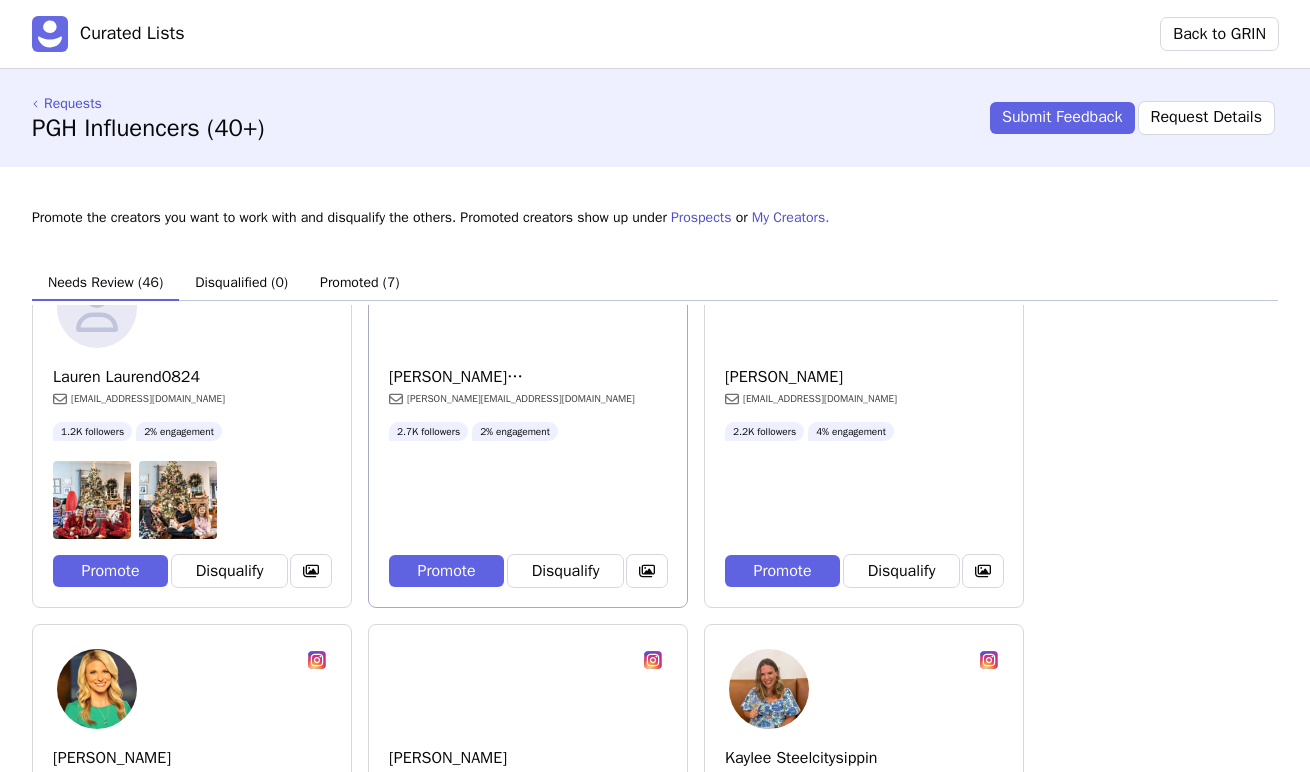 scroll, scrollTop: 376, scrollLeft: 0, axis: vertical 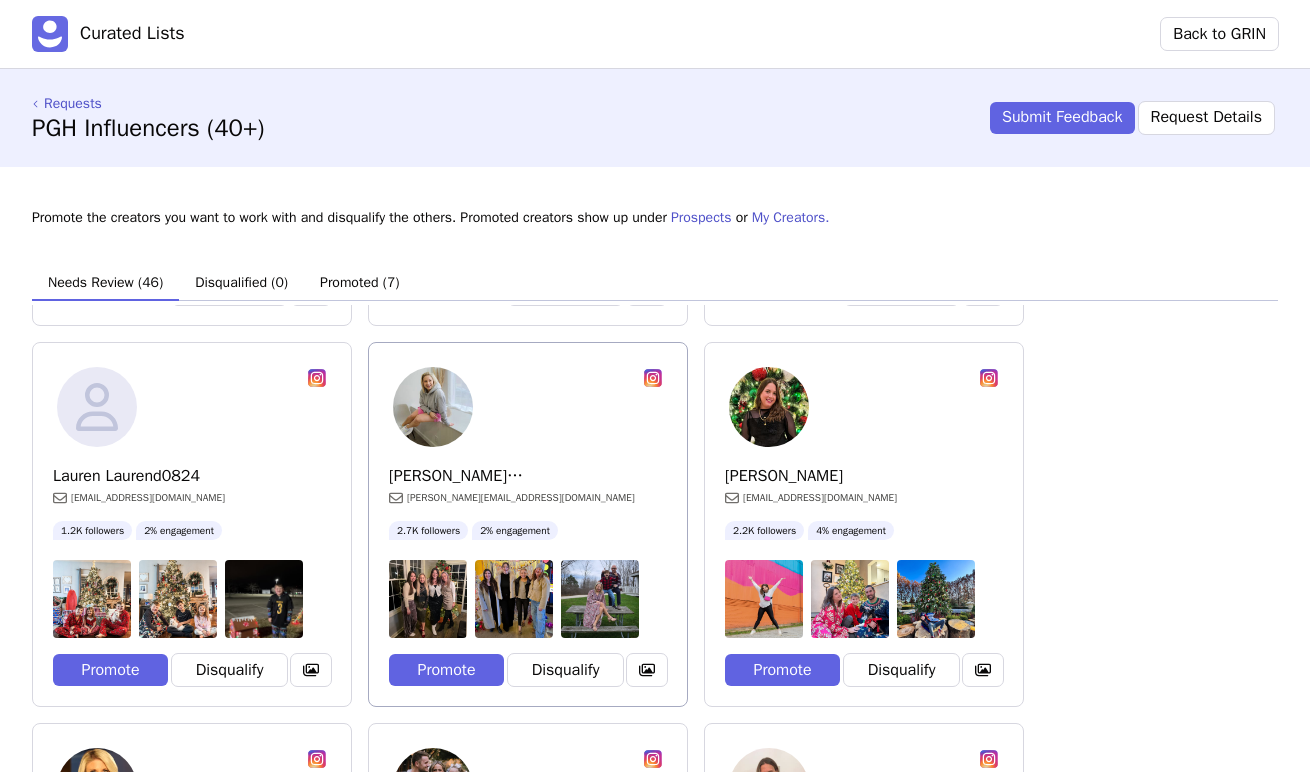 click 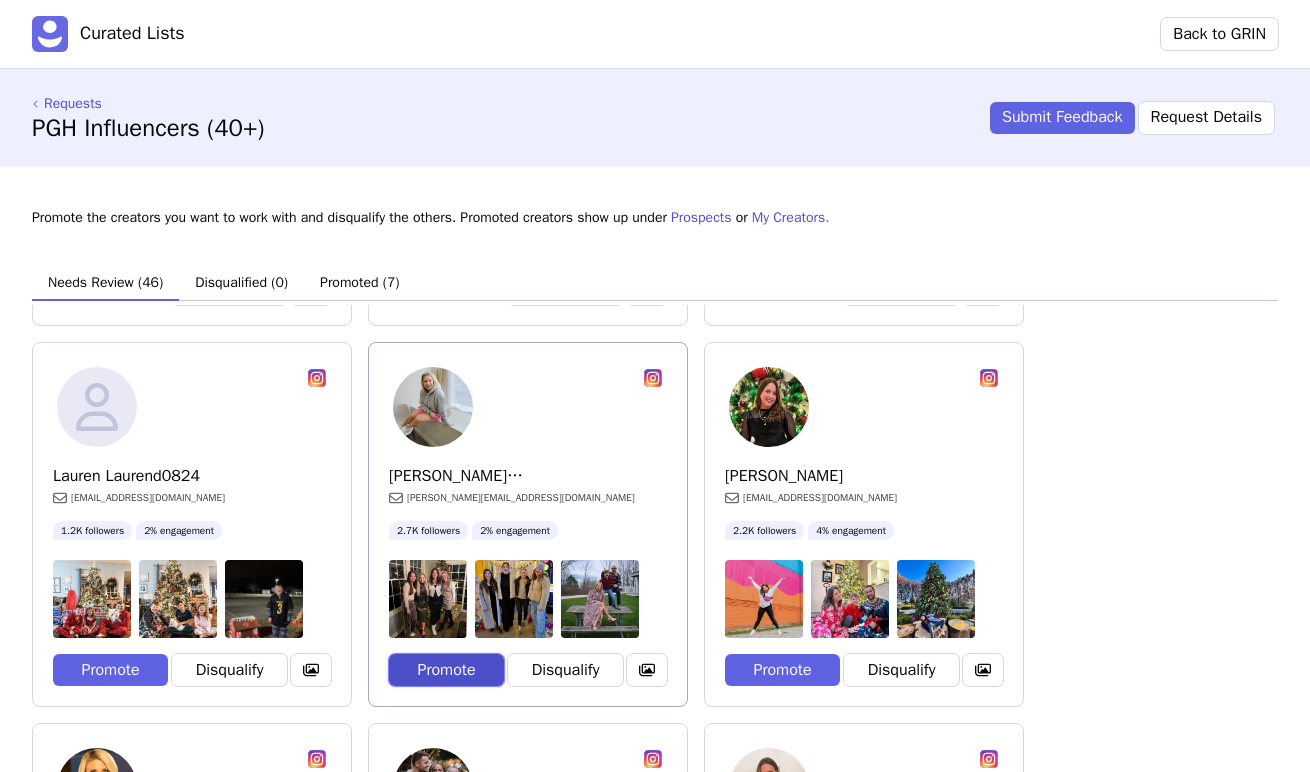 click on "Promote" at bounding box center (446, 670) 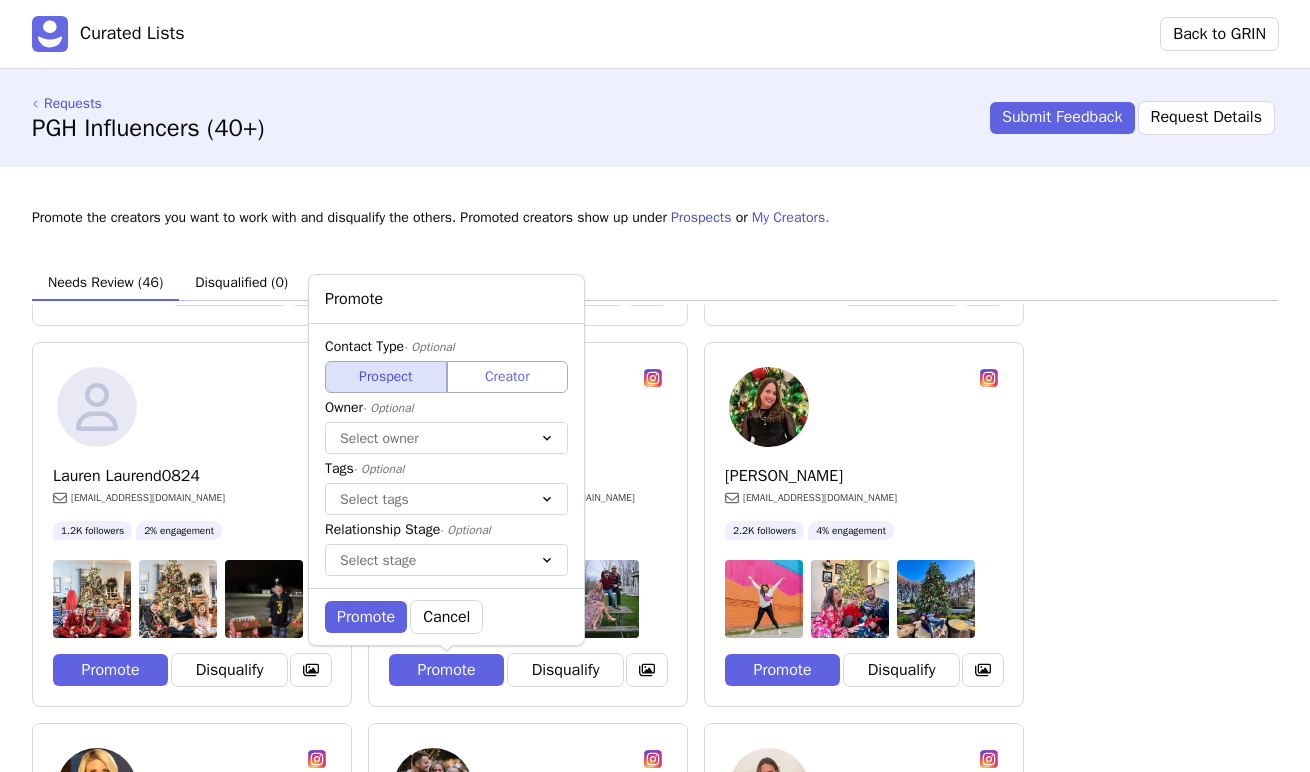 click on "Contact Type  - Optional Prospect Creator Owner  - Optional Select owner Tags  - Optional Select tags Relationship Stage  - Optional Select stage" at bounding box center [446, 456] 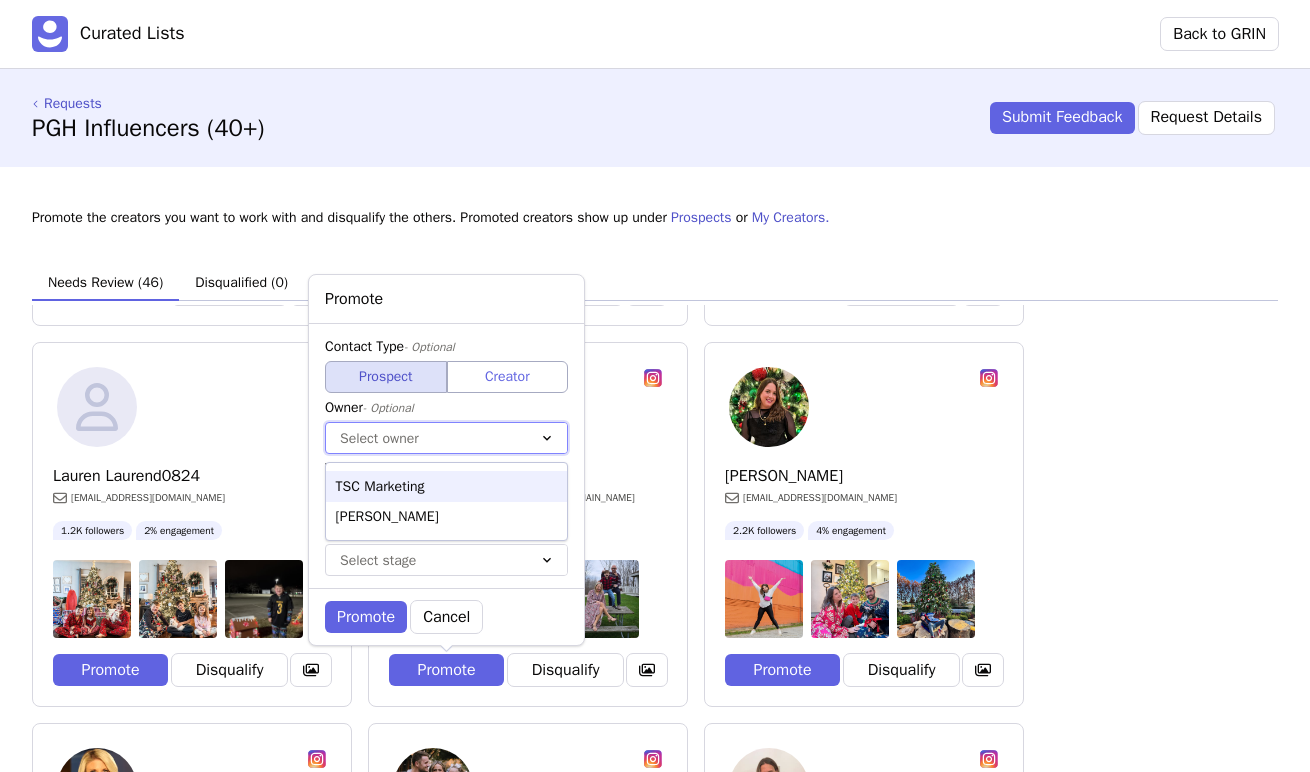 click at bounding box center [426, 438] 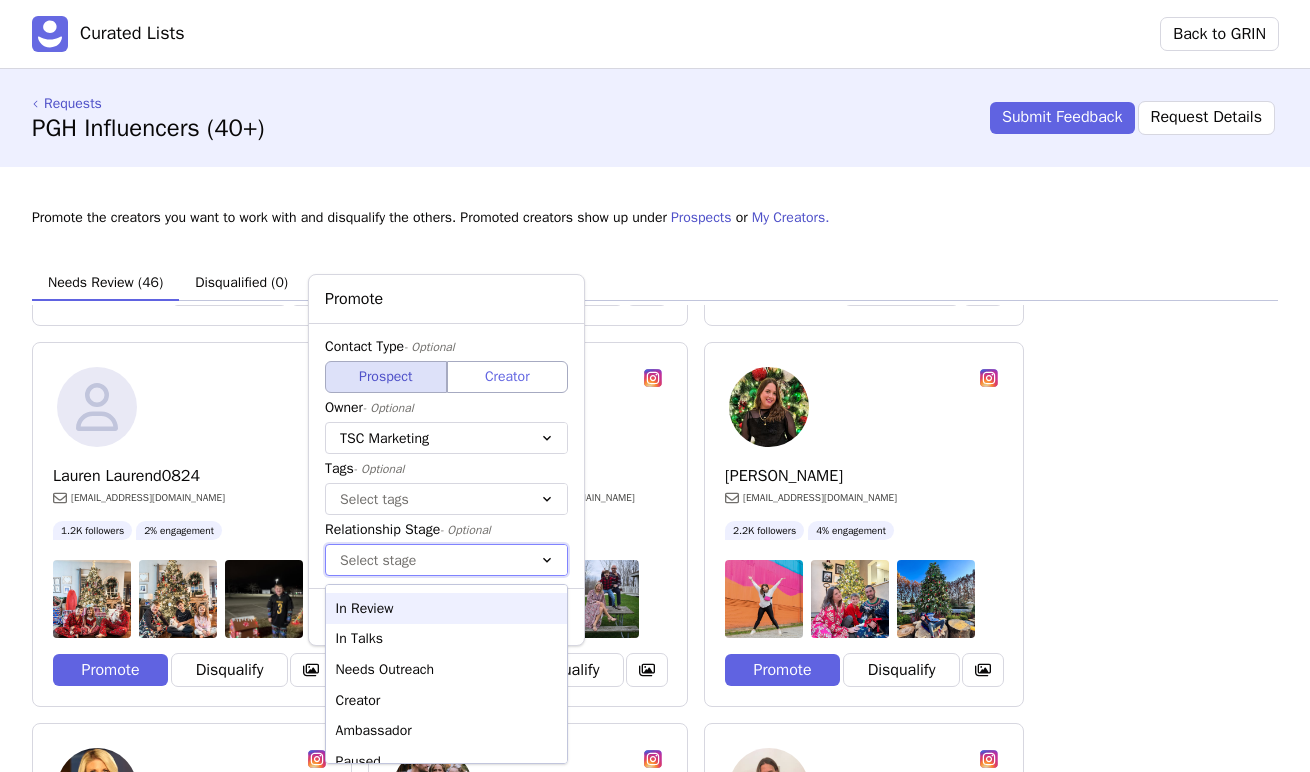 click at bounding box center [426, 560] 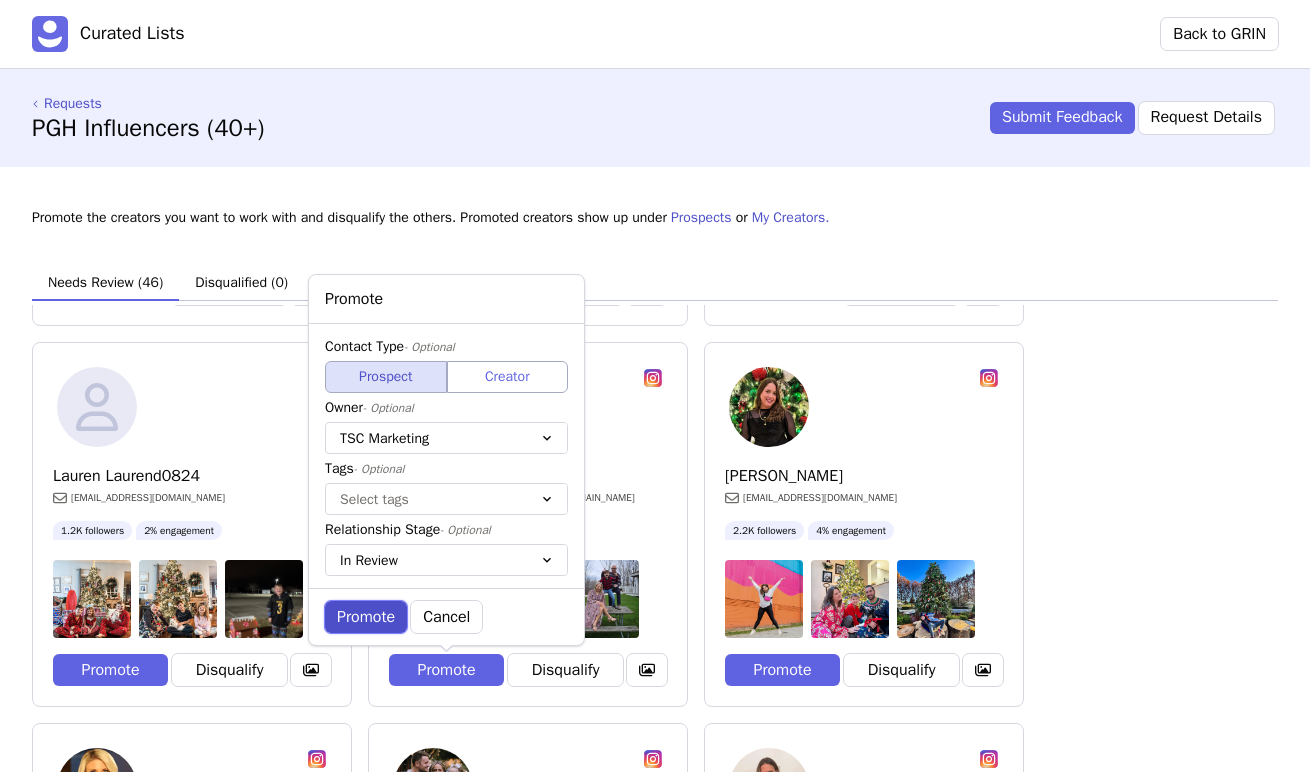 click on "Promote" at bounding box center [366, 617] 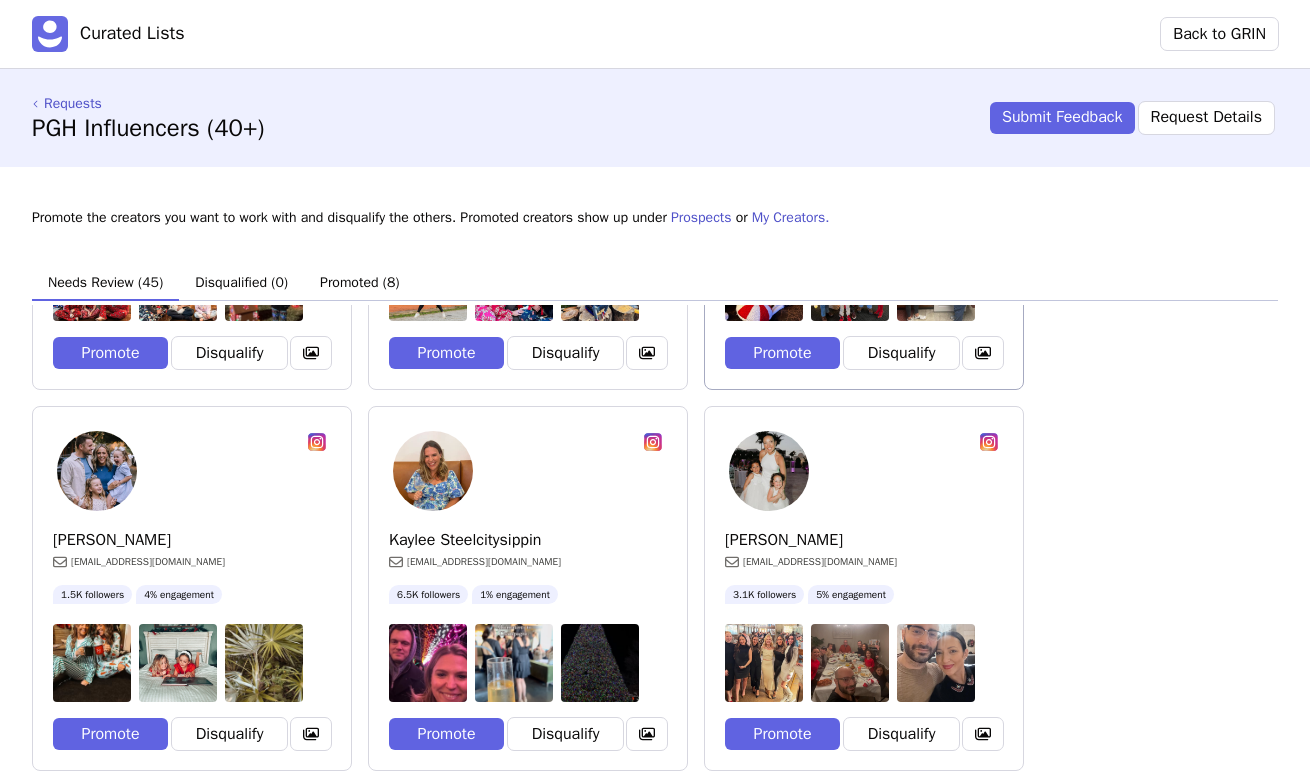 scroll, scrollTop: 793, scrollLeft: 0, axis: vertical 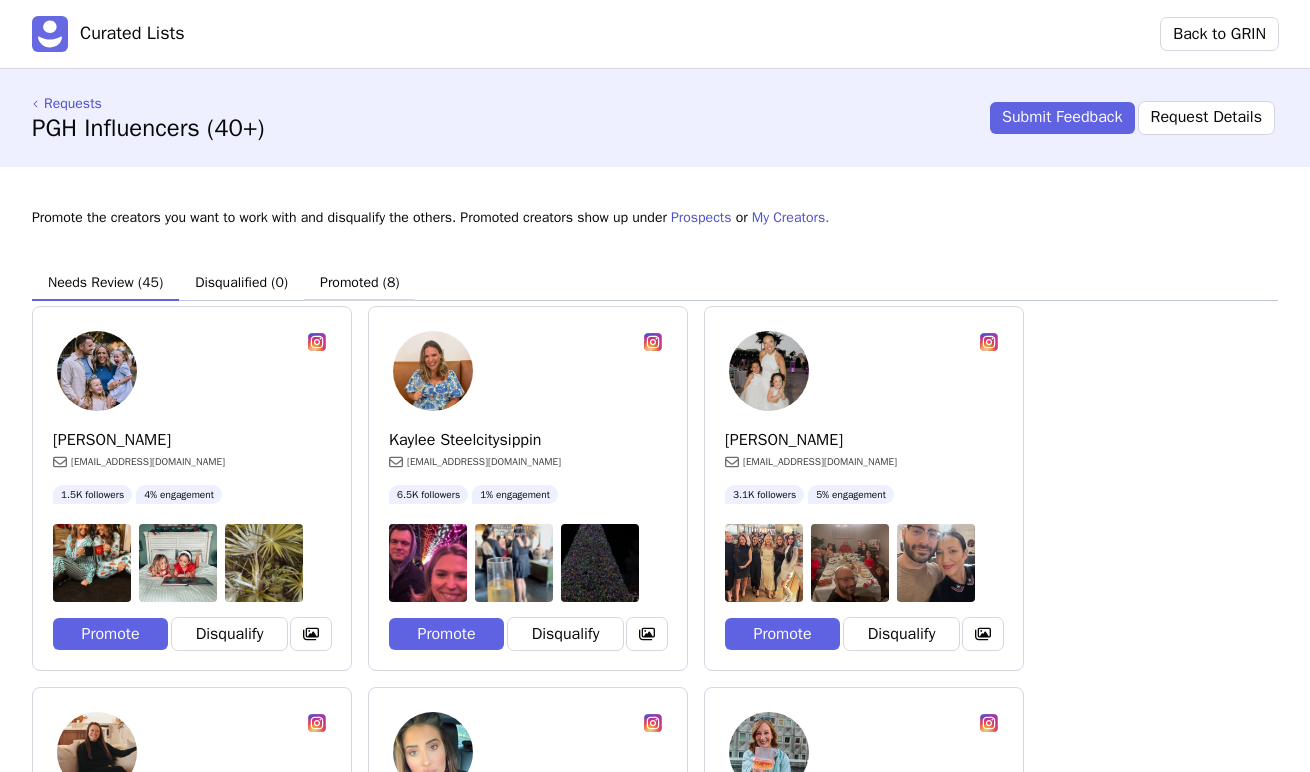 click on "Promoted (8)" at bounding box center [359, 282] 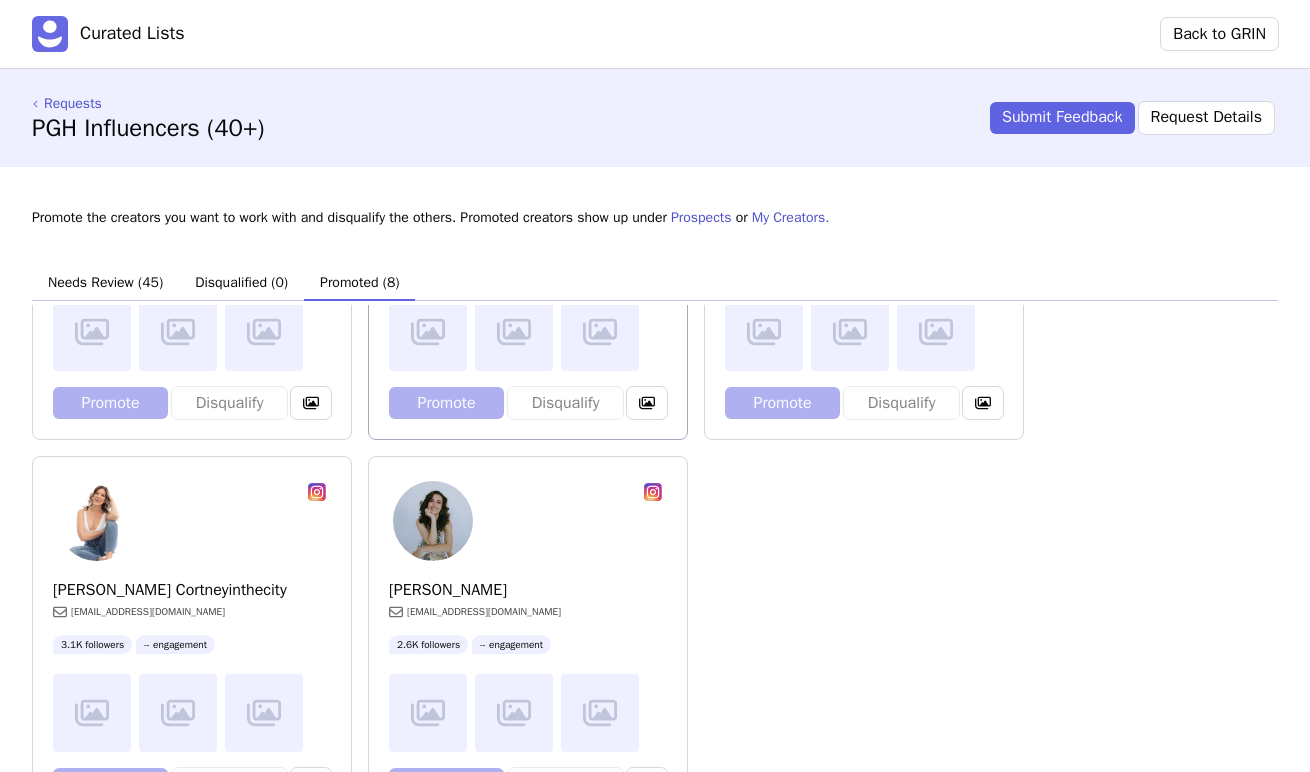 scroll, scrollTop: 724, scrollLeft: 0, axis: vertical 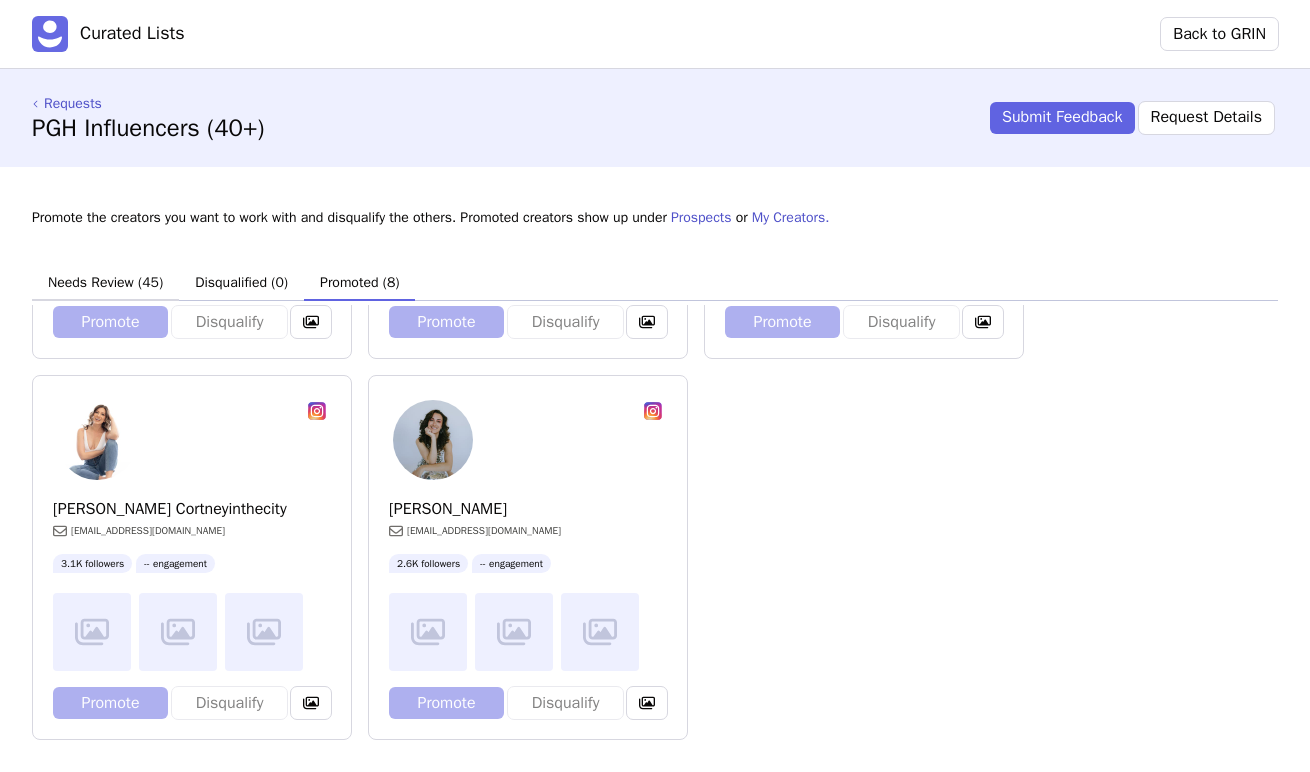 click on "Needs Review (45)" at bounding box center (105, 282) 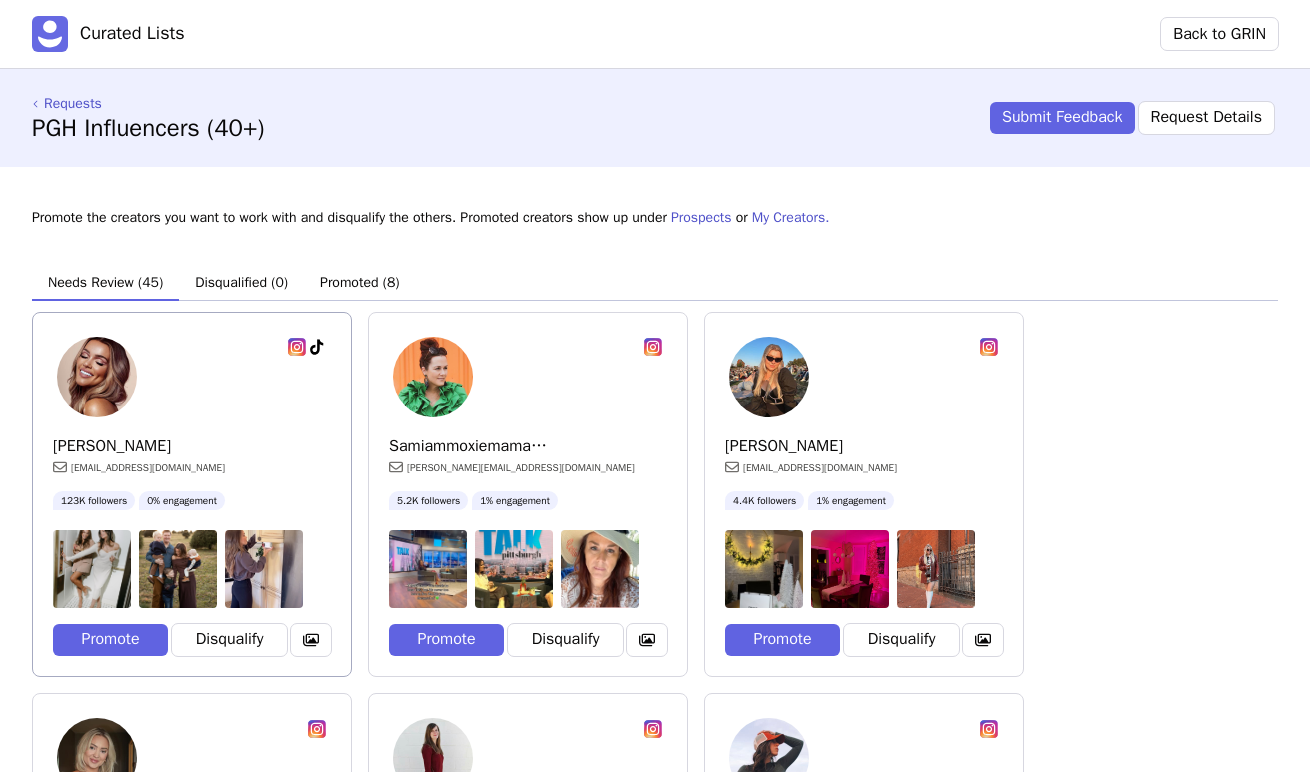 scroll, scrollTop: 1928, scrollLeft: 0, axis: vertical 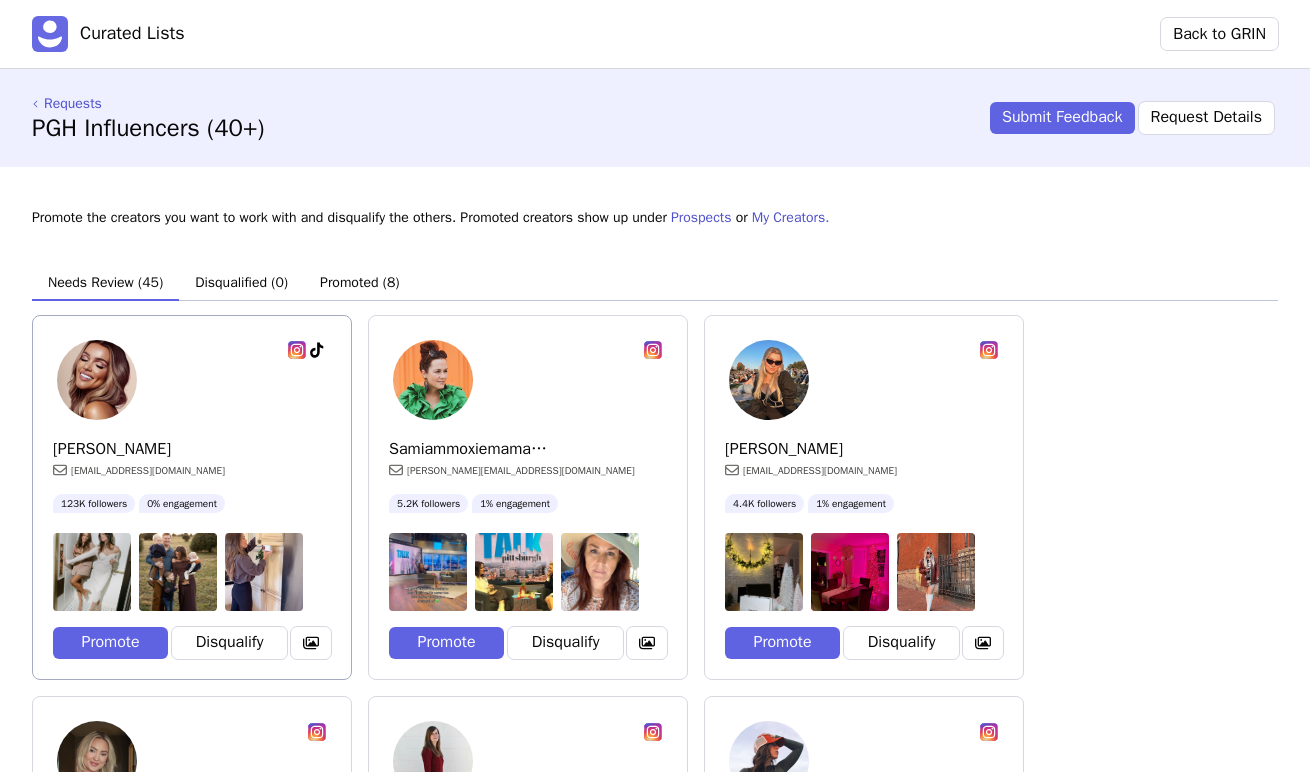 click 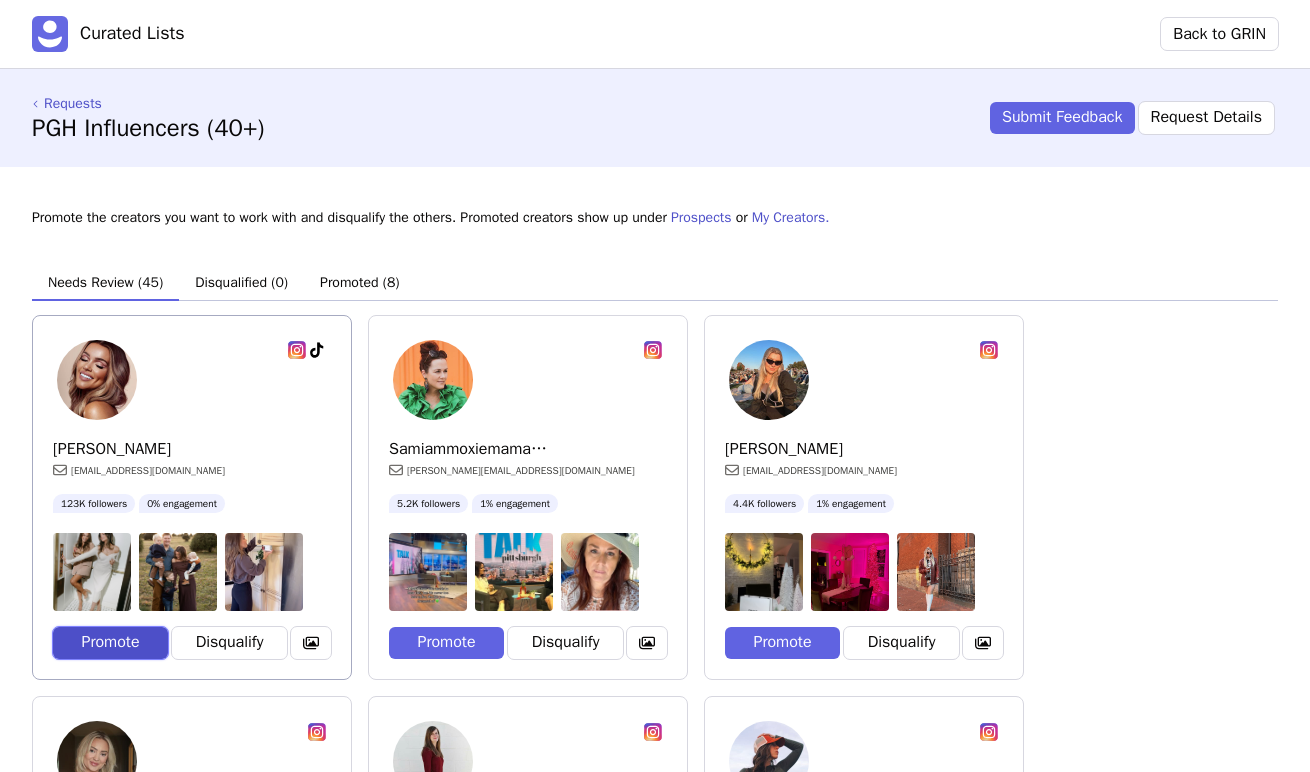 click on "Promote" at bounding box center [110, 643] 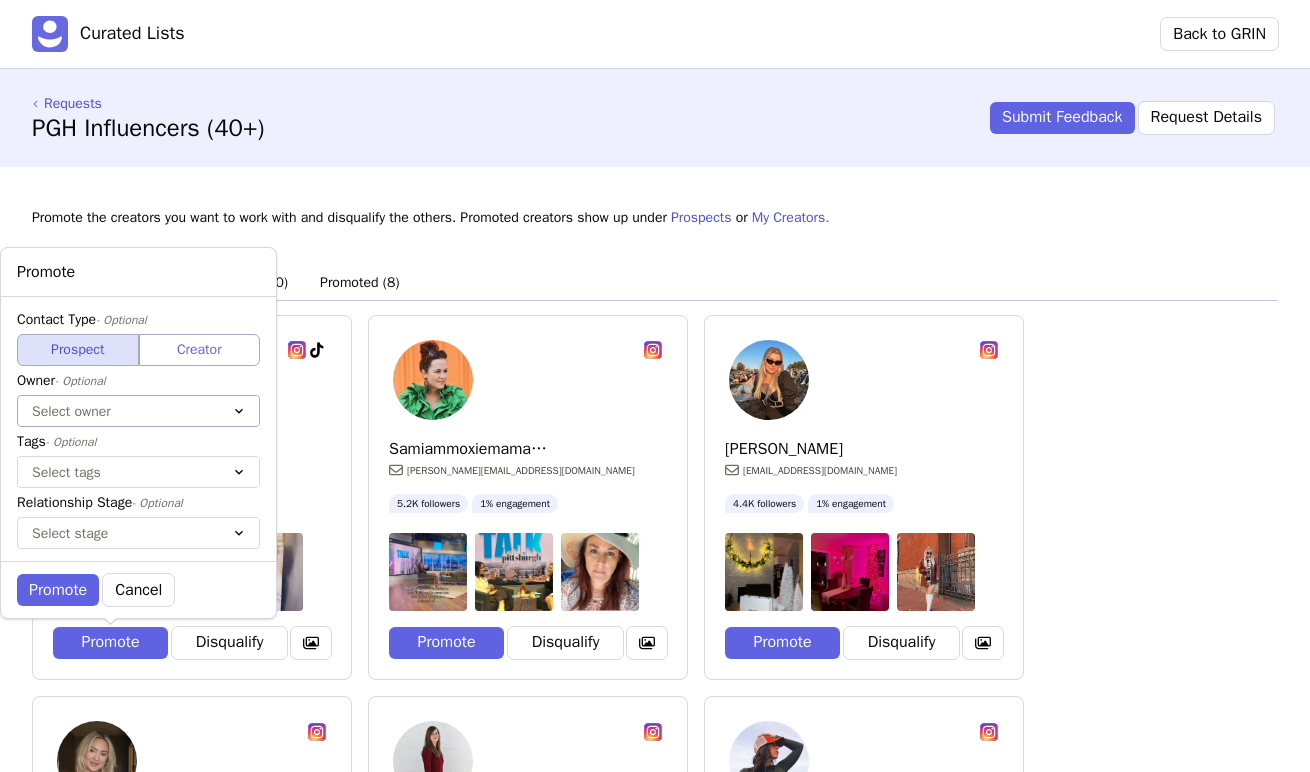 click at bounding box center (118, 411) 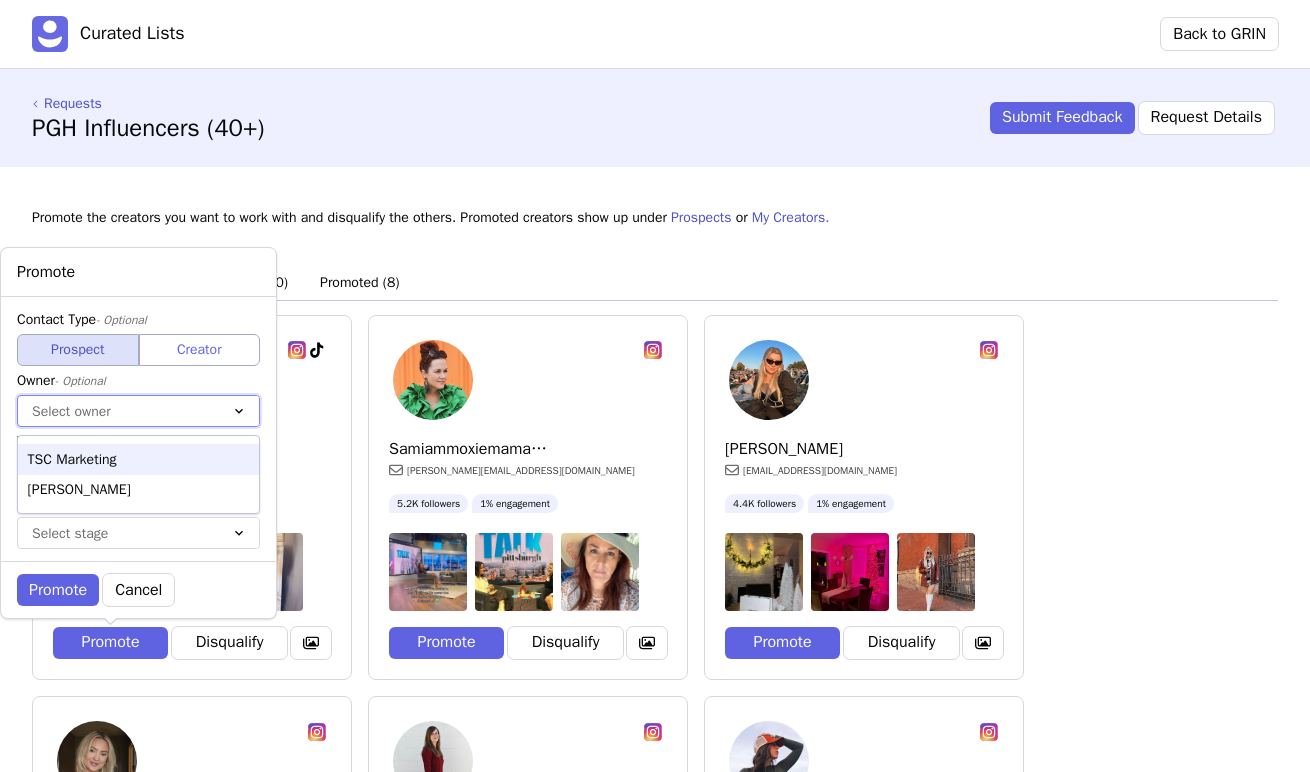 click on "TSC Marketing" at bounding box center (138, 459) 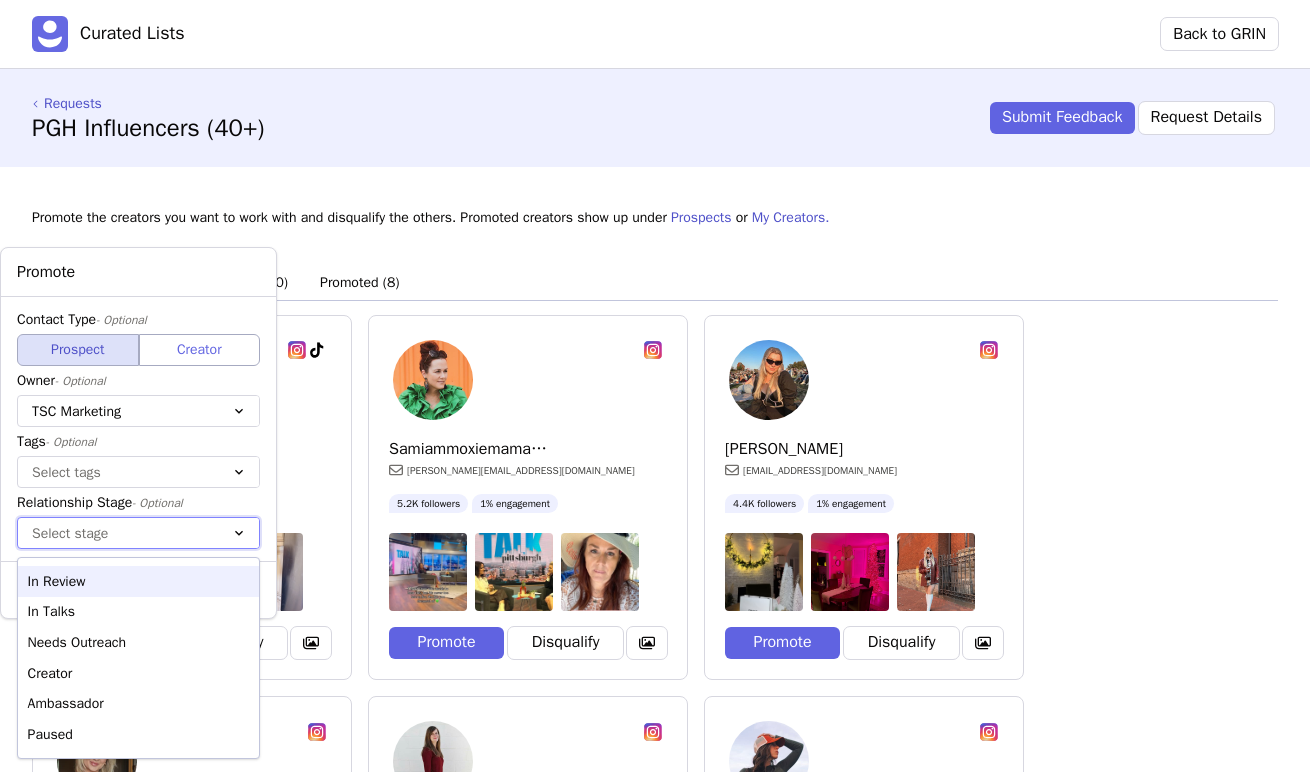 click at bounding box center [118, 533] 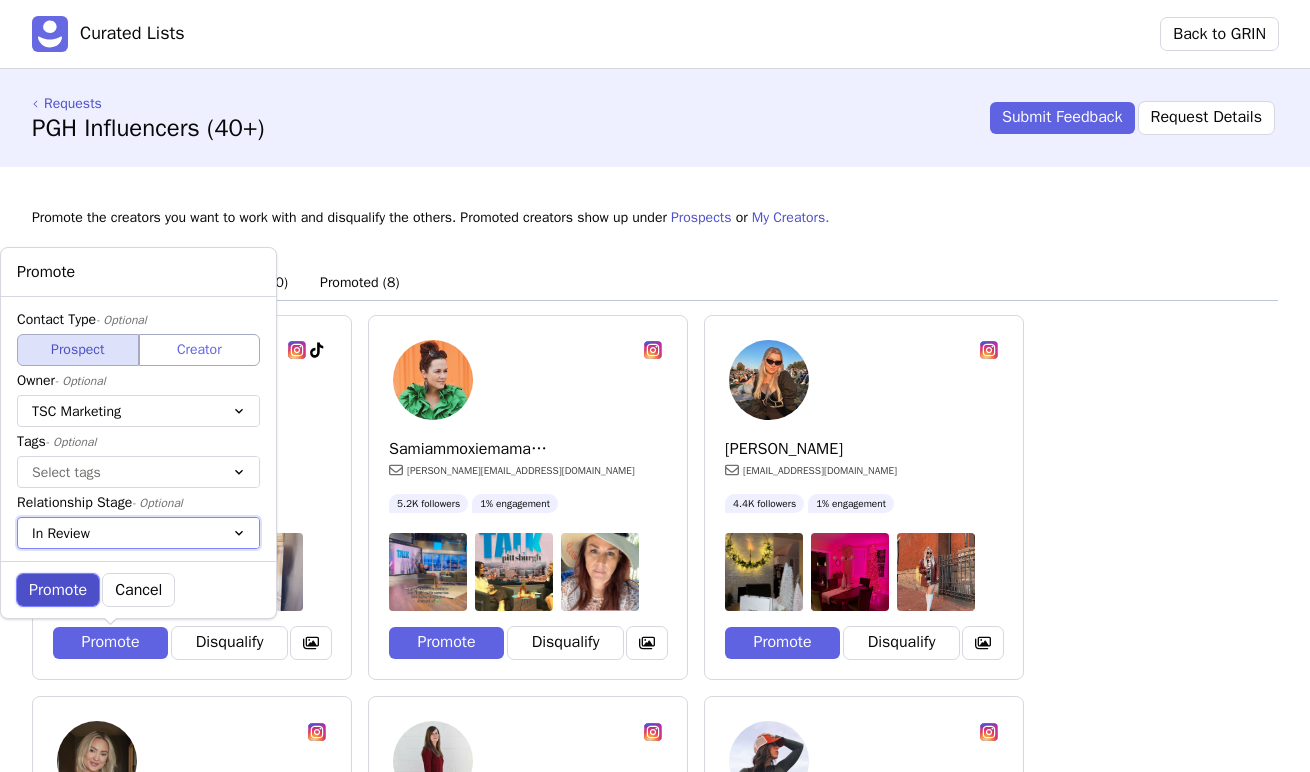 click on "Promote" at bounding box center [58, 590] 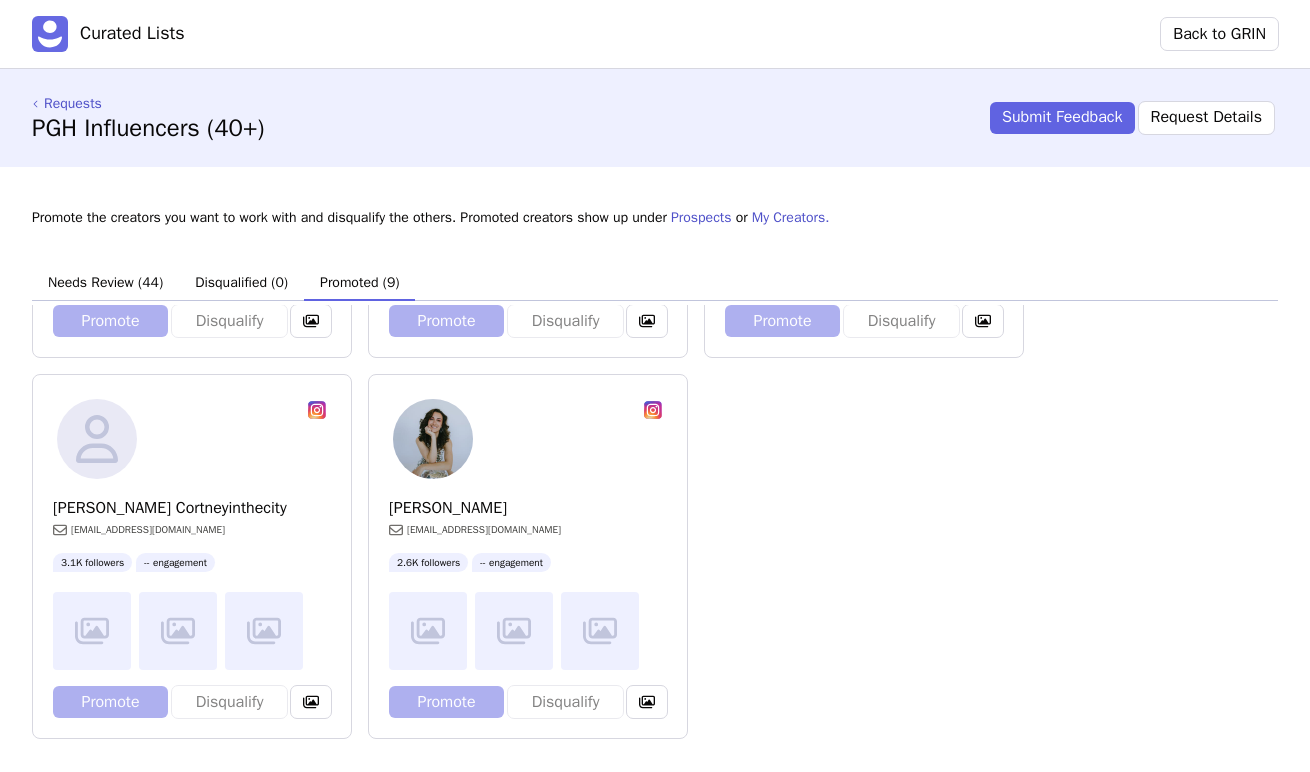 scroll, scrollTop: 724, scrollLeft: 0, axis: vertical 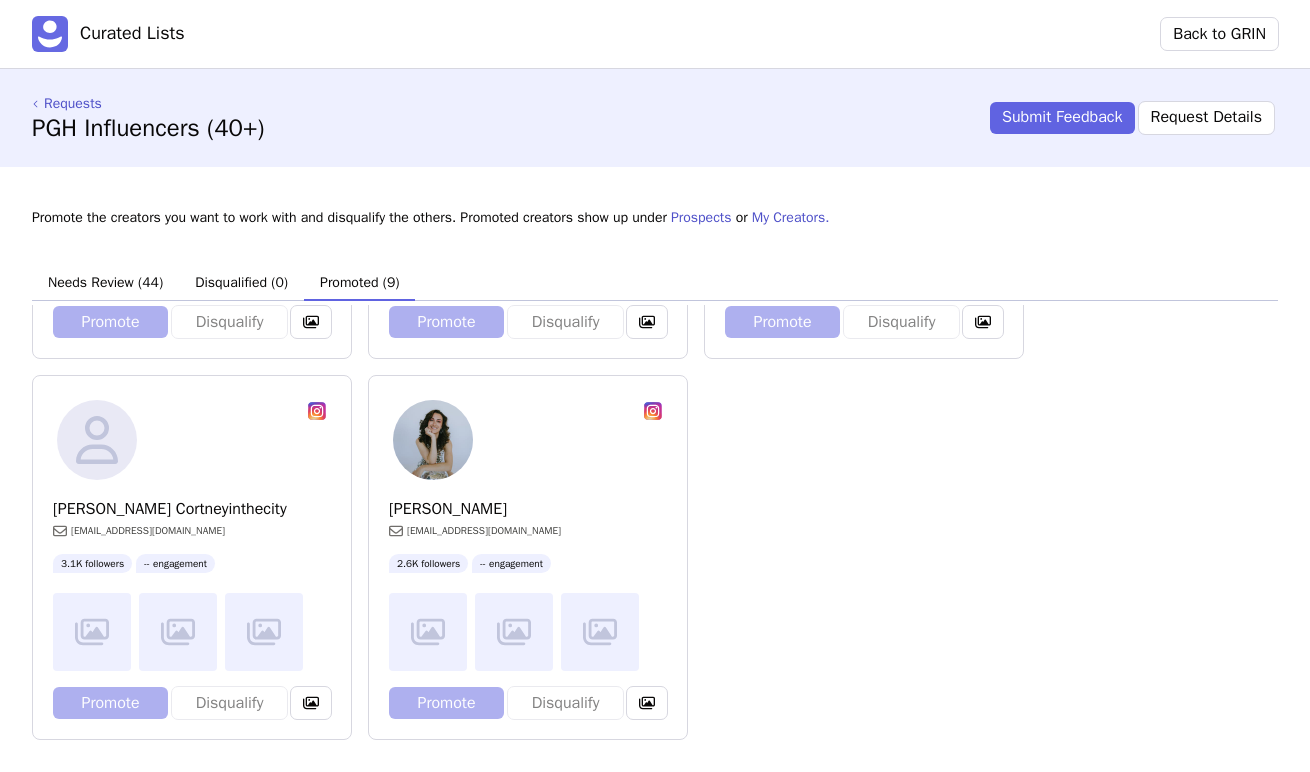 click on "Promoted (9)" at bounding box center [359, 282] 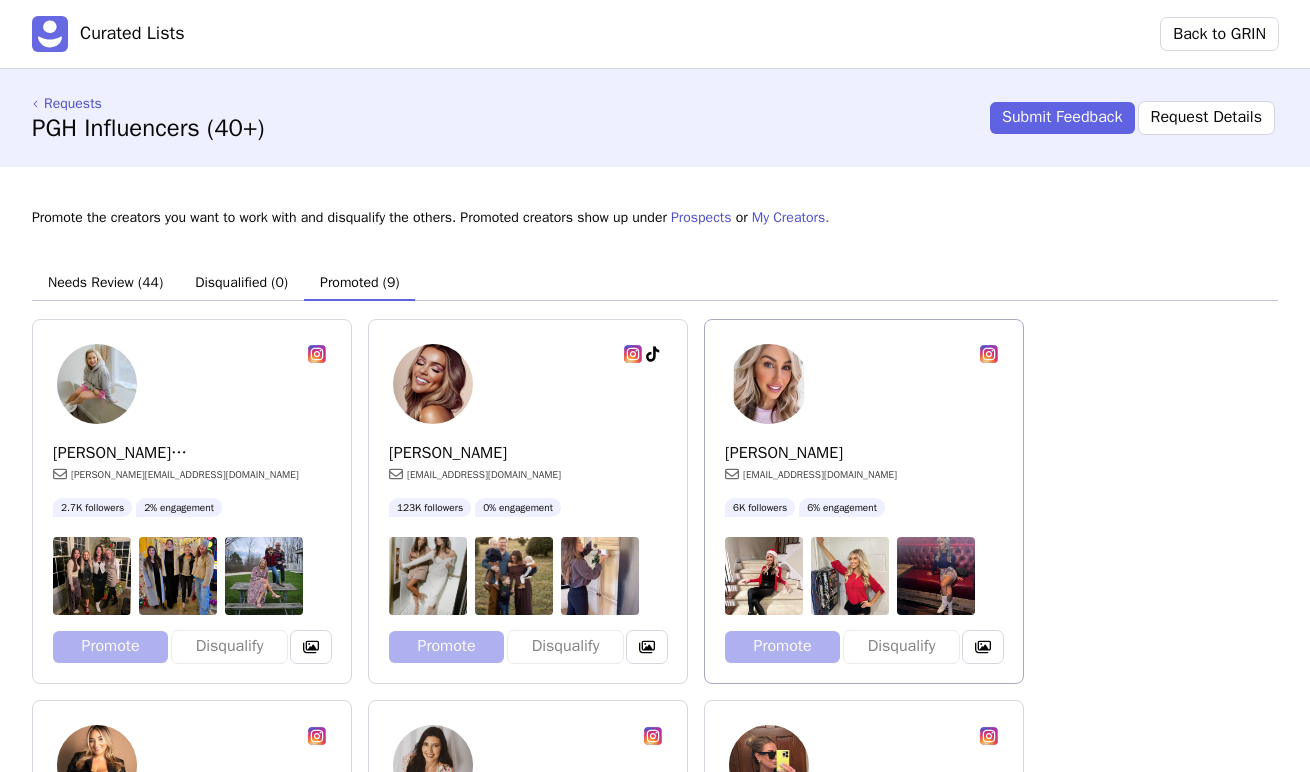 scroll, scrollTop: 10, scrollLeft: 0, axis: vertical 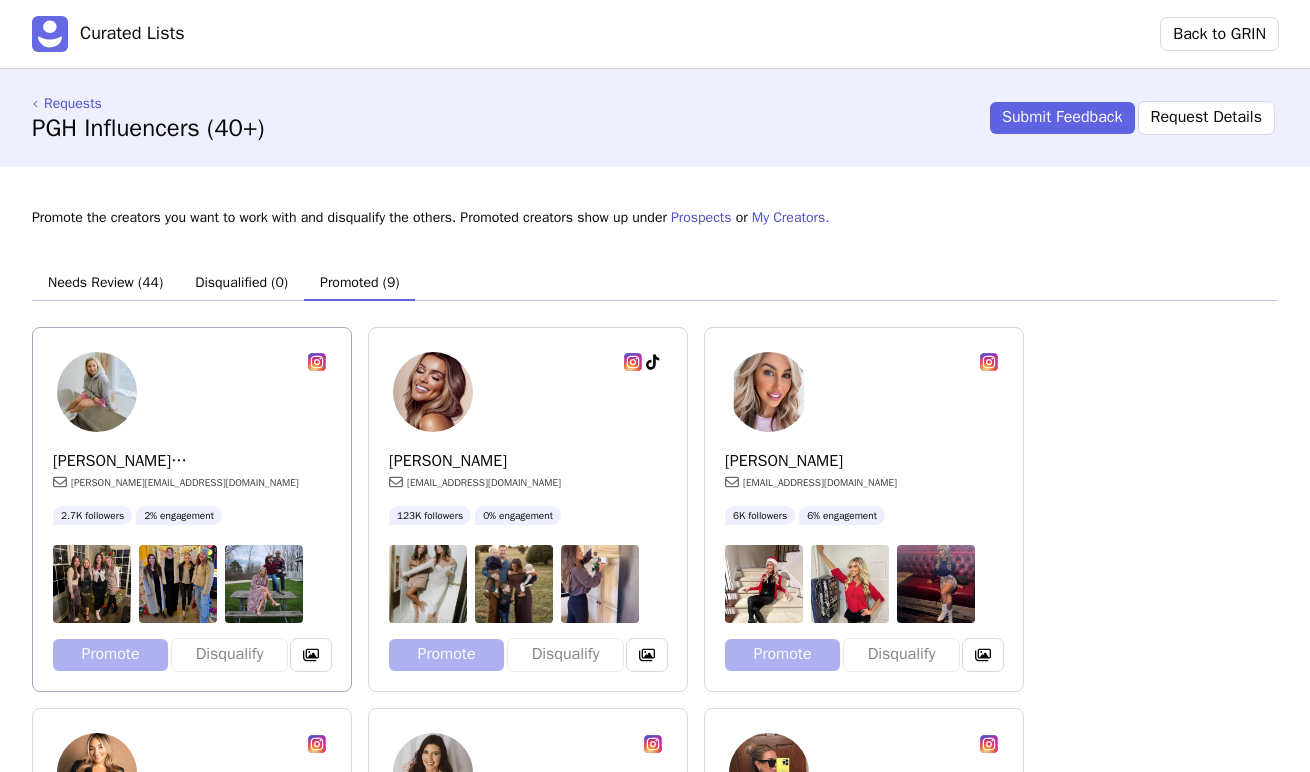 click 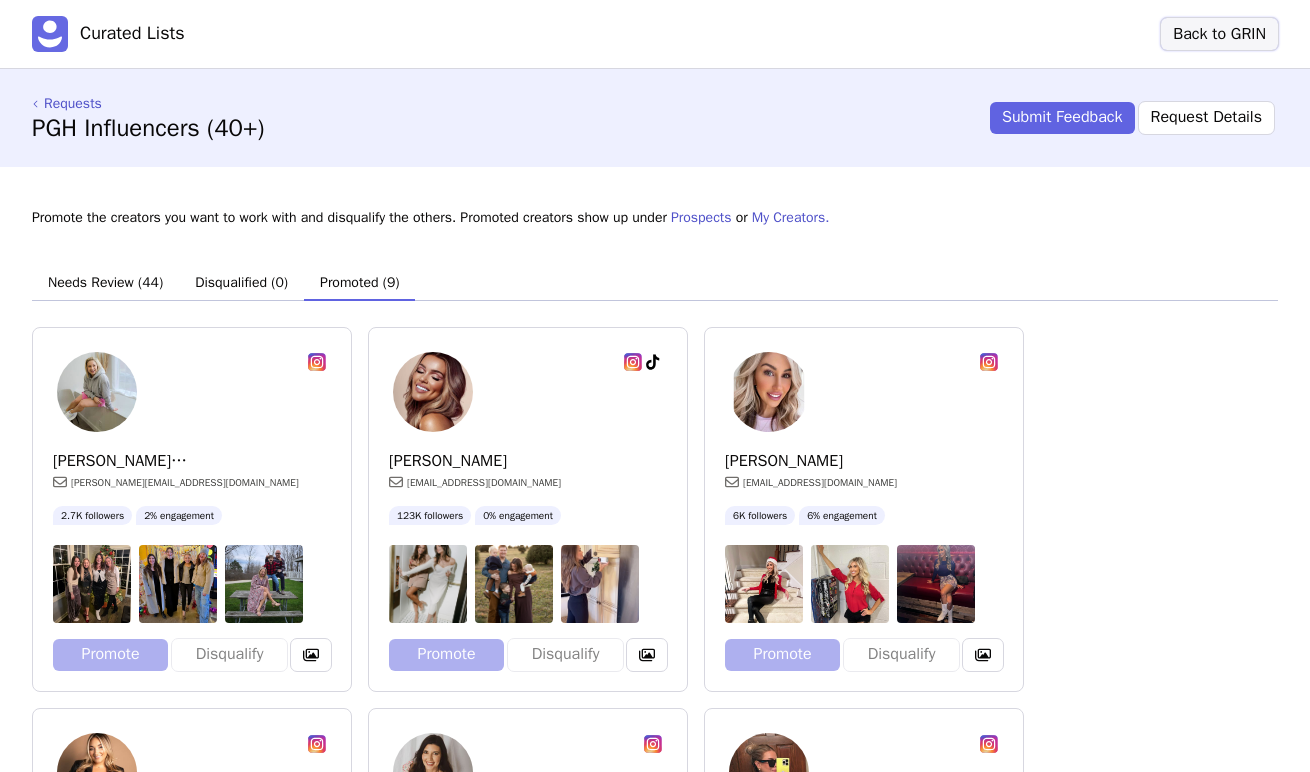 click on "Back to GRIN" at bounding box center [1219, 34] 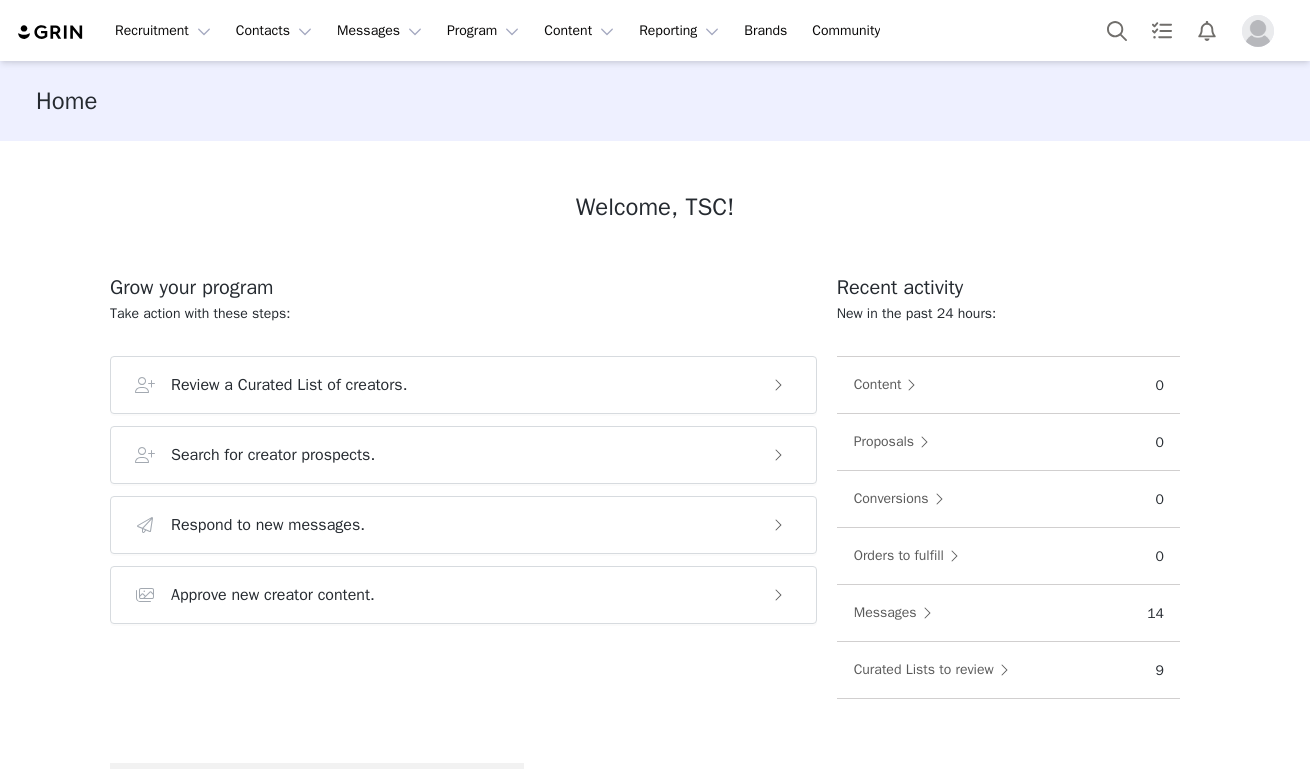 scroll, scrollTop: 0, scrollLeft: 0, axis: both 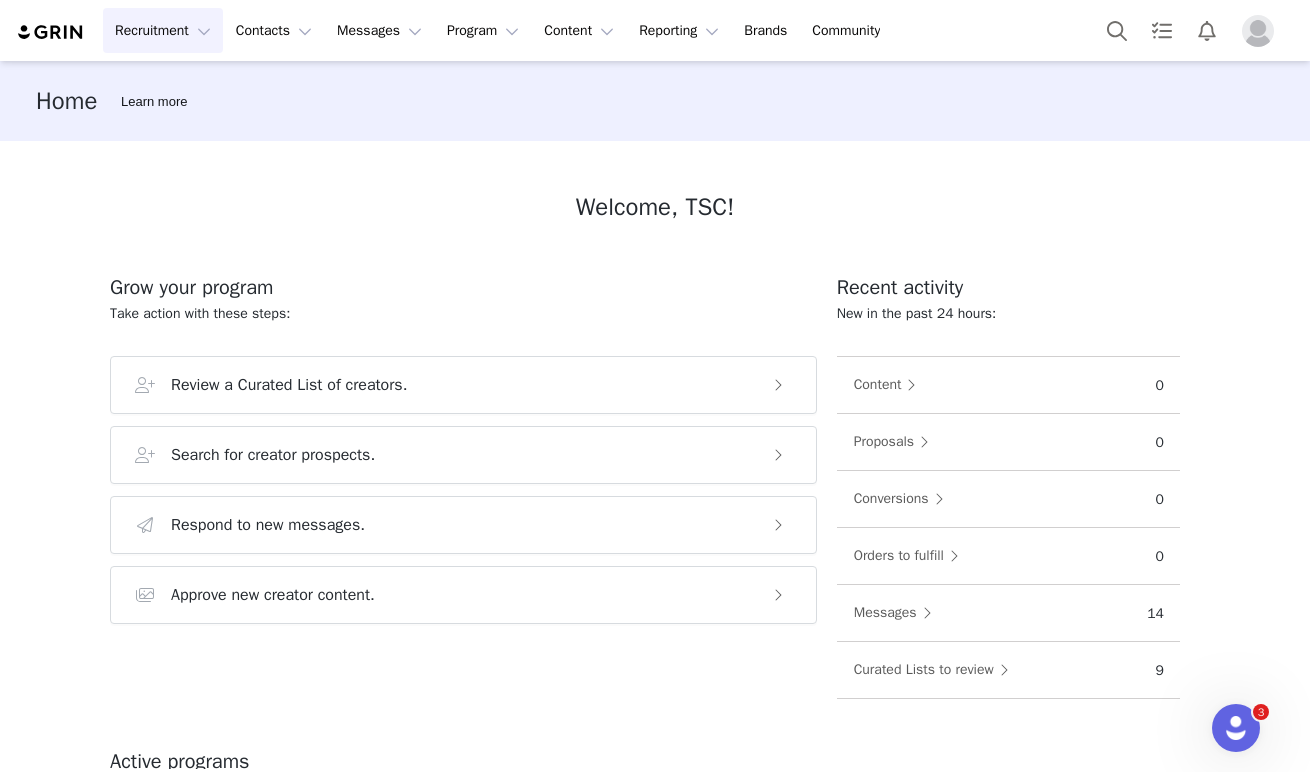 click on "Recruitment Recruitment" at bounding box center [163, 30] 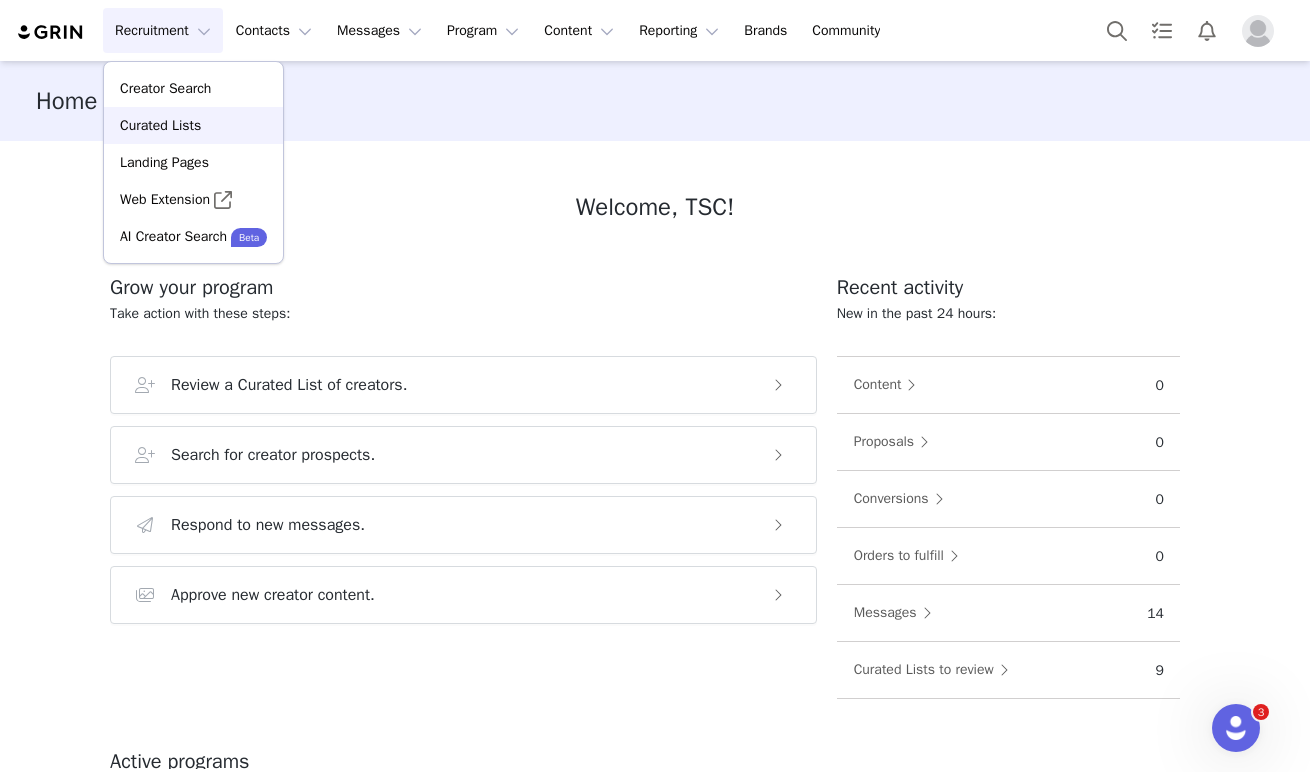 click on "Curated Lists" at bounding box center [160, 125] 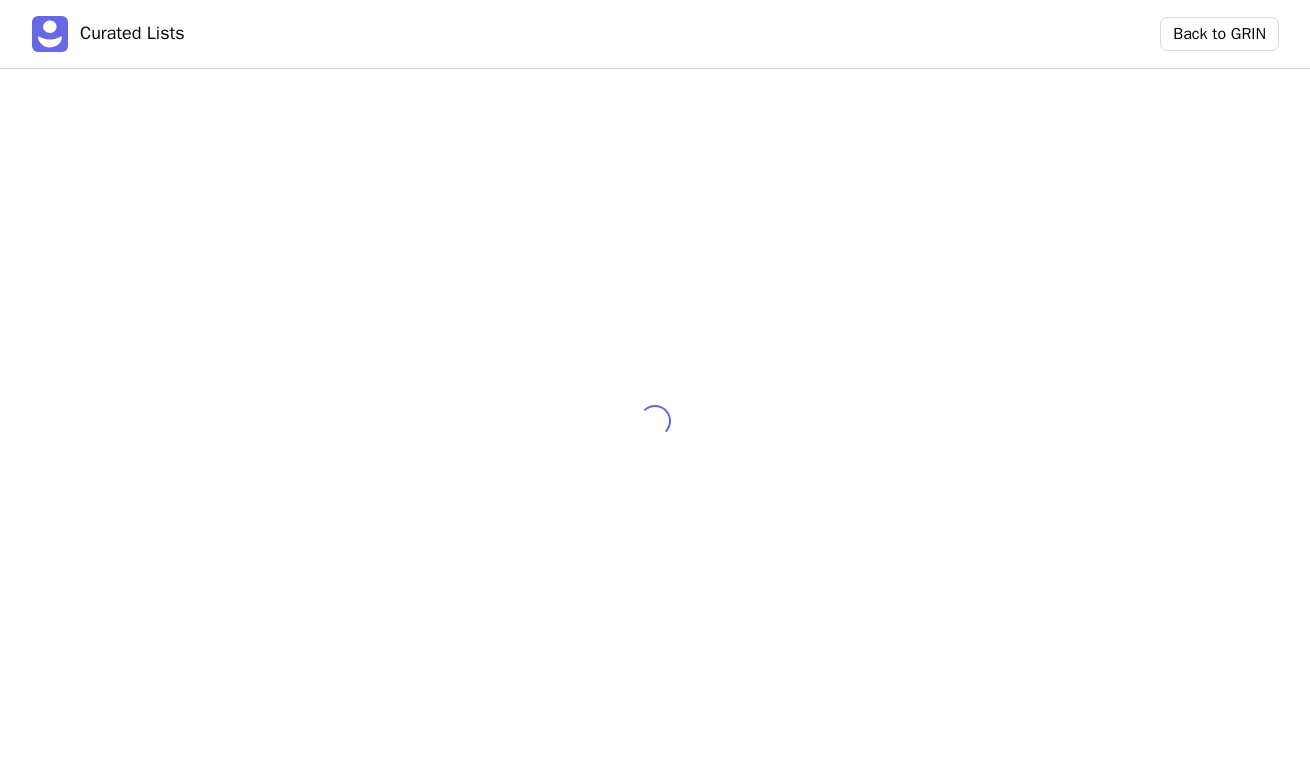 scroll, scrollTop: 0, scrollLeft: 0, axis: both 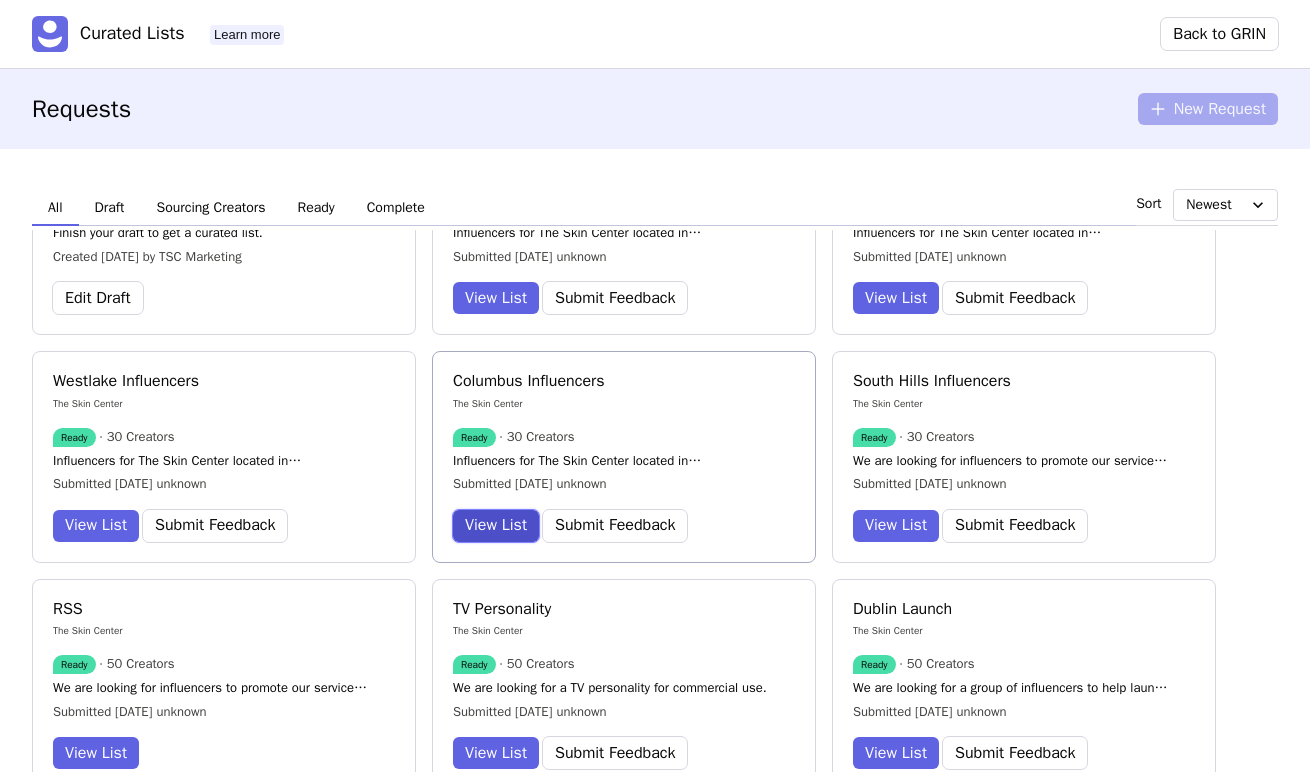 click on "View List" at bounding box center (496, 526) 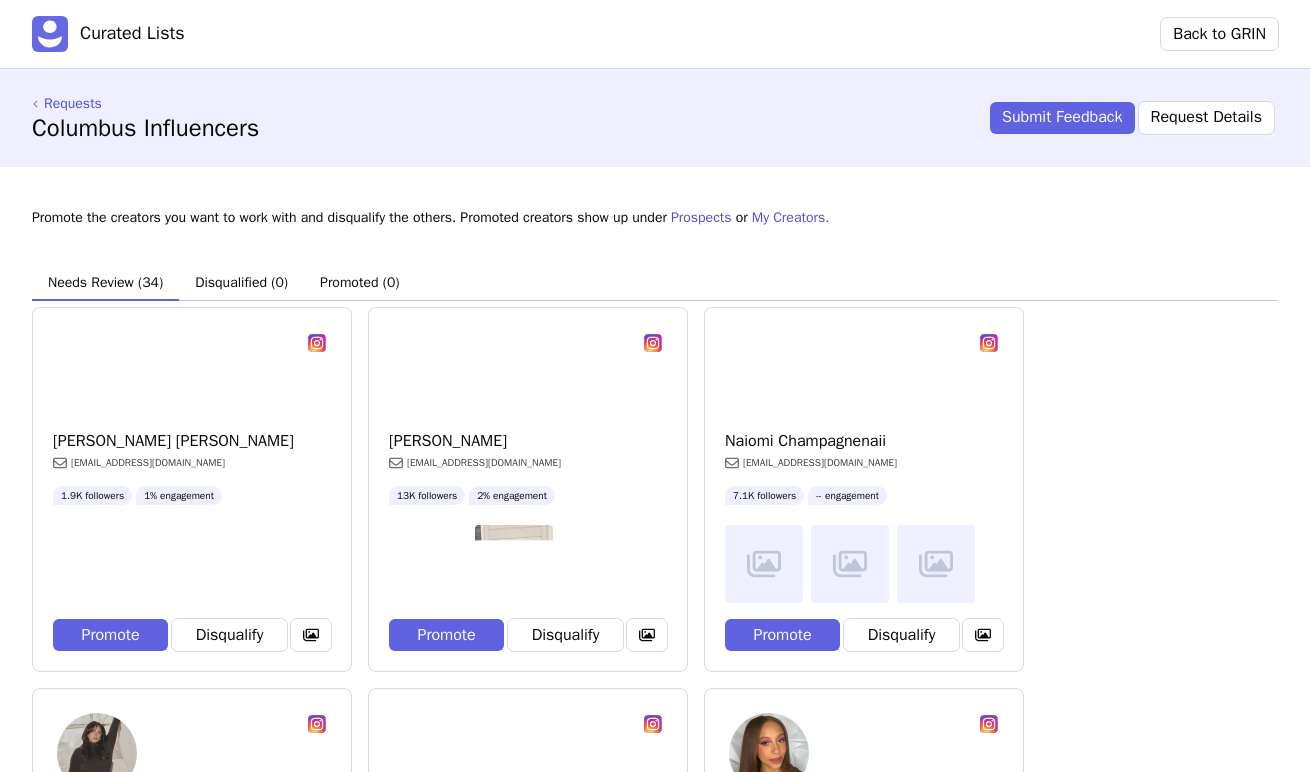 scroll, scrollTop: 456, scrollLeft: 0, axis: vertical 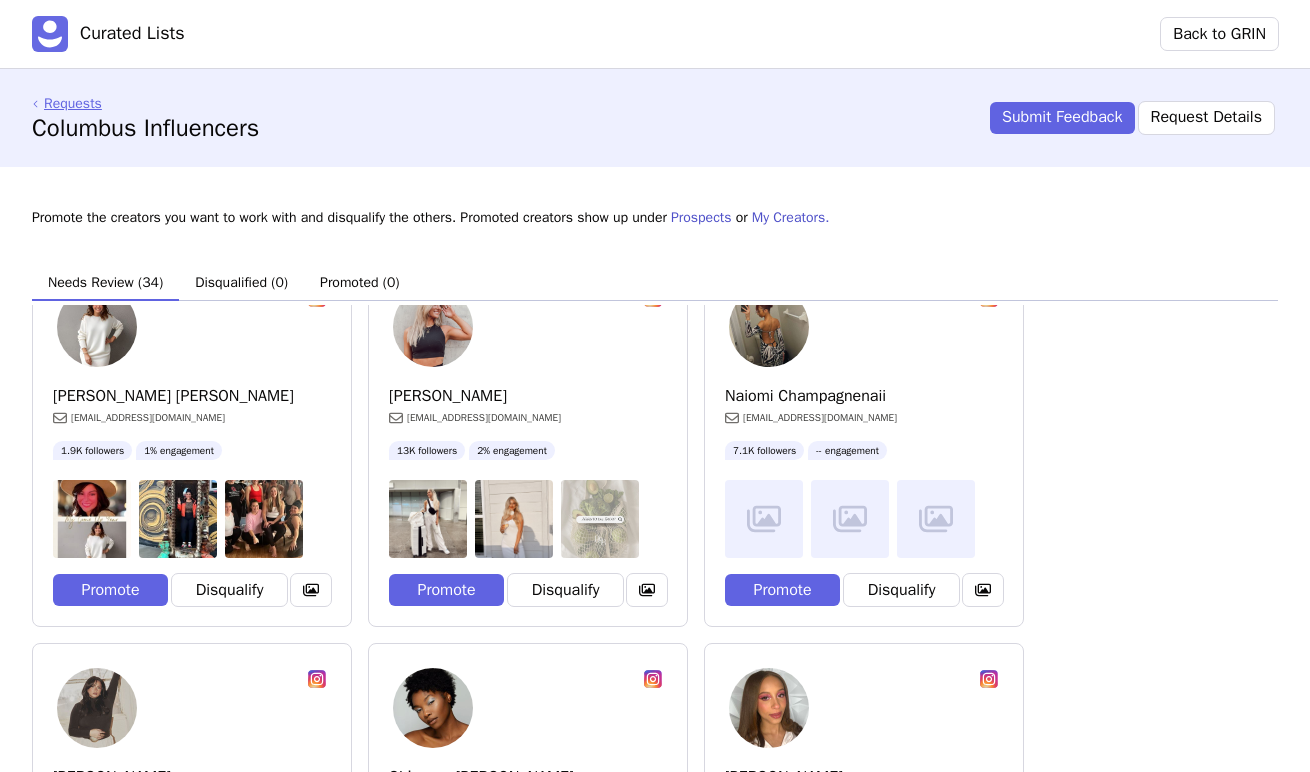 click on "Requests" at bounding box center [145, 103] 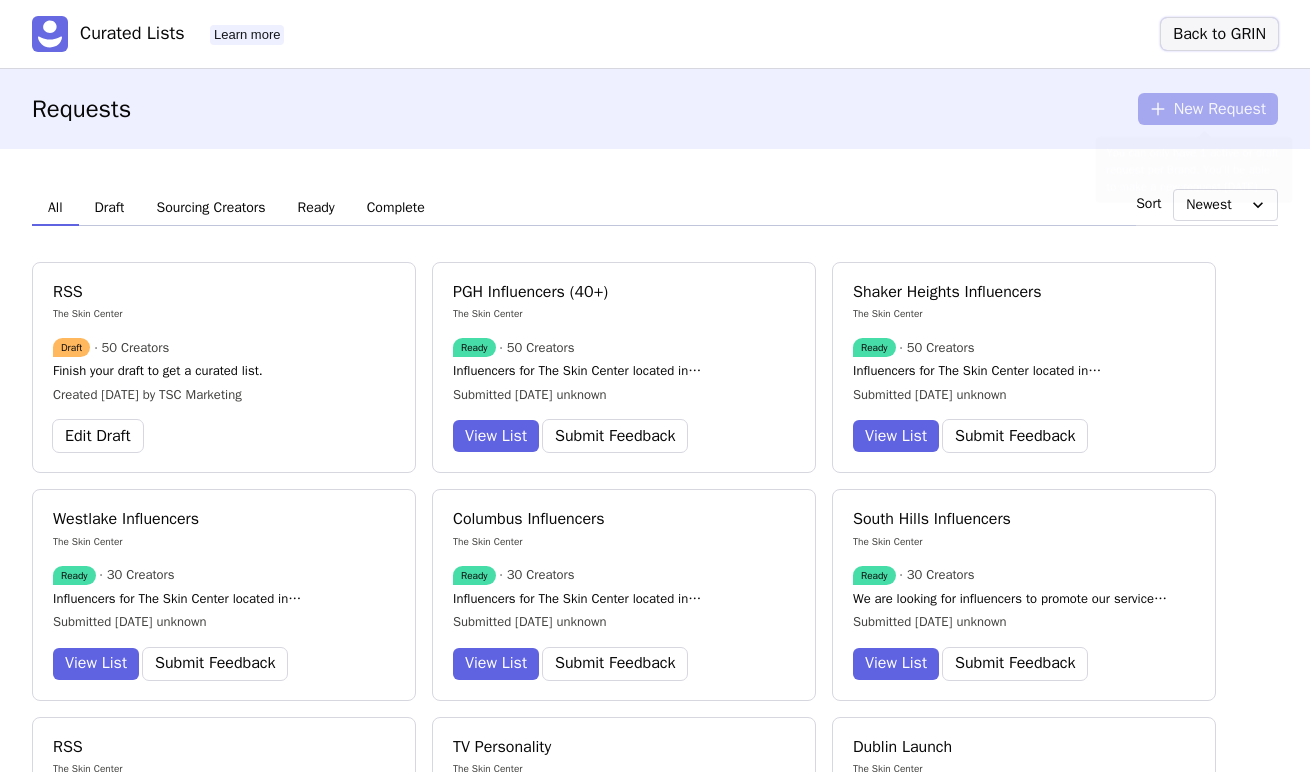 click on "Back to GRIN" at bounding box center [1219, 34] 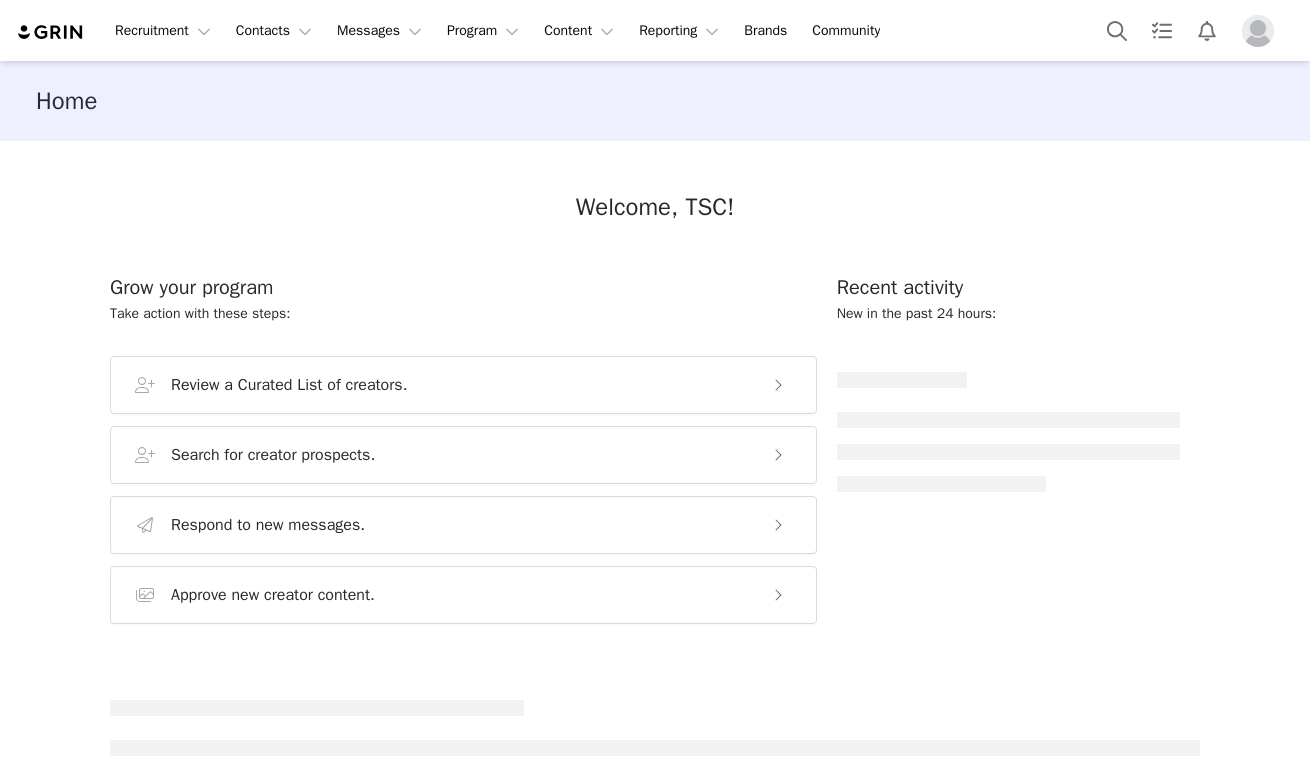 scroll, scrollTop: 0, scrollLeft: 0, axis: both 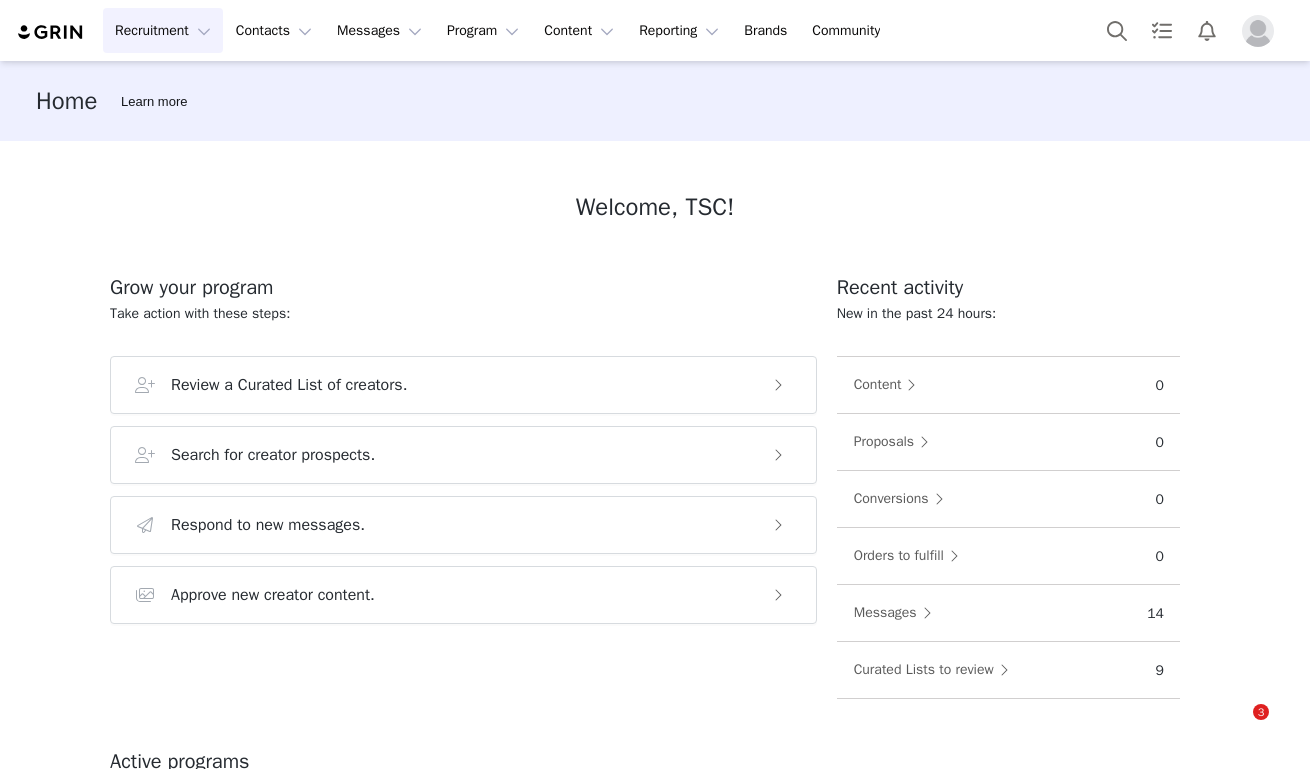 click on "Recruitment Recruitment" at bounding box center [163, 30] 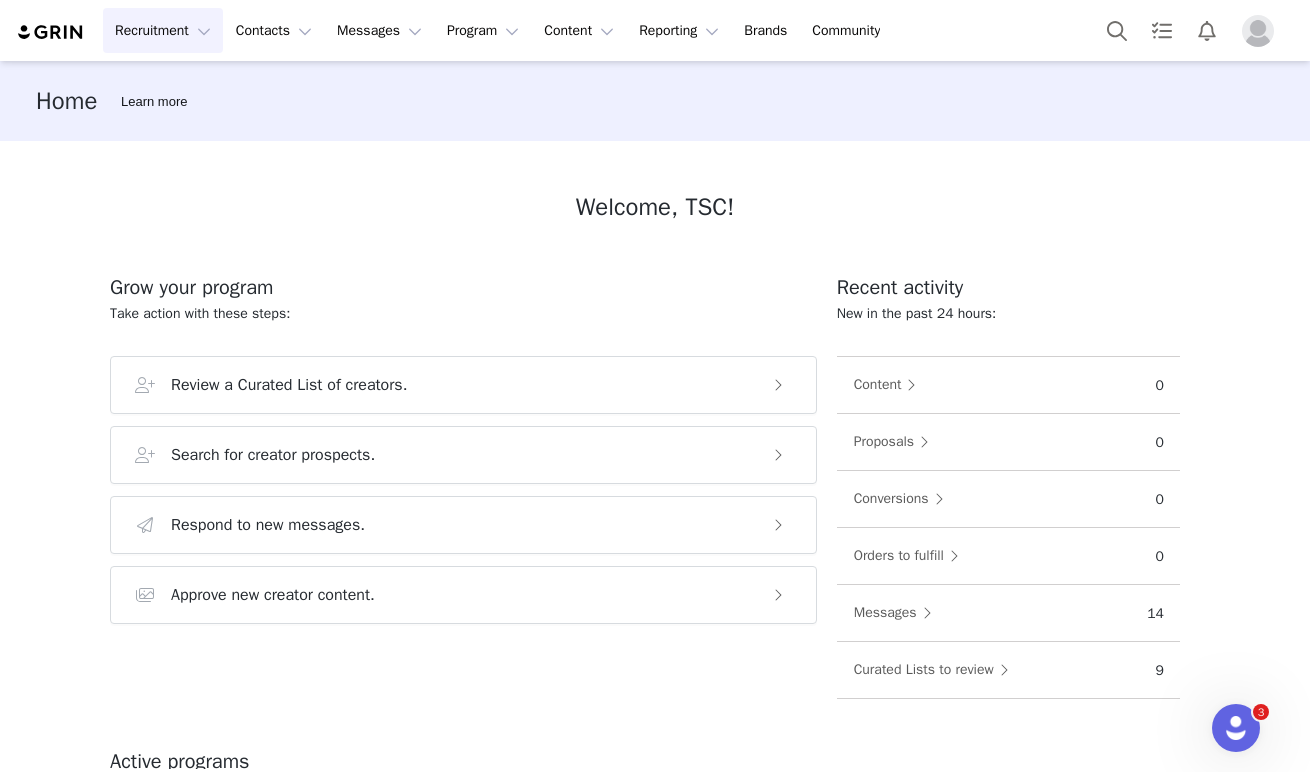 scroll, scrollTop: 0, scrollLeft: 0, axis: both 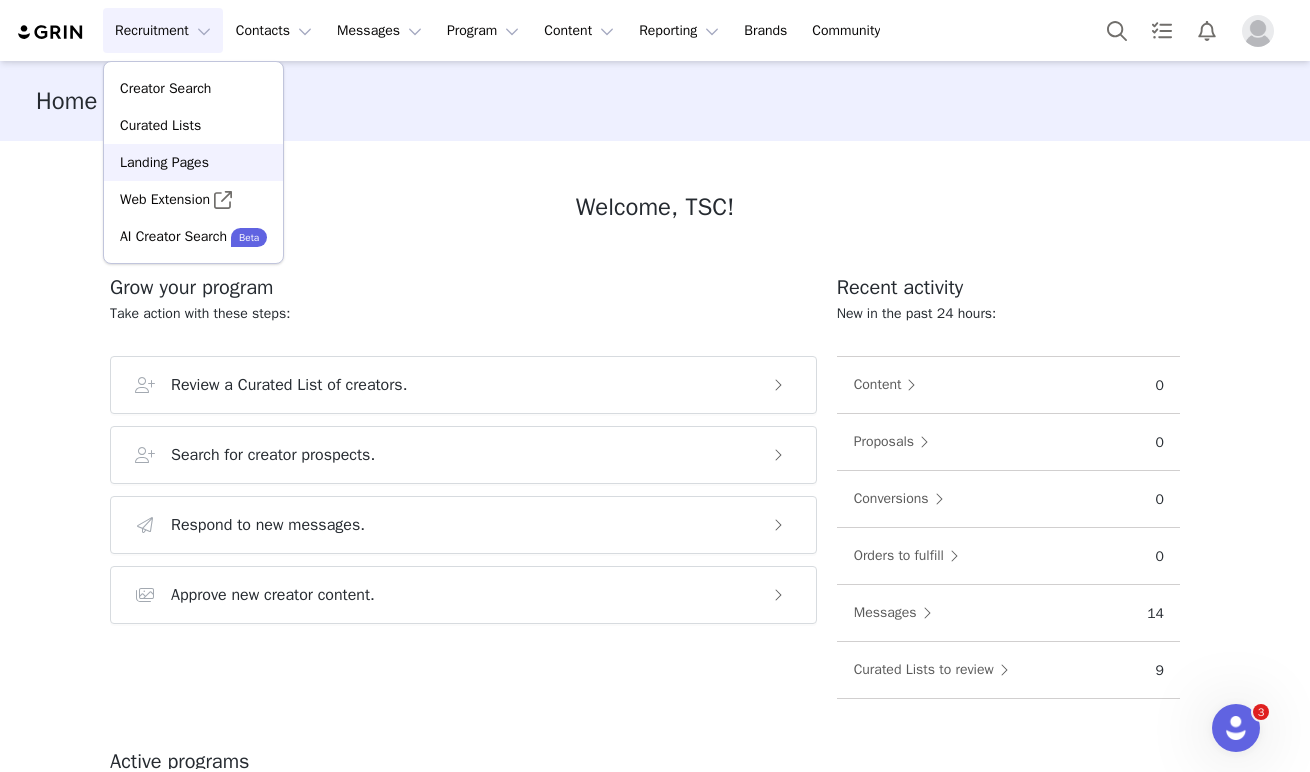 click on "Landing Pages" at bounding box center [164, 162] 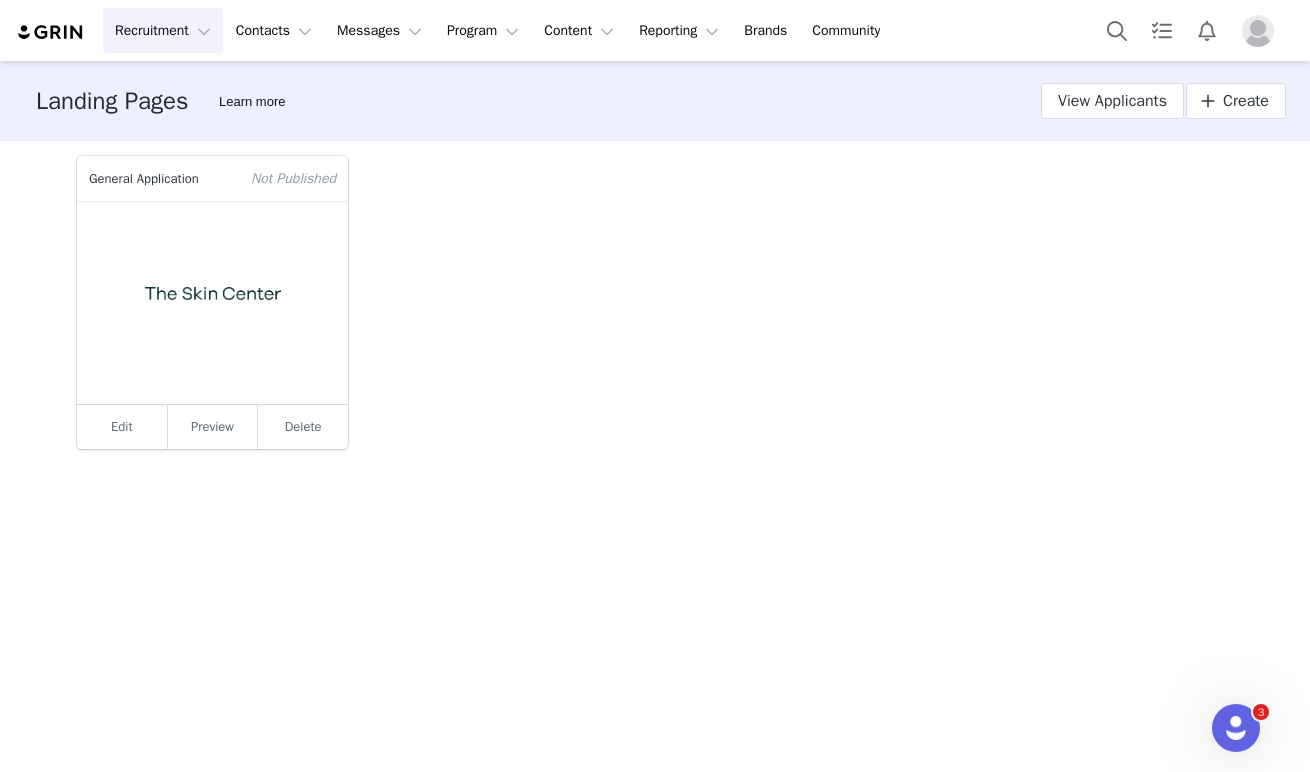 click on "Recruitment Recruitment" at bounding box center (163, 30) 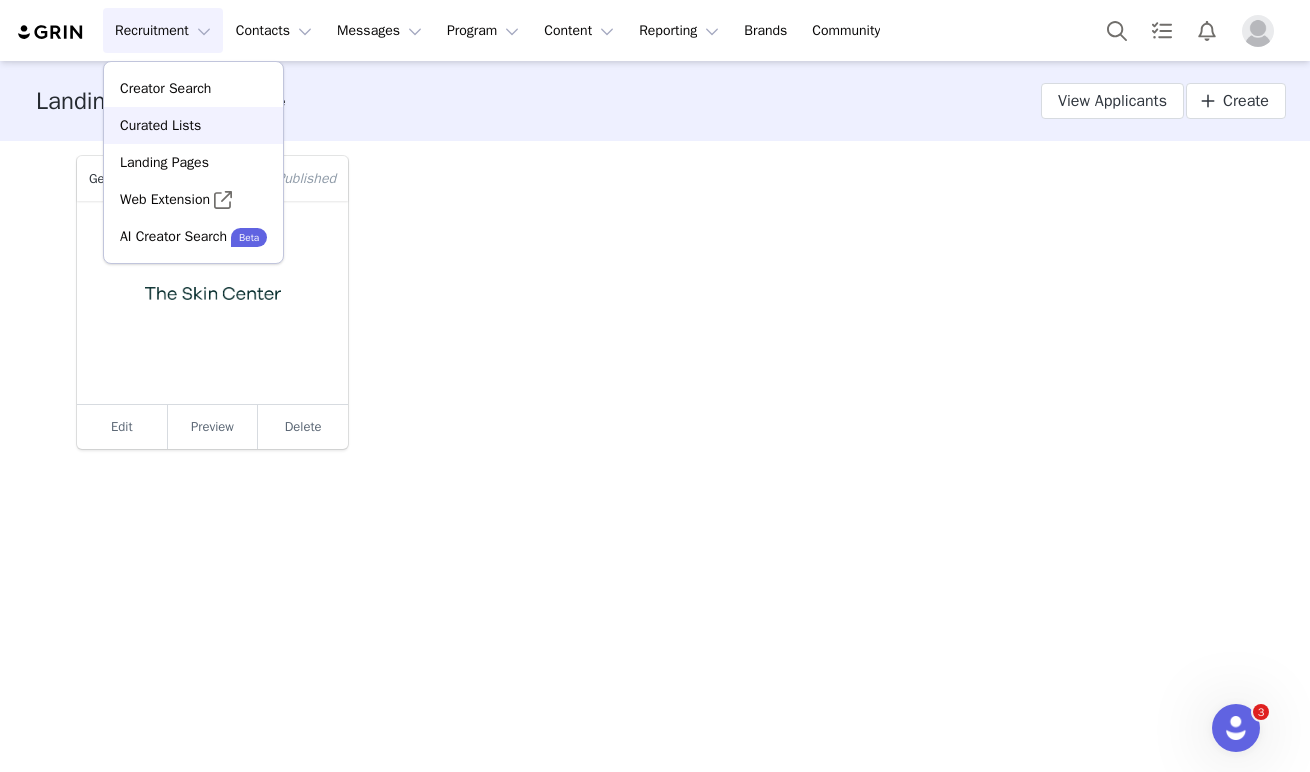 click on "Curated Lists" at bounding box center (193, 125) 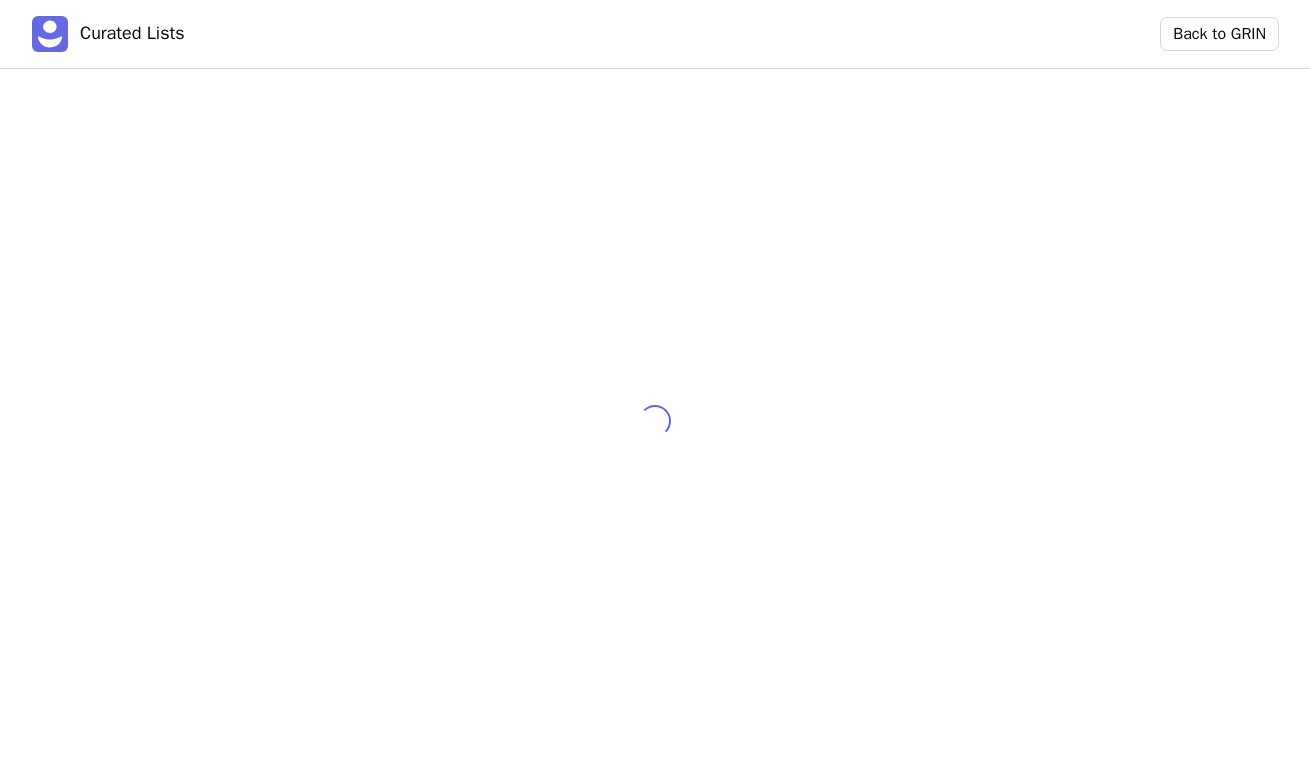 scroll, scrollTop: 0, scrollLeft: 0, axis: both 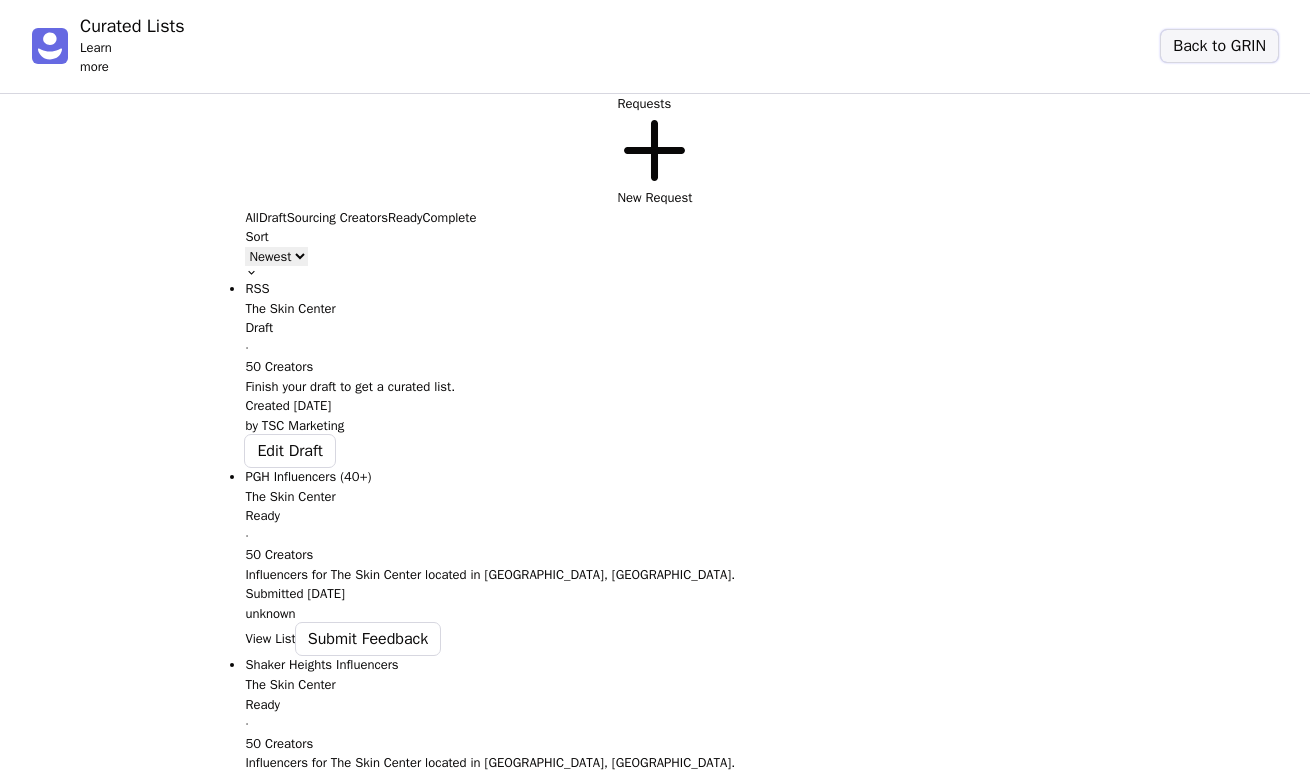 click on "Back to GRIN" at bounding box center (1219, 46) 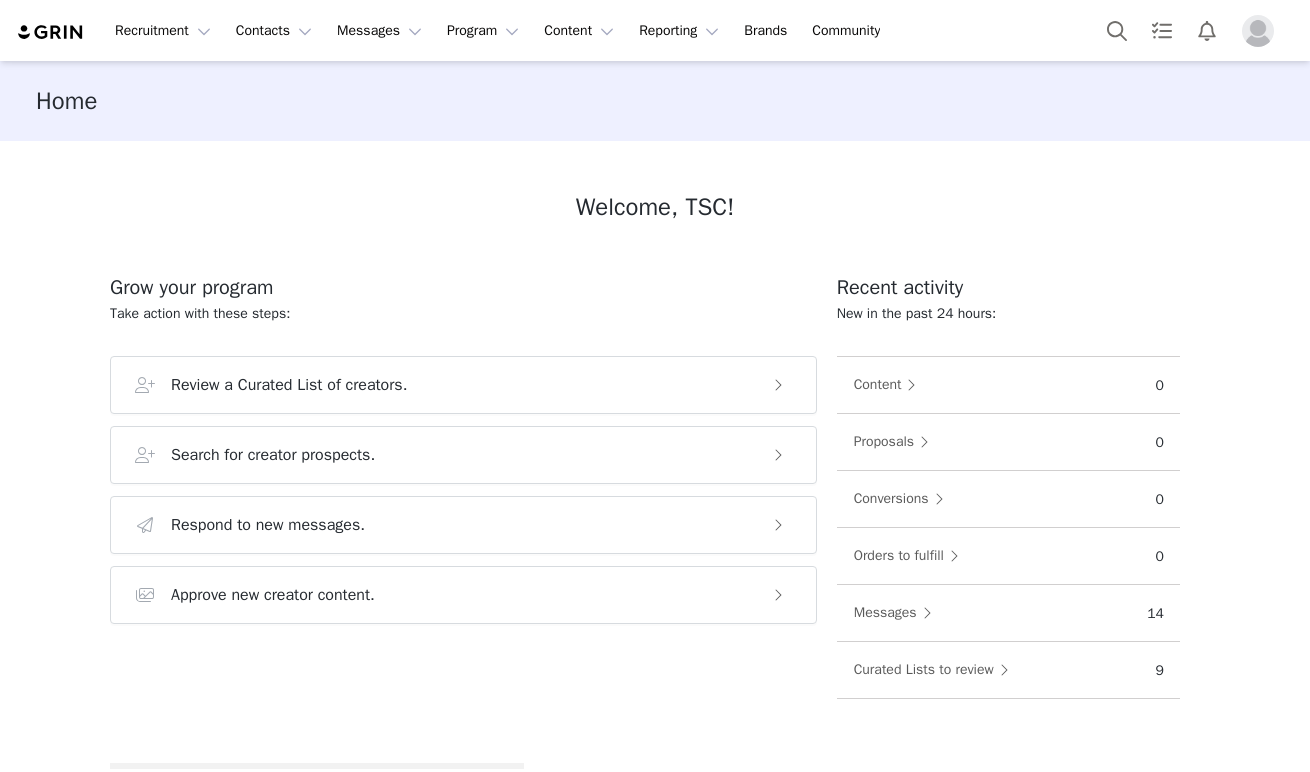 scroll, scrollTop: 0, scrollLeft: 0, axis: both 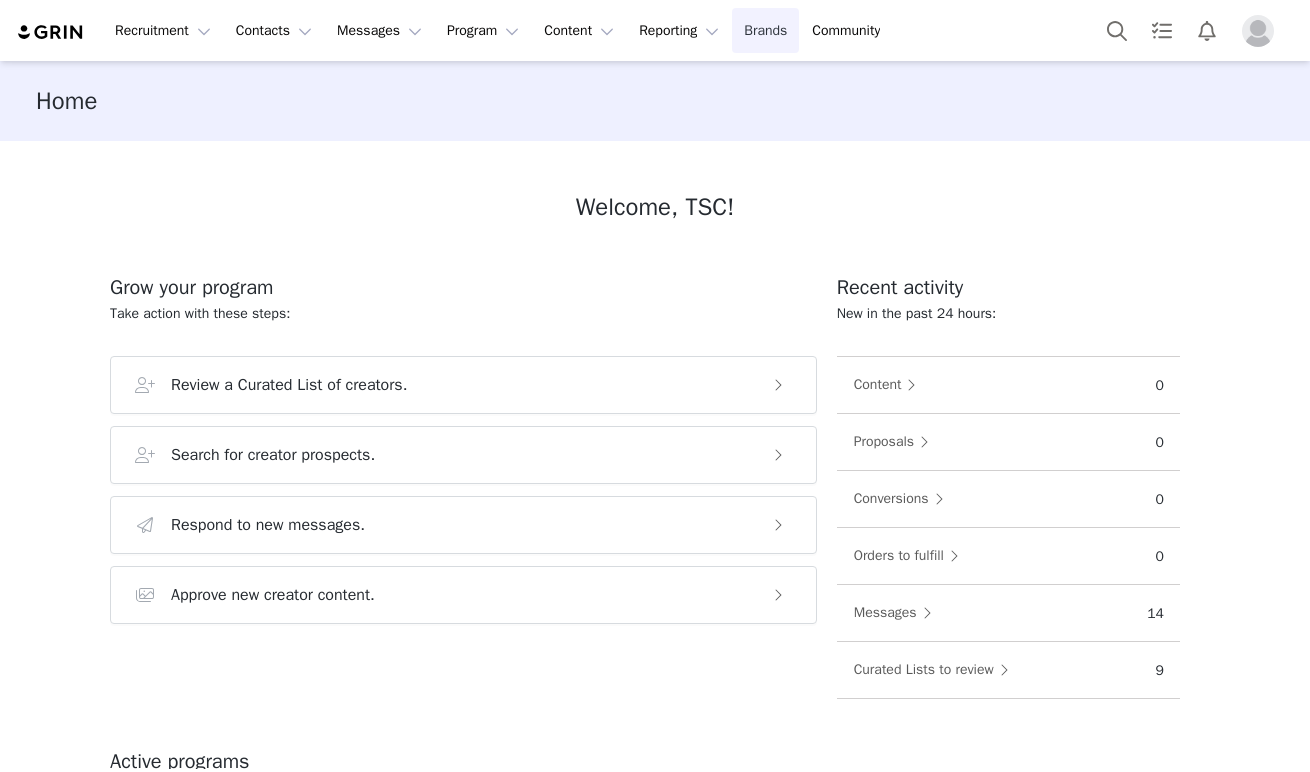 click on "Brands Brands" at bounding box center (765, 30) 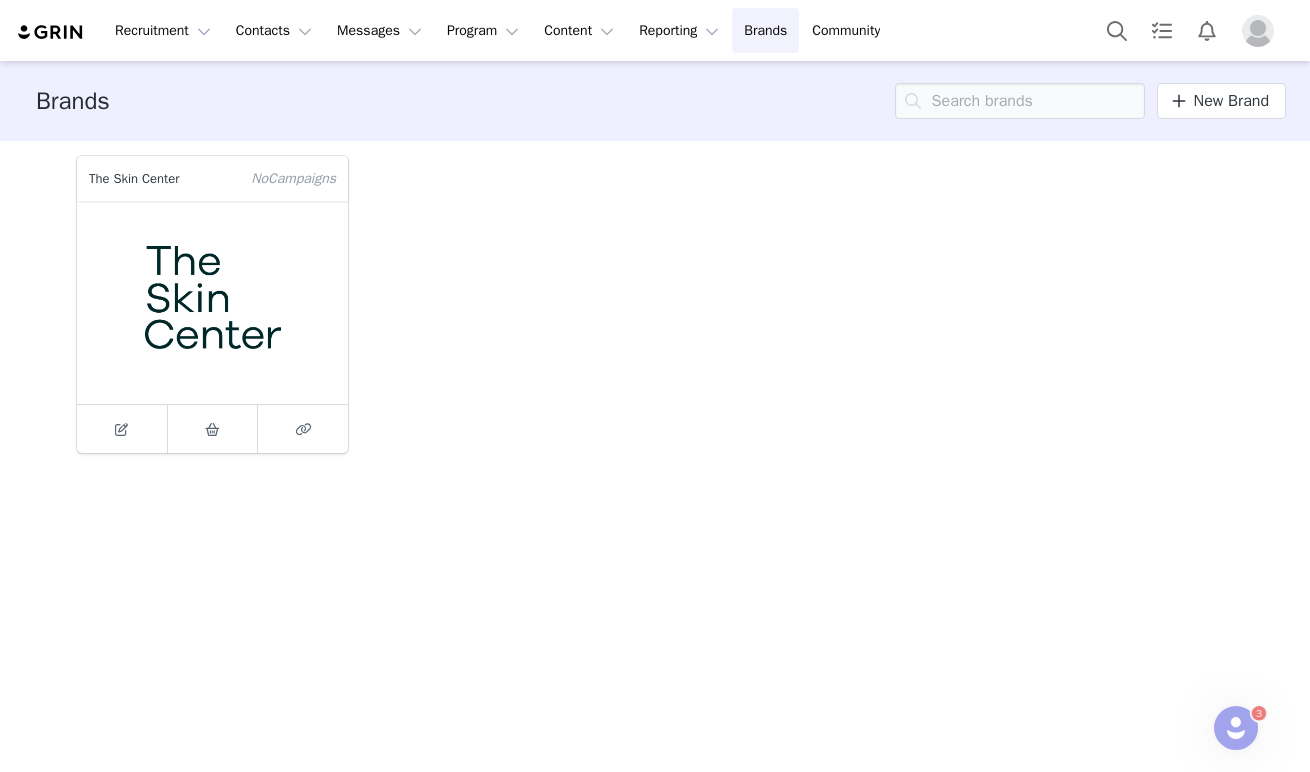 scroll, scrollTop: 0, scrollLeft: 0, axis: both 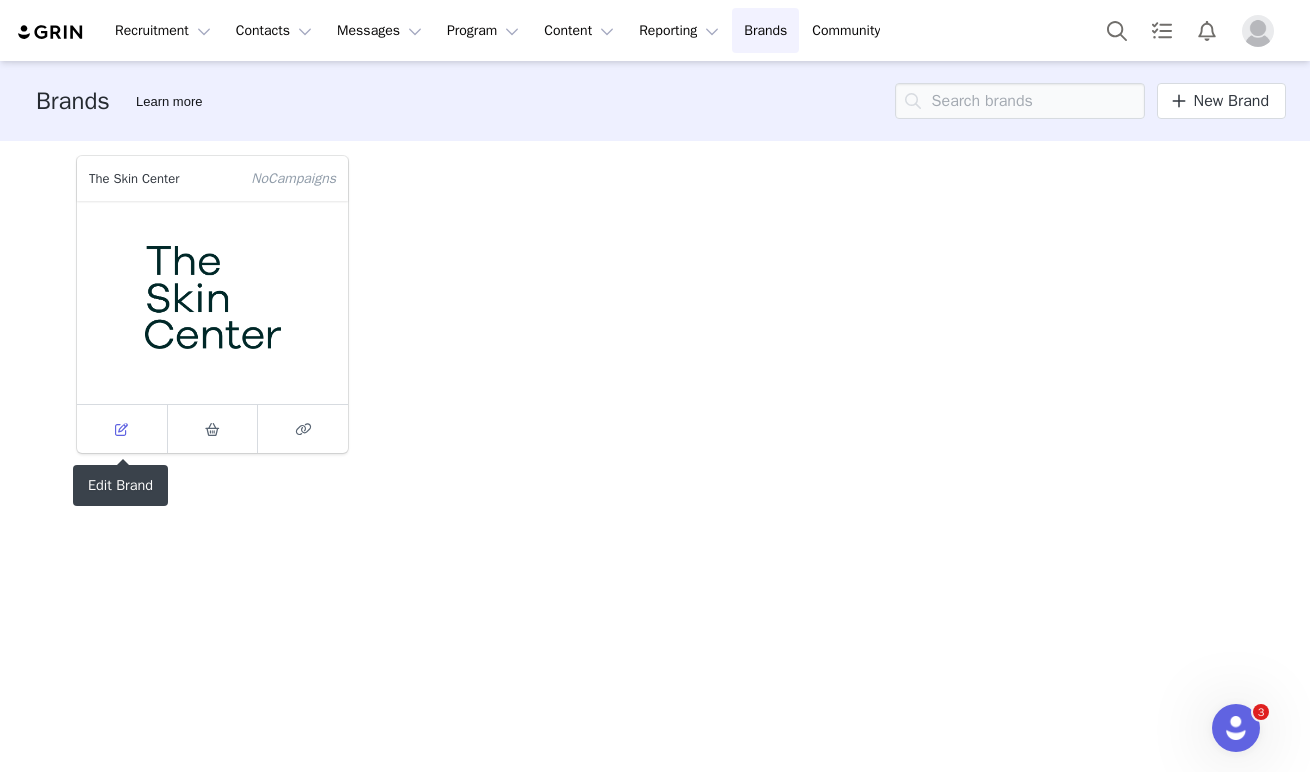 click at bounding box center [122, 429] 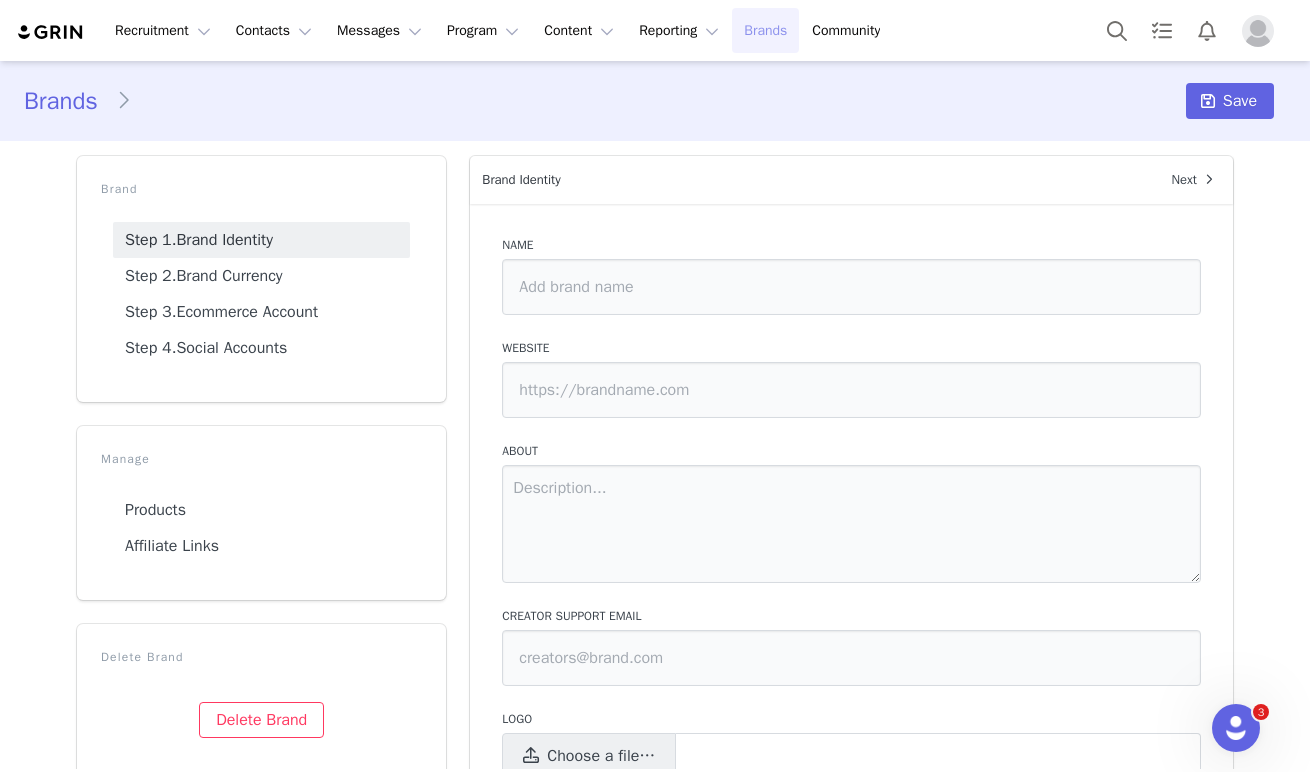 type on "The Skin Center" 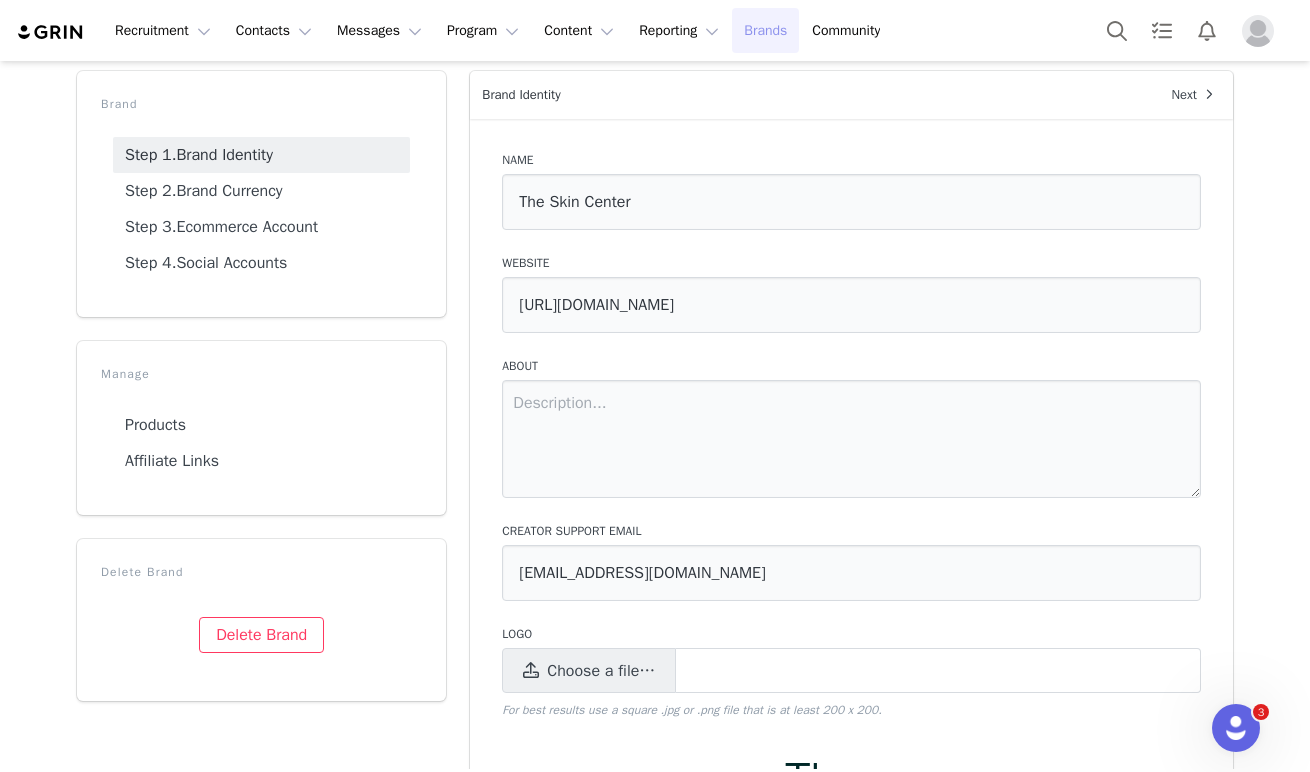 scroll, scrollTop: 88, scrollLeft: 0, axis: vertical 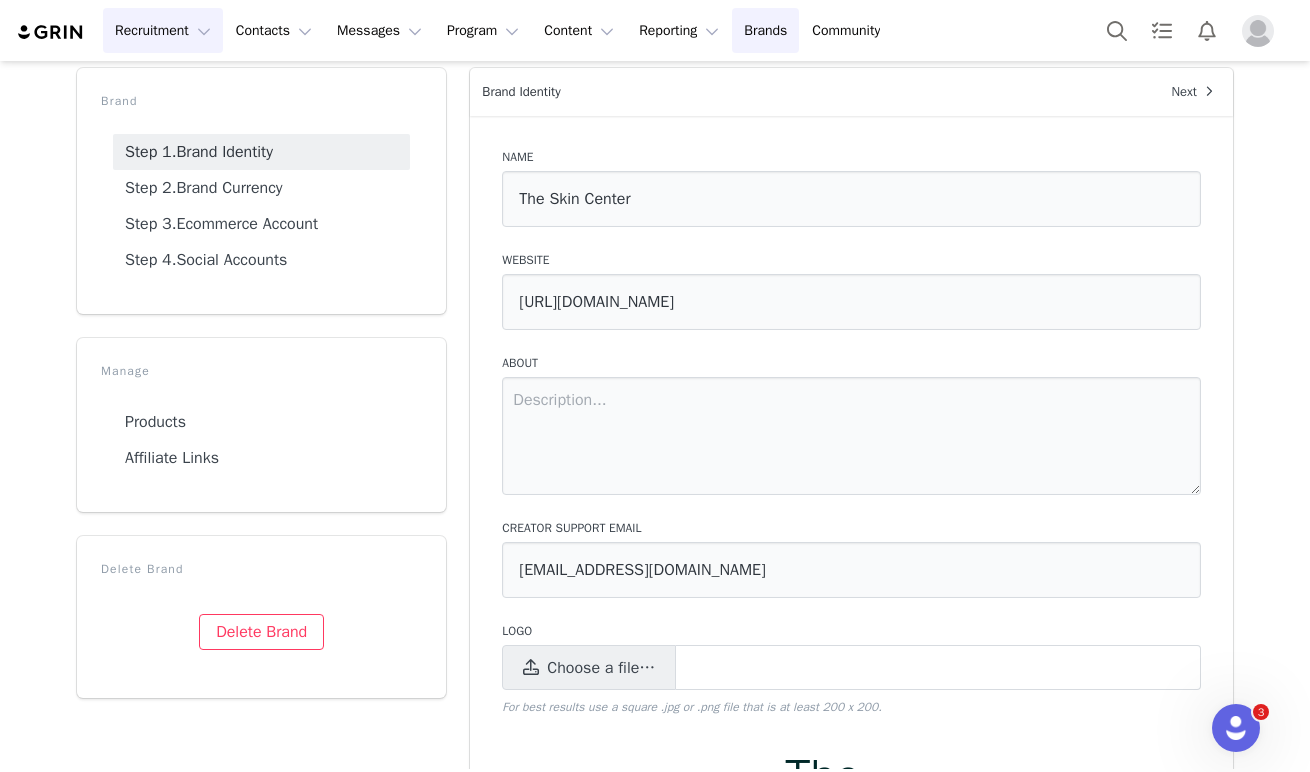 click on "Recruitment Recruitment" at bounding box center [163, 30] 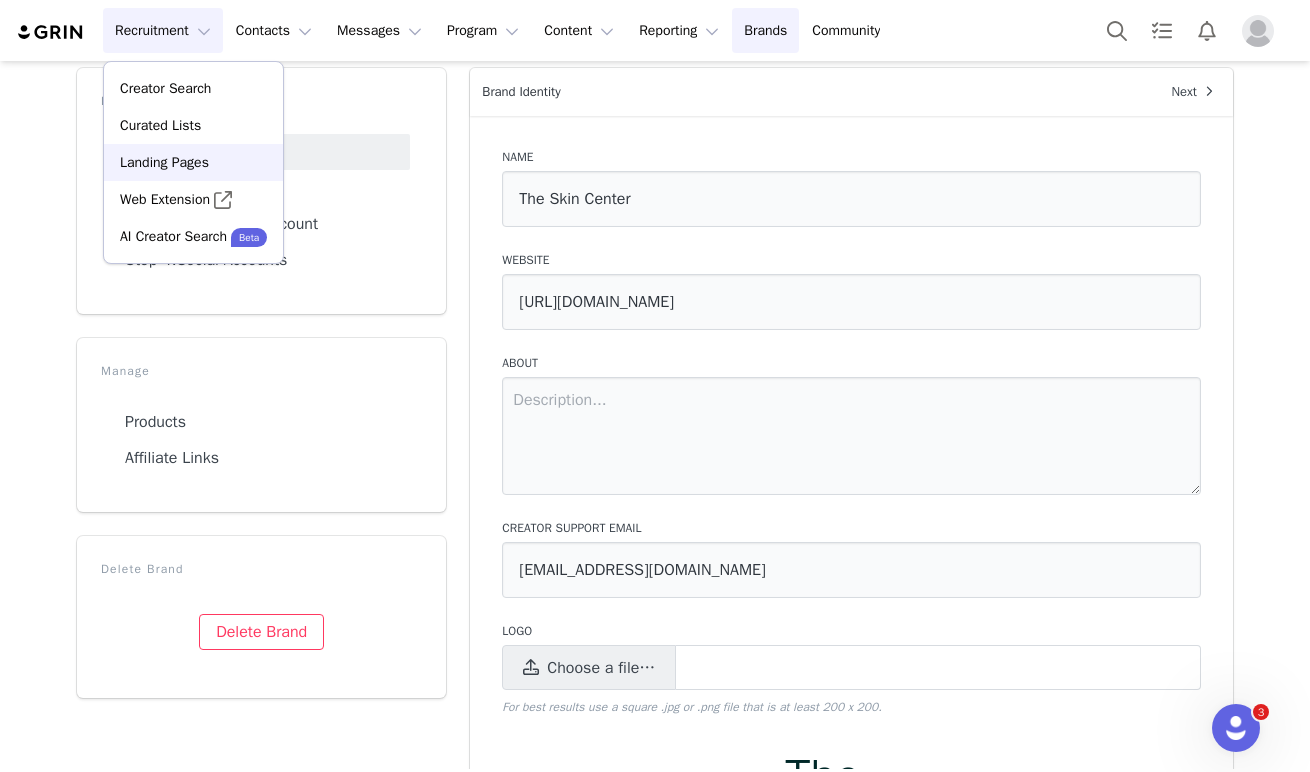click on "Landing Pages" at bounding box center (193, 162) 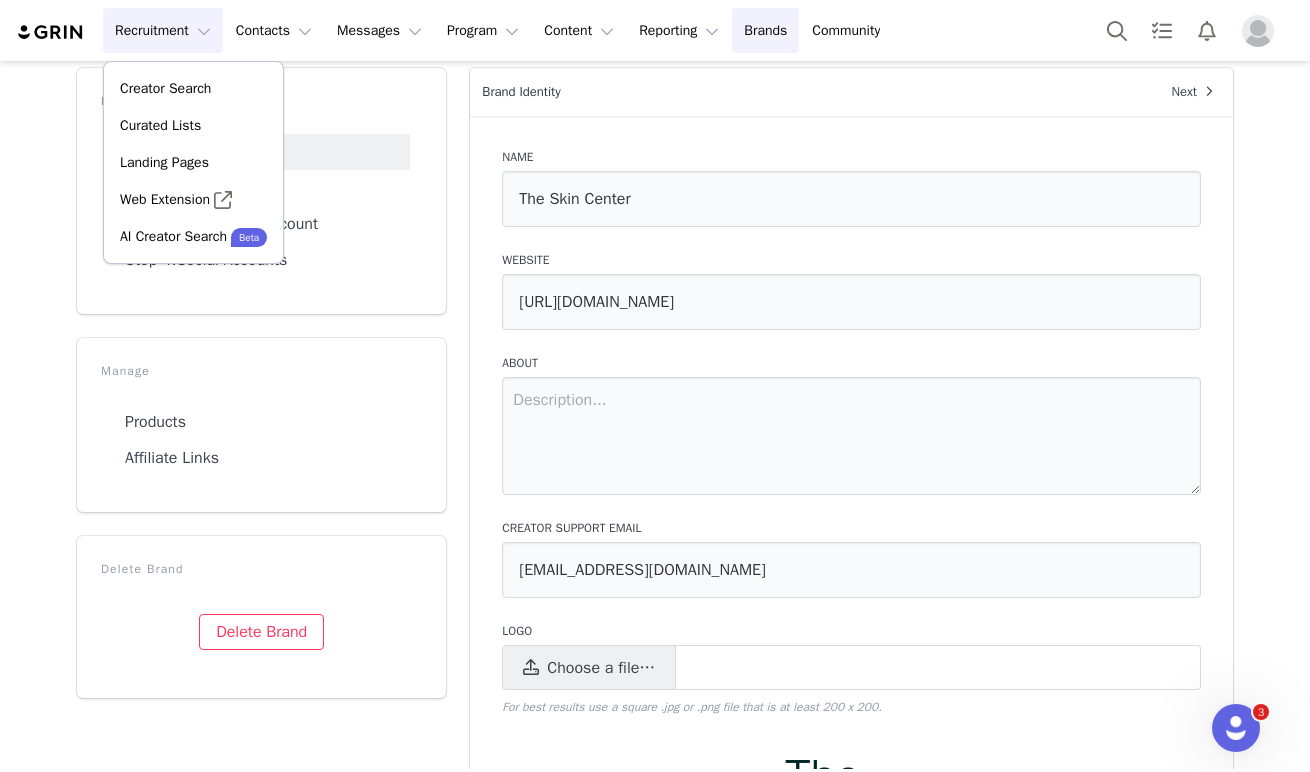 scroll, scrollTop: 0, scrollLeft: 0, axis: both 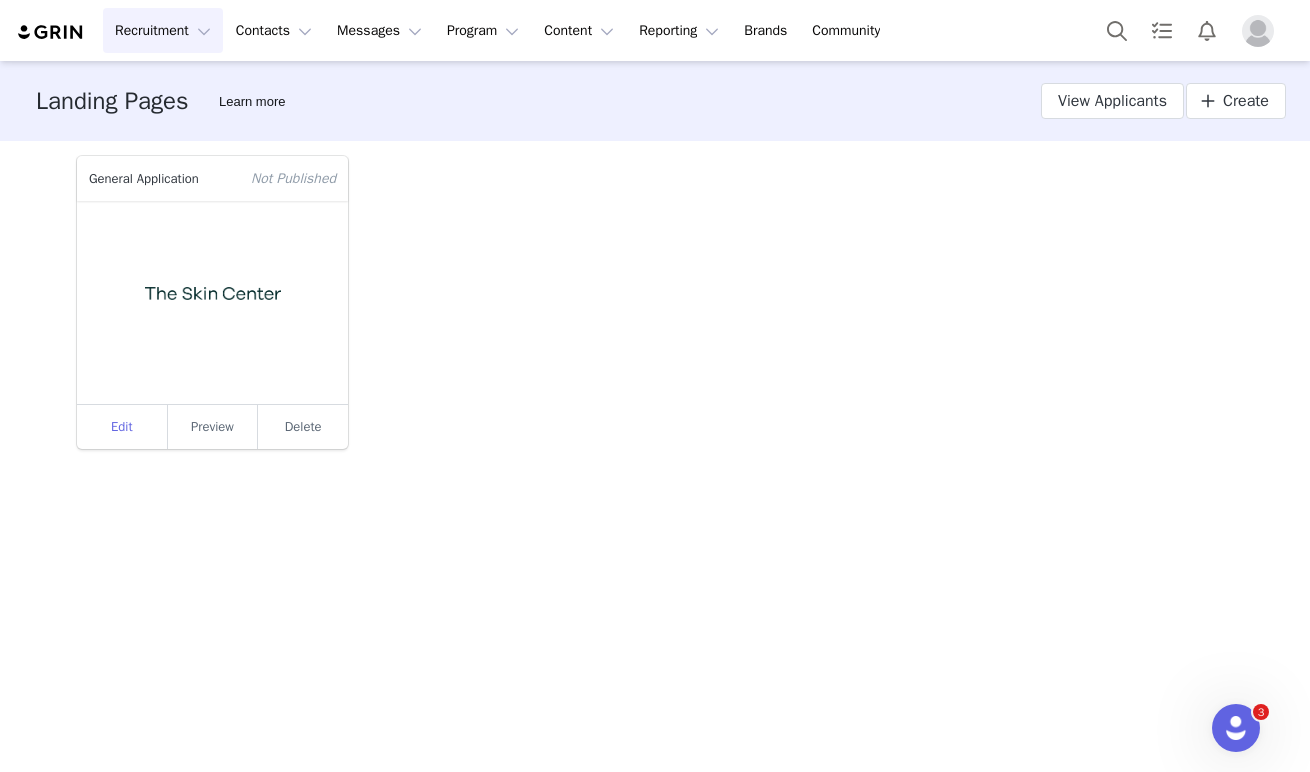 click on "Edit" at bounding box center (122, 427) 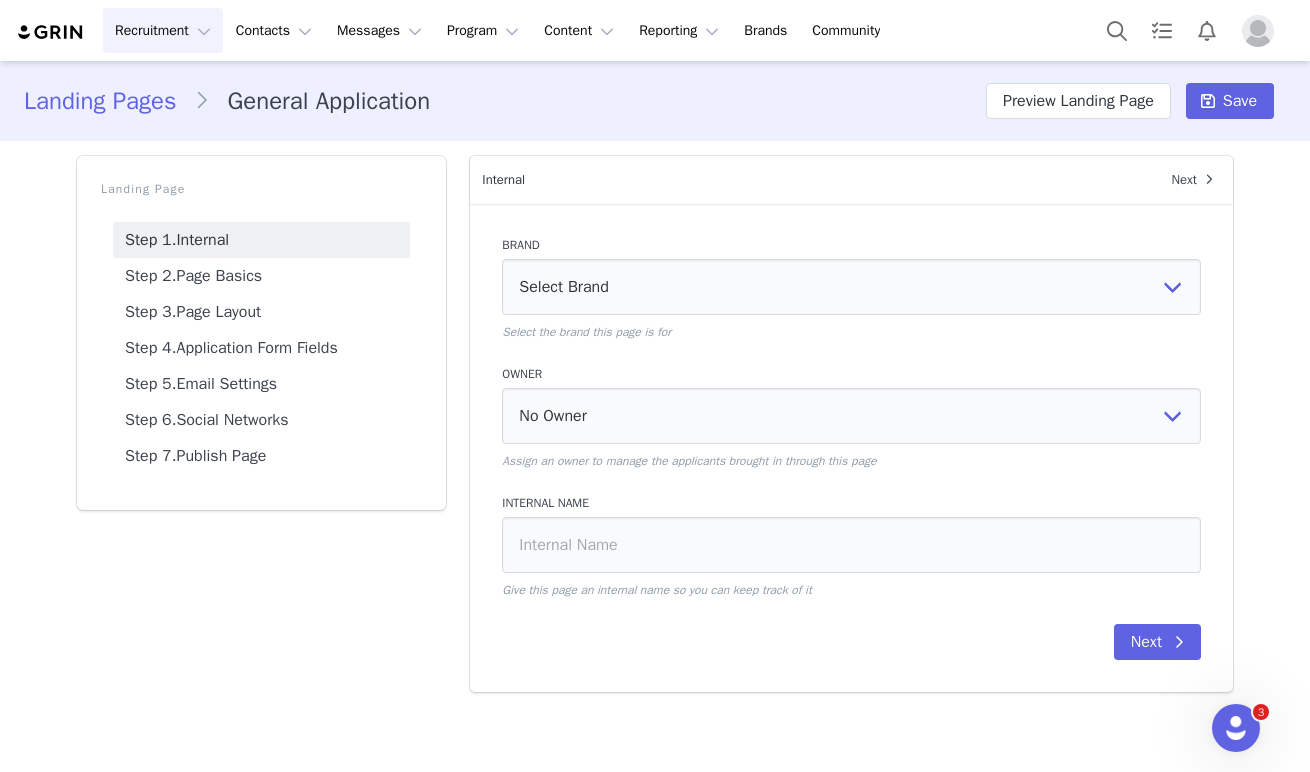 select on "2fb18dd8-6aa5-4c8a-af06-07353472ceb8" 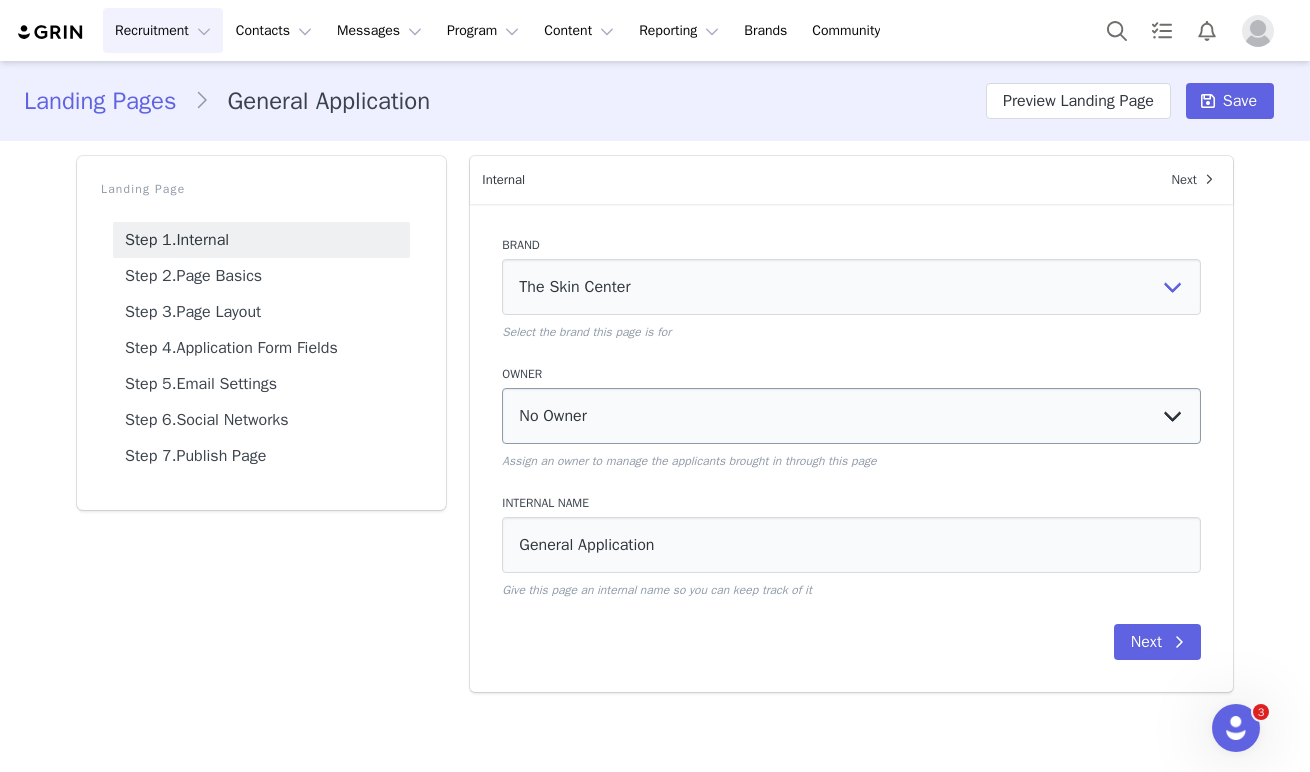 scroll, scrollTop: 0, scrollLeft: 0, axis: both 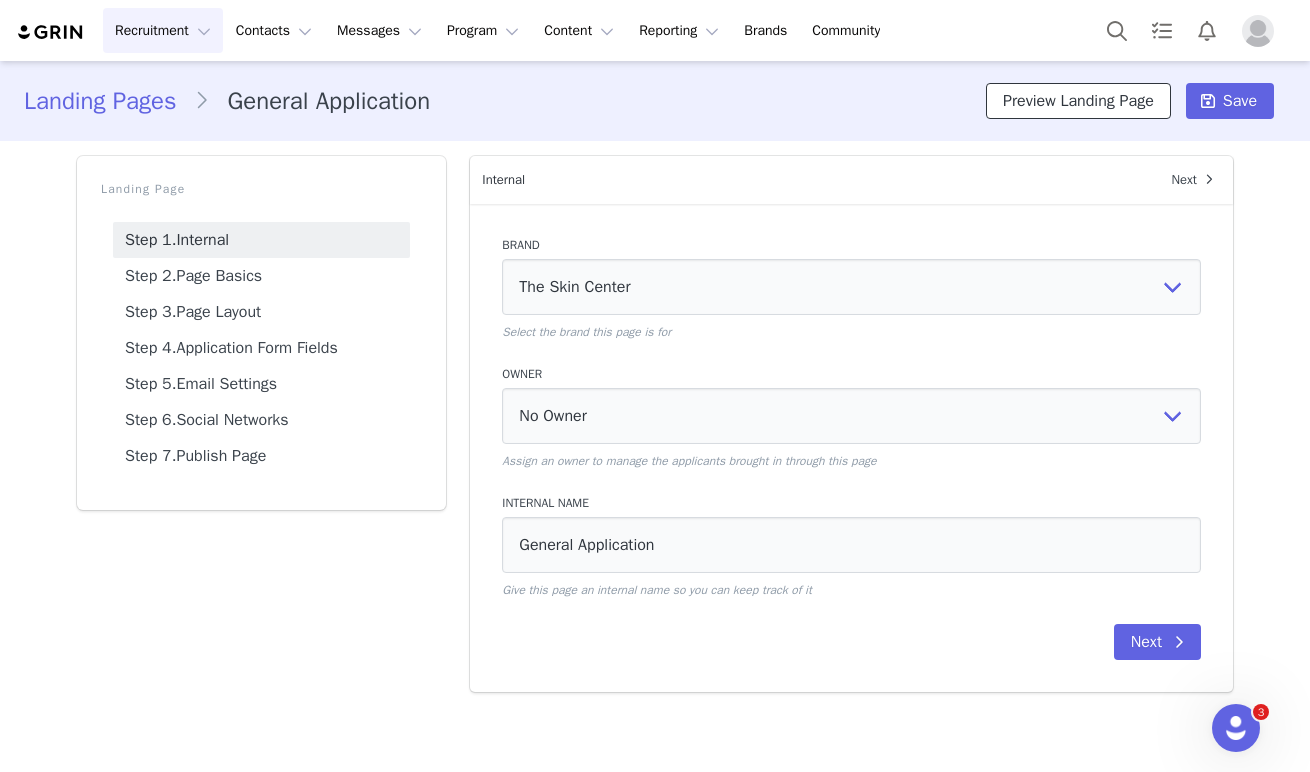 click on "Preview Landing Page" at bounding box center (1078, 101) 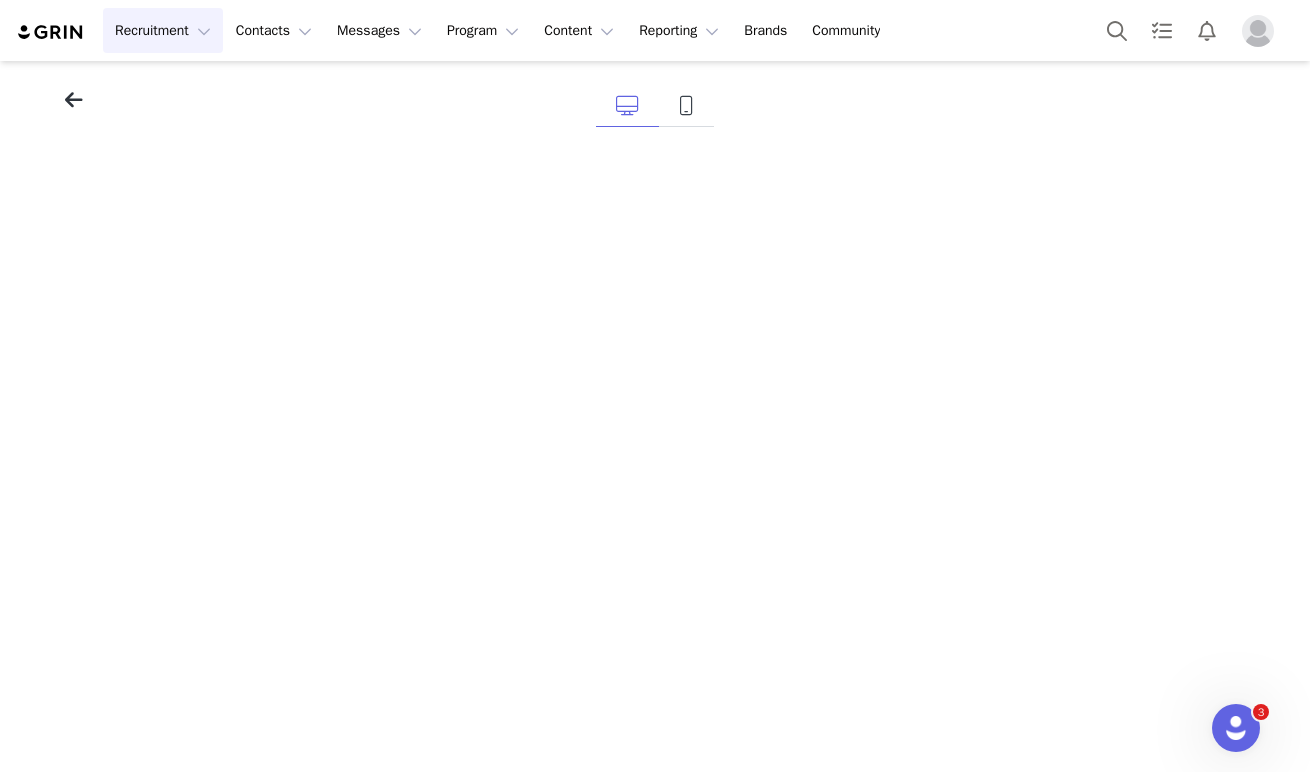 click at bounding box center [74, 100] 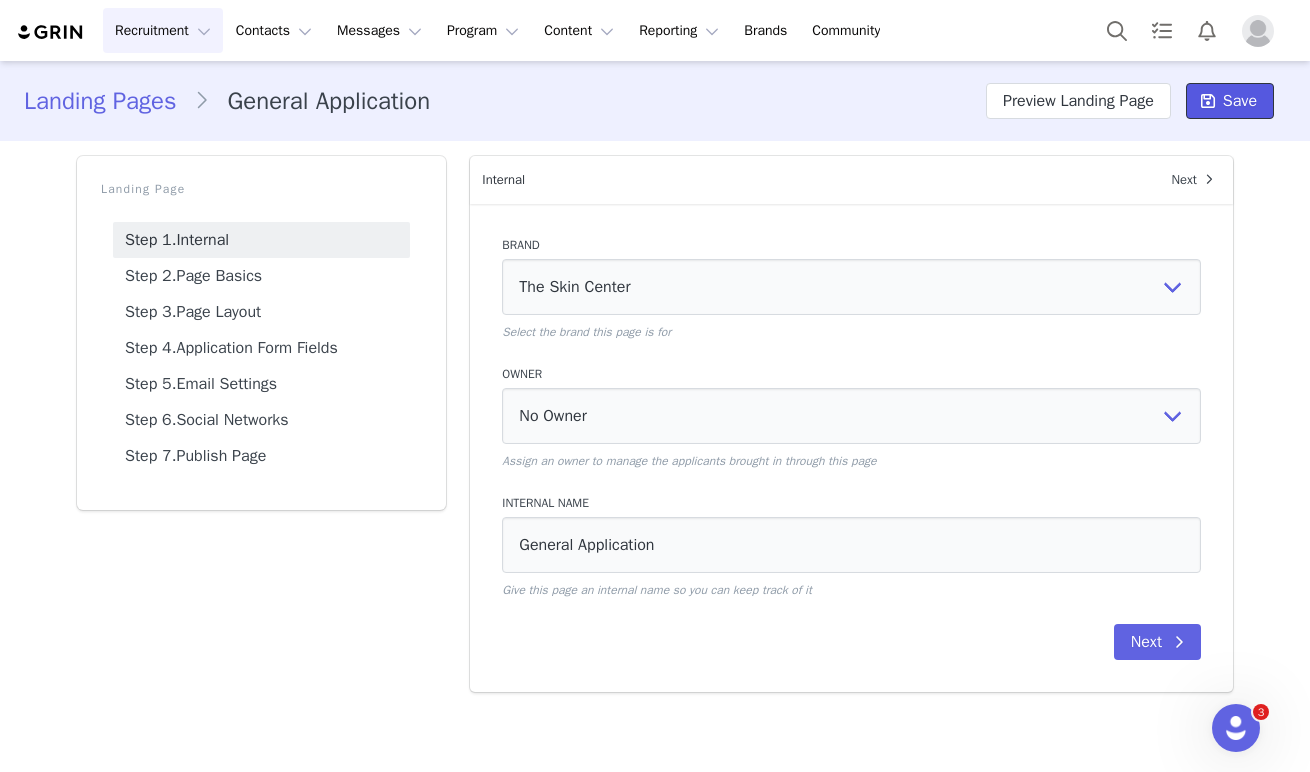 click on "Save" at bounding box center [1240, 101] 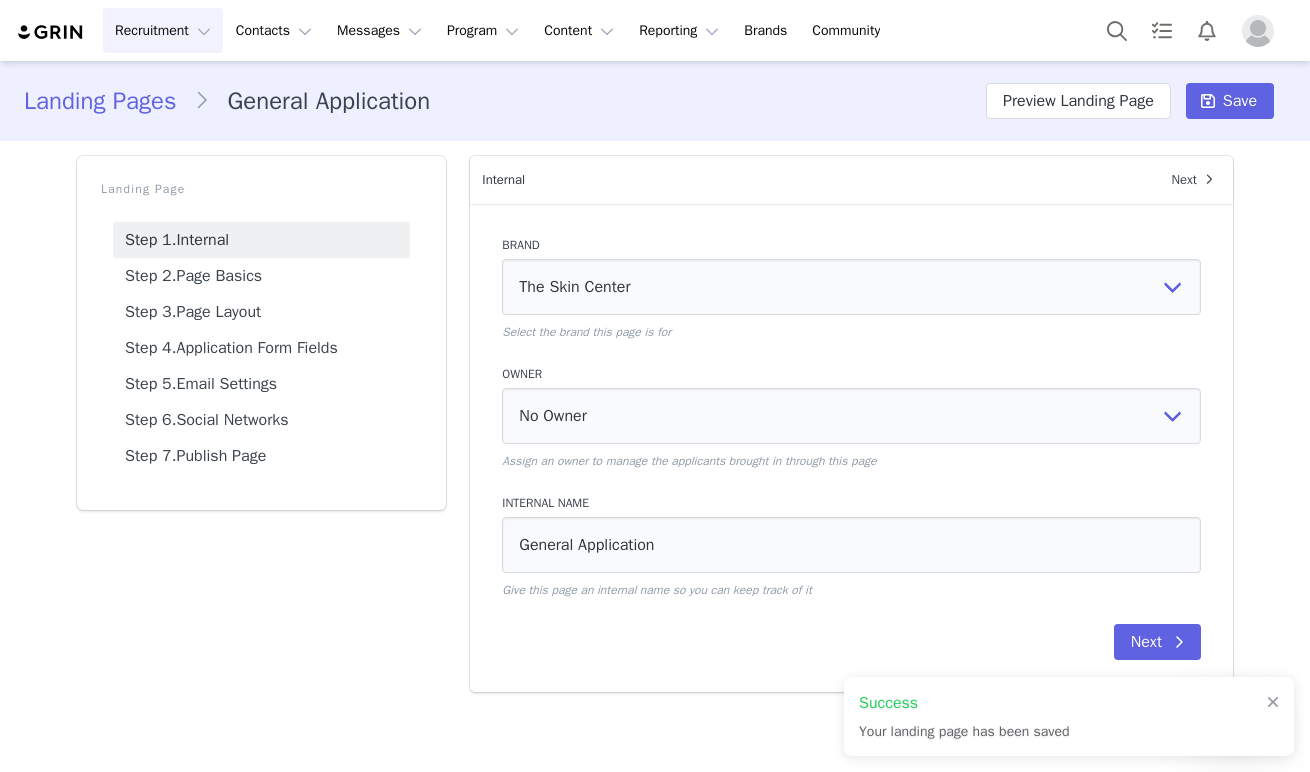 click on "Recruitment Recruitment" at bounding box center [163, 30] 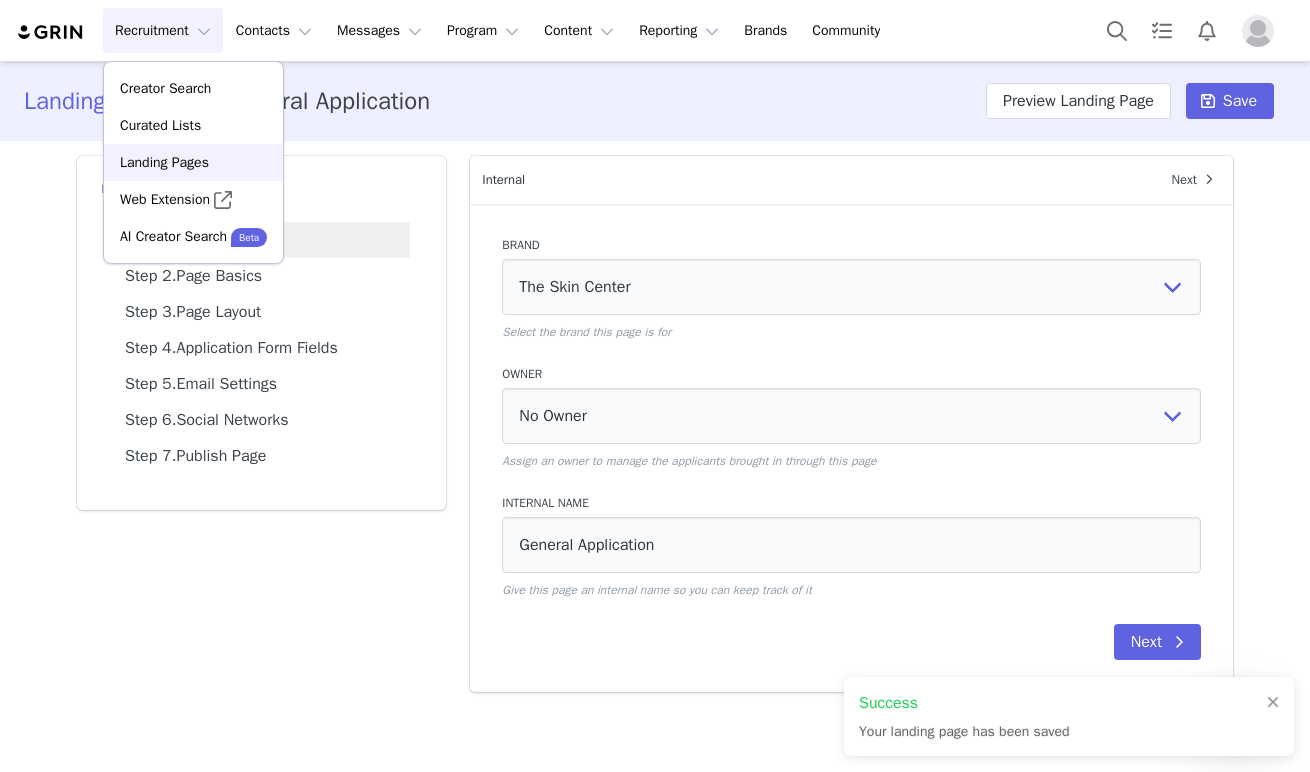 click on "Landing Pages" at bounding box center (164, 162) 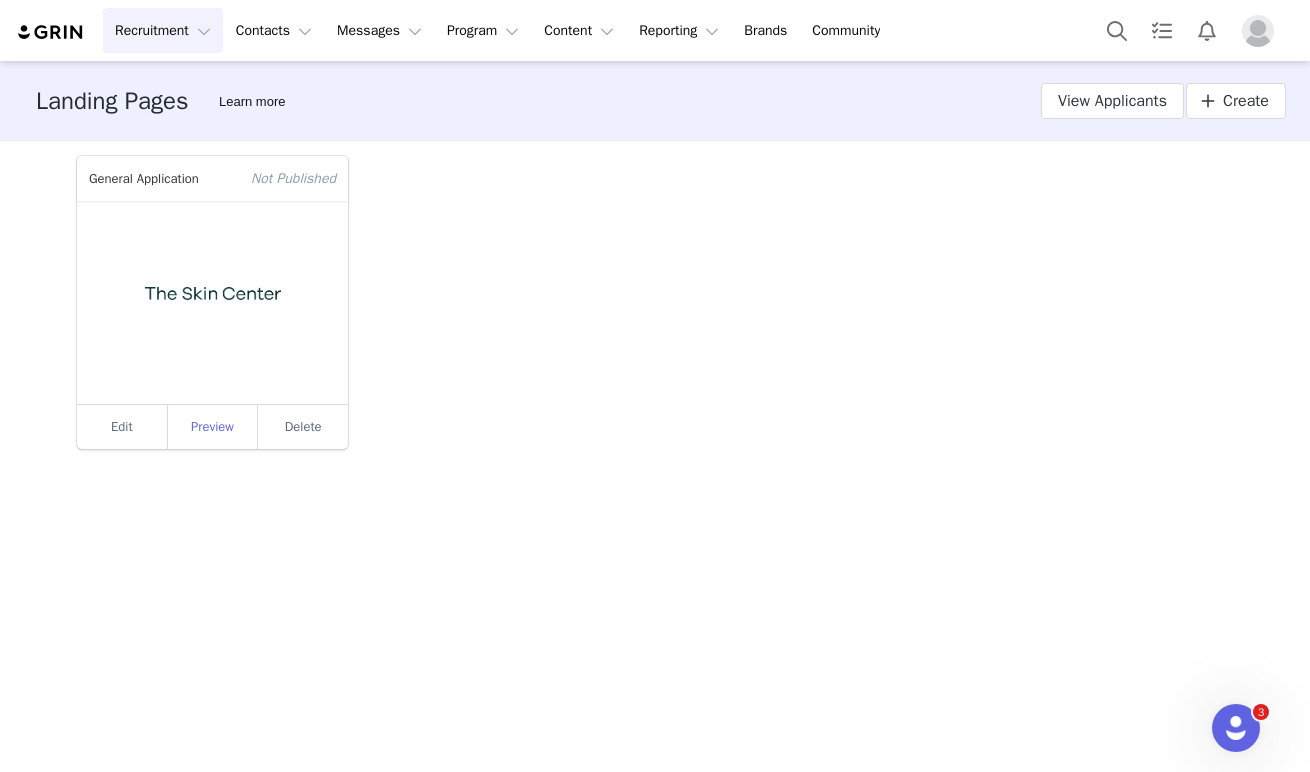 click on "Preview" at bounding box center [213, 427] 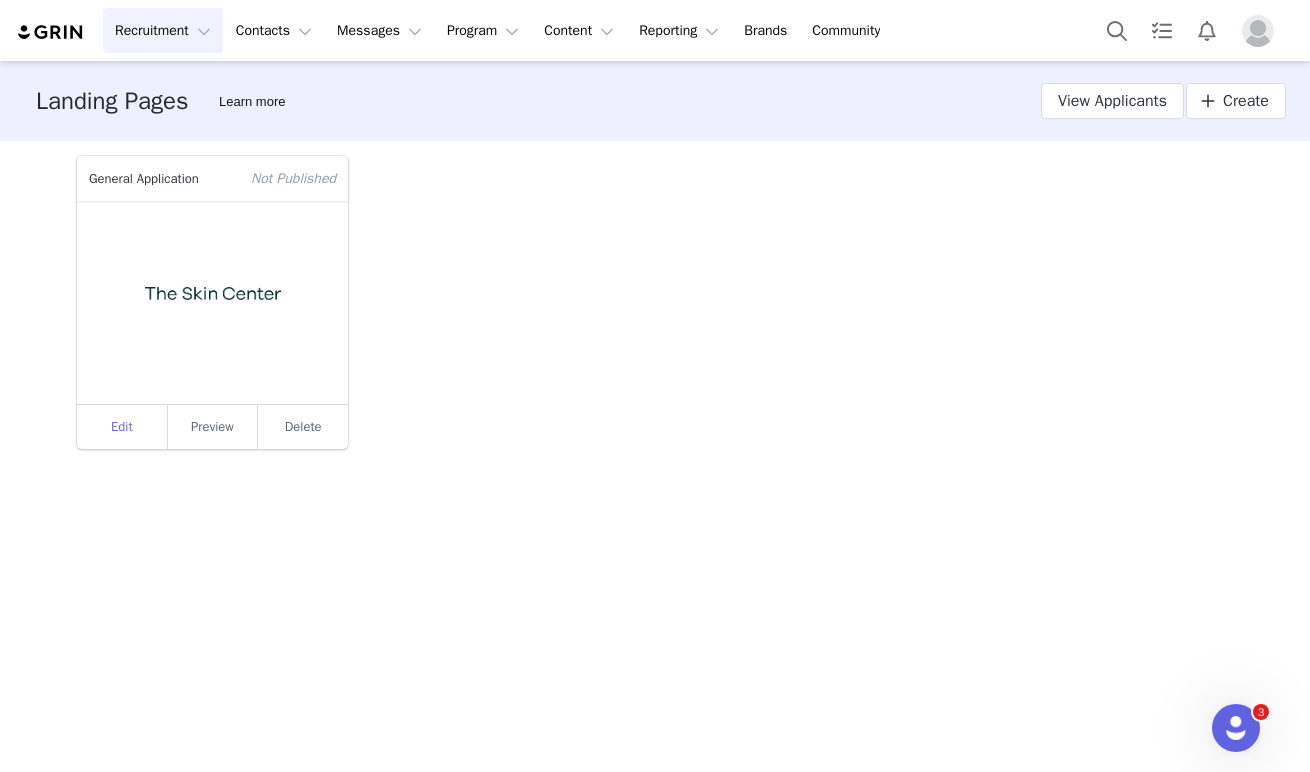click on "Edit" at bounding box center (122, 427) 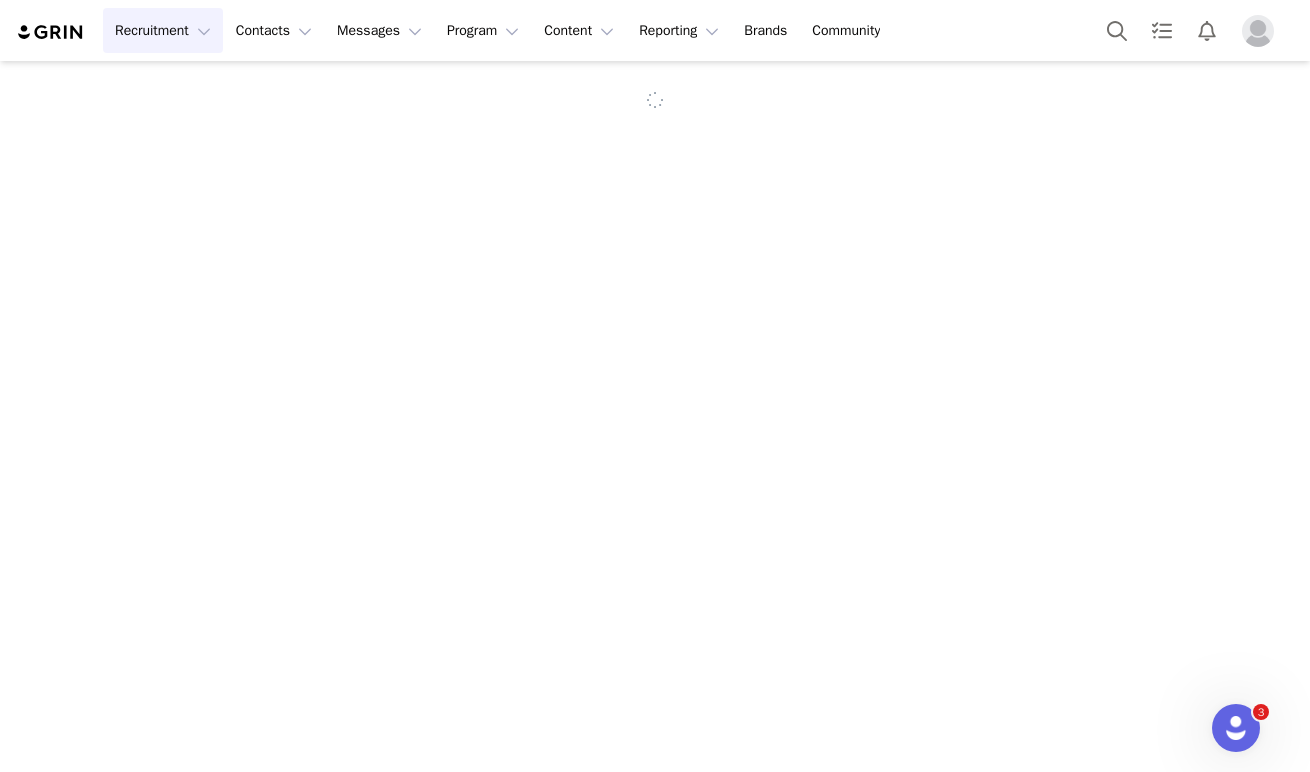 select on "2fb18dd8-6aa5-4c8a-af06-07353472ceb8" 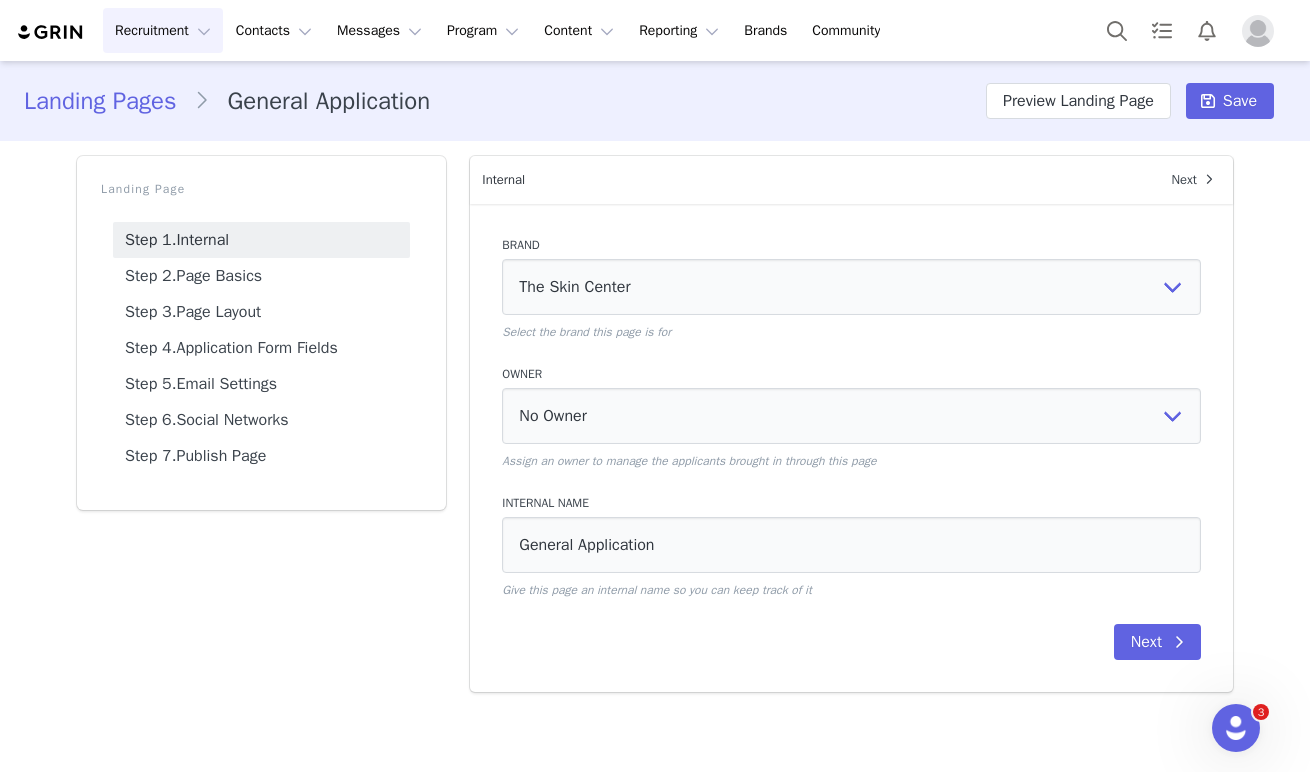 scroll, scrollTop: 0, scrollLeft: 0, axis: both 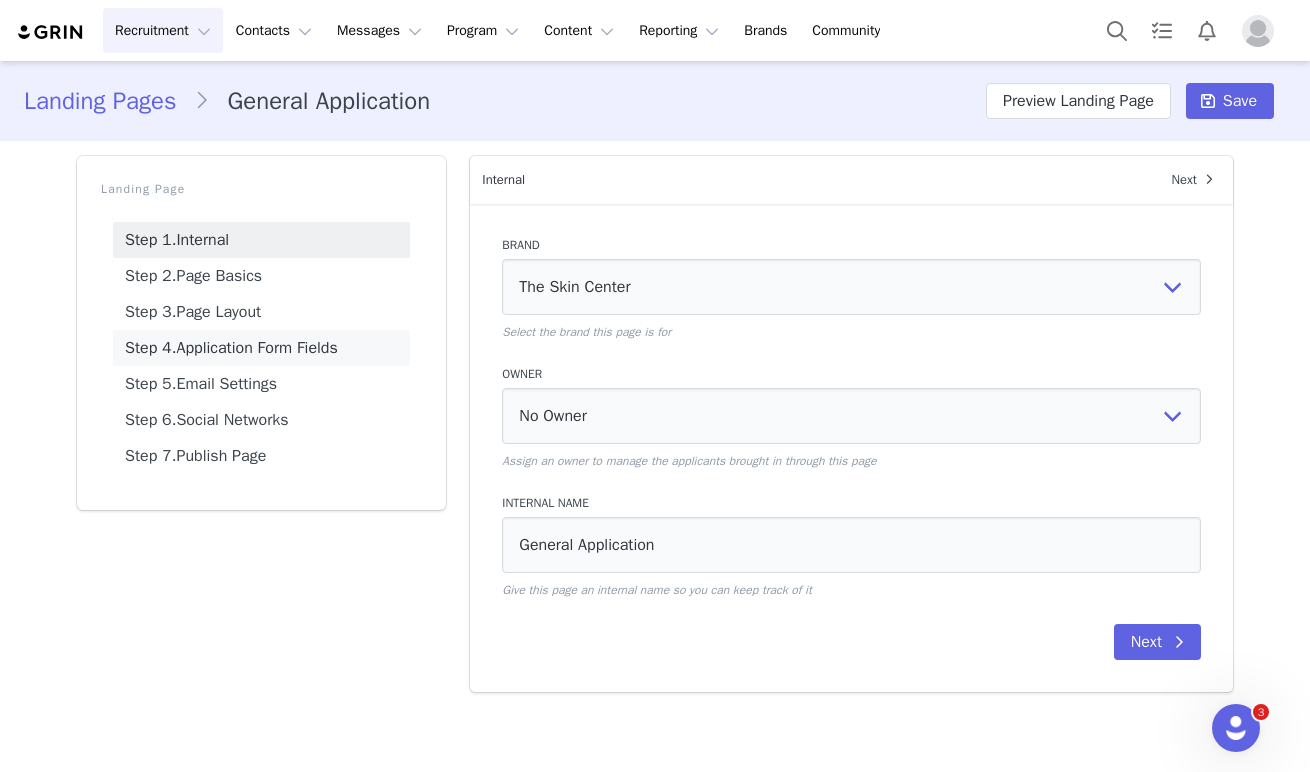 click on "Step 4.  Application Form Fields" at bounding box center (261, 348) 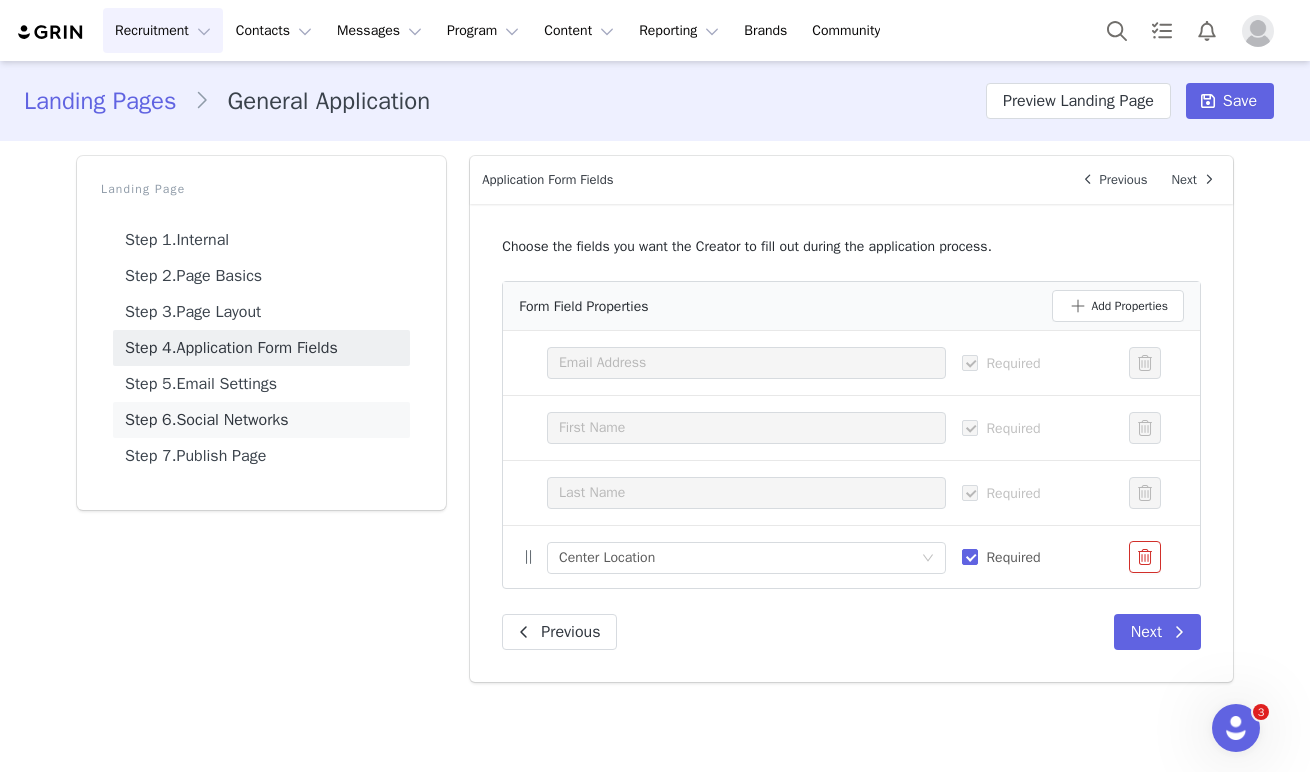 click on "Step 6.  Social Networks" at bounding box center [261, 420] 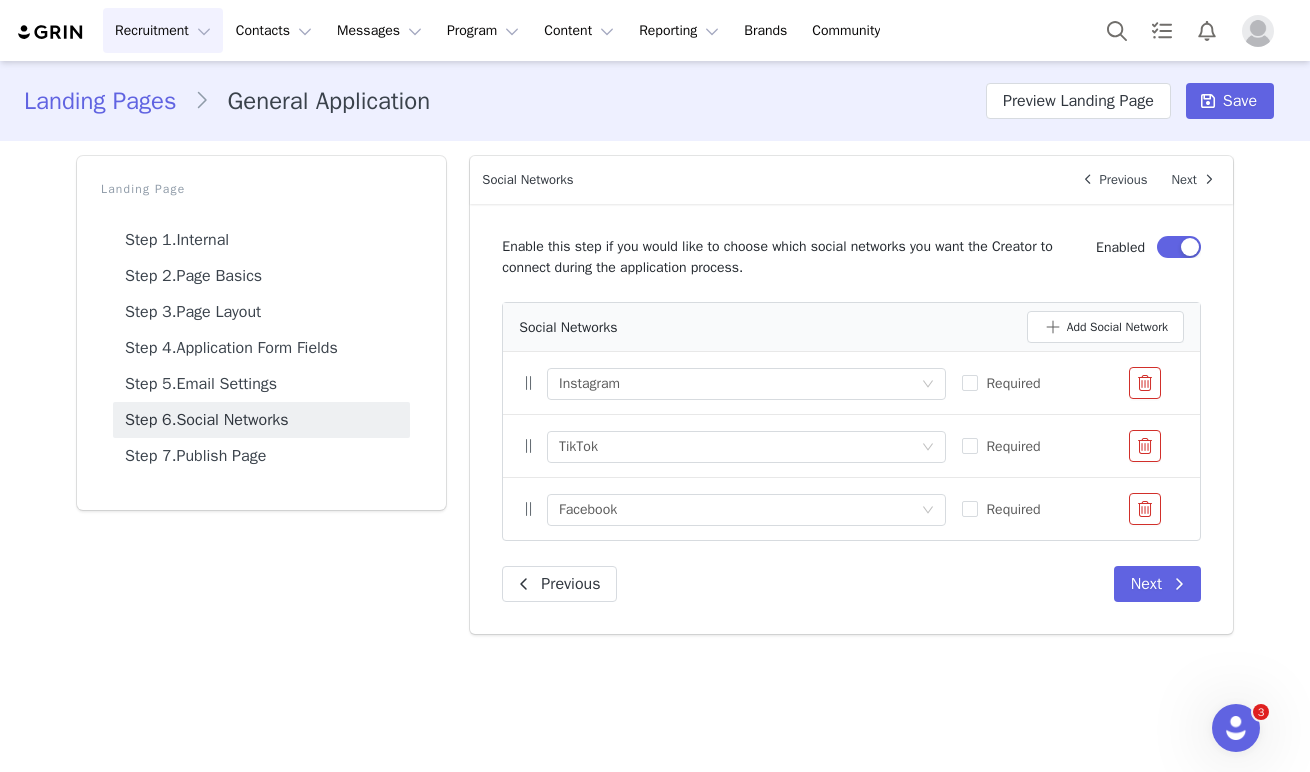click on "Recruitment Recruitment" at bounding box center [163, 30] 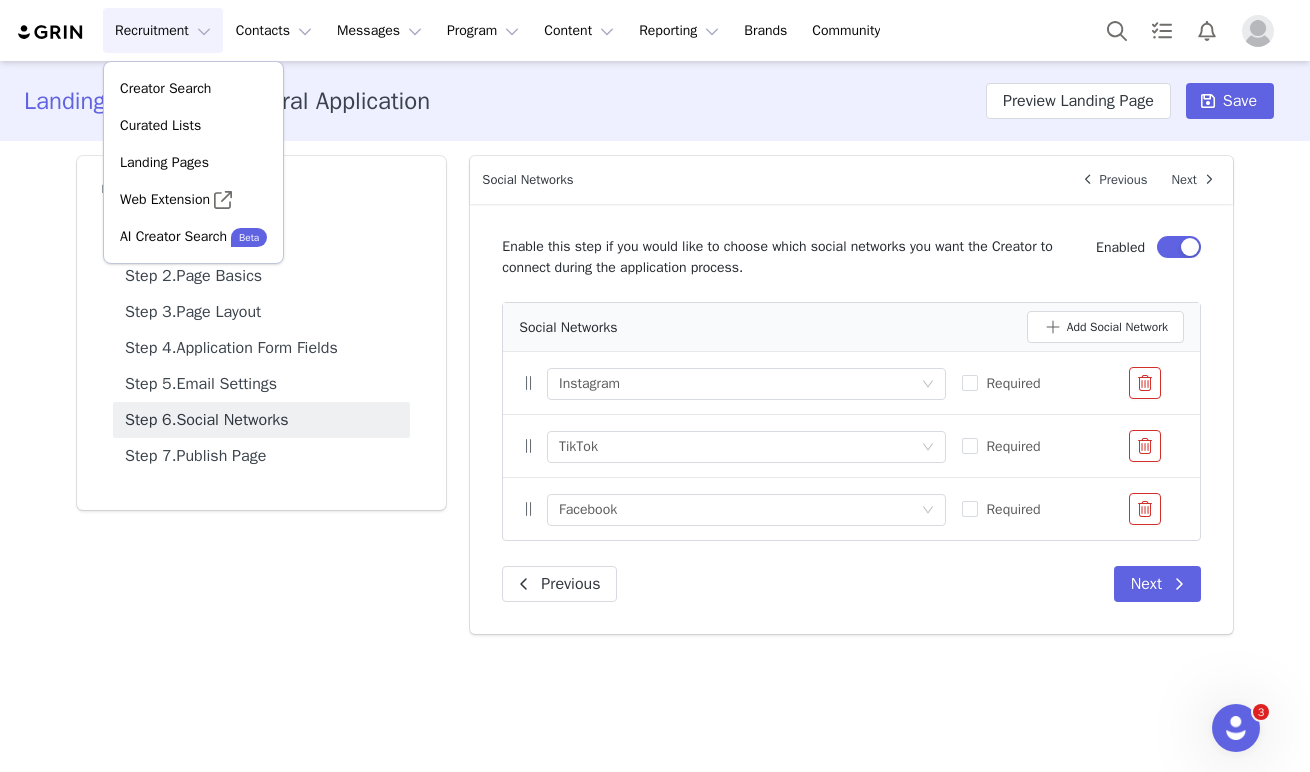 click on "Recruitment Recruitment" at bounding box center (163, 30) 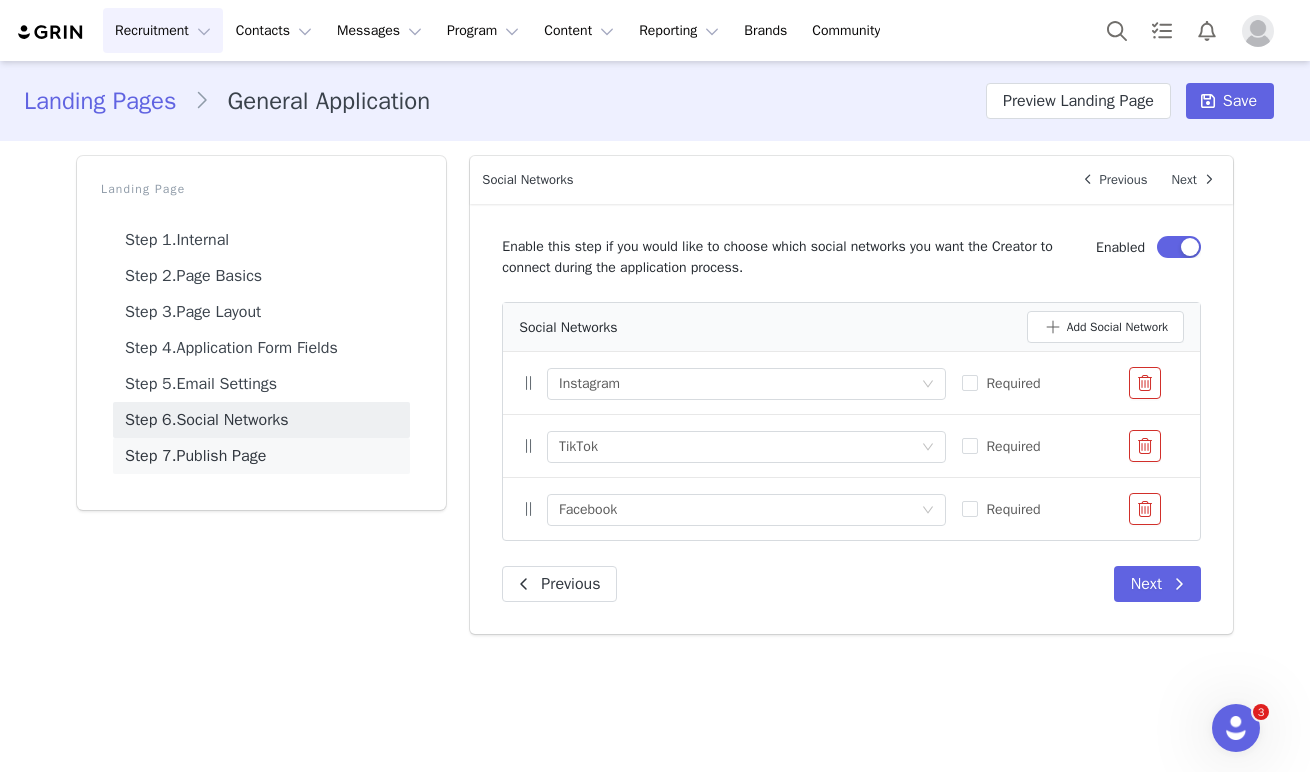 click on "Step 7.  Publish Page" at bounding box center (261, 456) 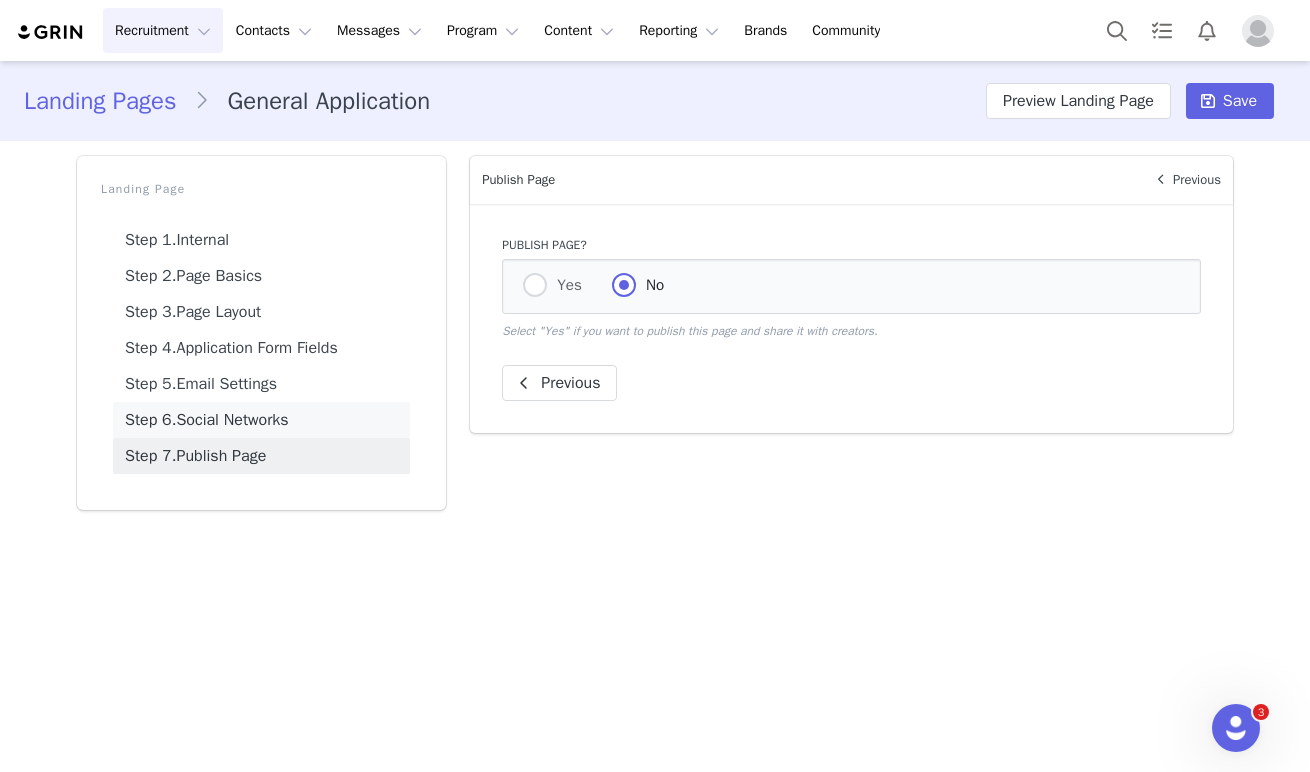 click on "Step 6.  Social Networks" at bounding box center (261, 420) 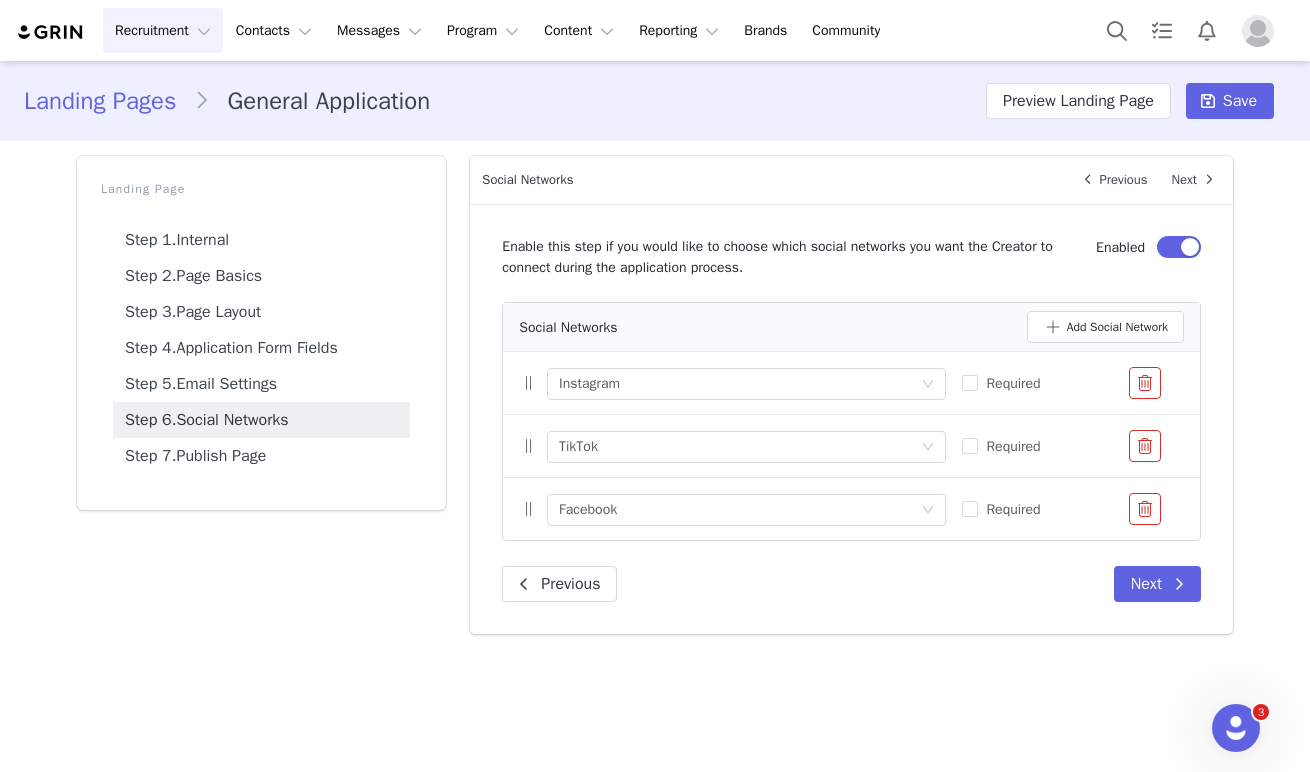 click on "Recruitment Recruitment" at bounding box center [163, 30] 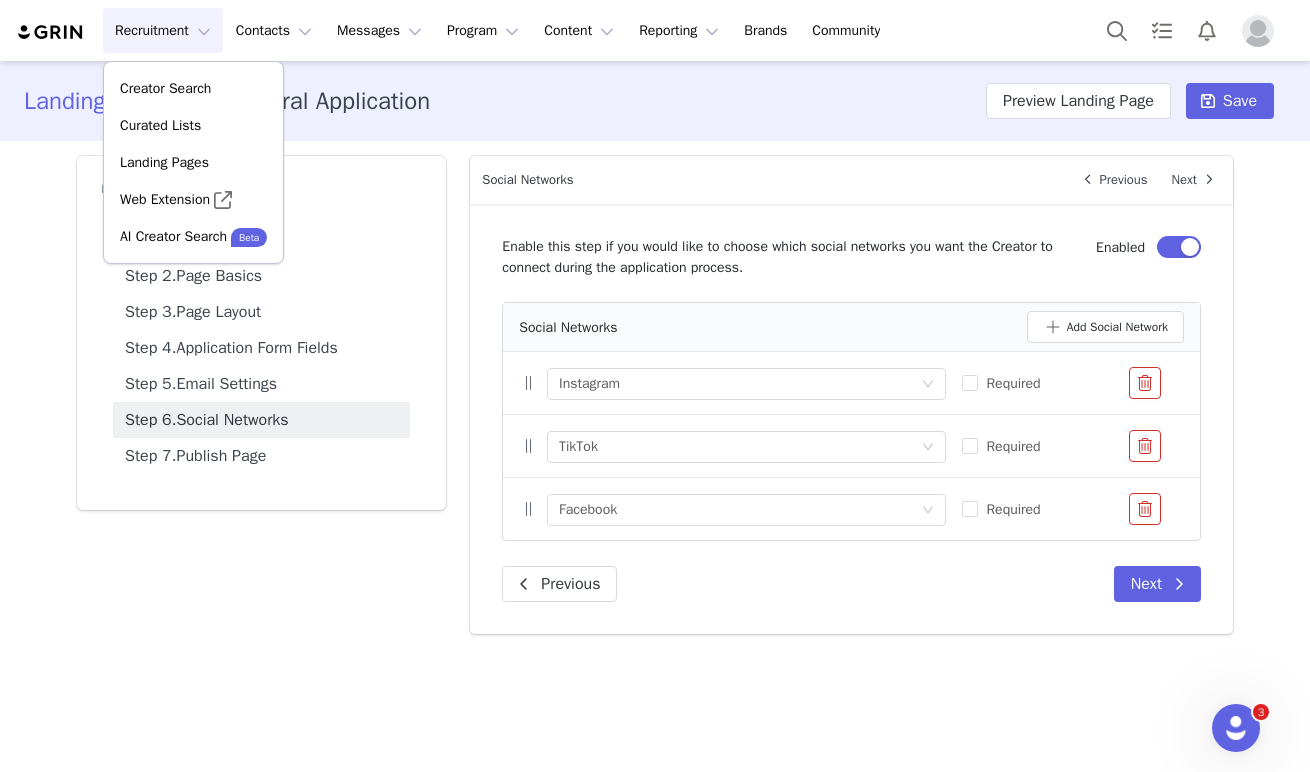 click on "Recruitment Recruitment" at bounding box center (163, 30) 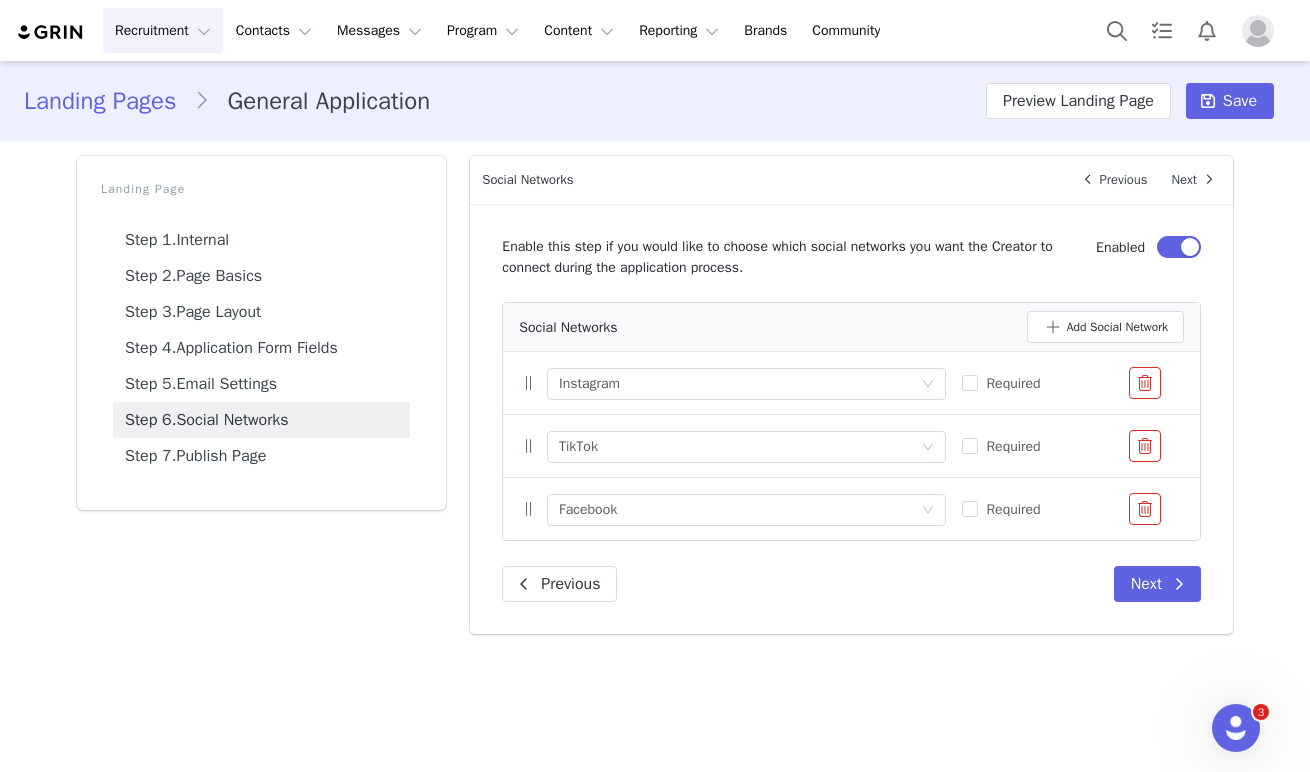 click on "Recruitment Recruitment" at bounding box center (163, 30) 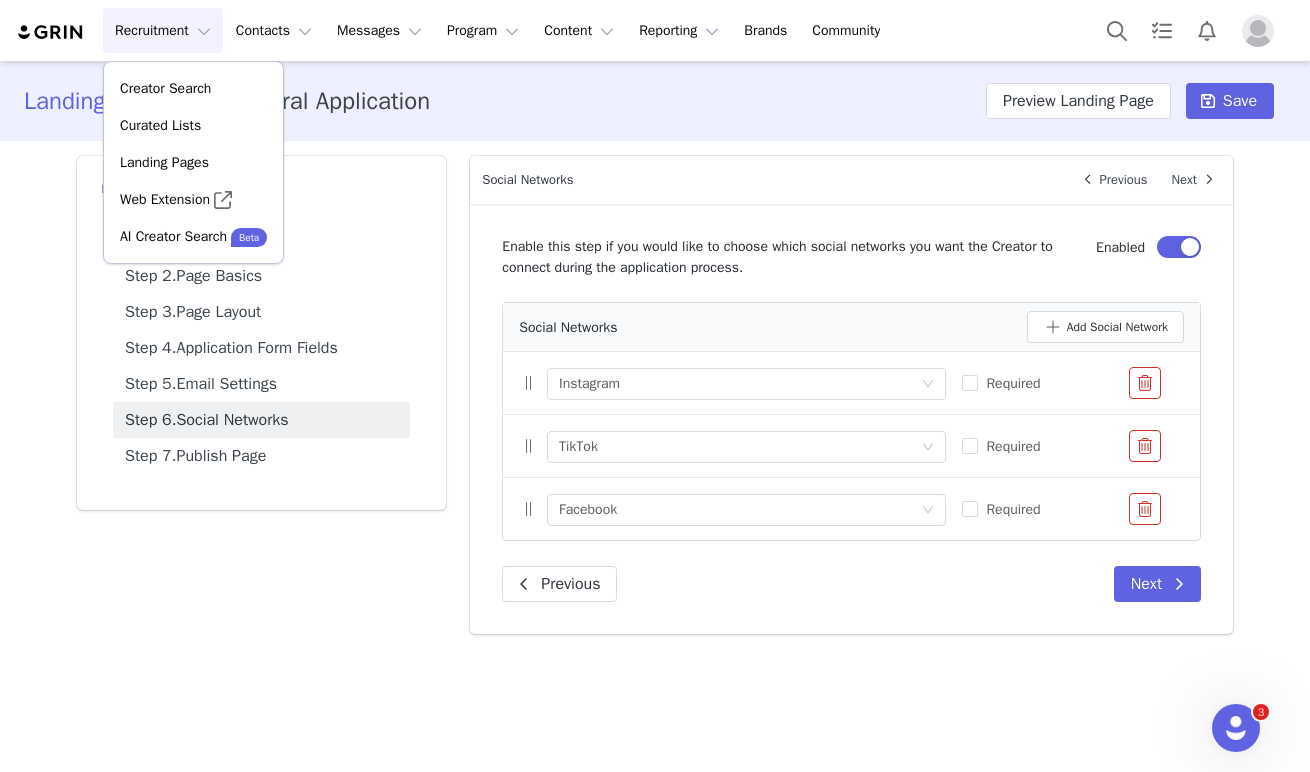 click on "Recruitment Recruitment" at bounding box center [163, 30] 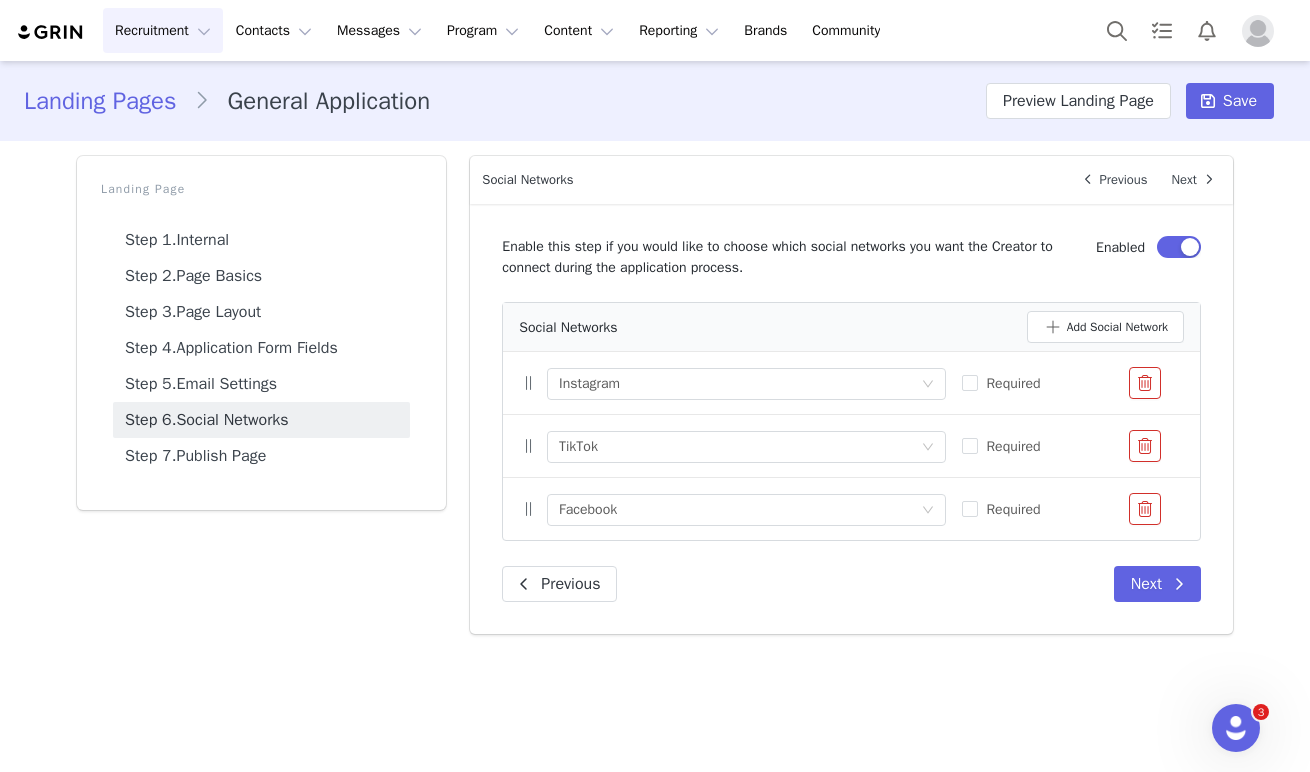 click on "Recruitment Recruitment" at bounding box center (163, 30) 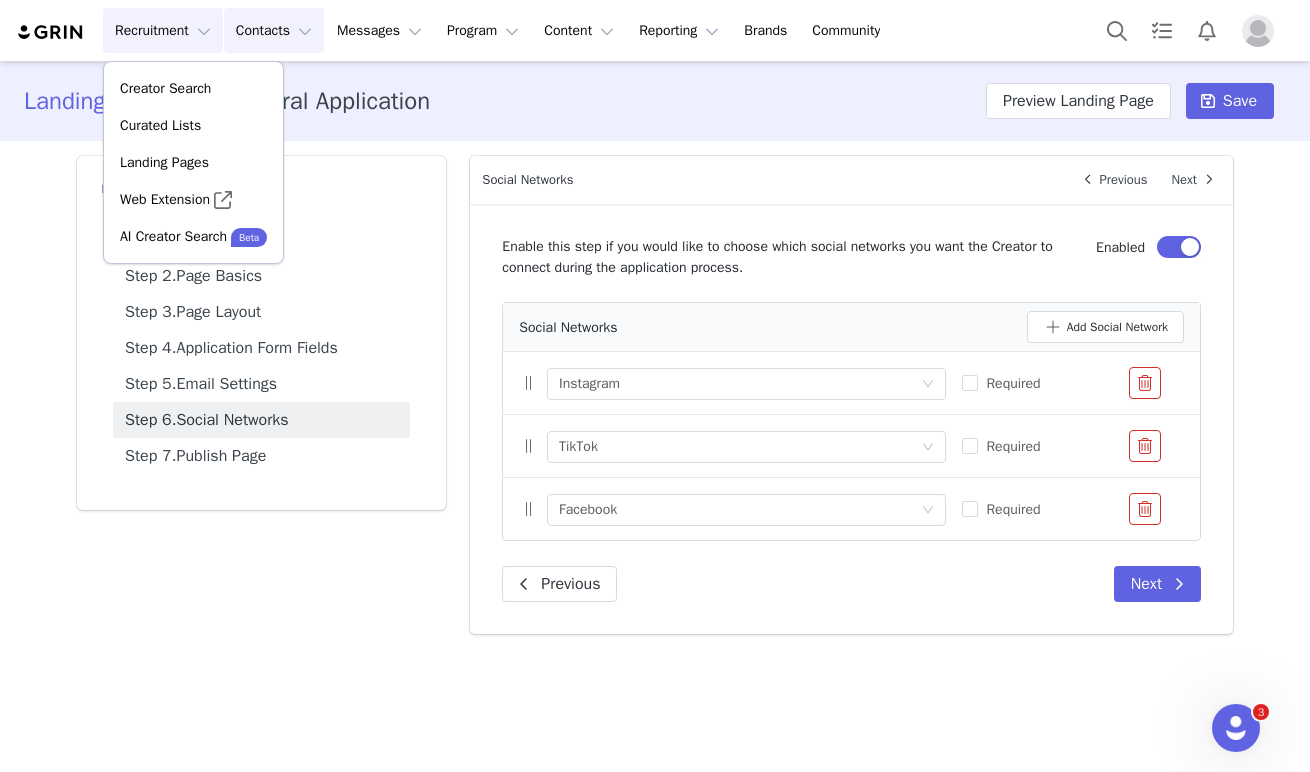 click on "Contacts Contacts" at bounding box center [274, 30] 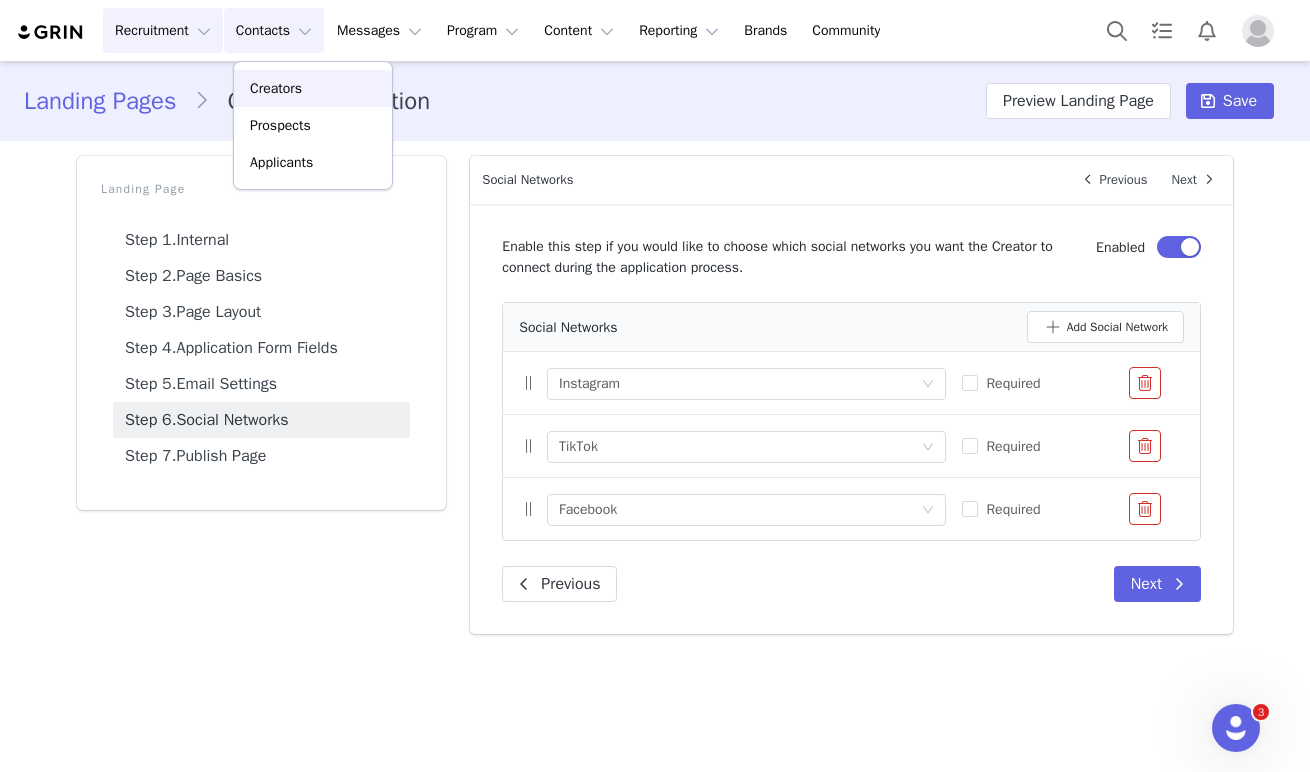 click on "Creators" at bounding box center (276, 88) 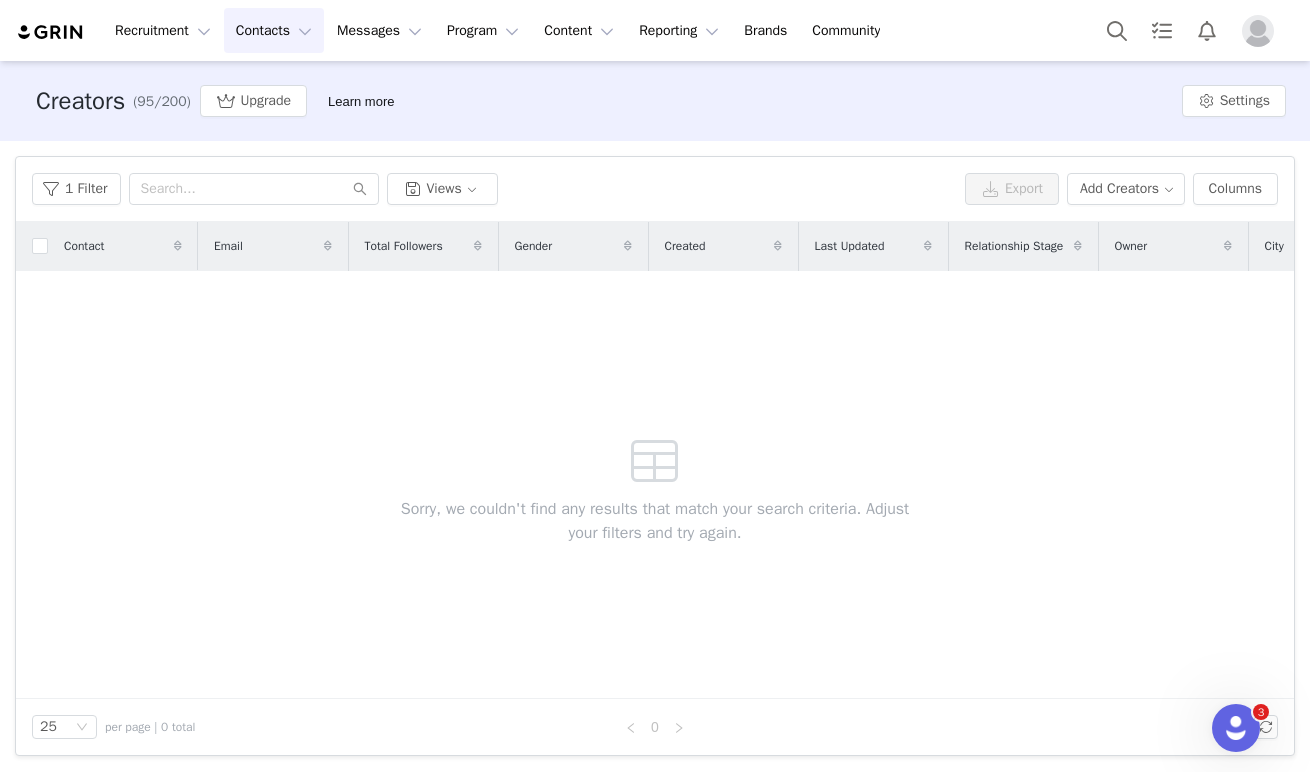 click on "Contacts Contacts" at bounding box center (274, 30) 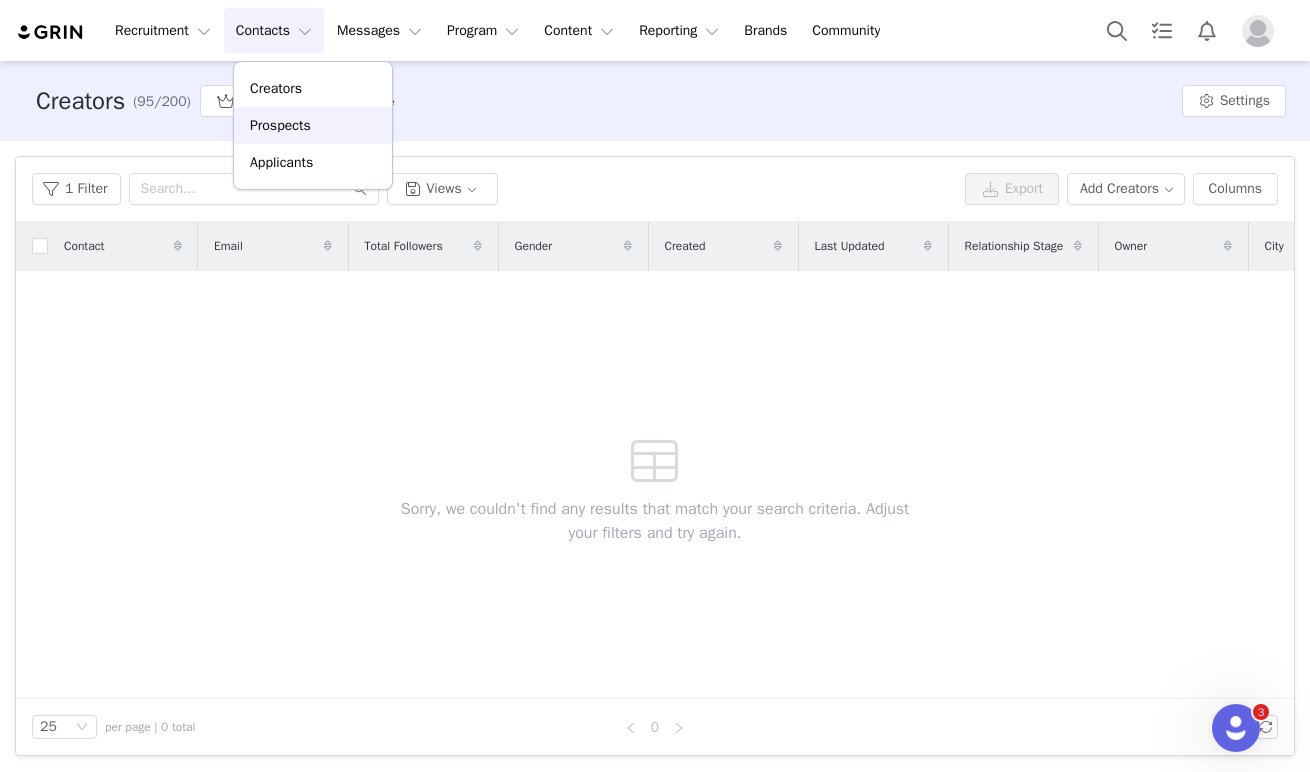 click on "Prospects" at bounding box center (280, 125) 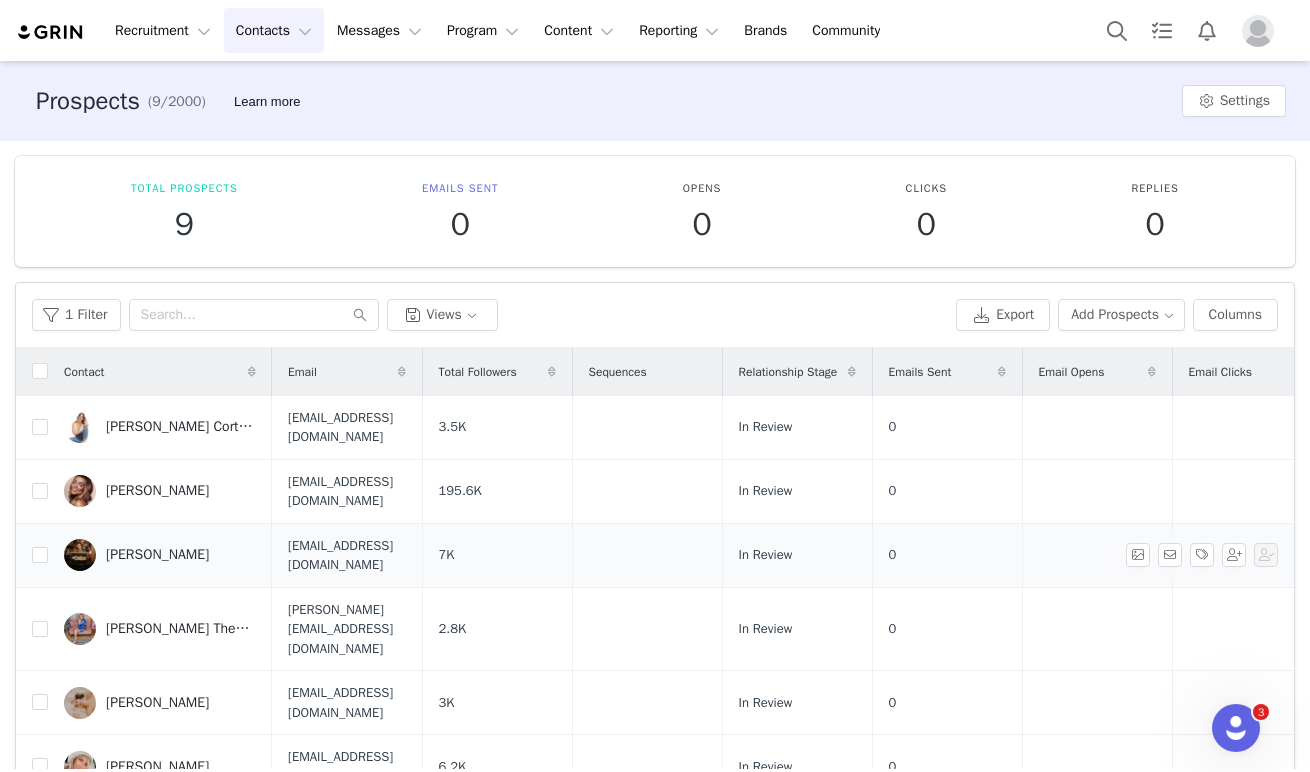scroll, scrollTop: 147, scrollLeft: 0, axis: vertical 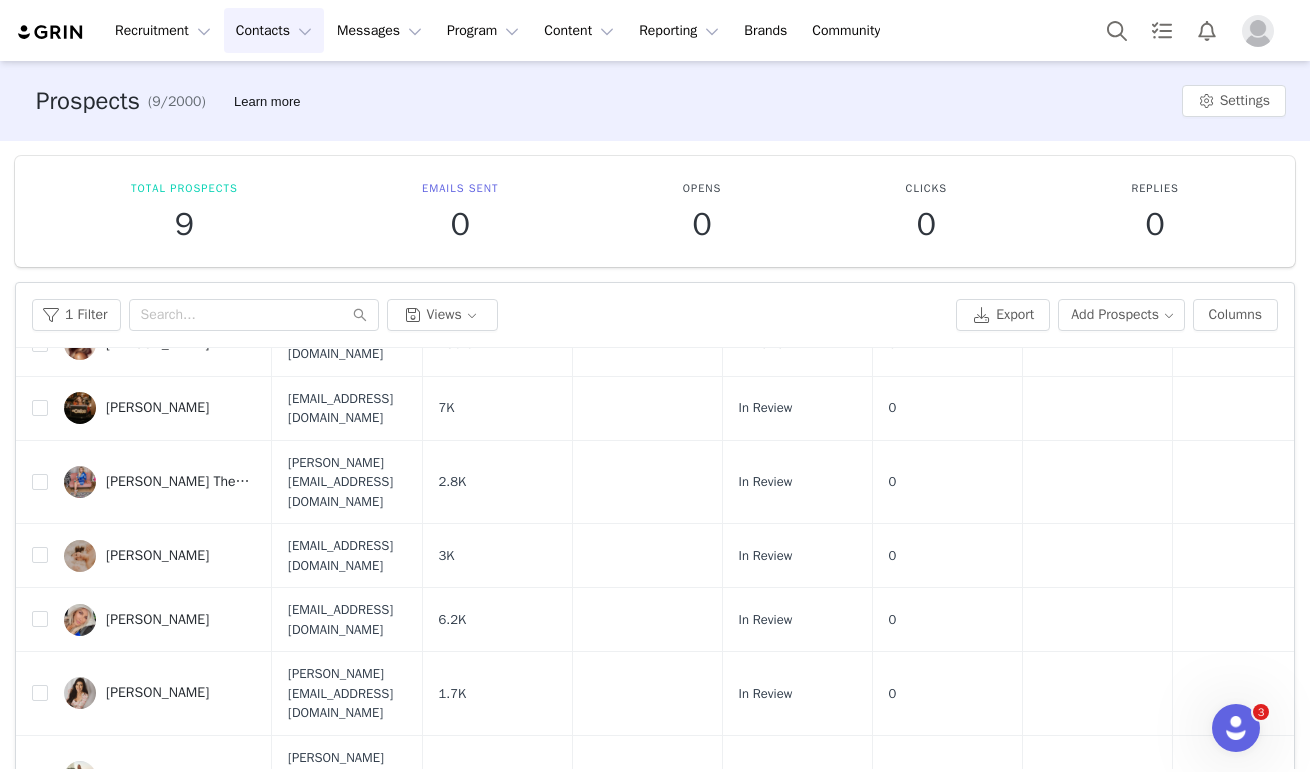 click on "Contacts Contacts" at bounding box center (274, 30) 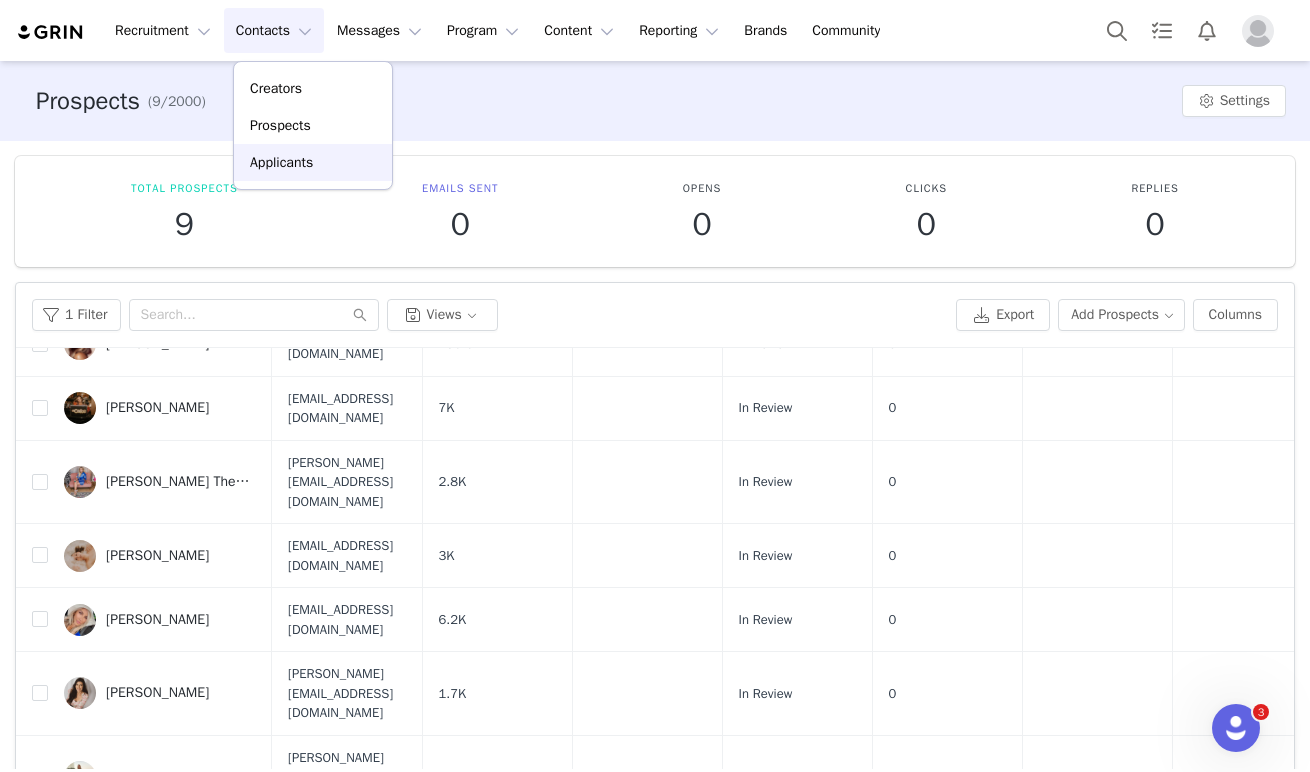 click on "Applicants" at bounding box center [281, 162] 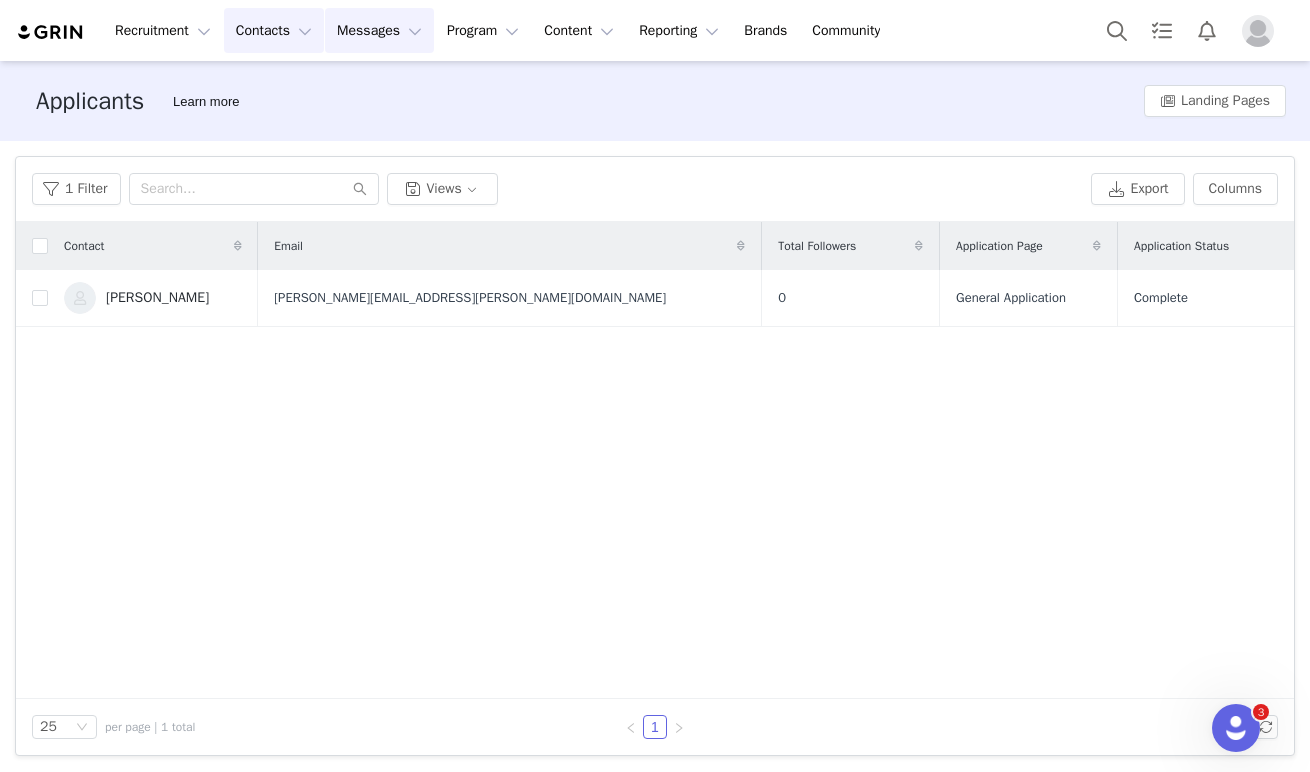 click on "Messages Messages" at bounding box center [379, 30] 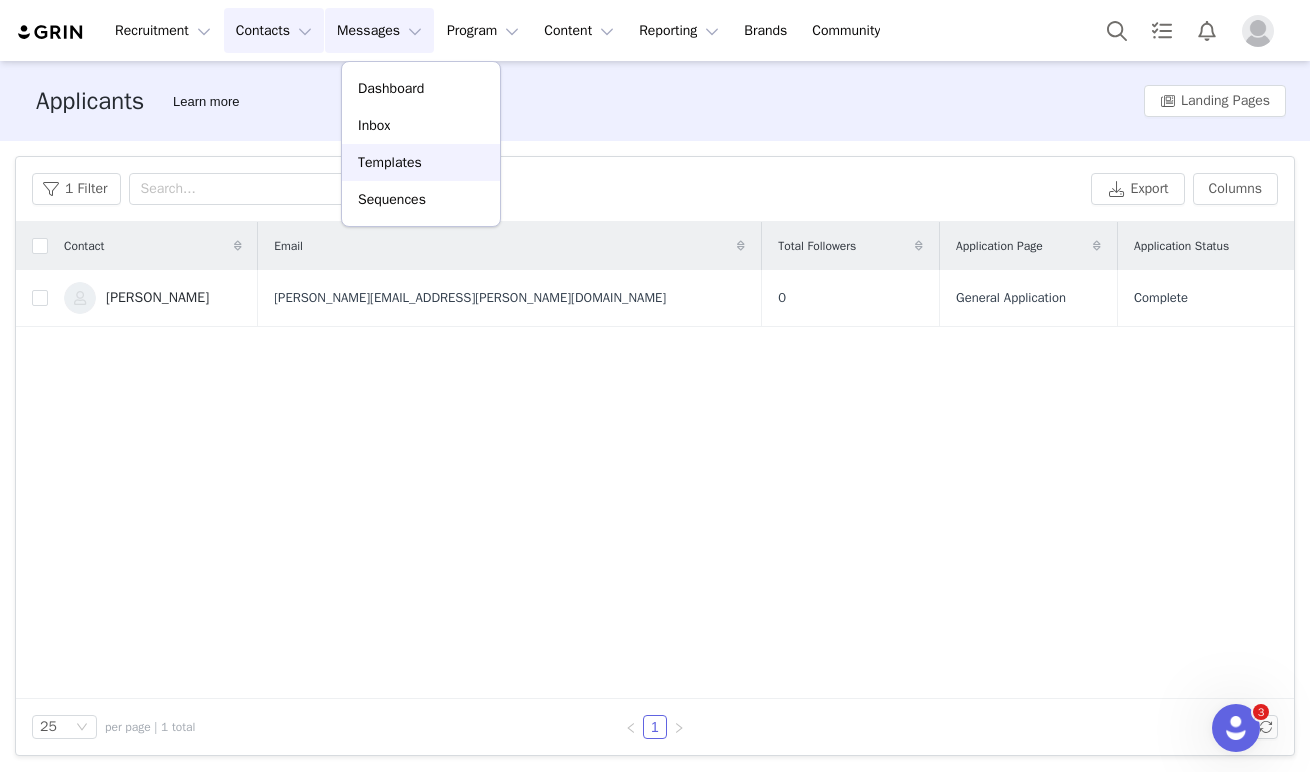 click on "Templates" at bounding box center (390, 162) 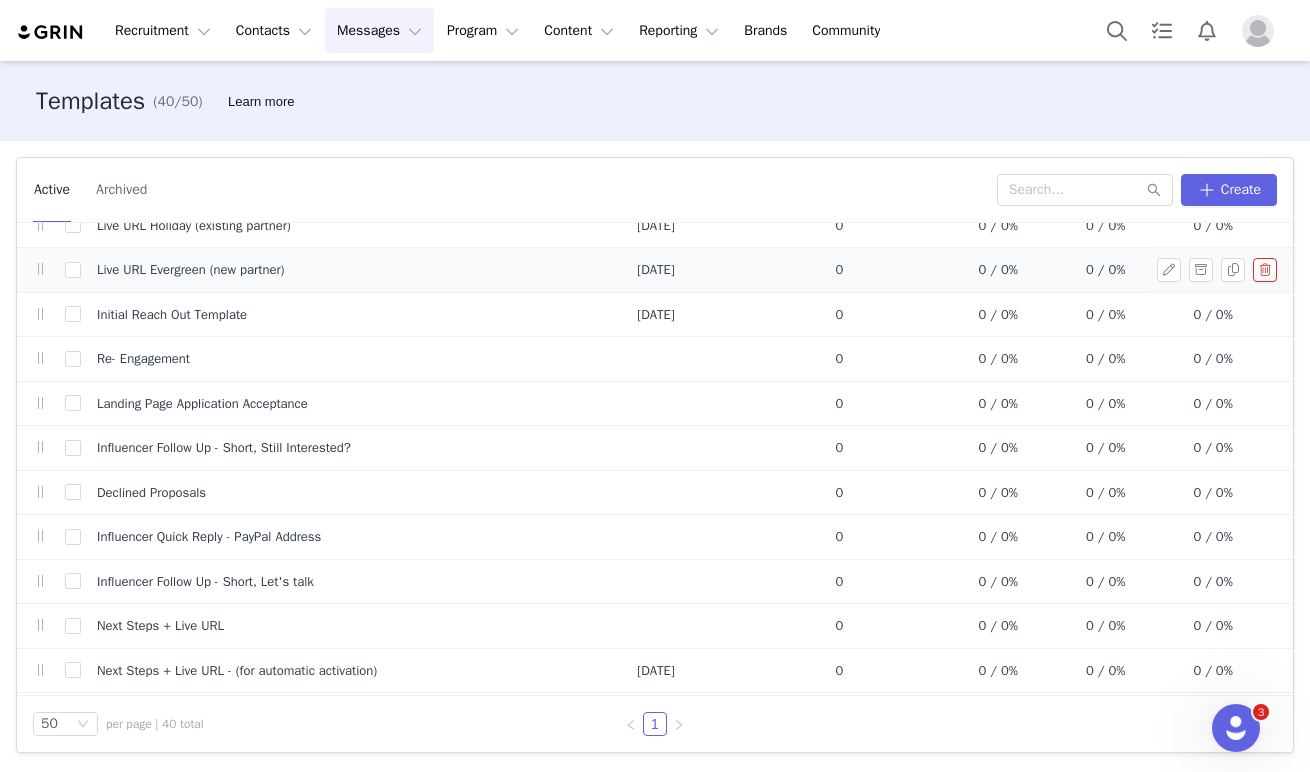 scroll, scrollTop: 0, scrollLeft: 0, axis: both 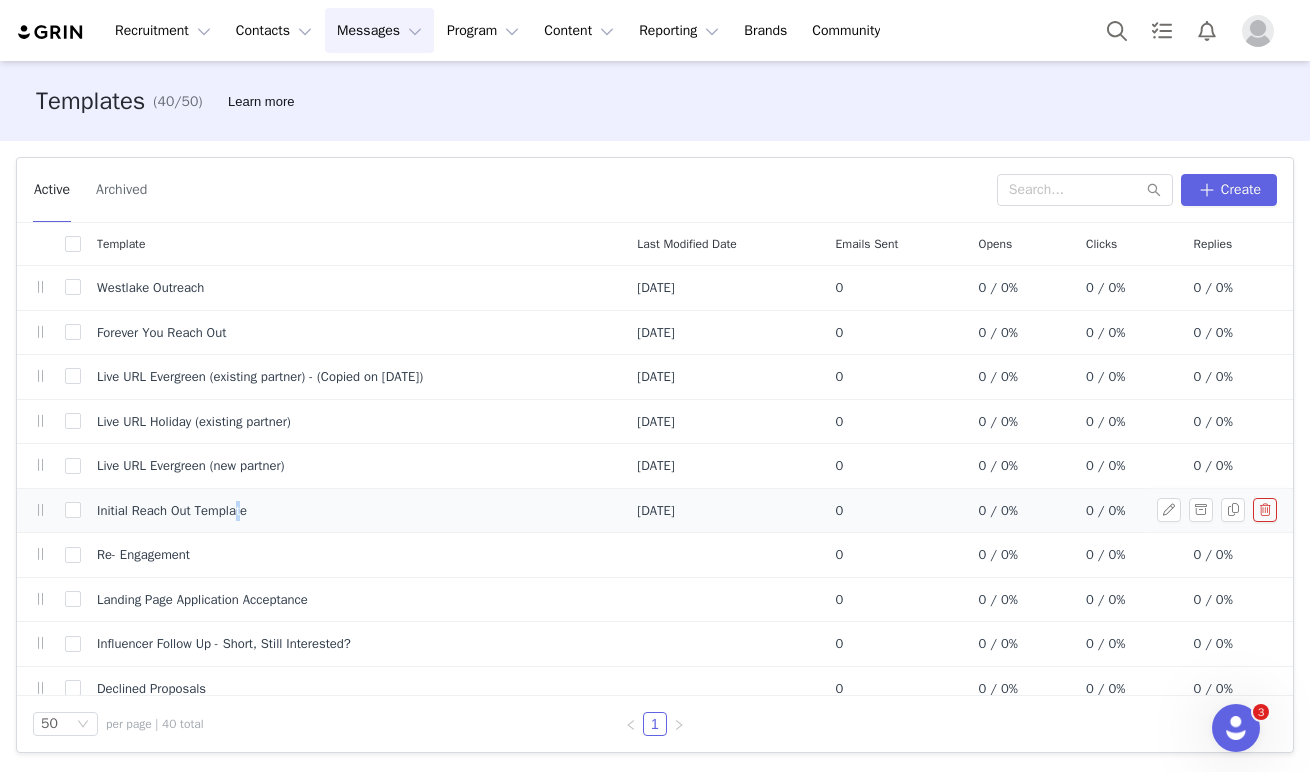 click on "Initial Reach Out Template" at bounding box center [172, 511] 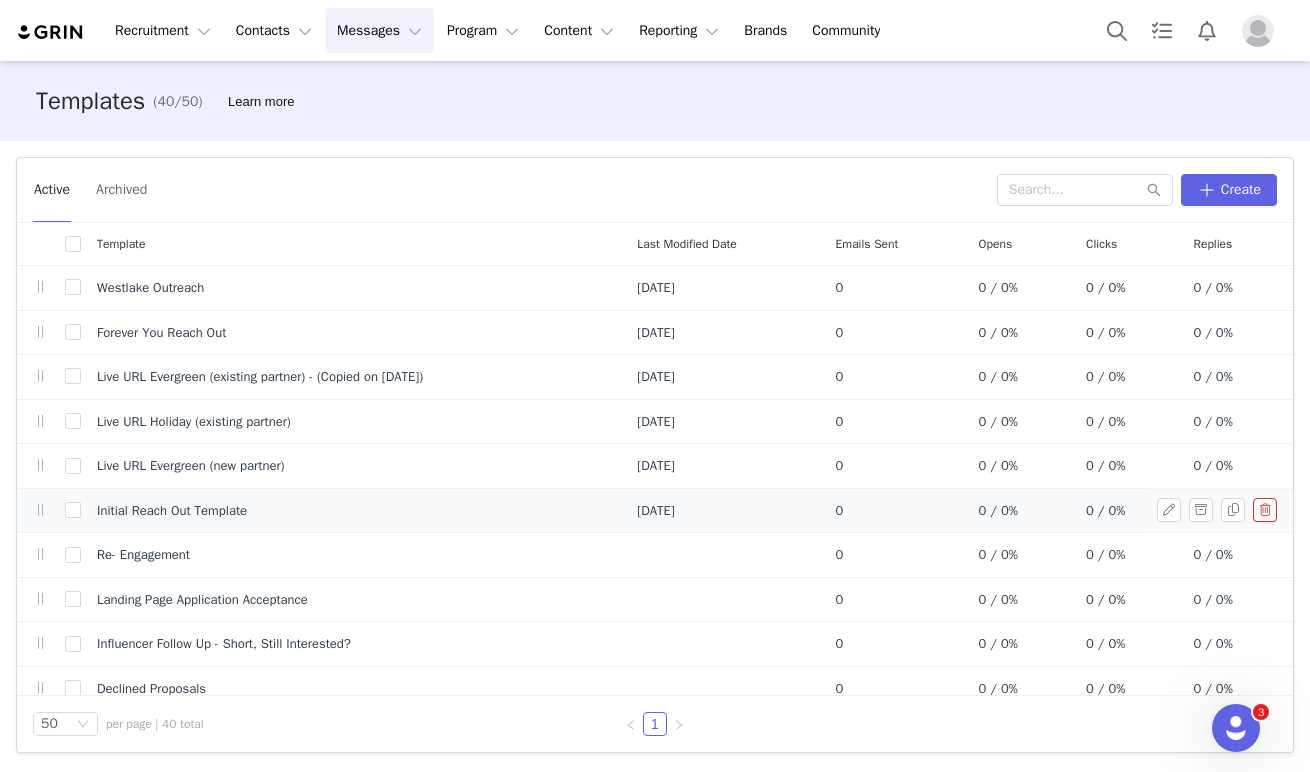 click on "Initial Reach Out Template" at bounding box center (351, 510) 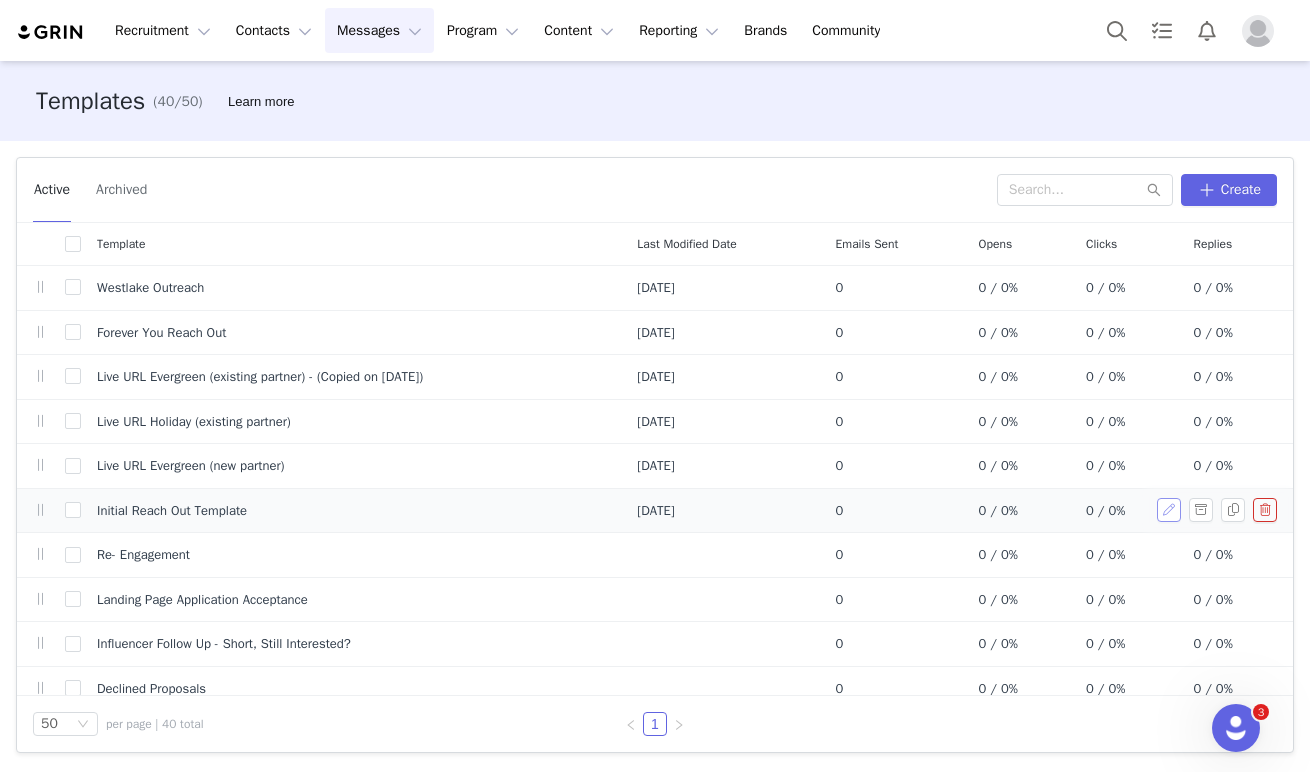 click at bounding box center [1169, 510] 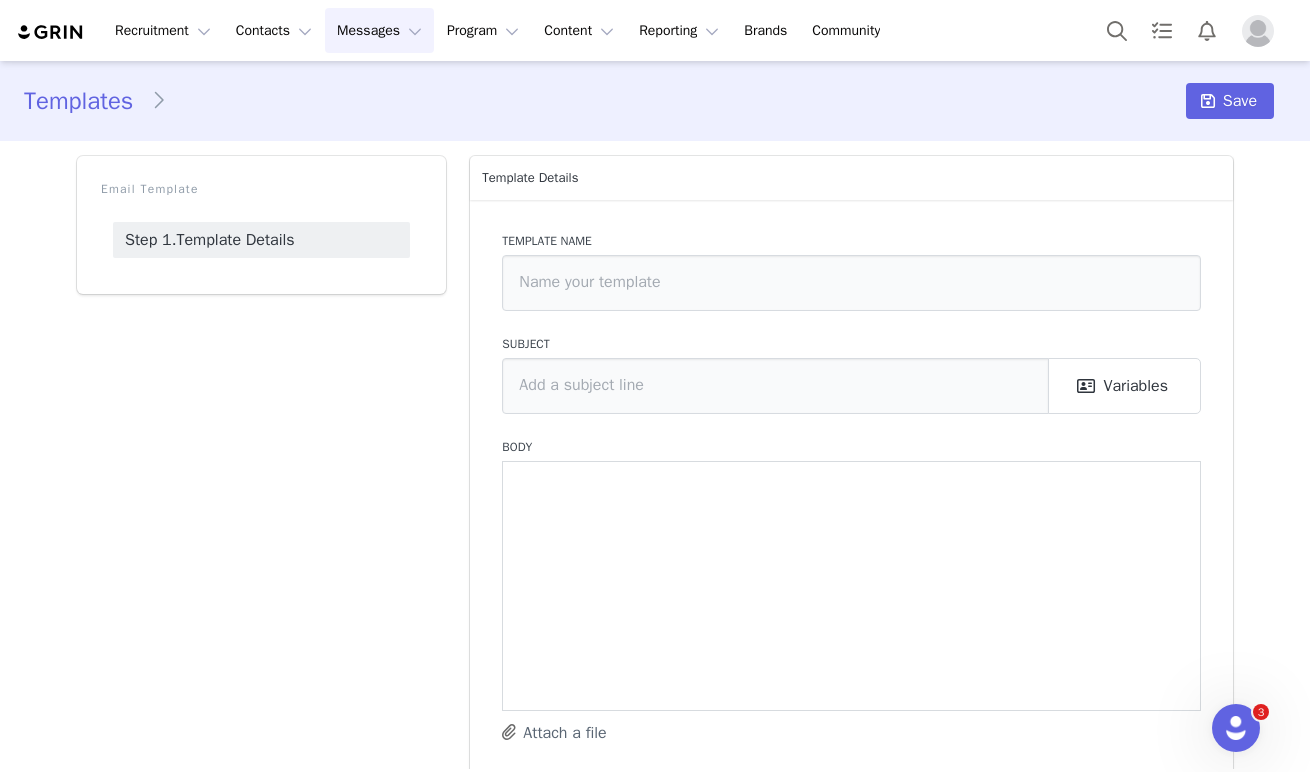type on "Initial Reach Out Template" 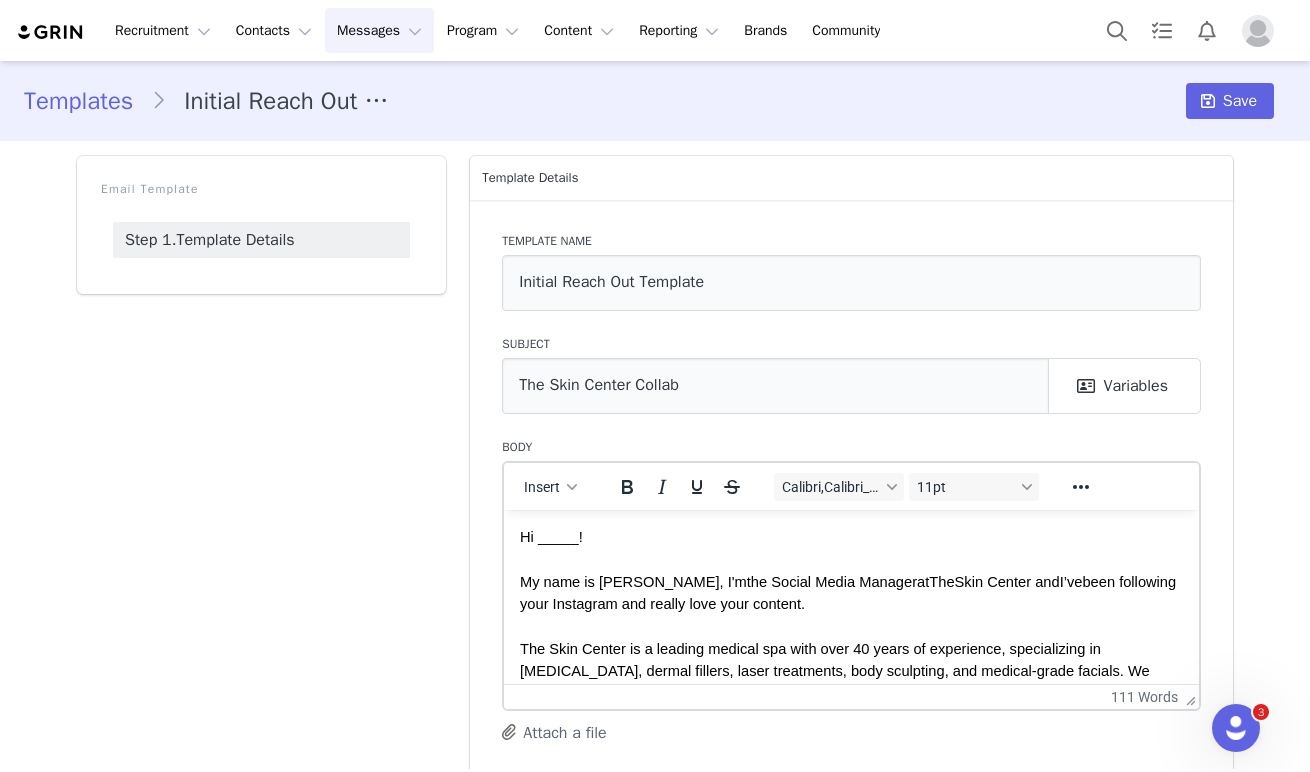 scroll, scrollTop: 0, scrollLeft: 0, axis: both 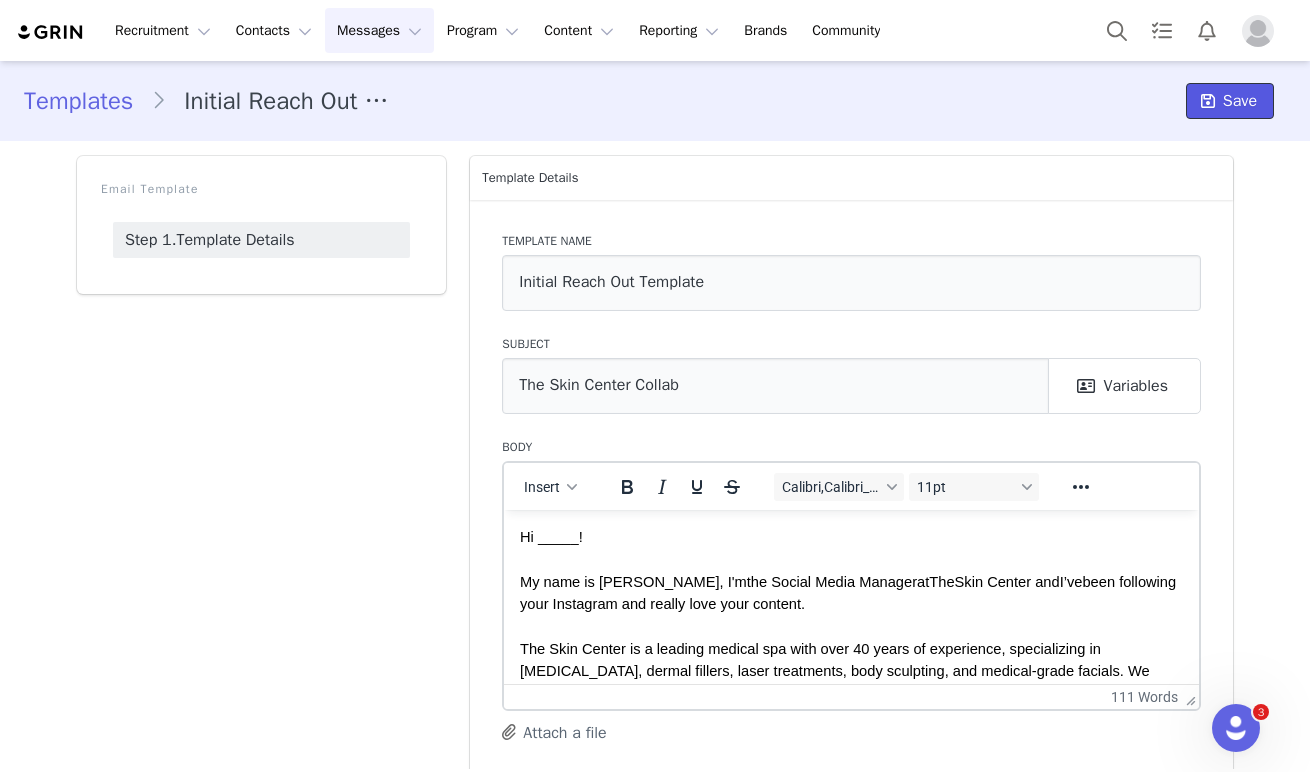 click on "Save" at bounding box center [1240, 101] 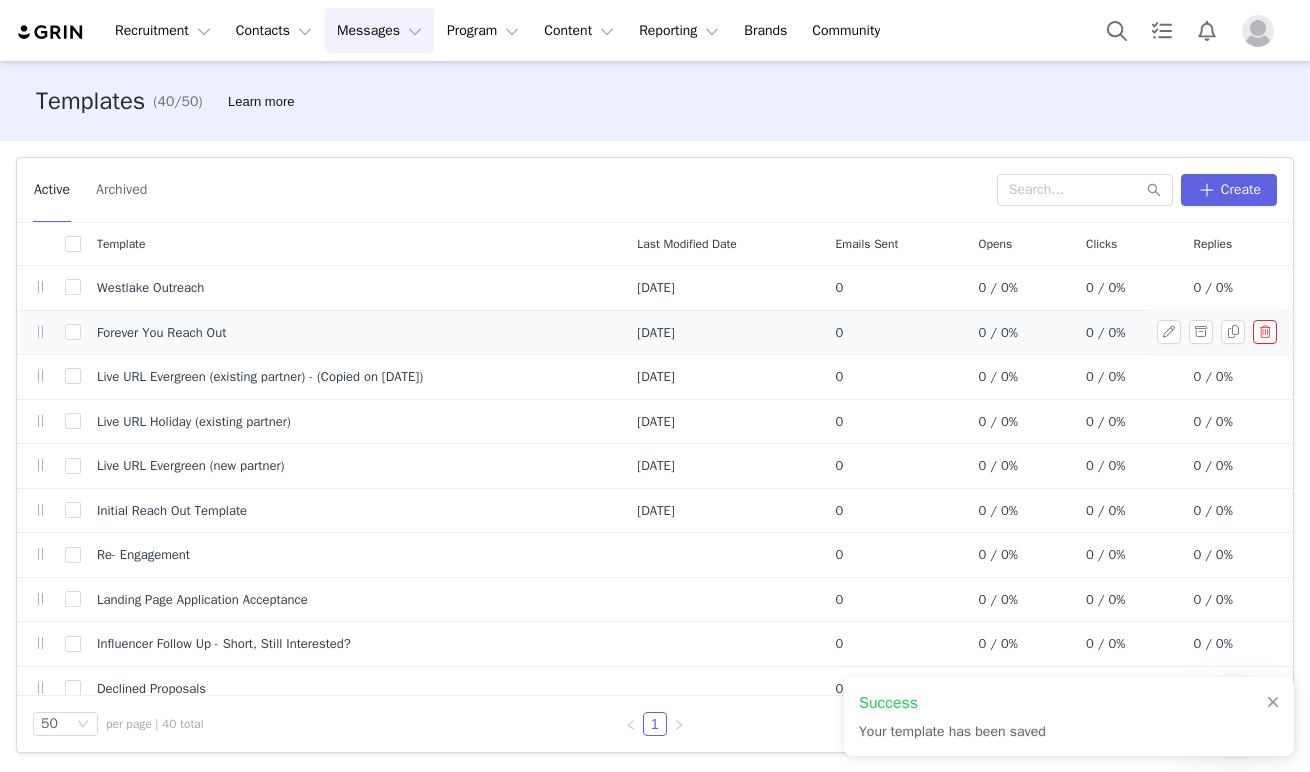click on "Forever You Reach Out" at bounding box center [351, 332] 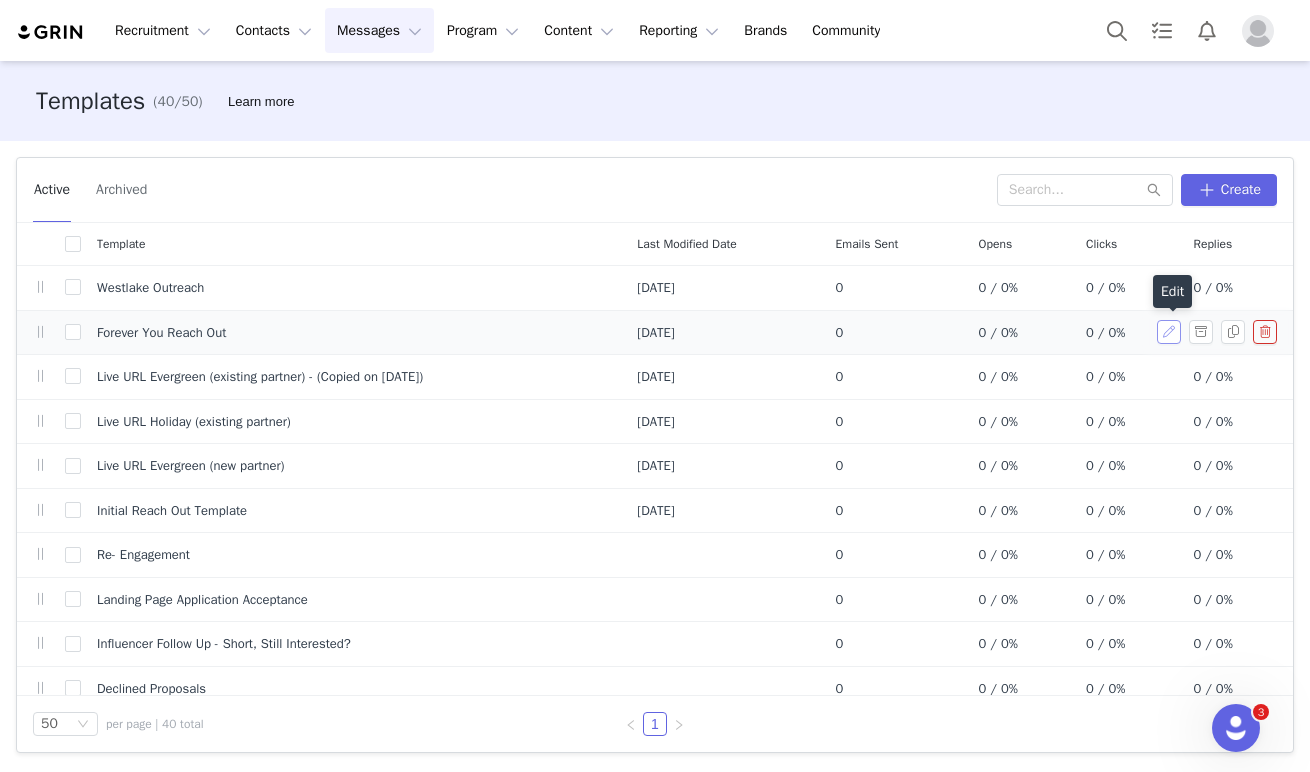click at bounding box center (1169, 332) 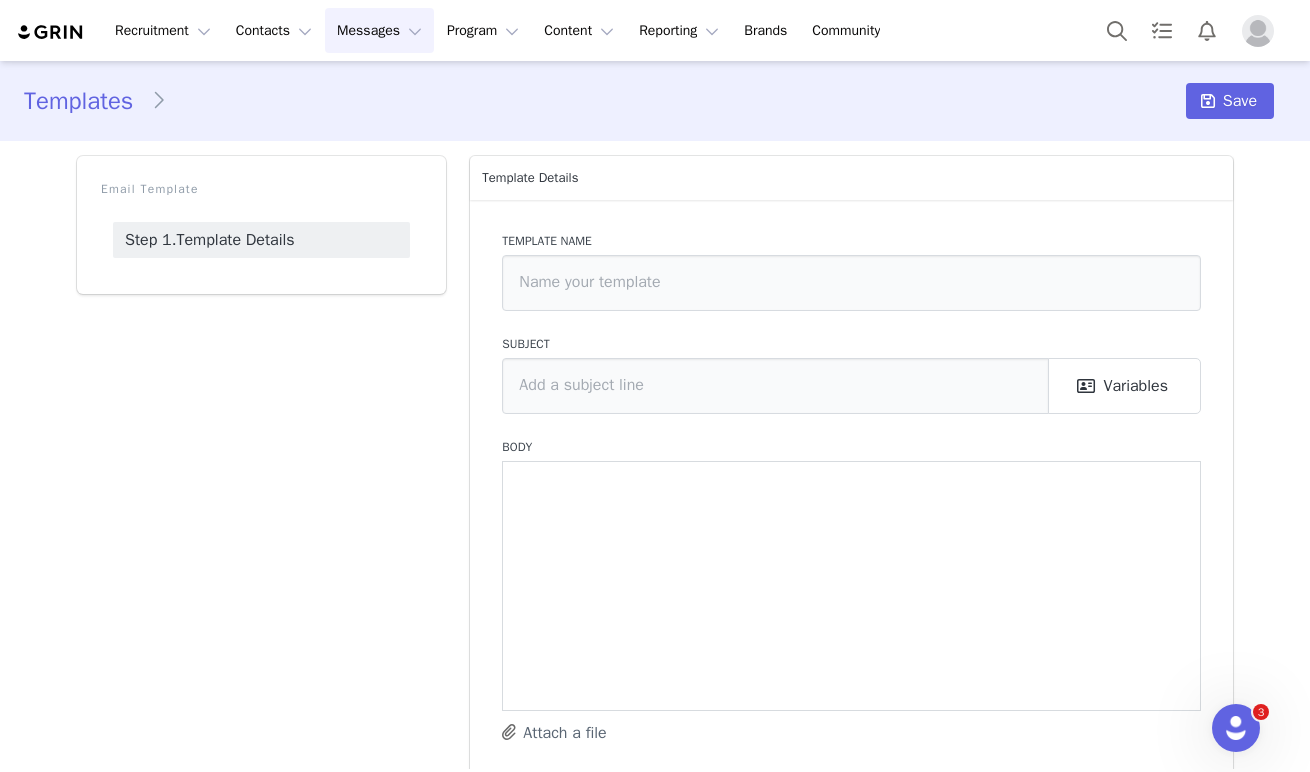 type on "Forever You Reach Out" 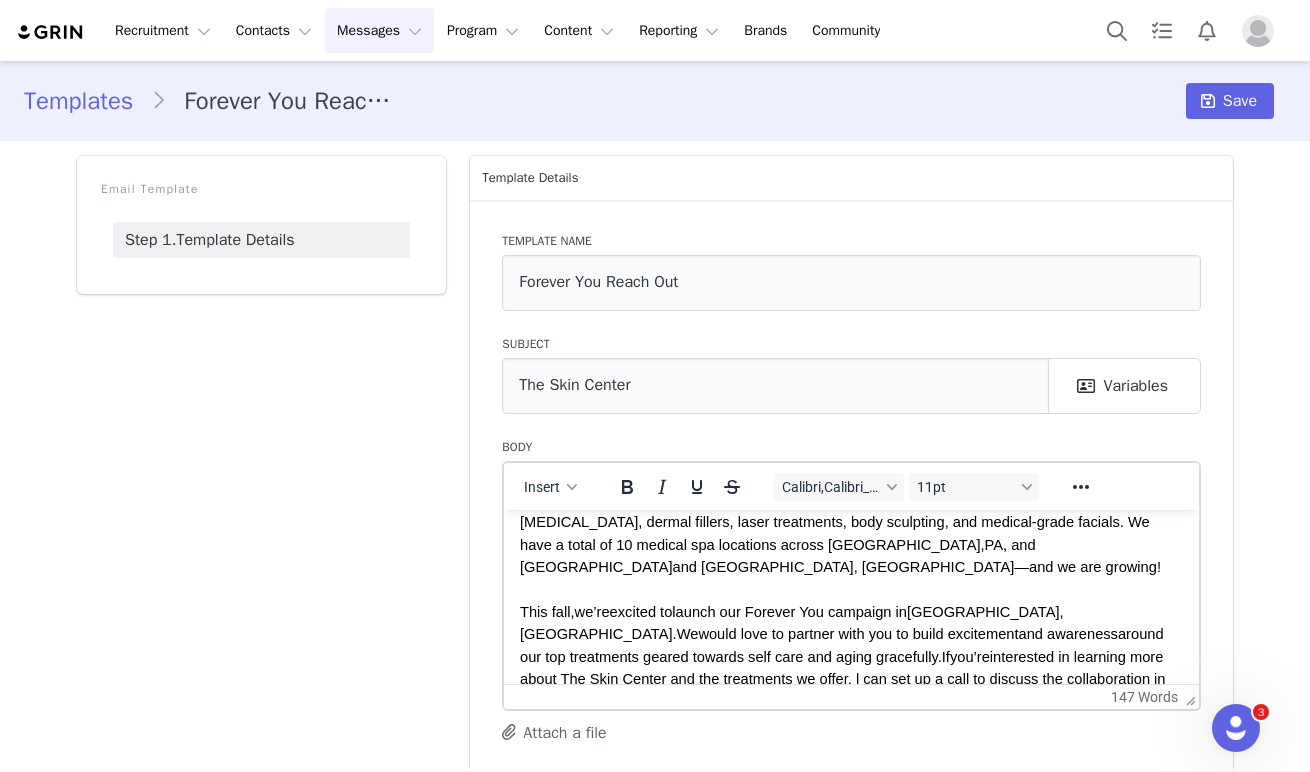 scroll, scrollTop: 156, scrollLeft: 0, axis: vertical 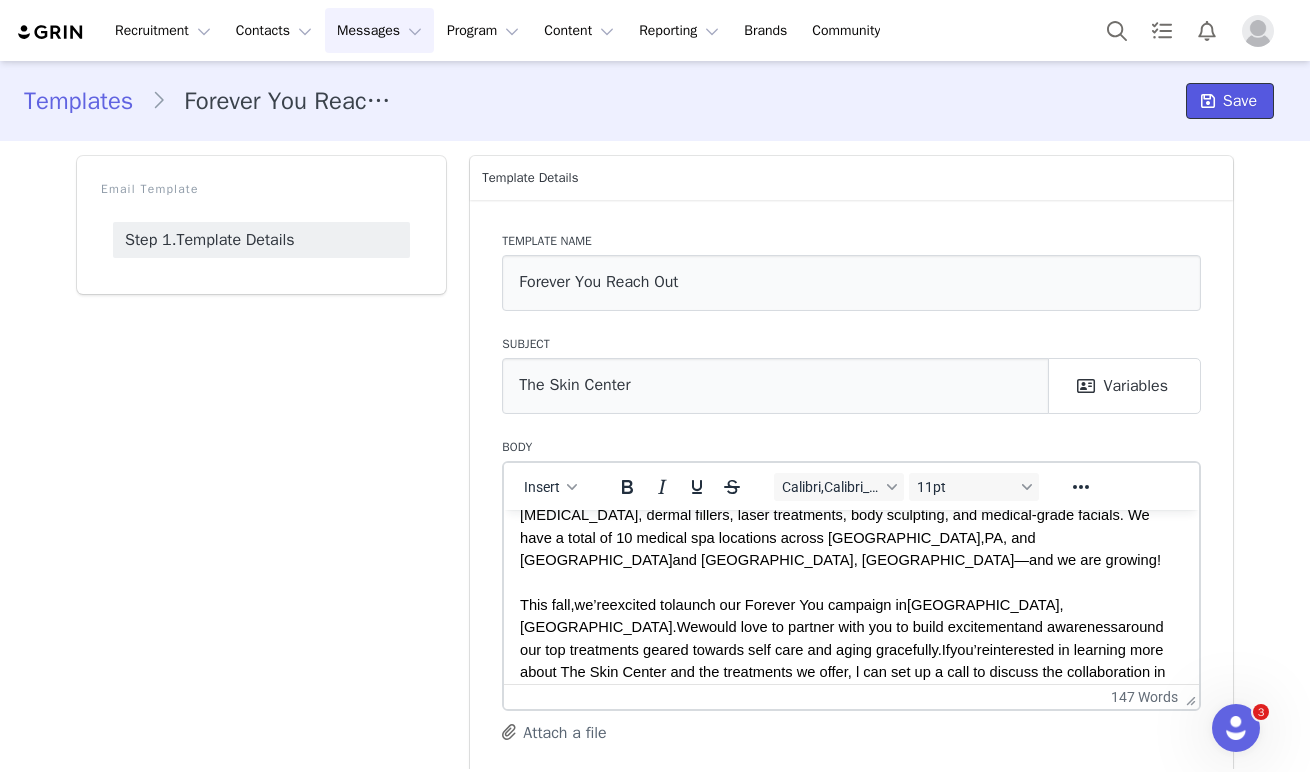 click on "Save" at bounding box center (1240, 101) 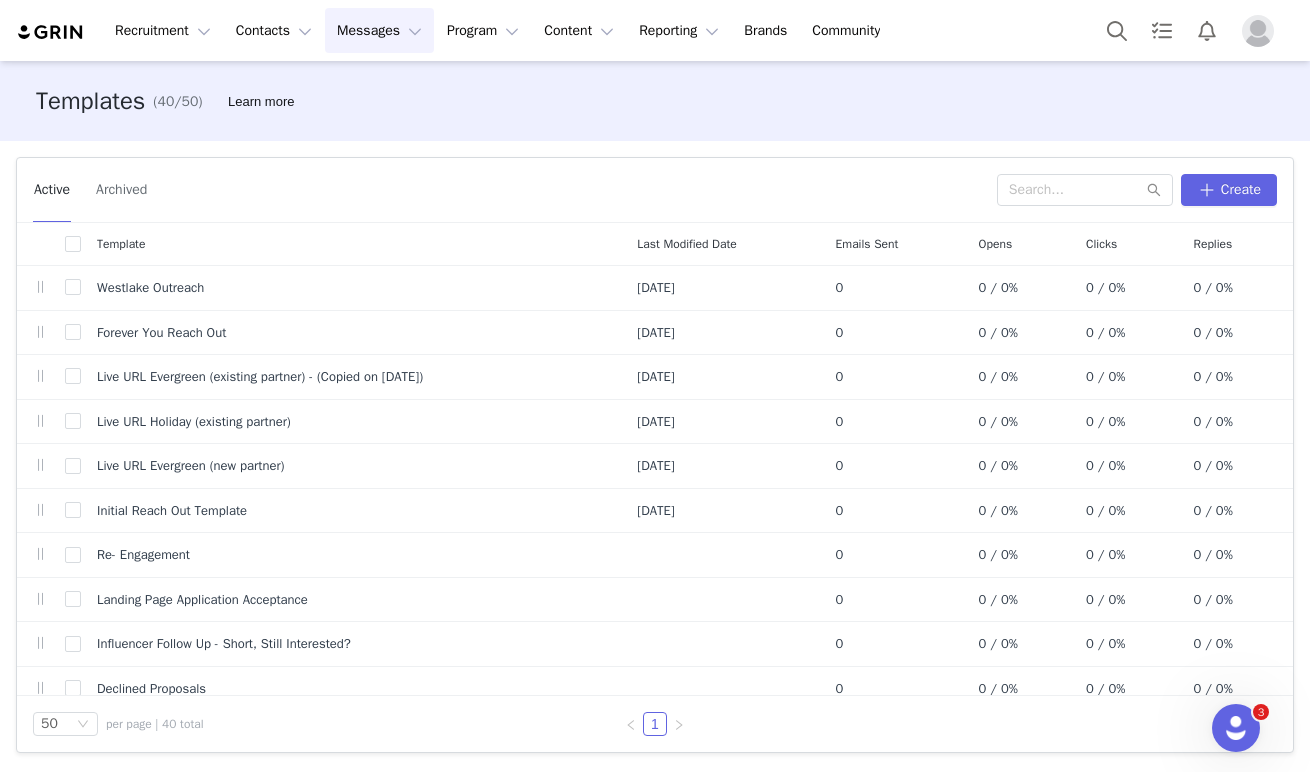 click on "Messages Messages" at bounding box center (379, 30) 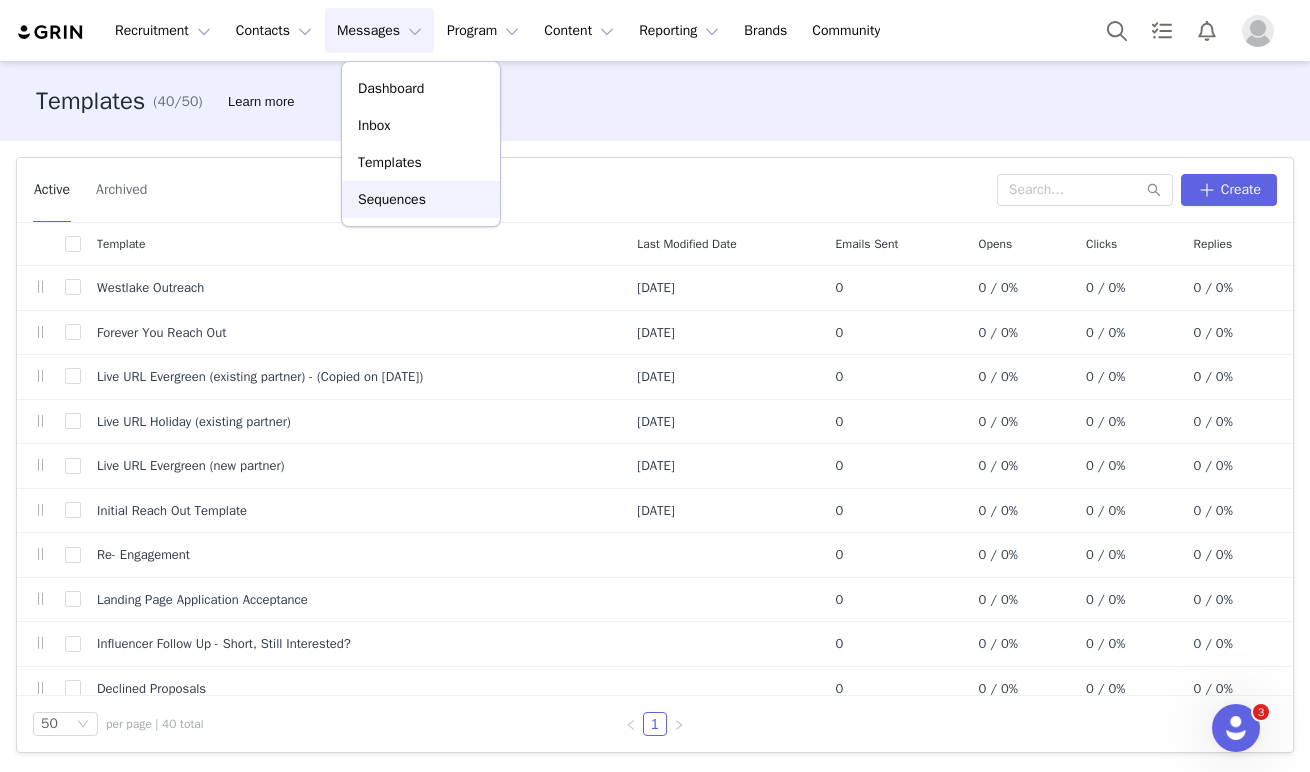 click on "Sequences" at bounding box center [392, 199] 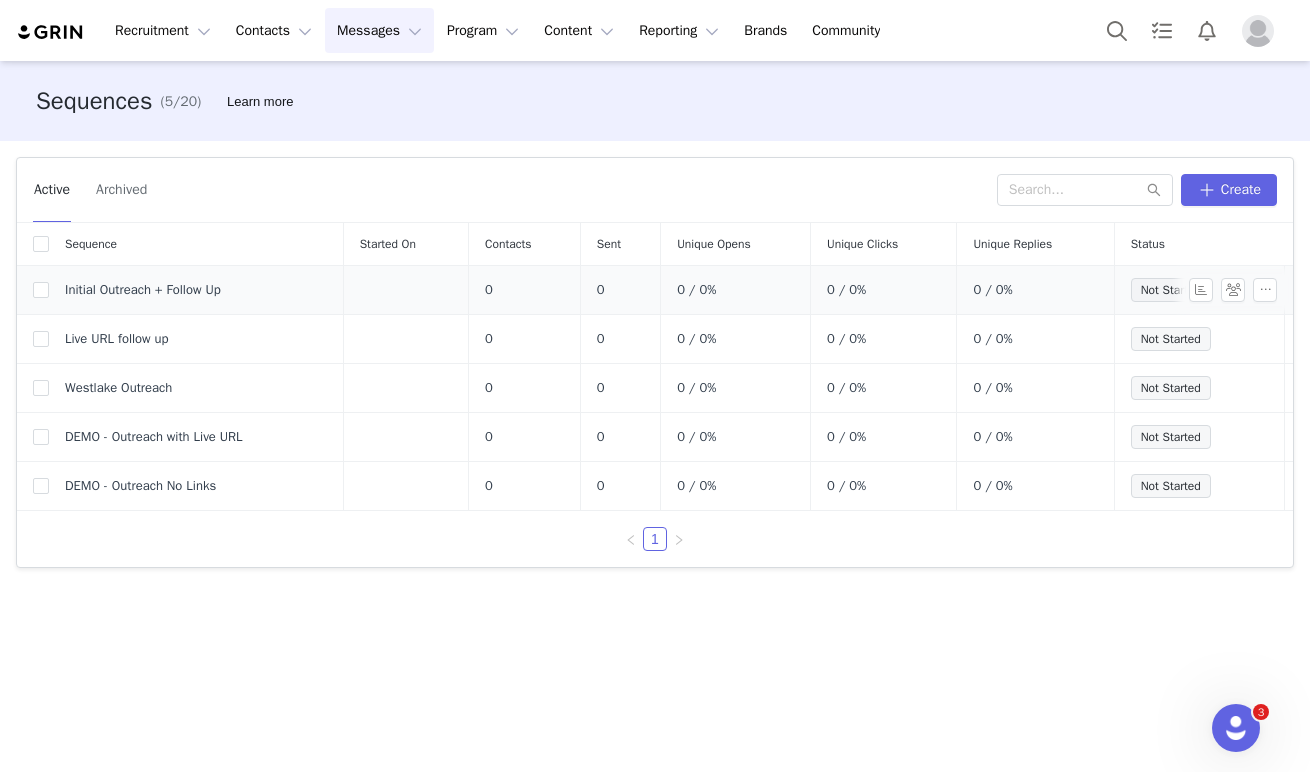 click on "Initial Outreach + Follow Up" at bounding box center (143, 290) 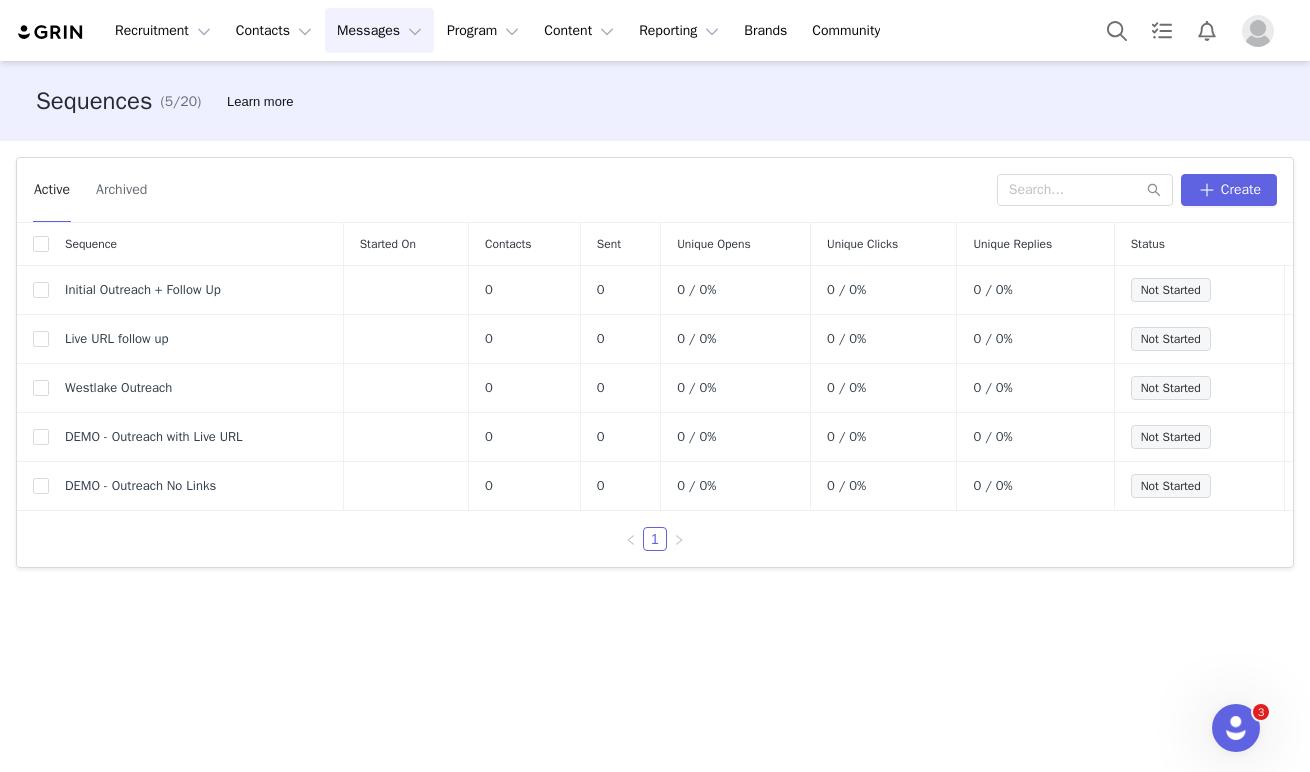 click on "Sequence" at bounding box center (196, 244) 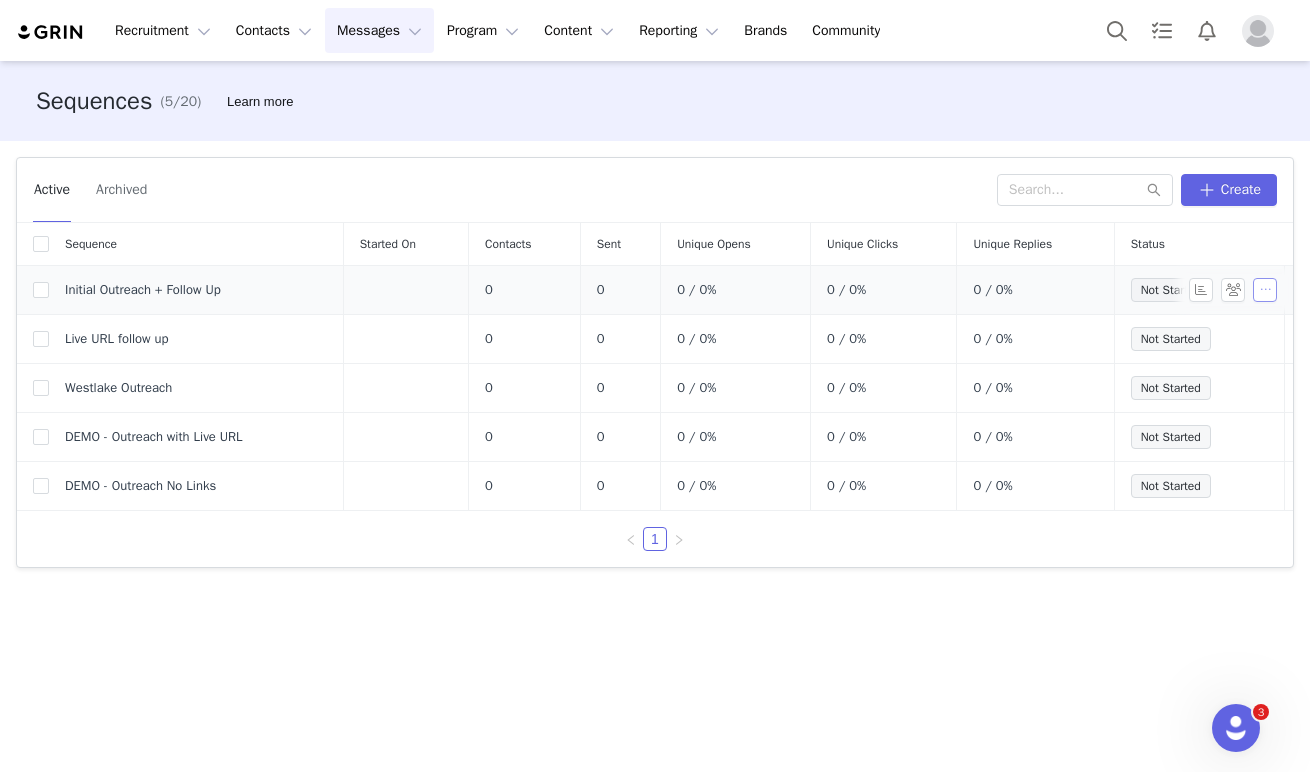 click at bounding box center [1265, 290] 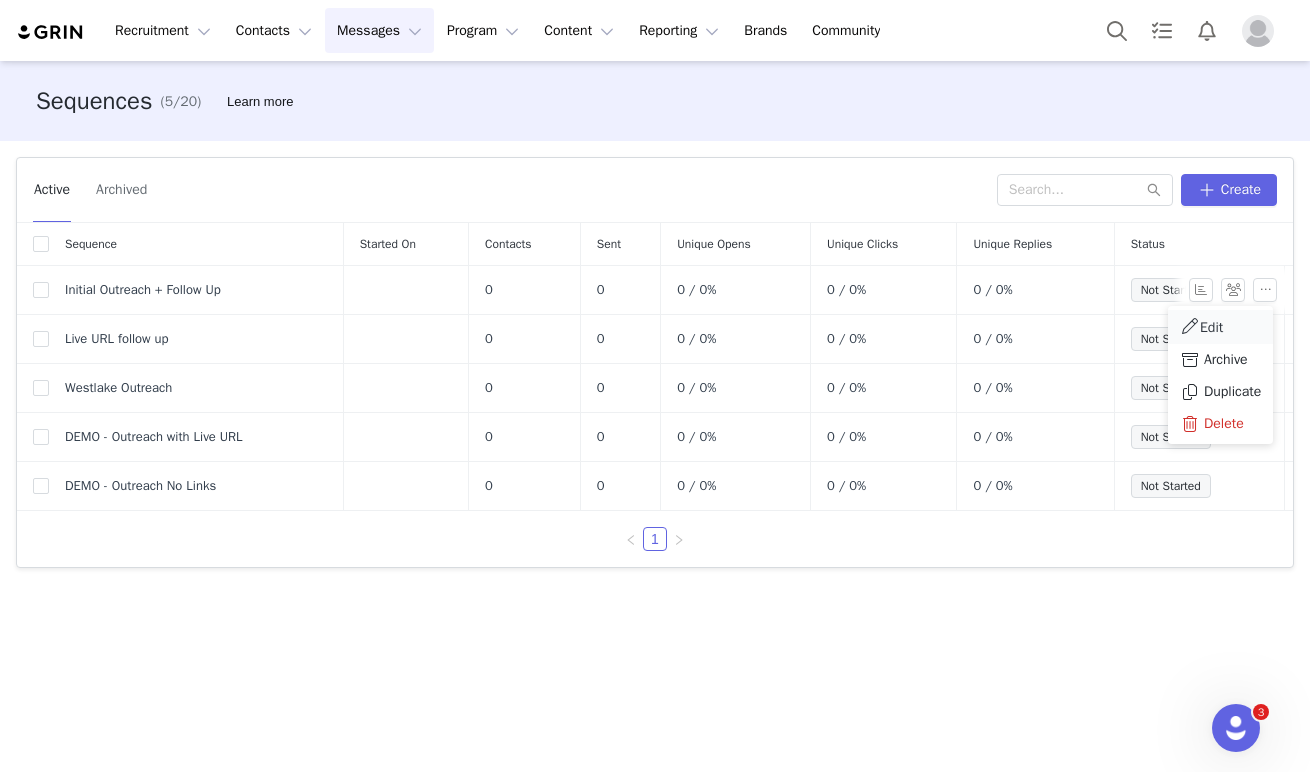 click on "Edit" at bounding box center [1220, 327] 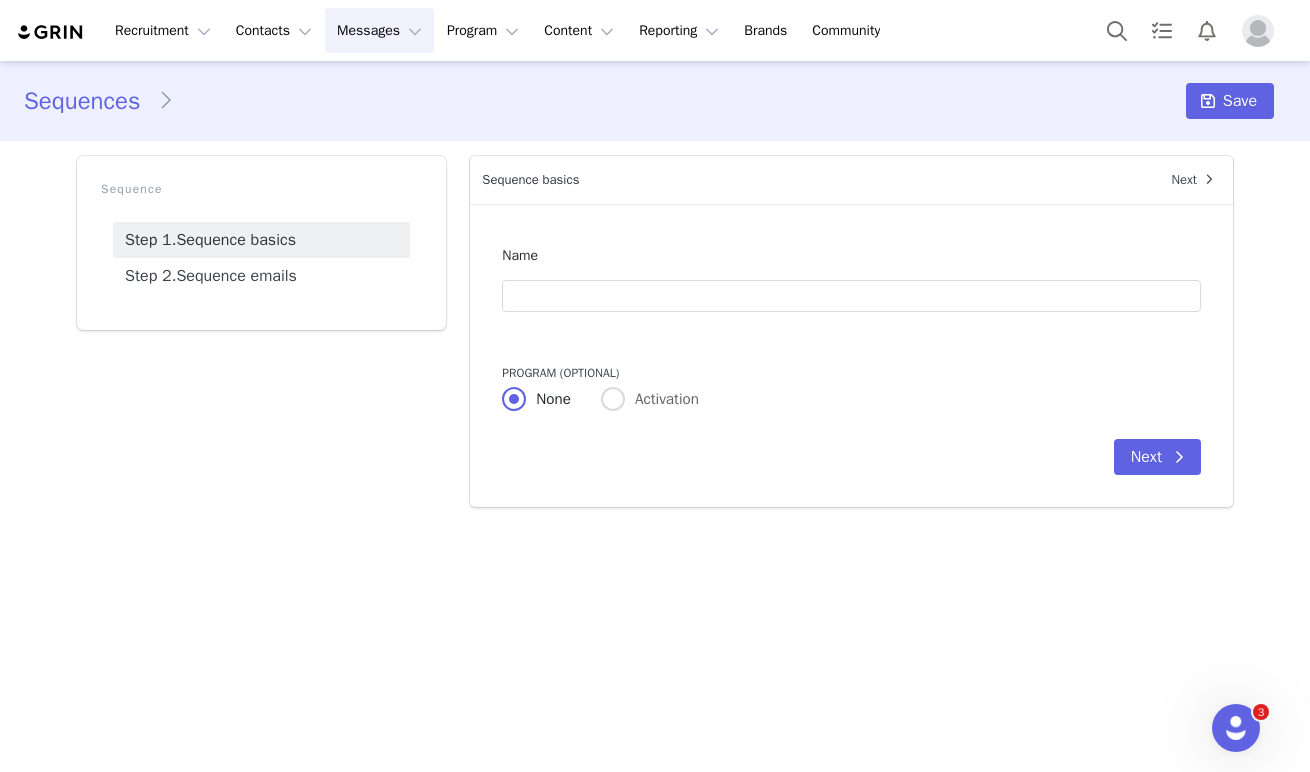 type on "Initial Outreach + Follow Up" 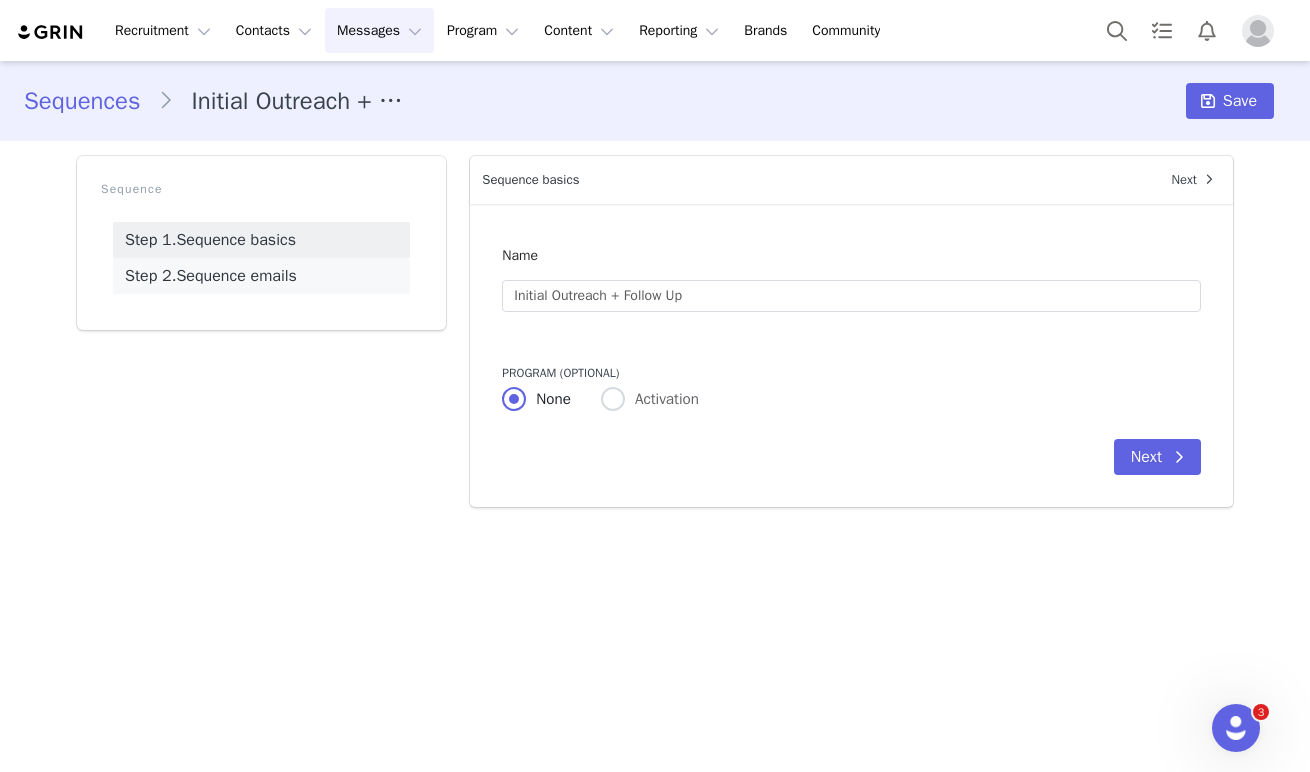 scroll, scrollTop: 0, scrollLeft: 0, axis: both 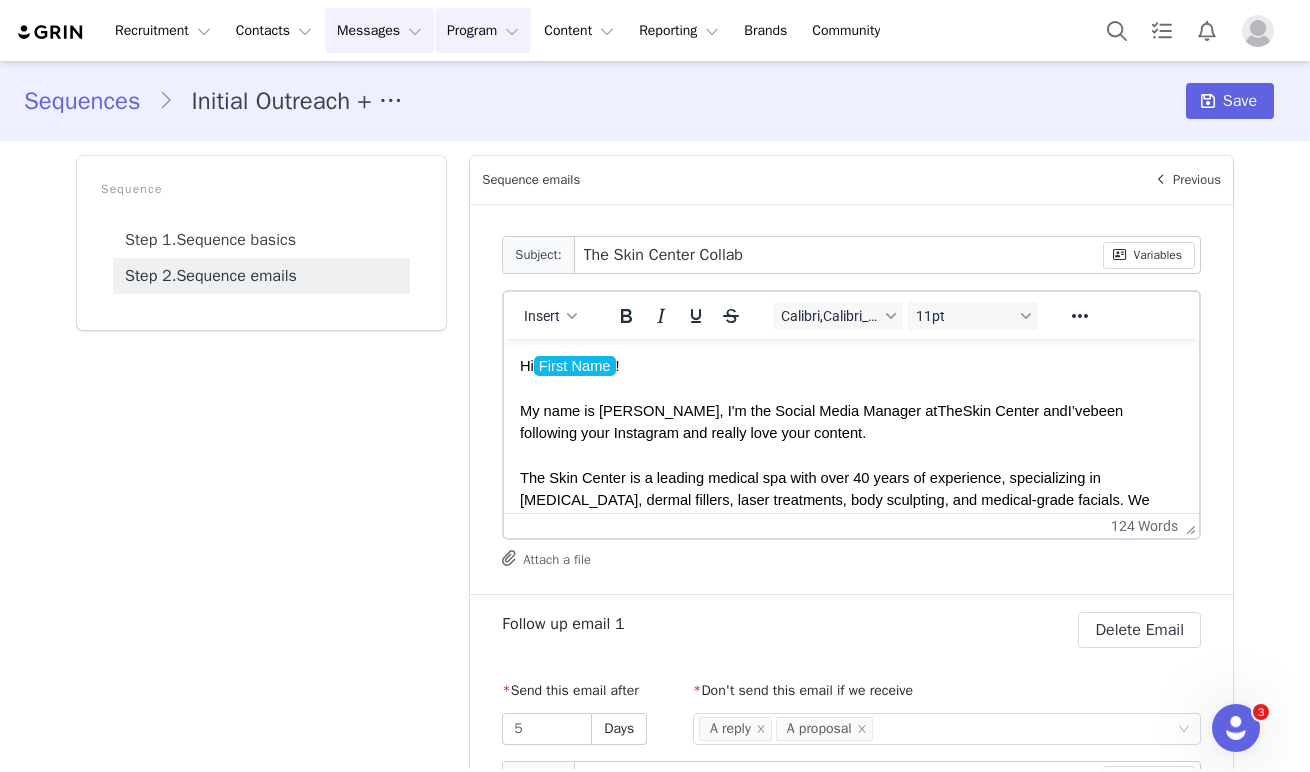 click on "Program Program" at bounding box center [483, 30] 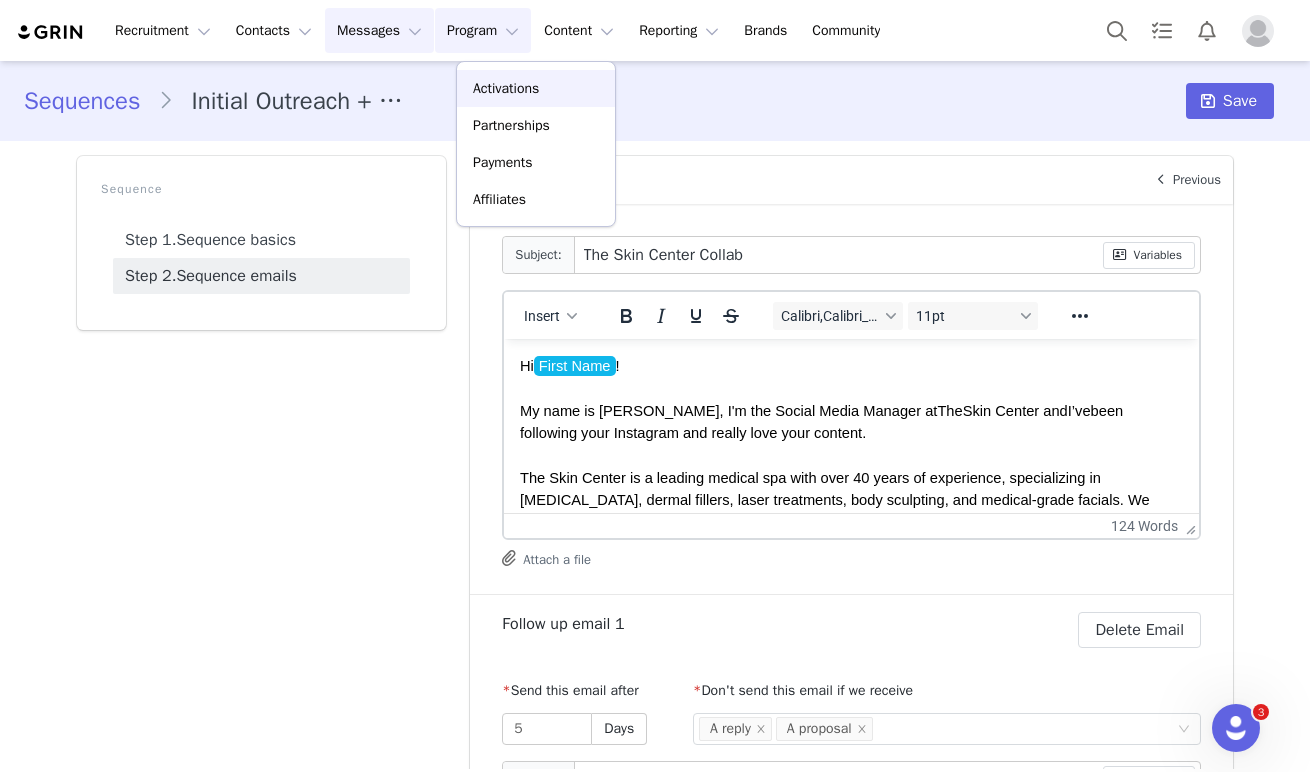 click on "Activations" at bounding box center (506, 88) 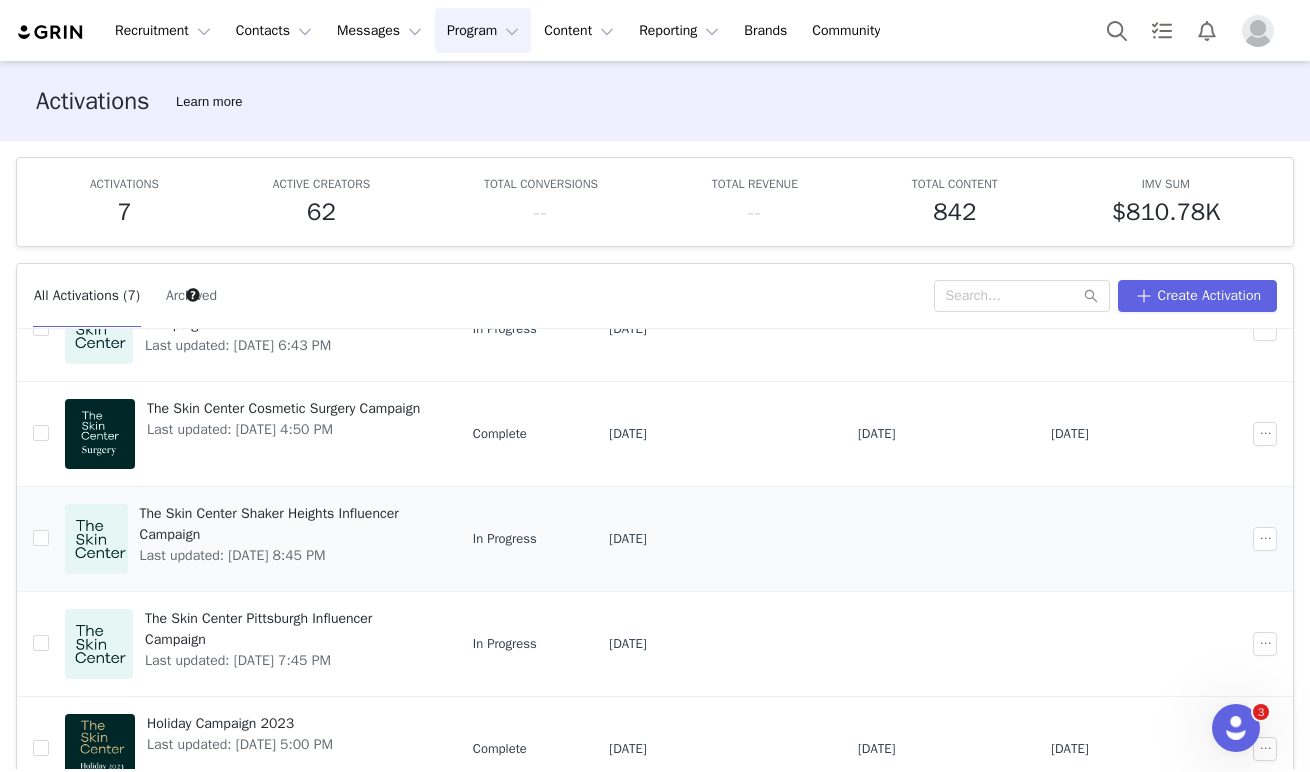 scroll, scrollTop: 310, scrollLeft: 0, axis: vertical 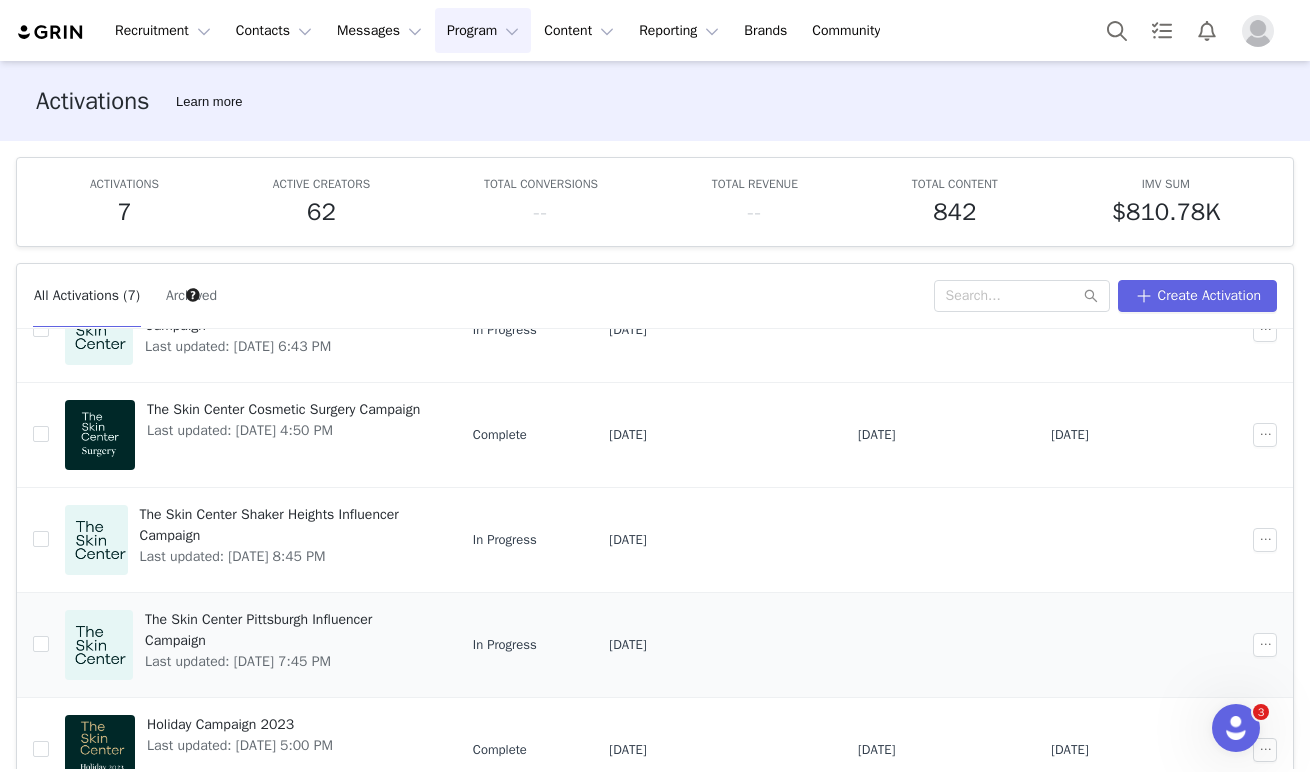 click on "The Skin Center Pittsburgh Influencer Campaign" at bounding box center [287, 630] 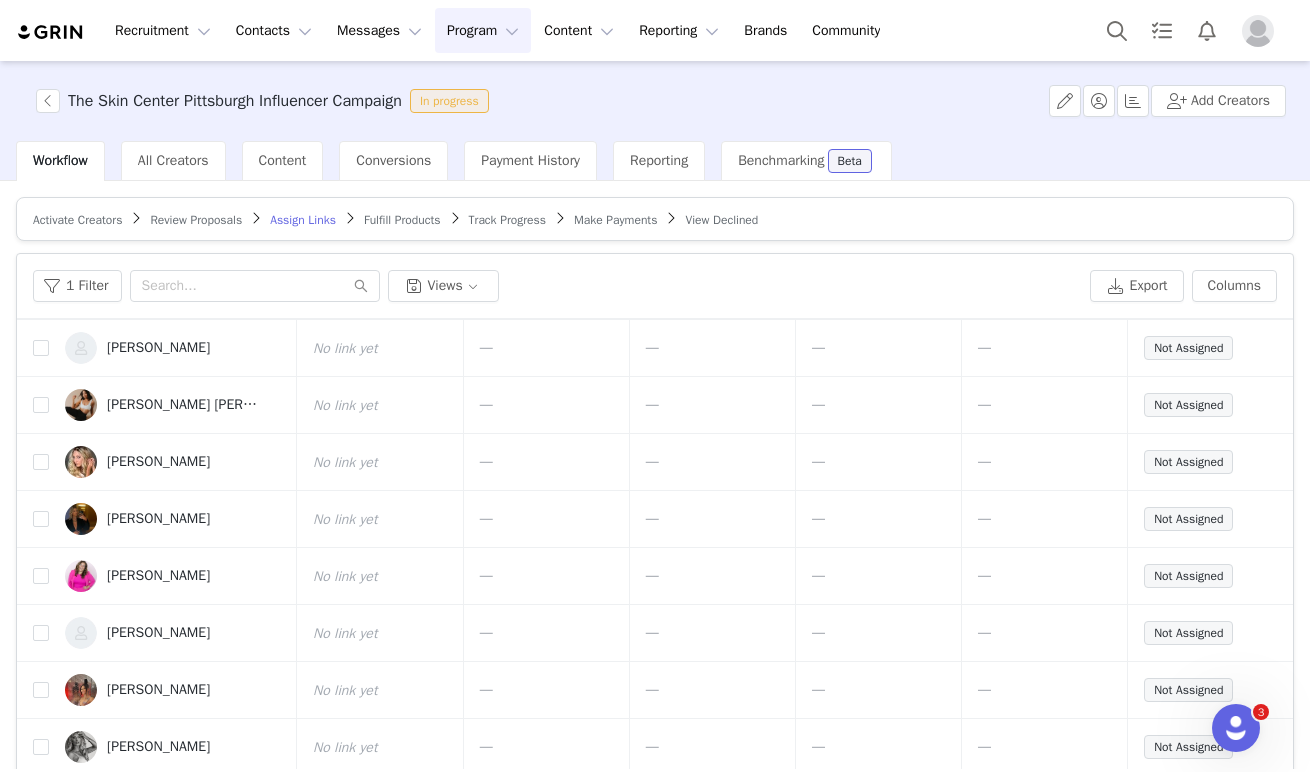 scroll, scrollTop: 996, scrollLeft: 0, axis: vertical 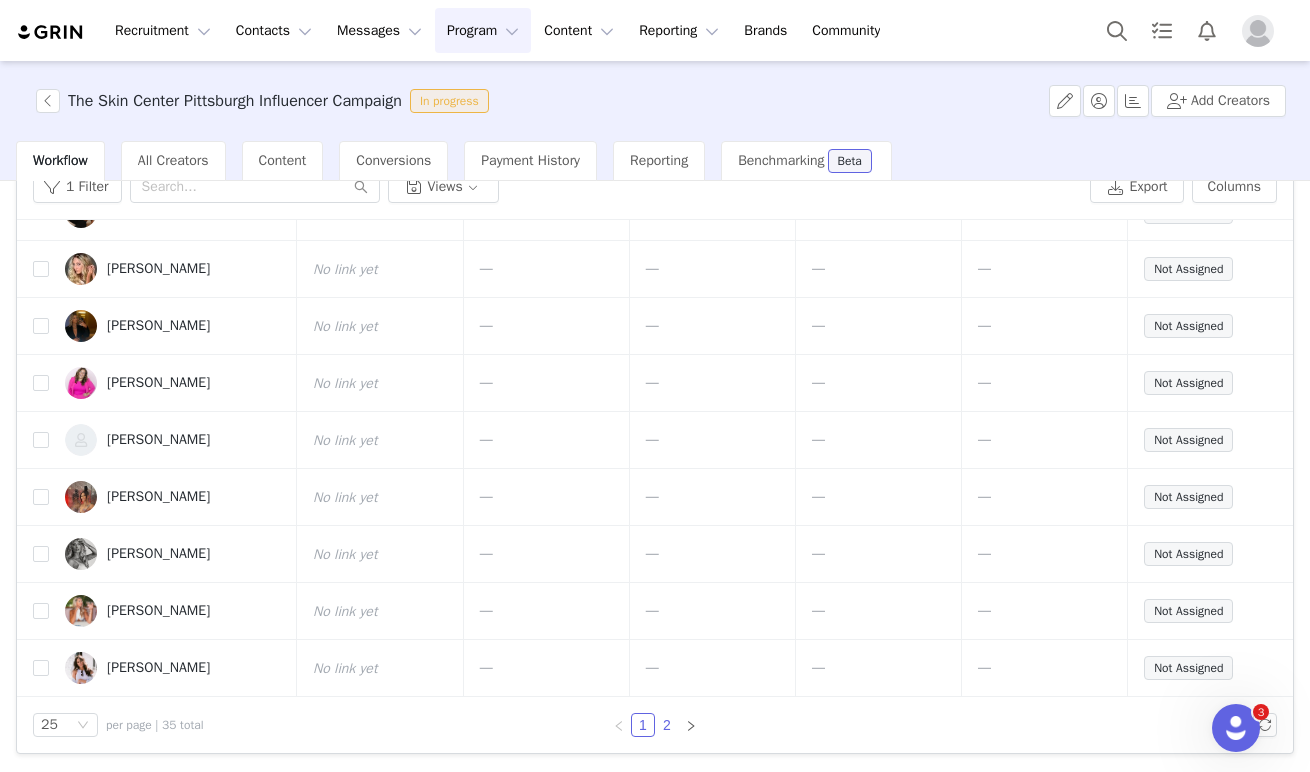 click on "2" at bounding box center (667, 725) 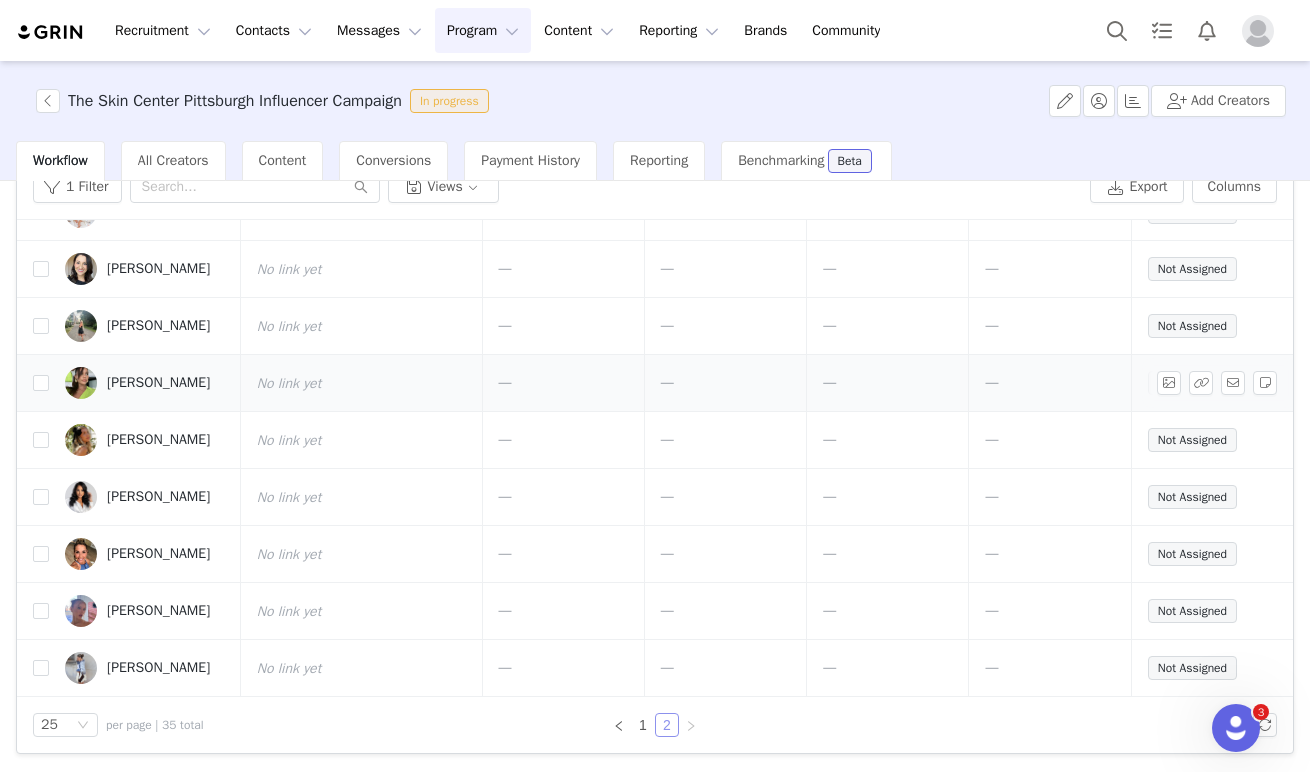 scroll, scrollTop: 176, scrollLeft: 0, axis: vertical 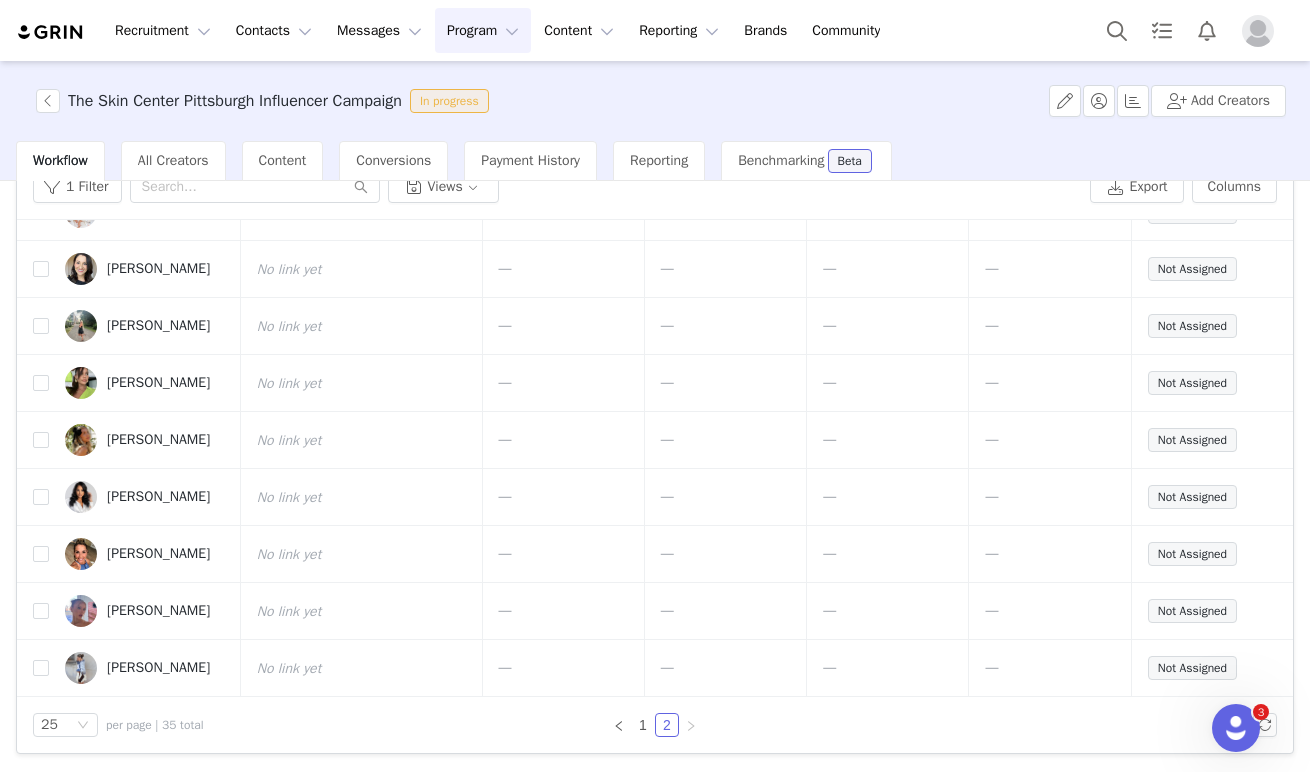 click on "Program Program" at bounding box center (483, 30) 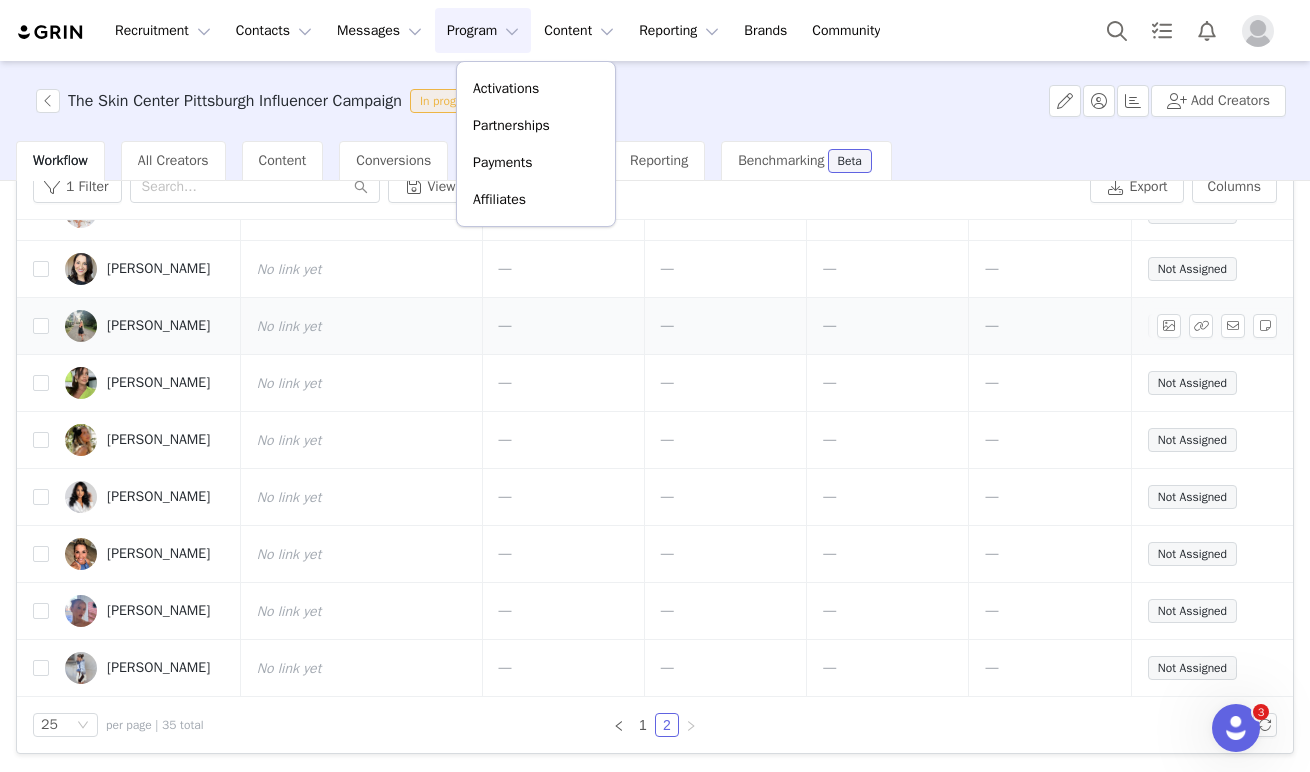 click on "—" at bounding box center [725, 326] 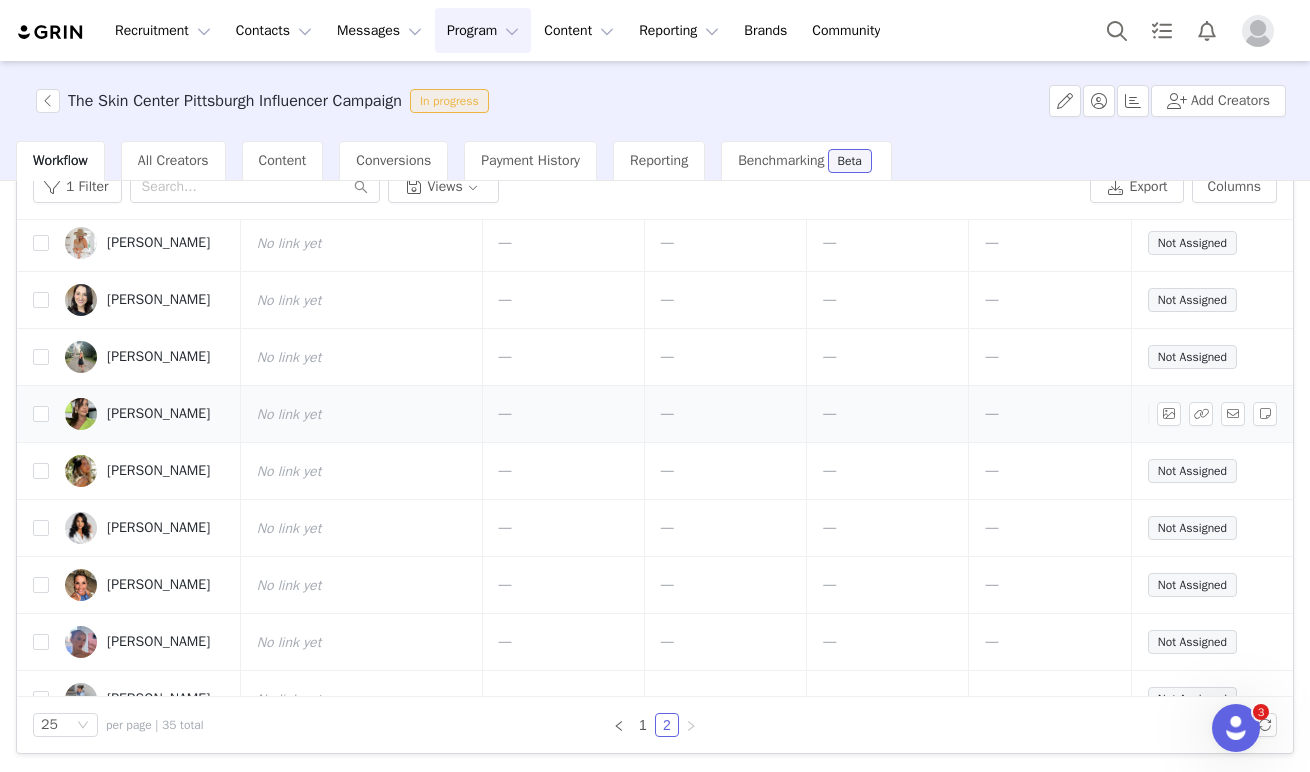 scroll, scrollTop: 125, scrollLeft: 0, axis: vertical 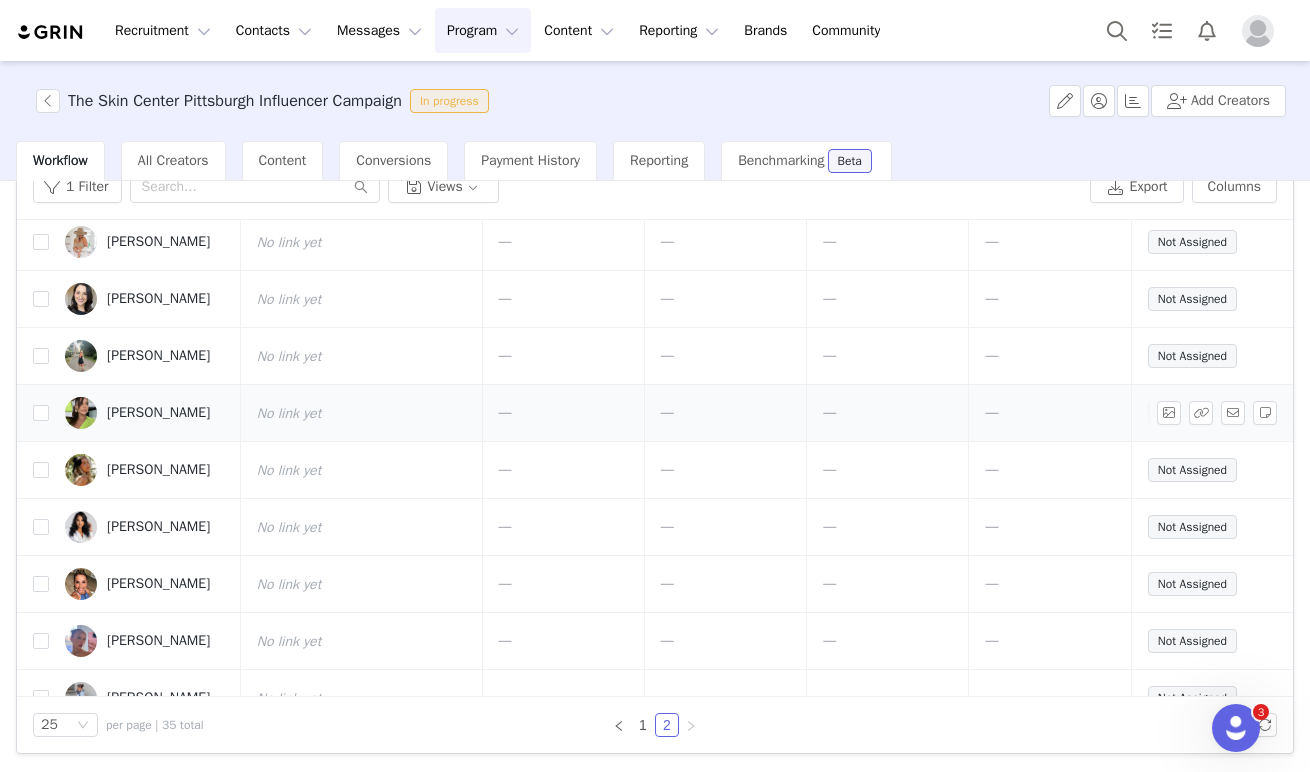 click on "Logan Hofbauer" at bounding box center [145, 413] 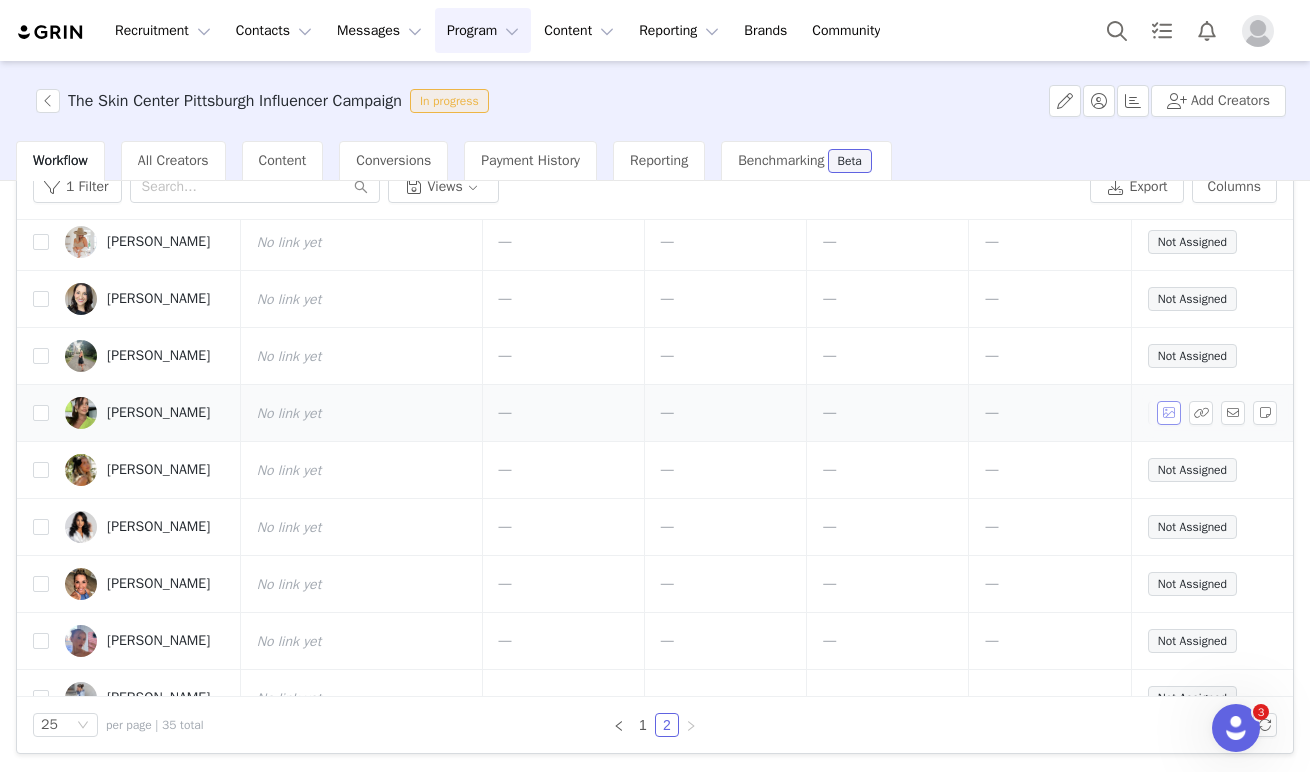 scroll, scrollTop: 125, scrollLeft: 70, axis: both 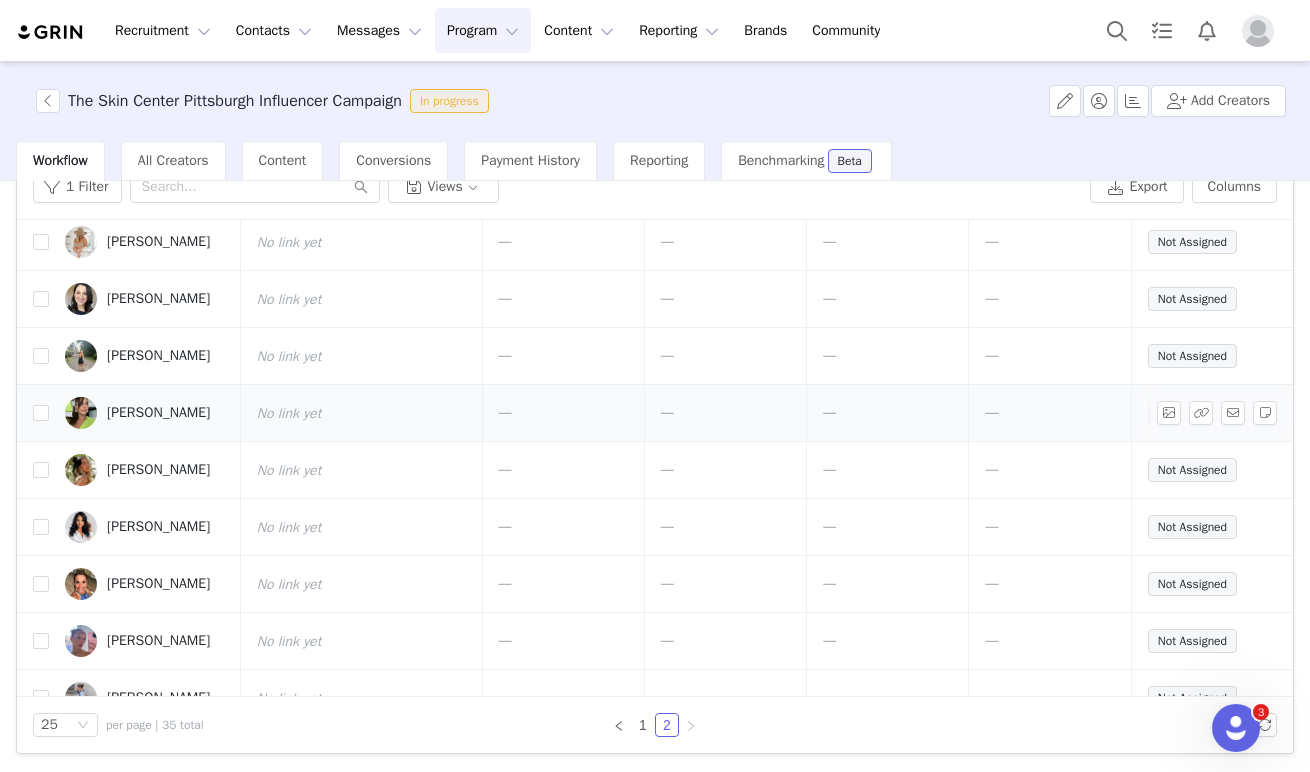 click on "—" at bounding box center (1050, 413) 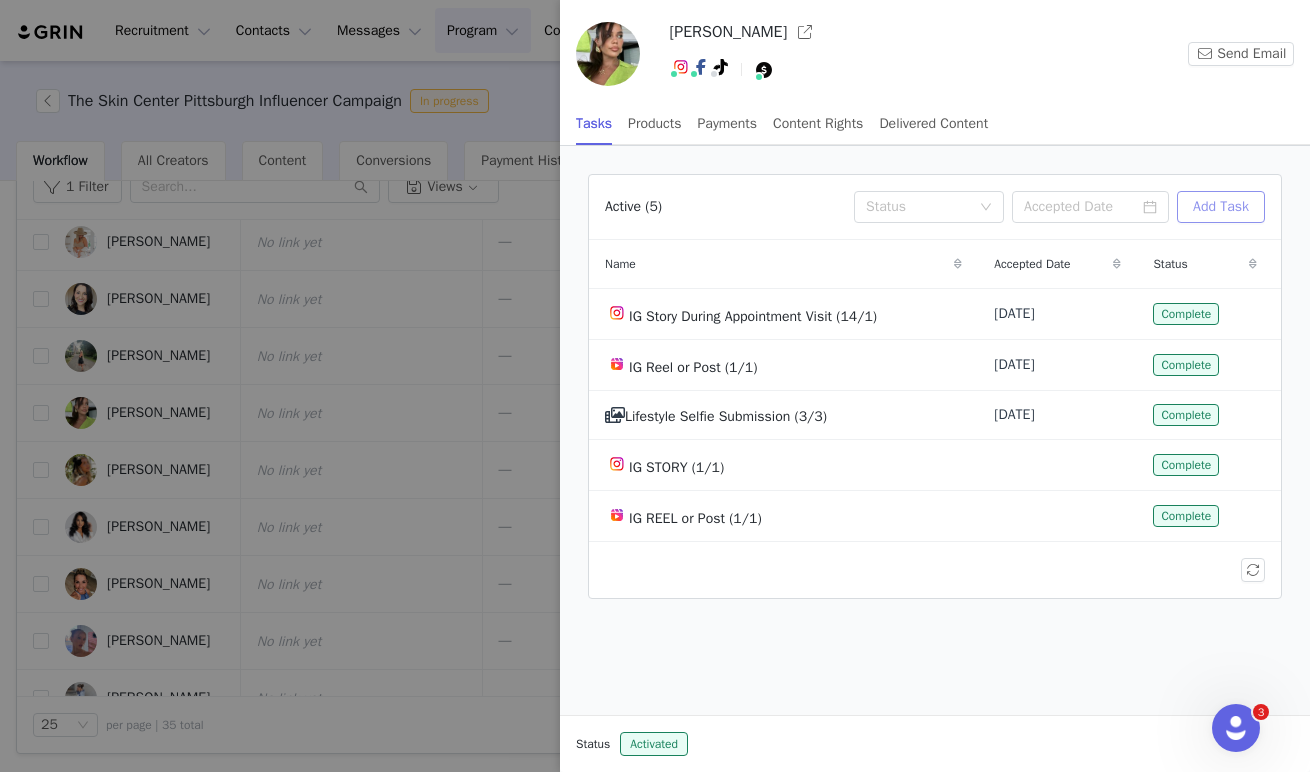 click on "Add Task" at bounding box center (1221, 207) 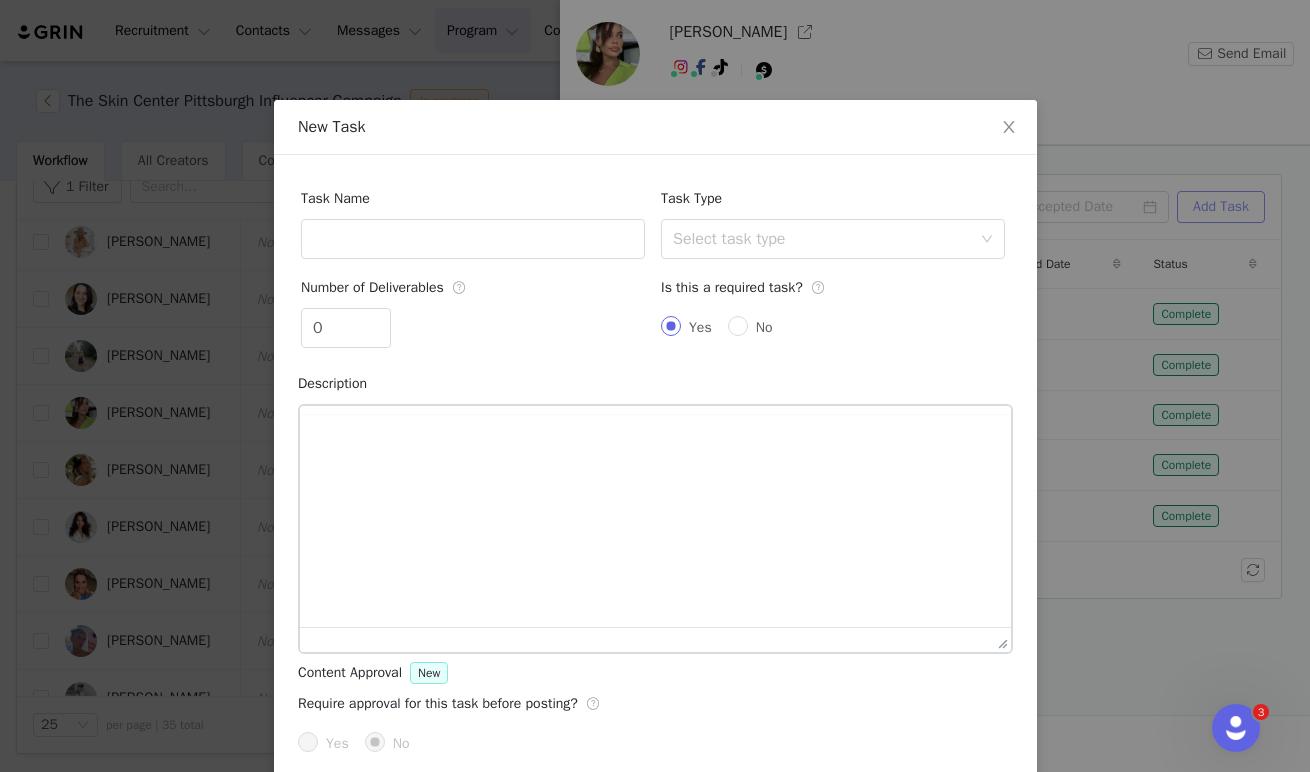 scroll, scrollTop: 0, scrollLeft: 0, axis: both 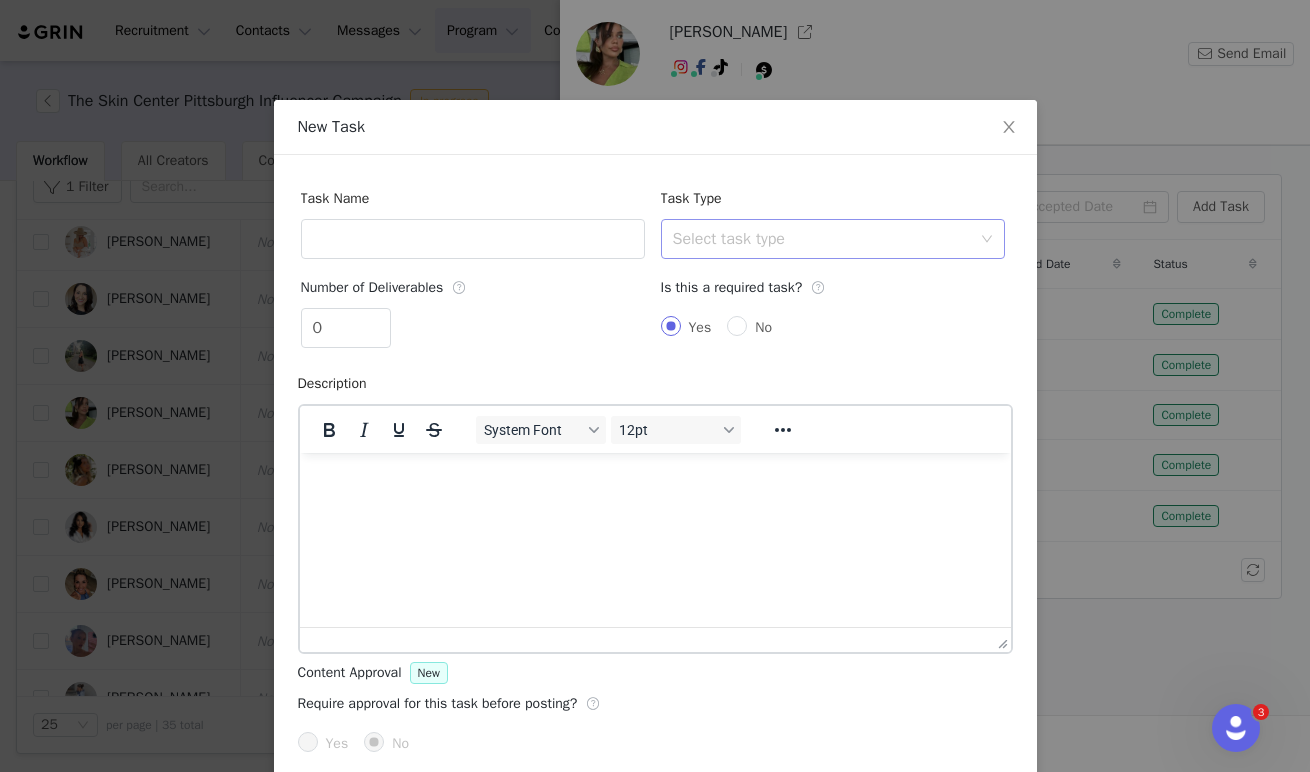 click on "Select task type" at bounding box center (822, 239) 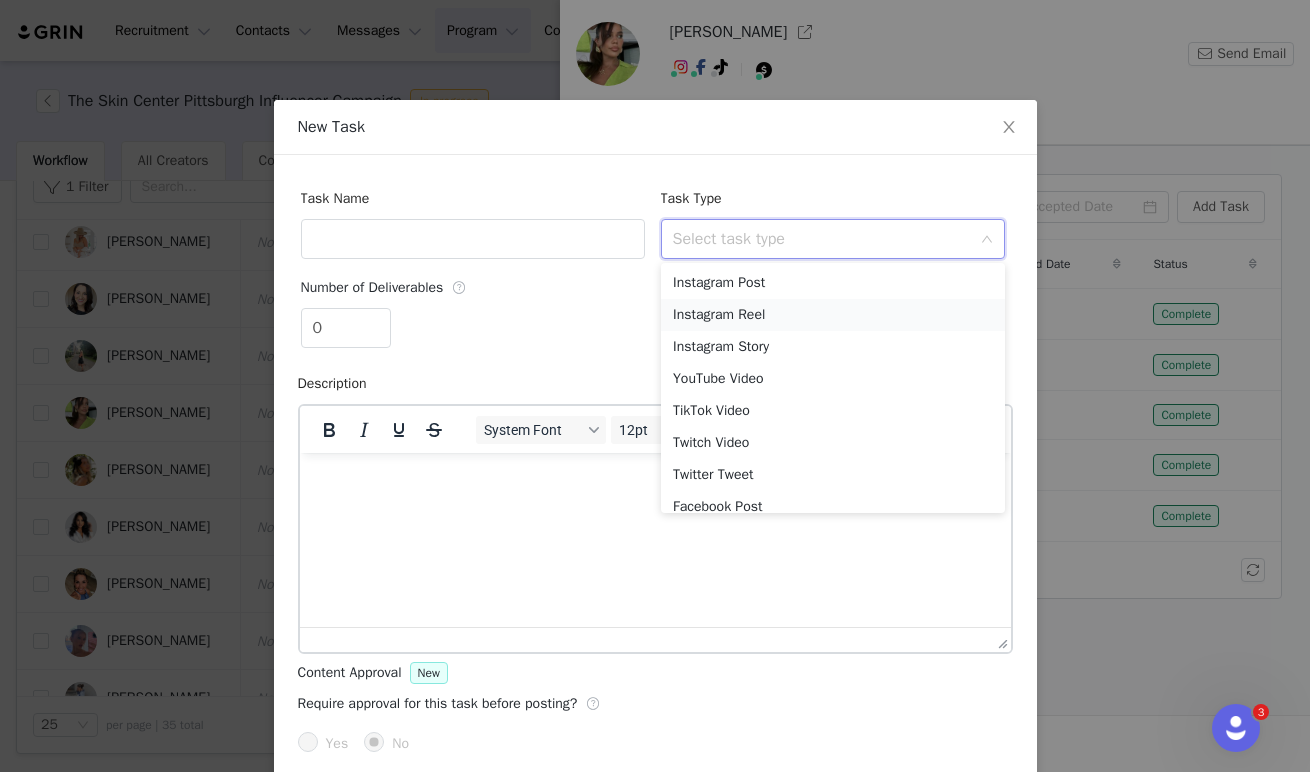 click on "Instagram Reel" at bounding box center [833, 315] 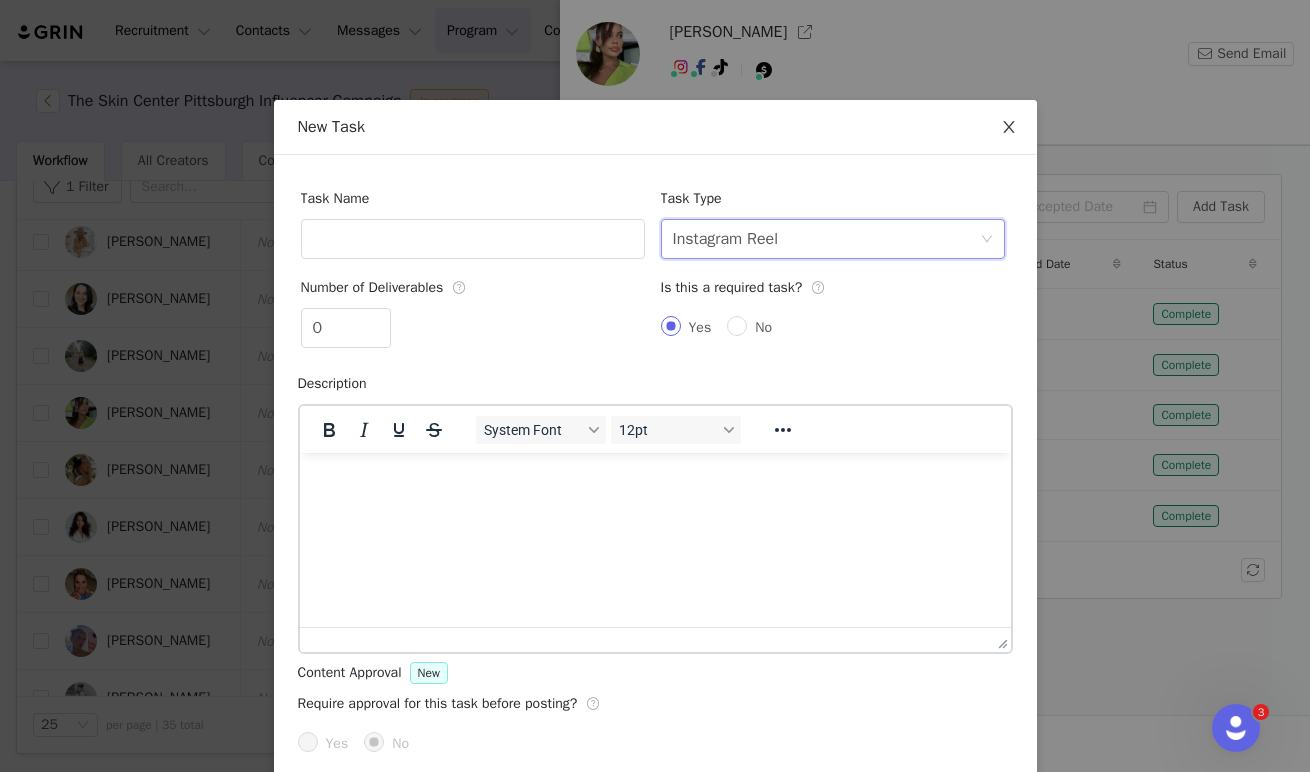 click 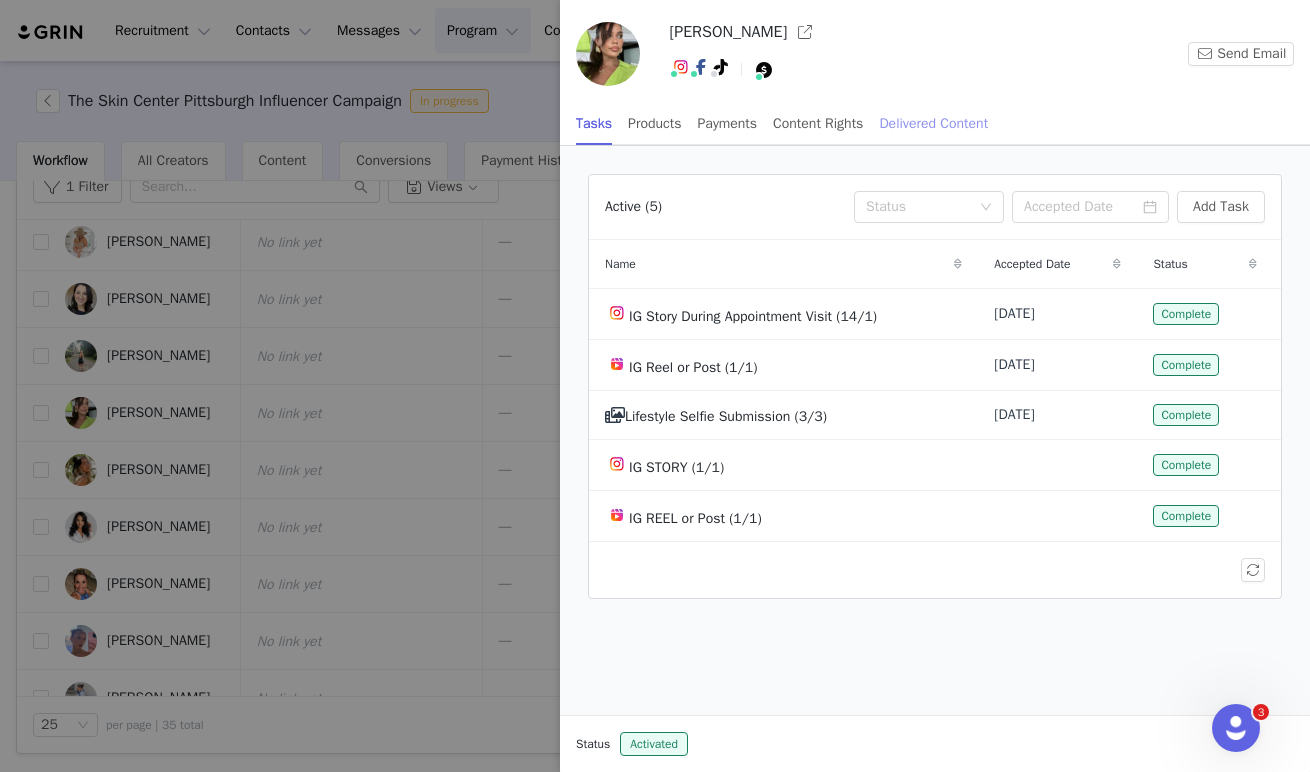 click on "Delivered Content" at bounding box center [933, 123] 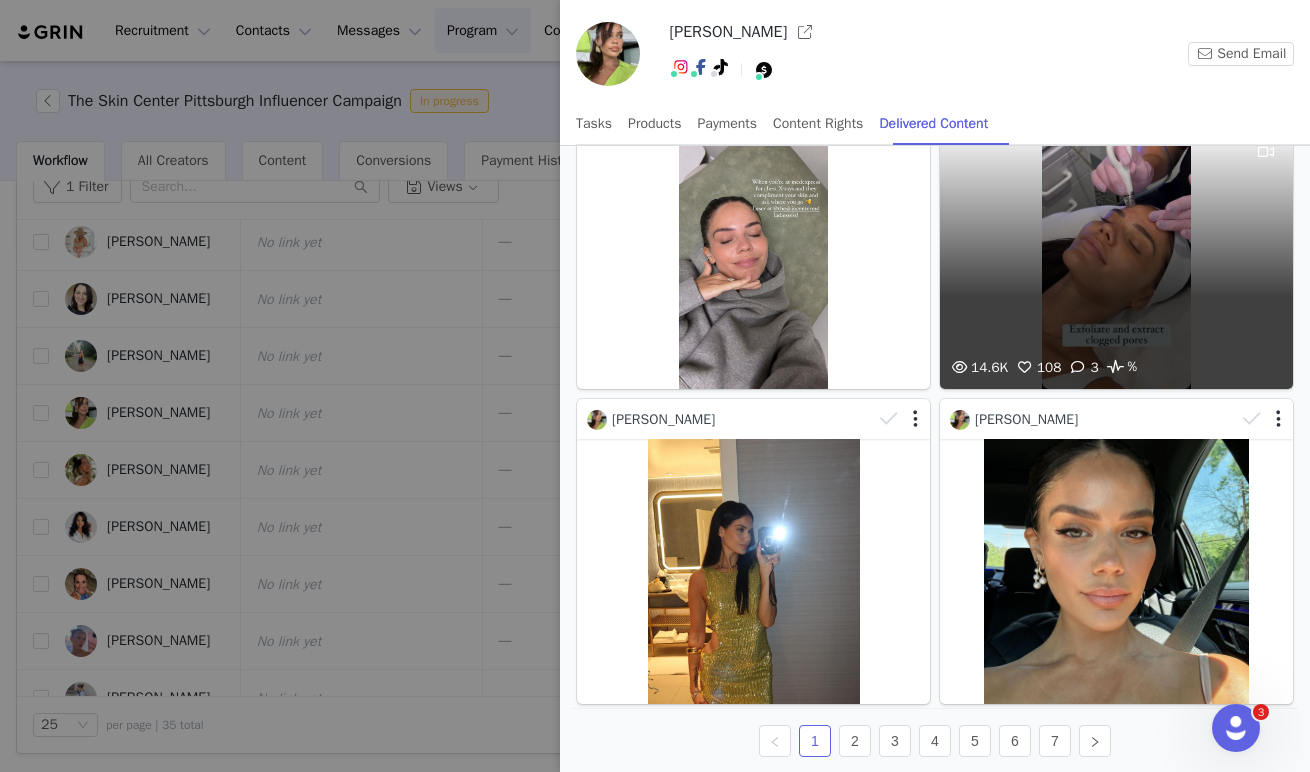 scroll, scrollTop: 277, scrollLeft: 0, axis: vertical 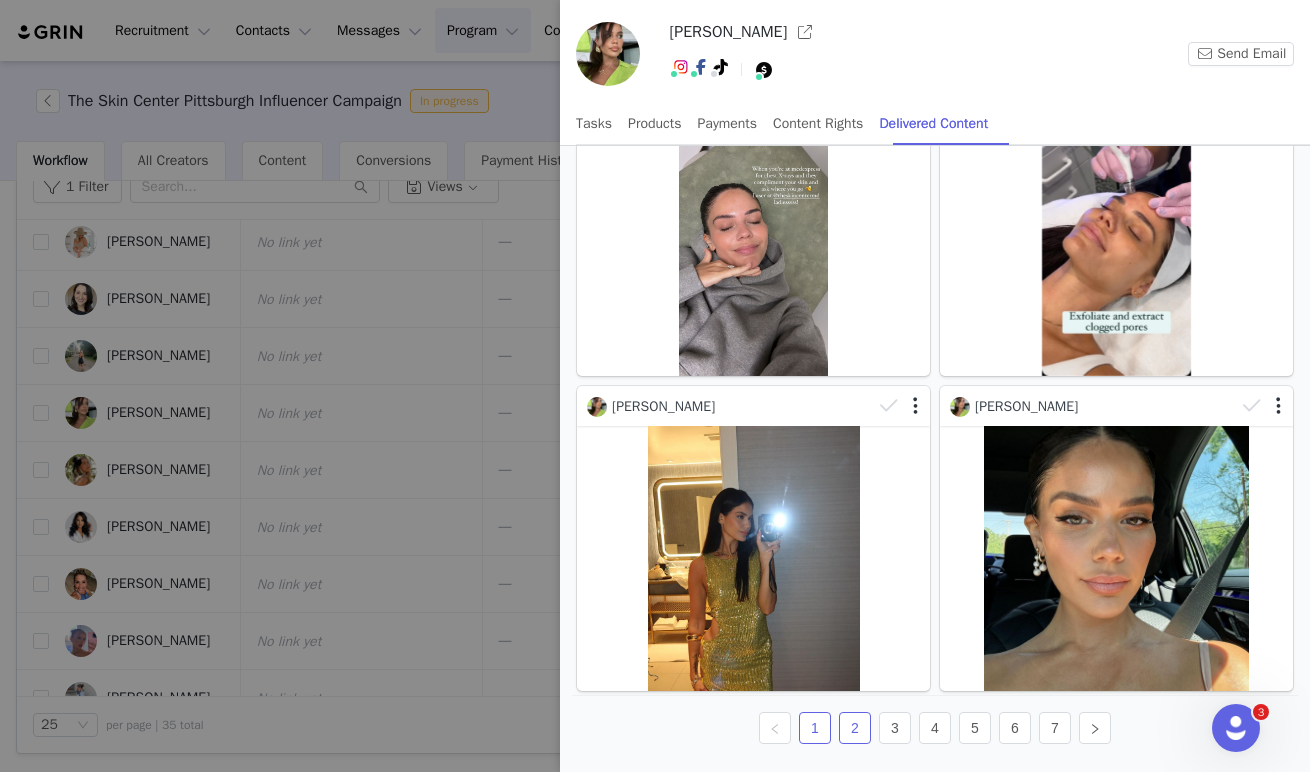 click on "2" at bounding box center [855, 728] 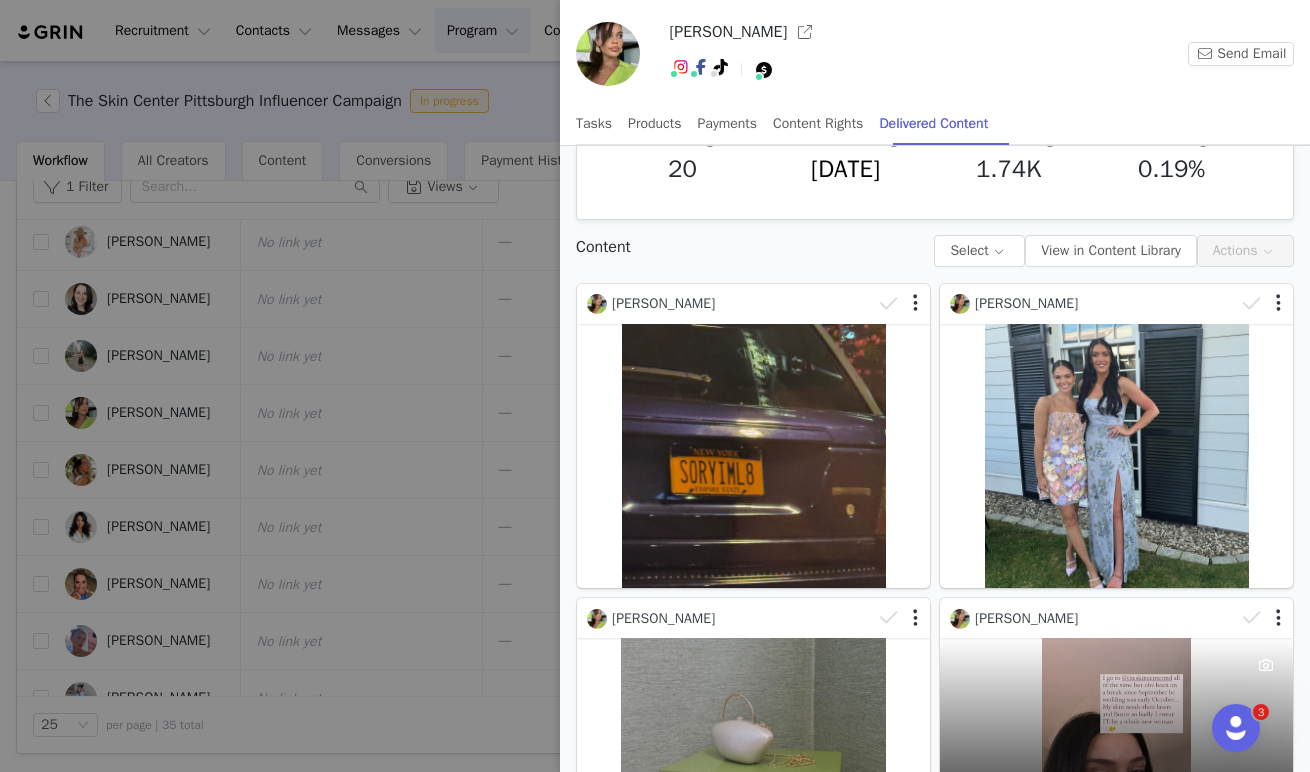 scroll, scrollTop: 277, scrollLeft: 0, axis: vertical 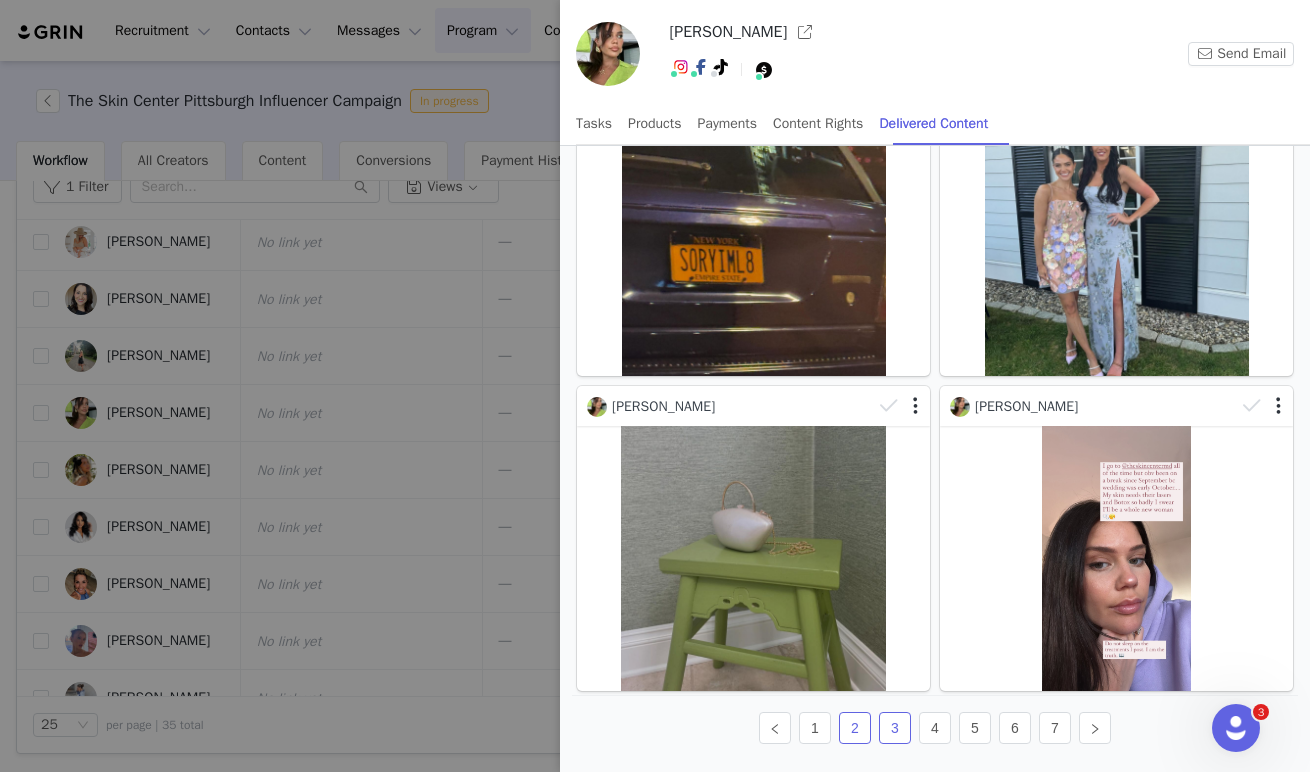 click on "3" at bounding box center [895, 728] 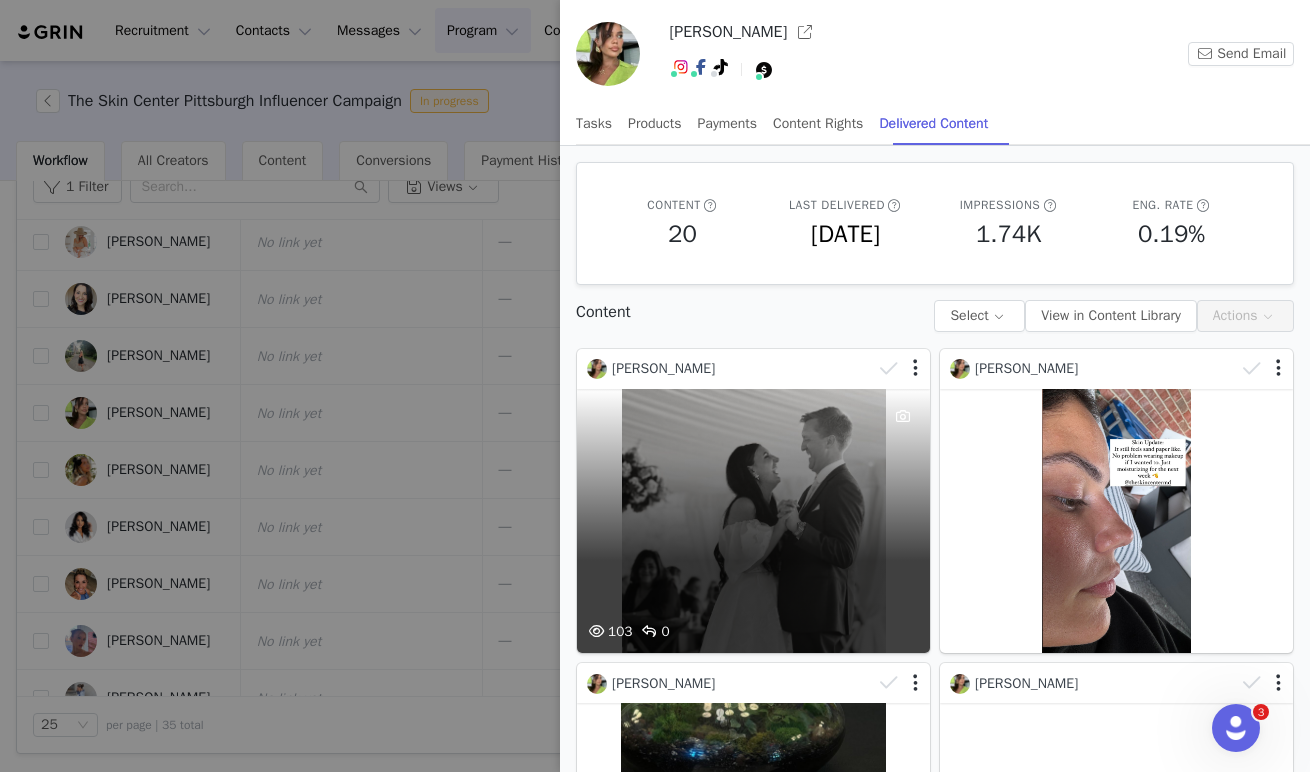 scroll, scrollTop: 277, scrollLeft: 0, axis: vertical 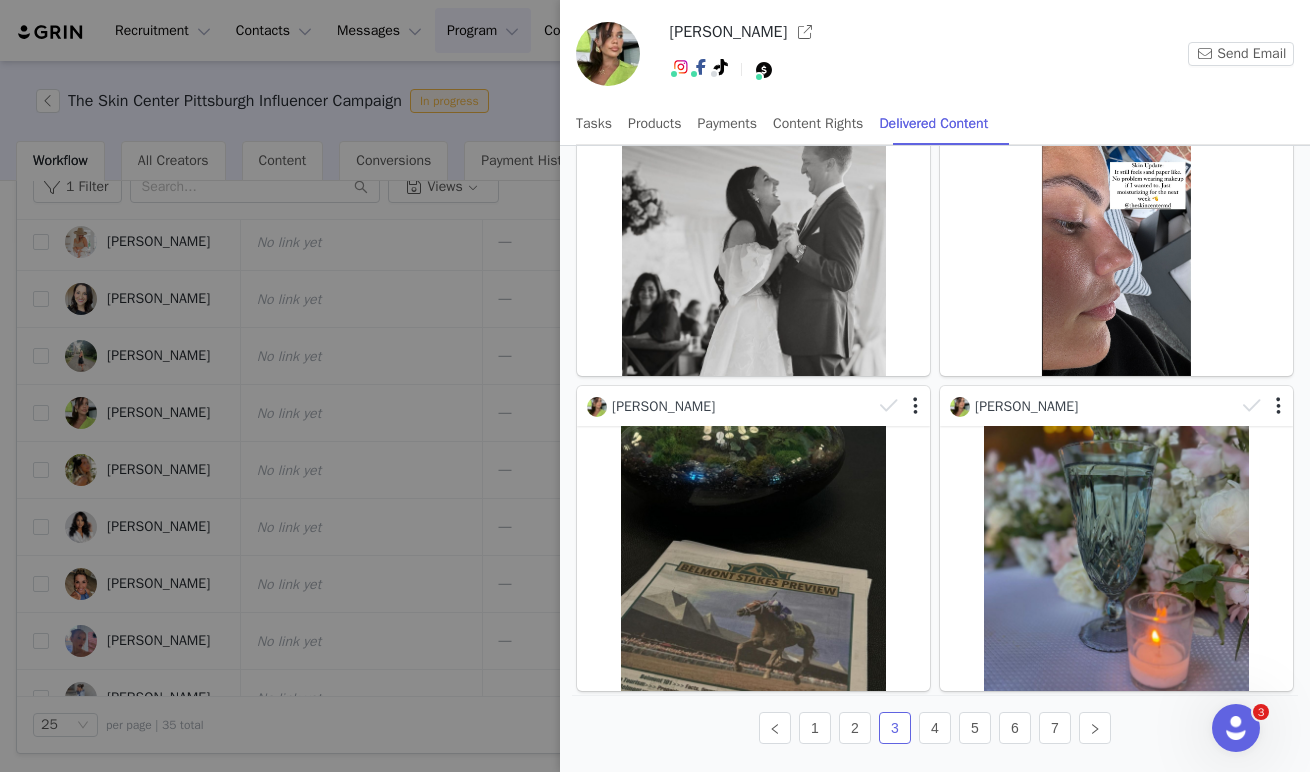 click at bounding box center [655, 386] 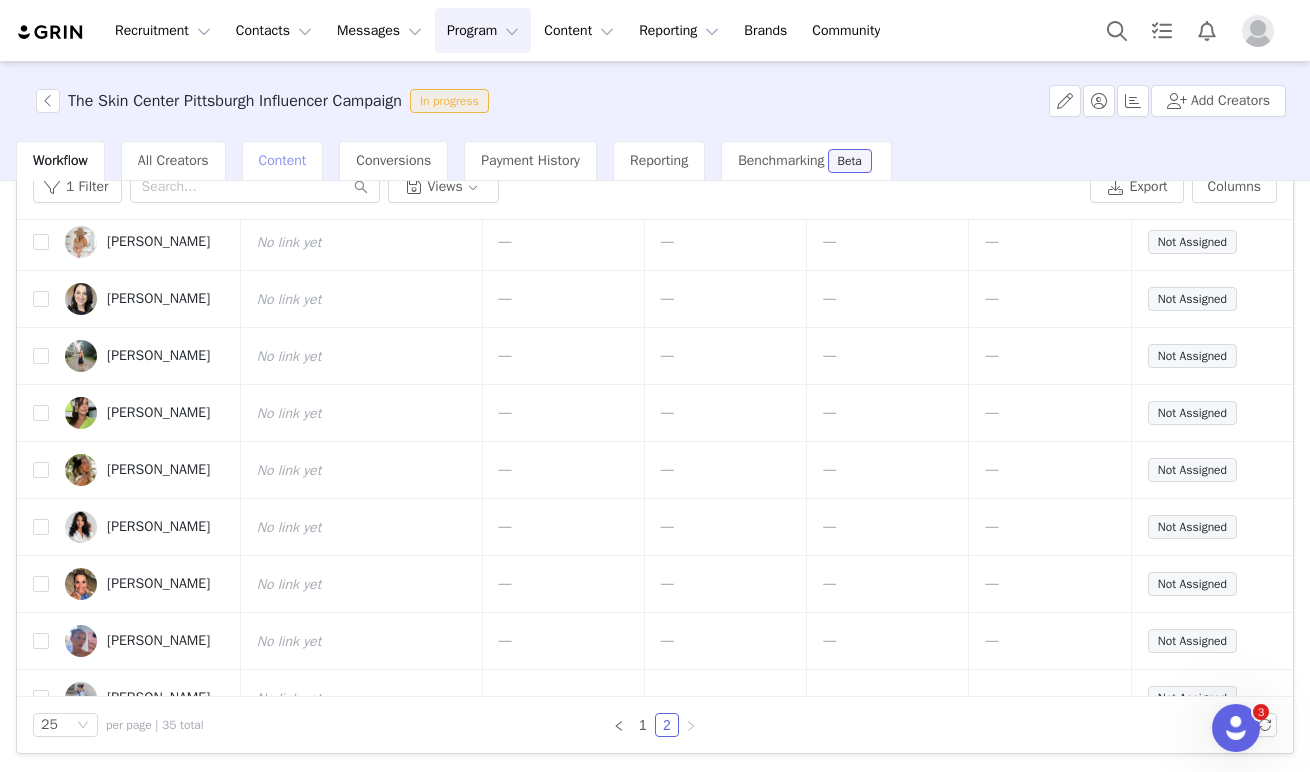 click on "Content" at bounding box center (283, 160) 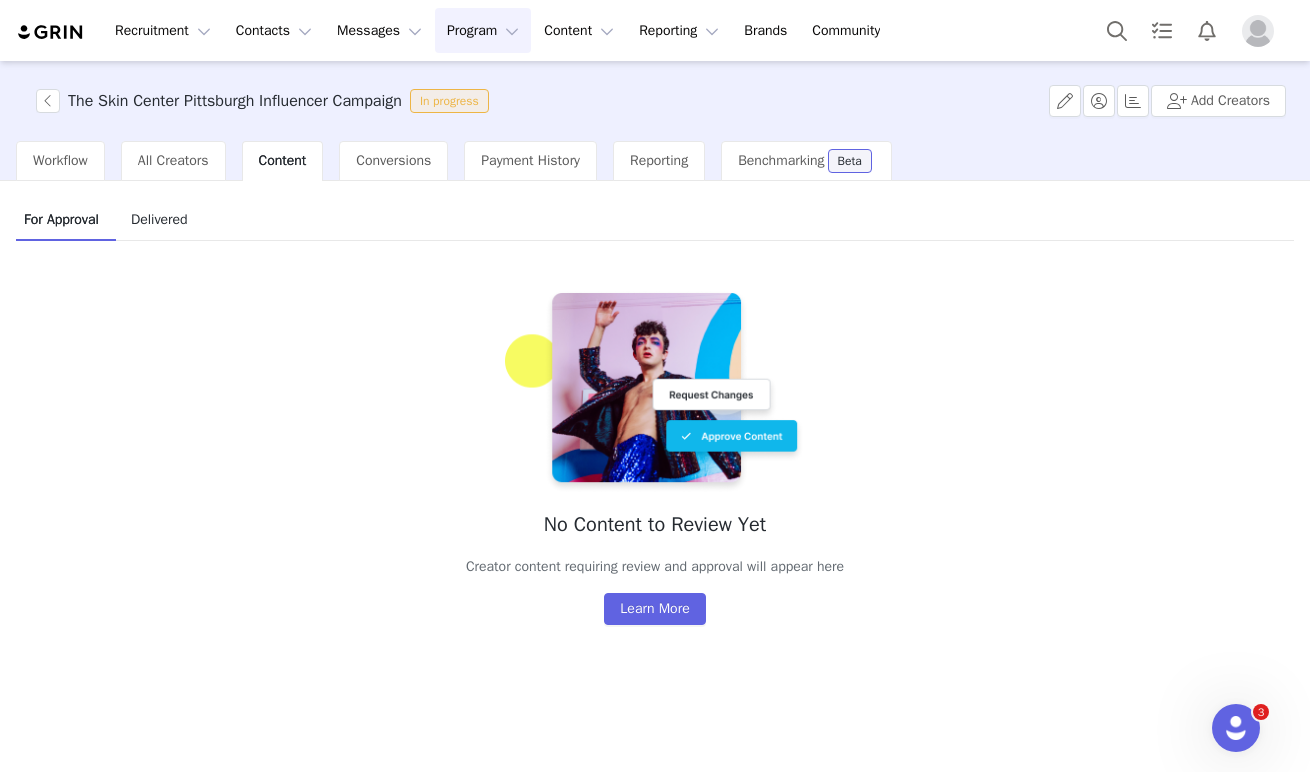 click on "Delivered" at bounding box center [159, 219] 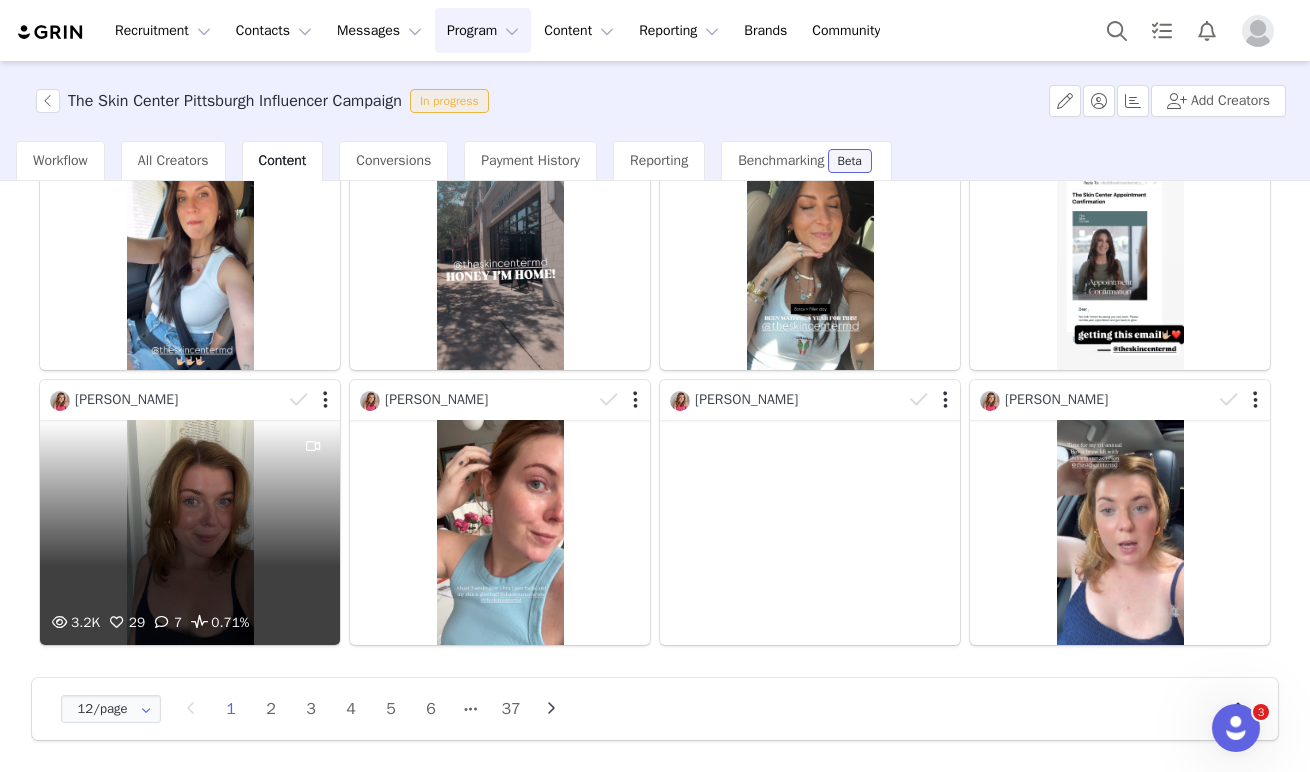 scroll, scrollTop: 528, scrollLeft: 0, axis: vertical 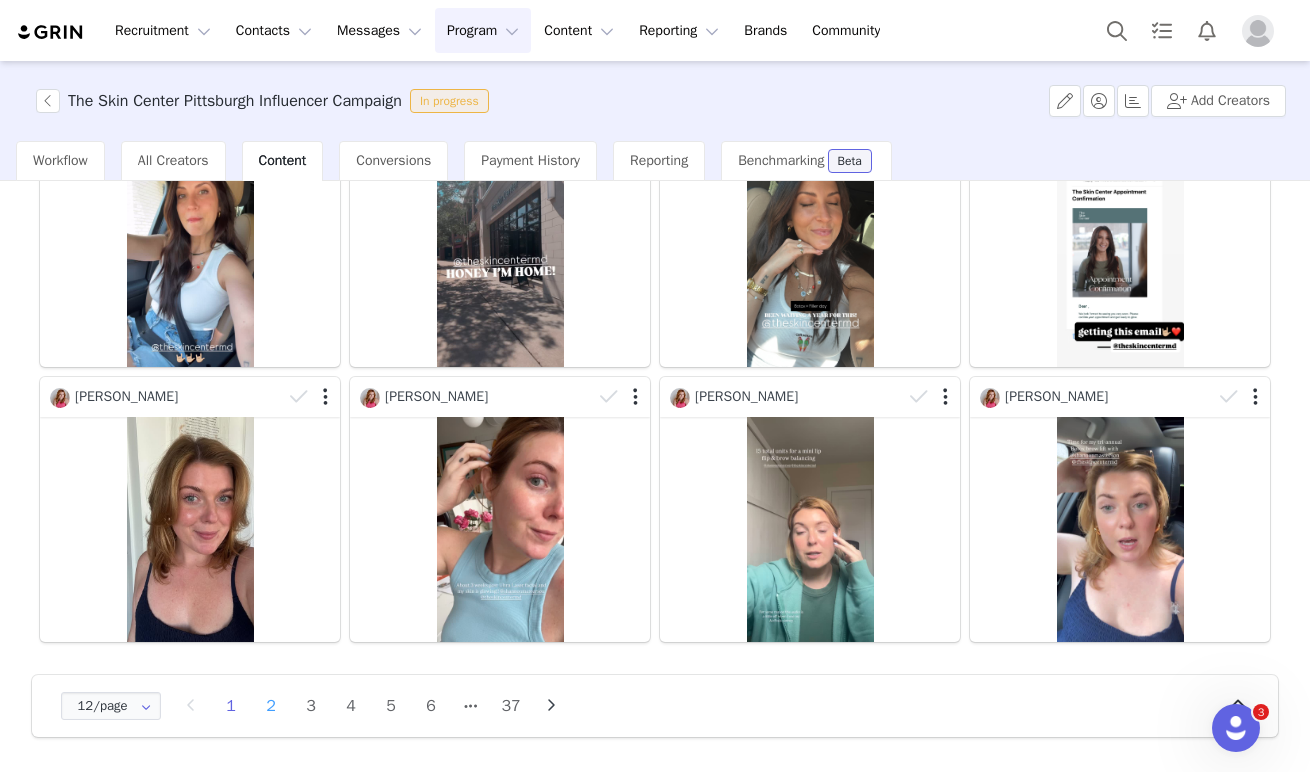 click on "2" at bounding box center [271, 706] 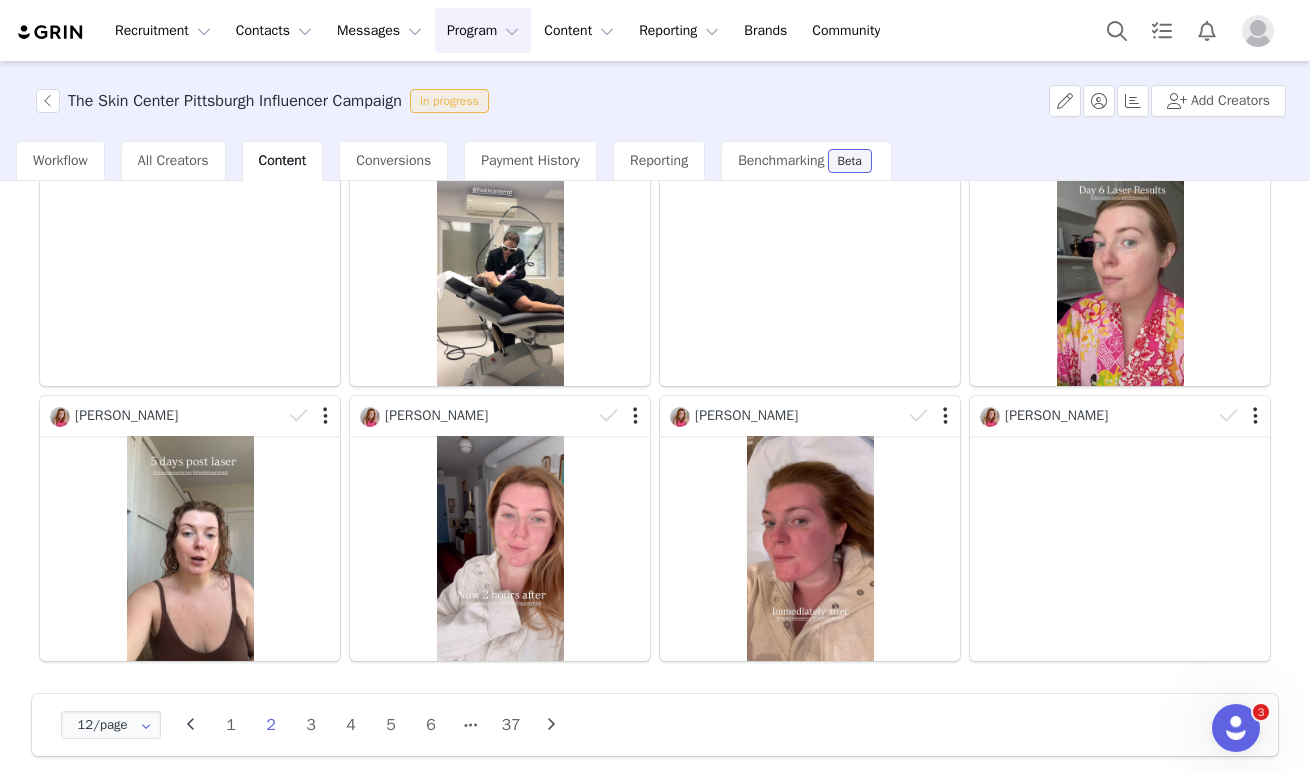 scroll, scrollTop: 528, scrollLeft: 0, axis: vertical 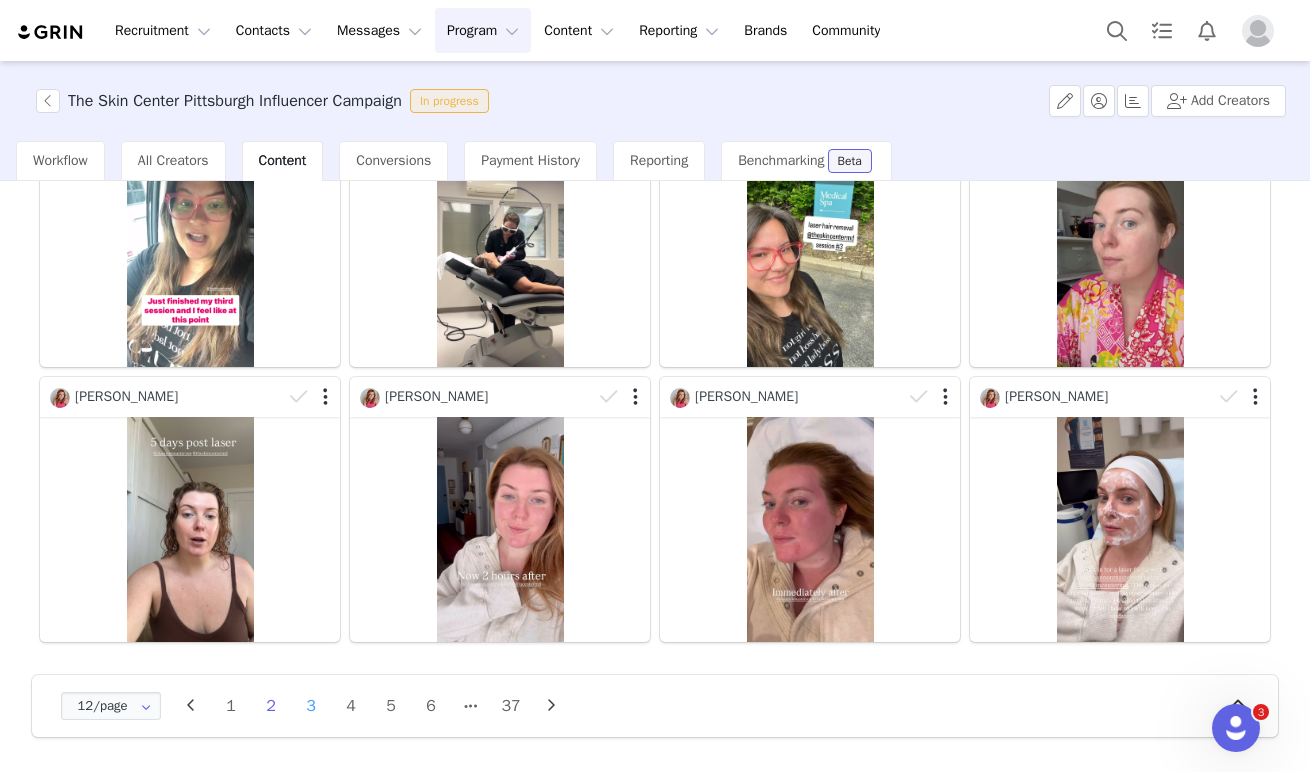 click on "3" at bounding box center [311, 706] 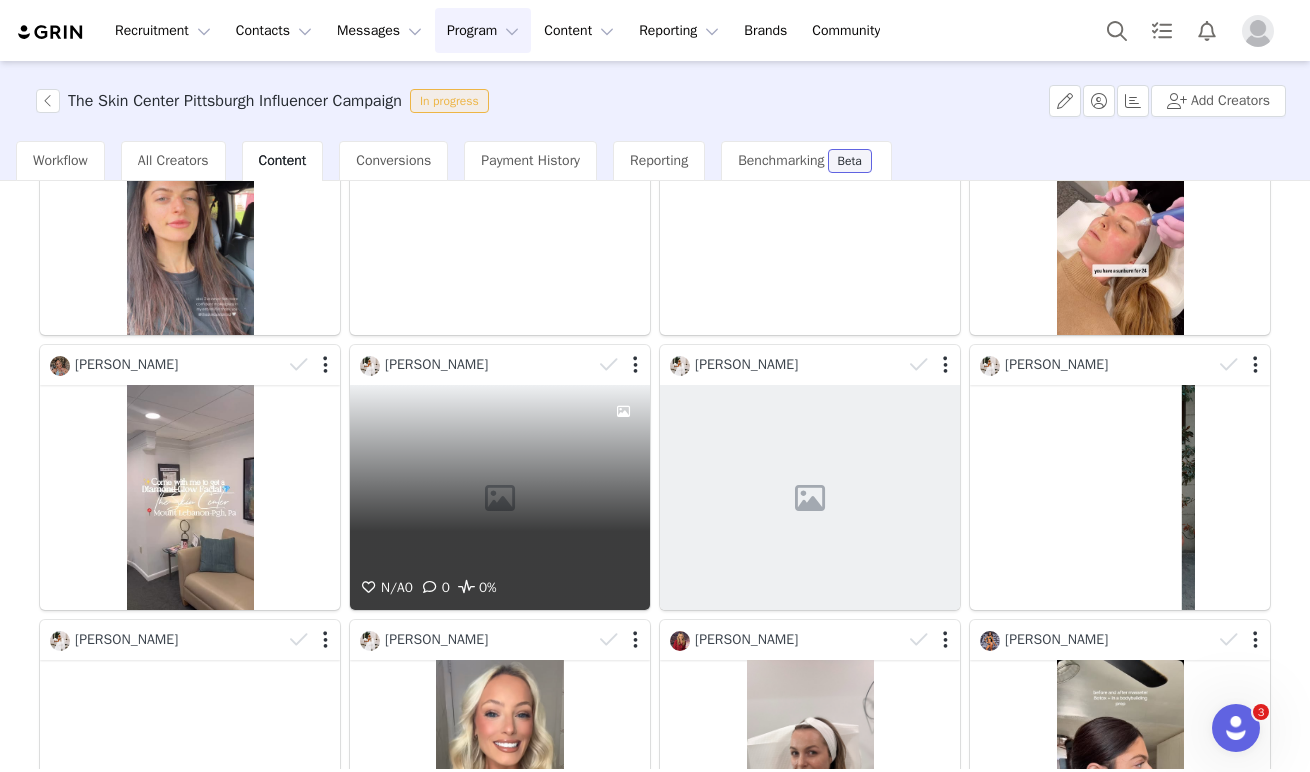scroll, scrollTop: 528, scrollLeft: 0, axis: vertical 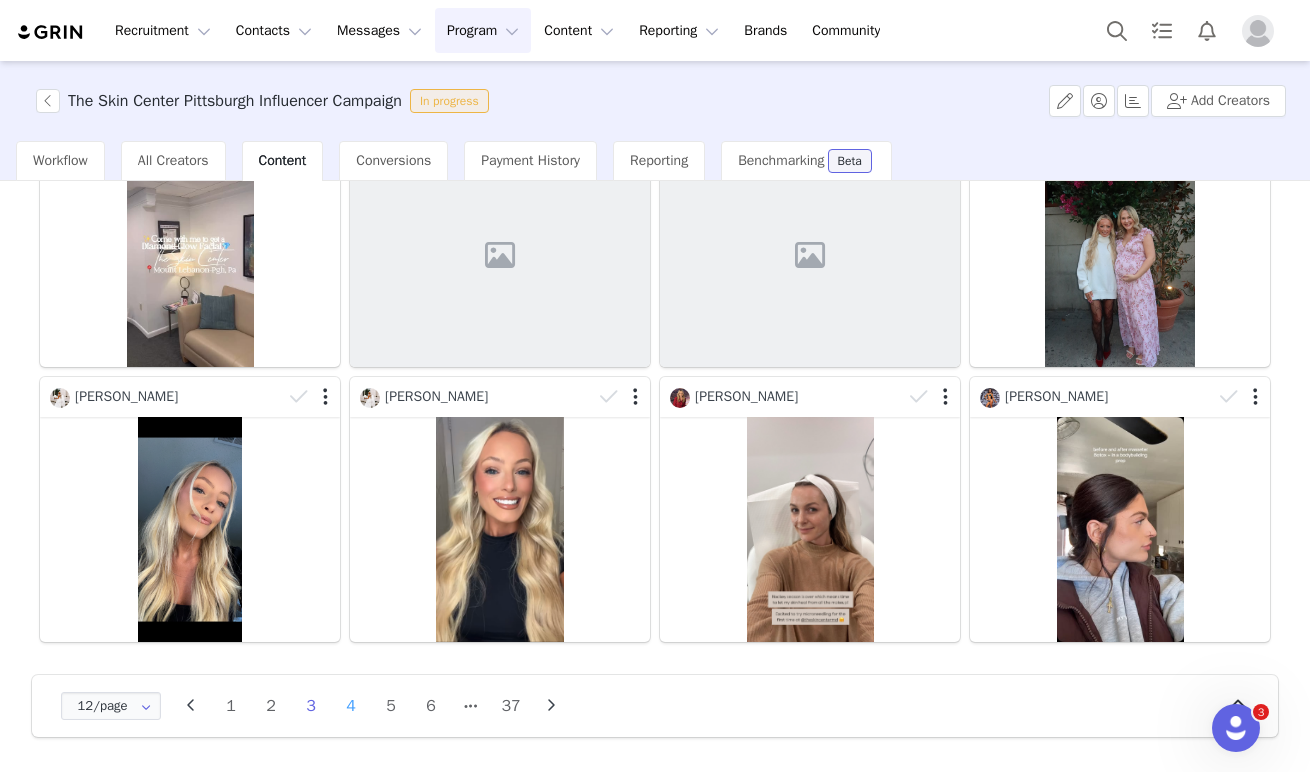 click on "4" at bounding box center [351, 706] 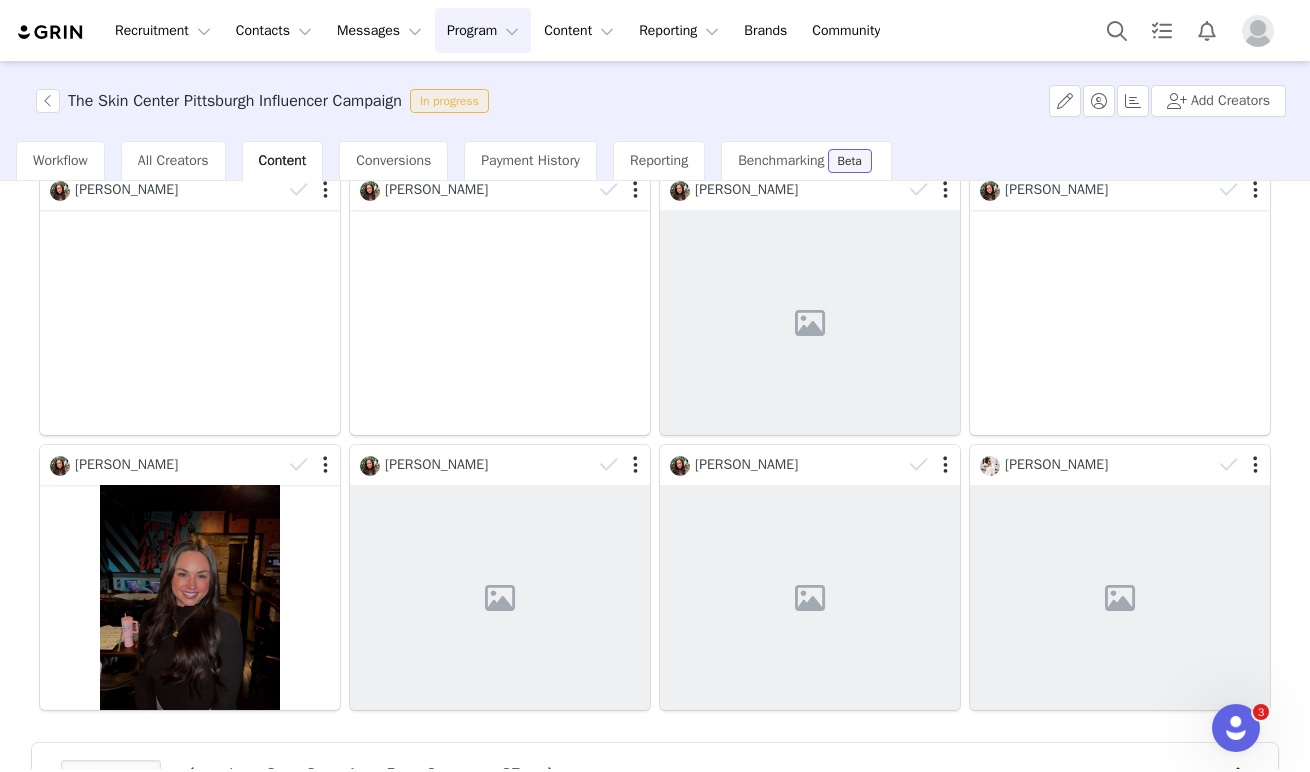scroll, scrollTop: 528, scrollLeft: 0, axis: vertical 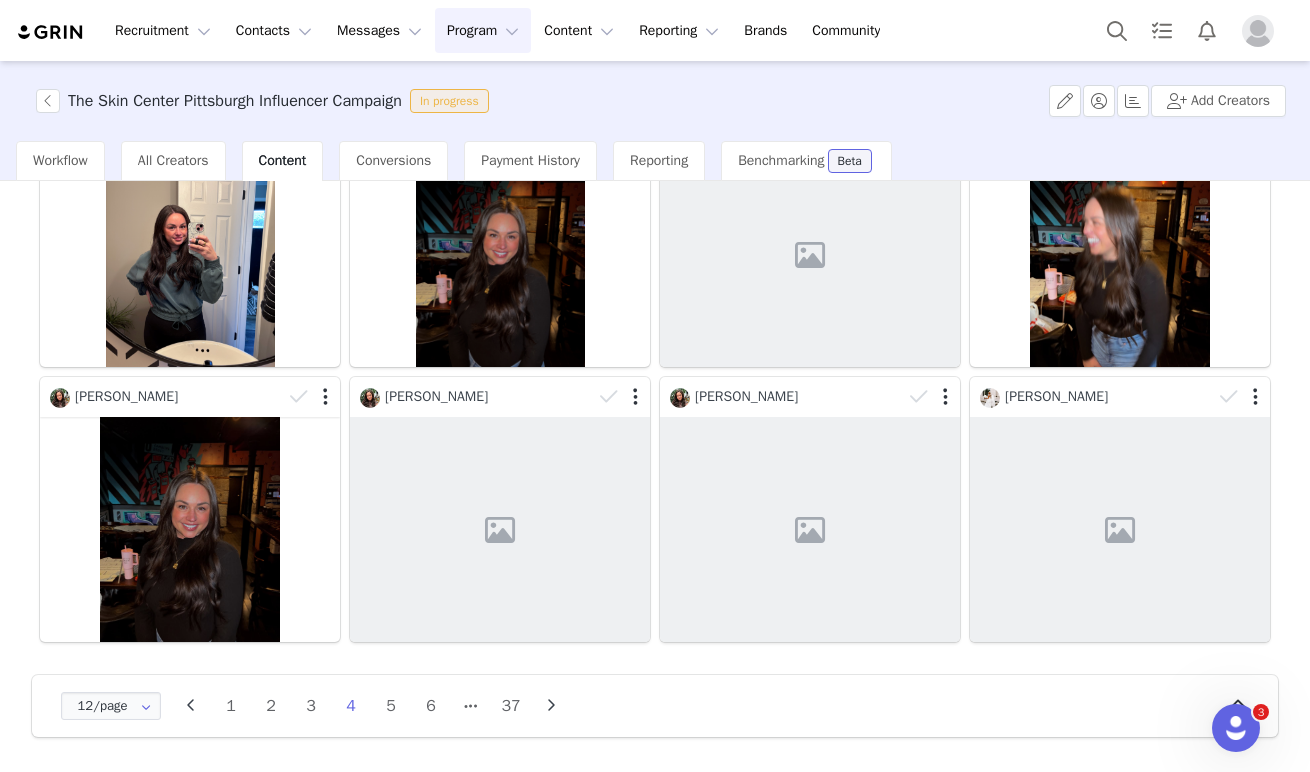 click on "1 2 3 4 5 6 37" at bounding box center (371, 706) 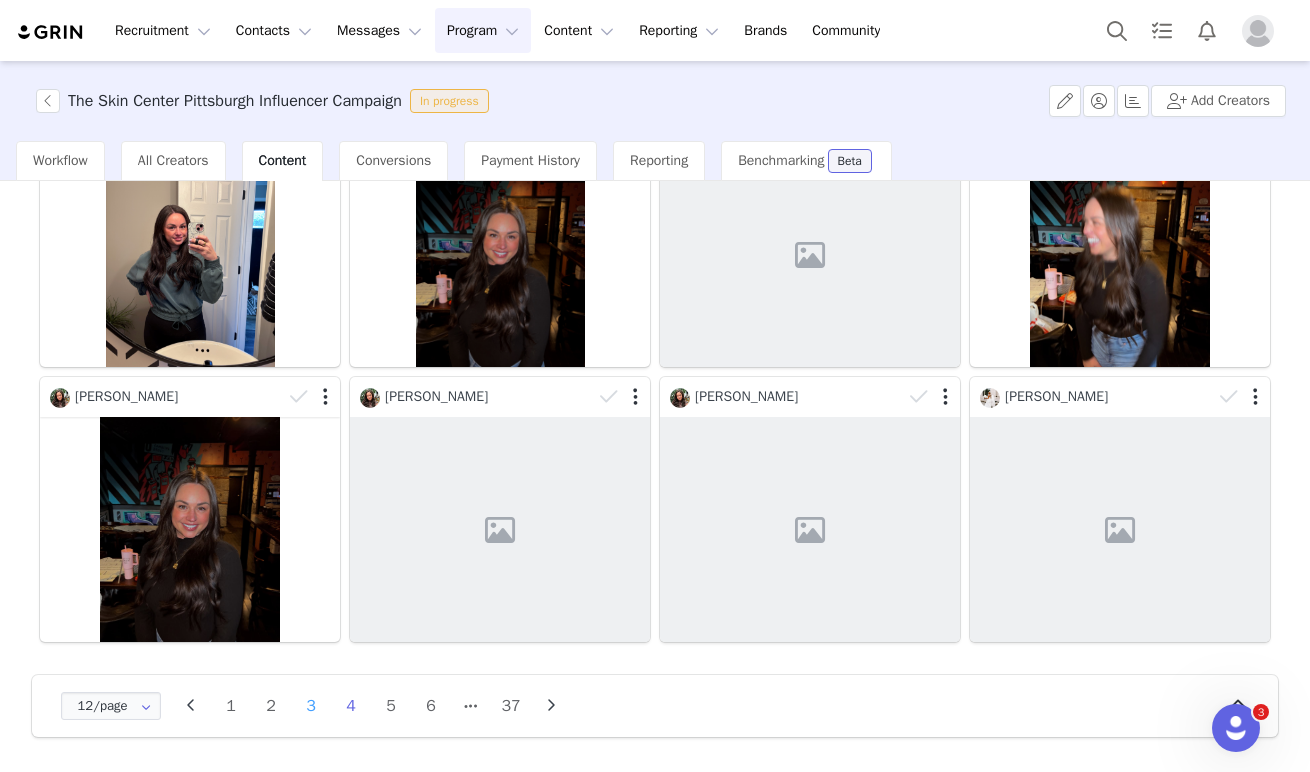 click on "3" at bounding box center (311, 706) 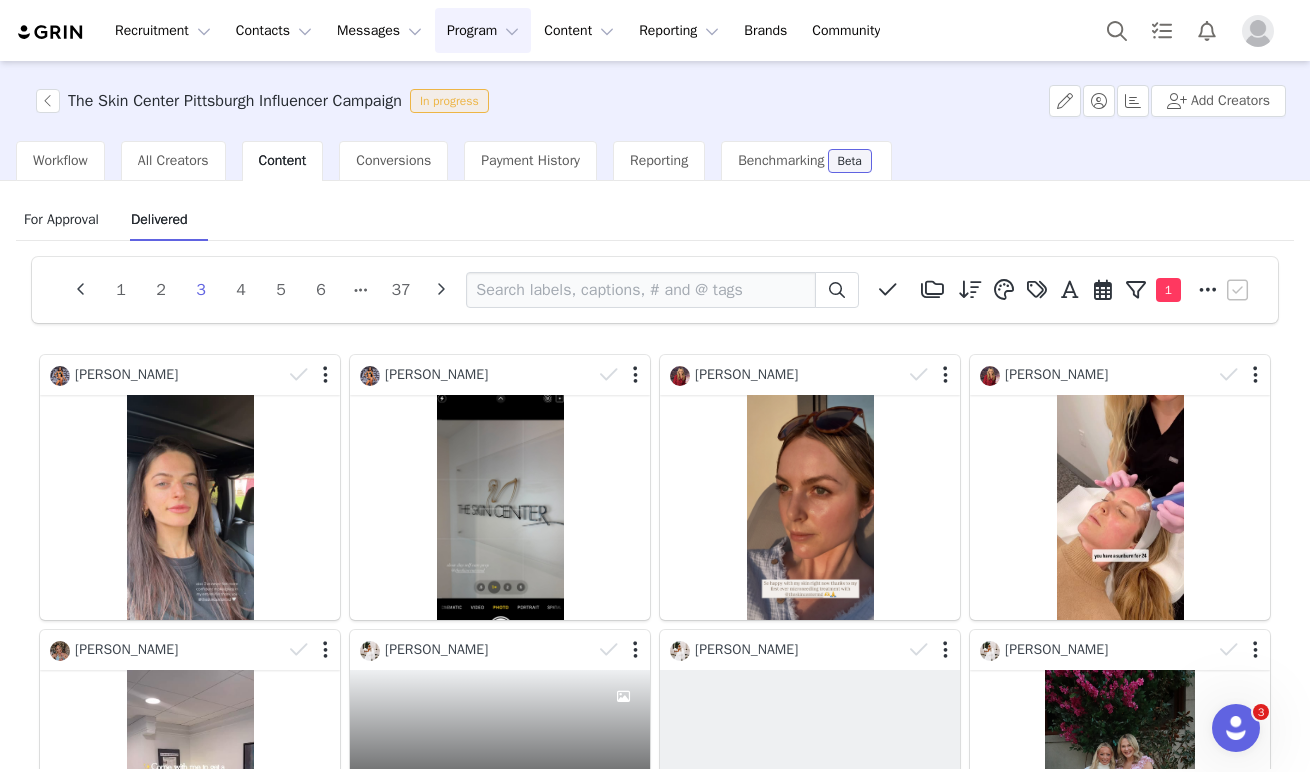 scroll, scrollTop: 528, scrollLeft: 0, axis: vertical 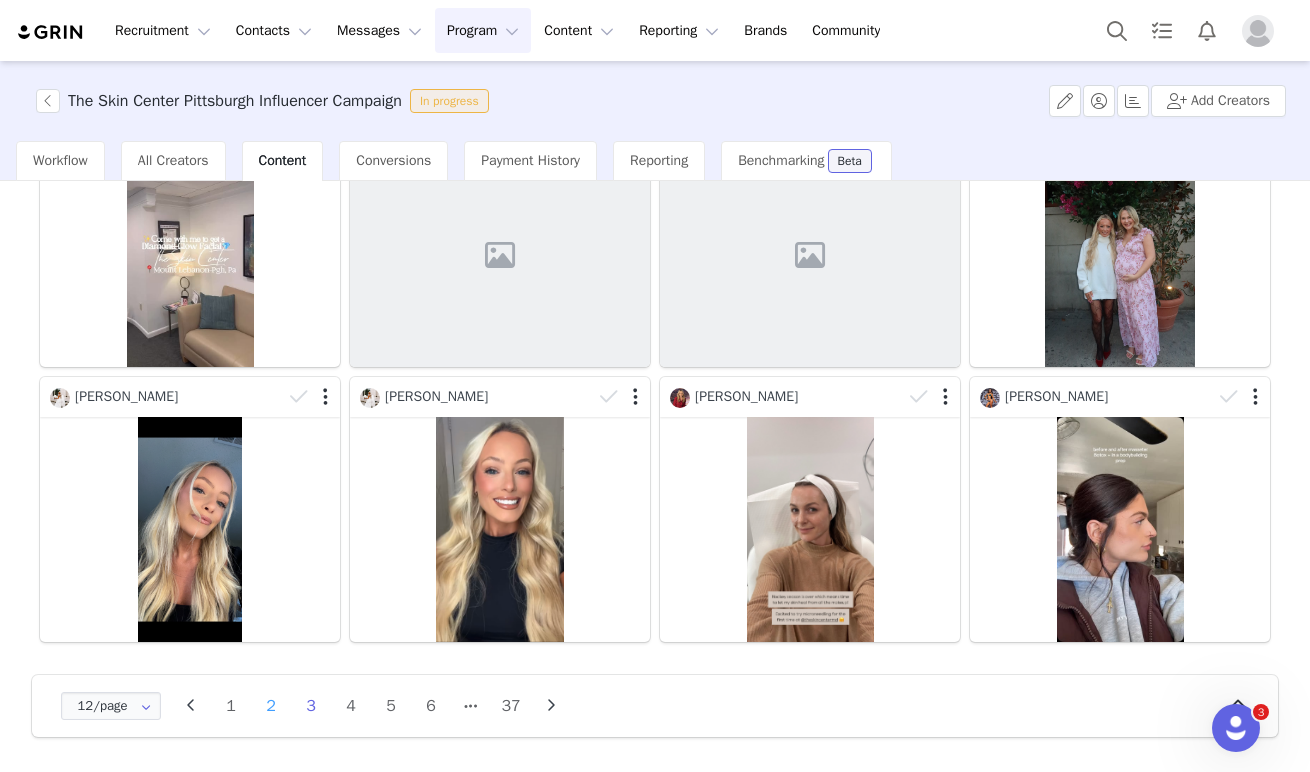 click on "2" at bounding box center (271, 706) 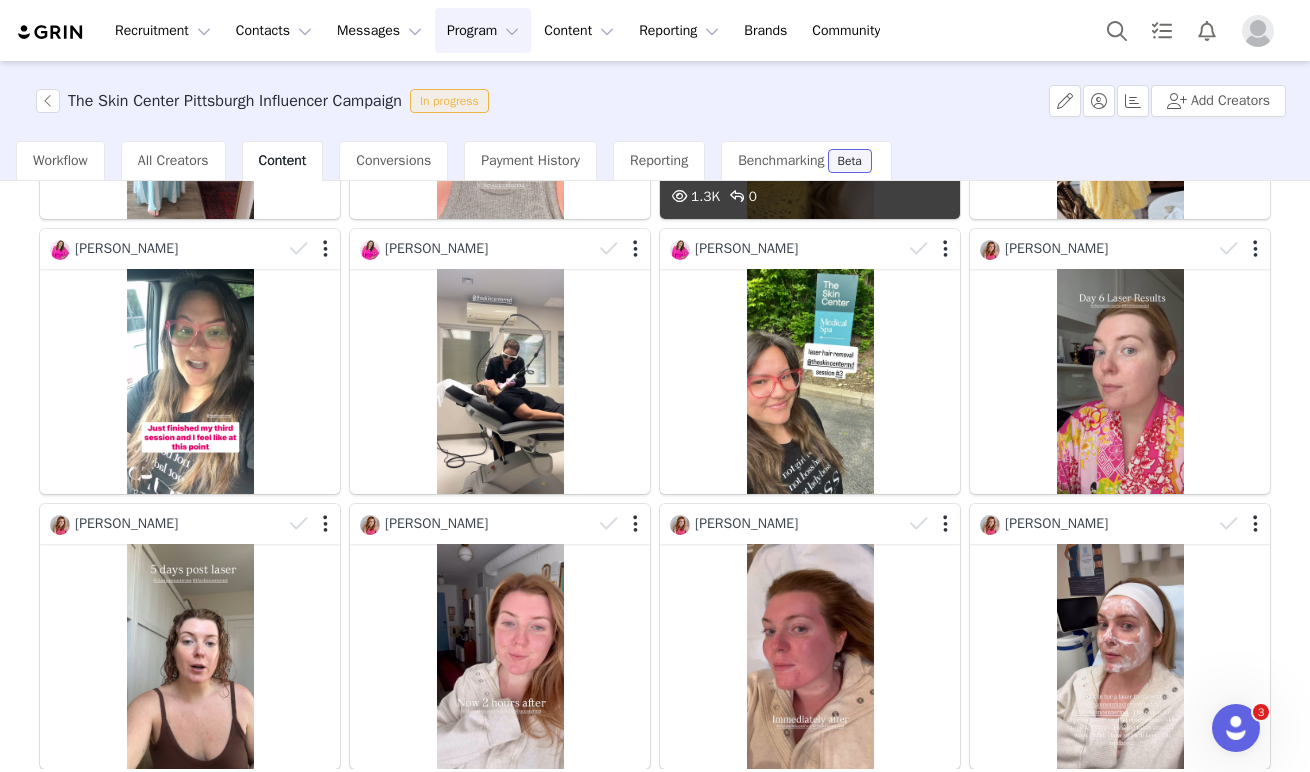 scroll, scrollTop: 528, scrollLeft: 0, axis: vertical 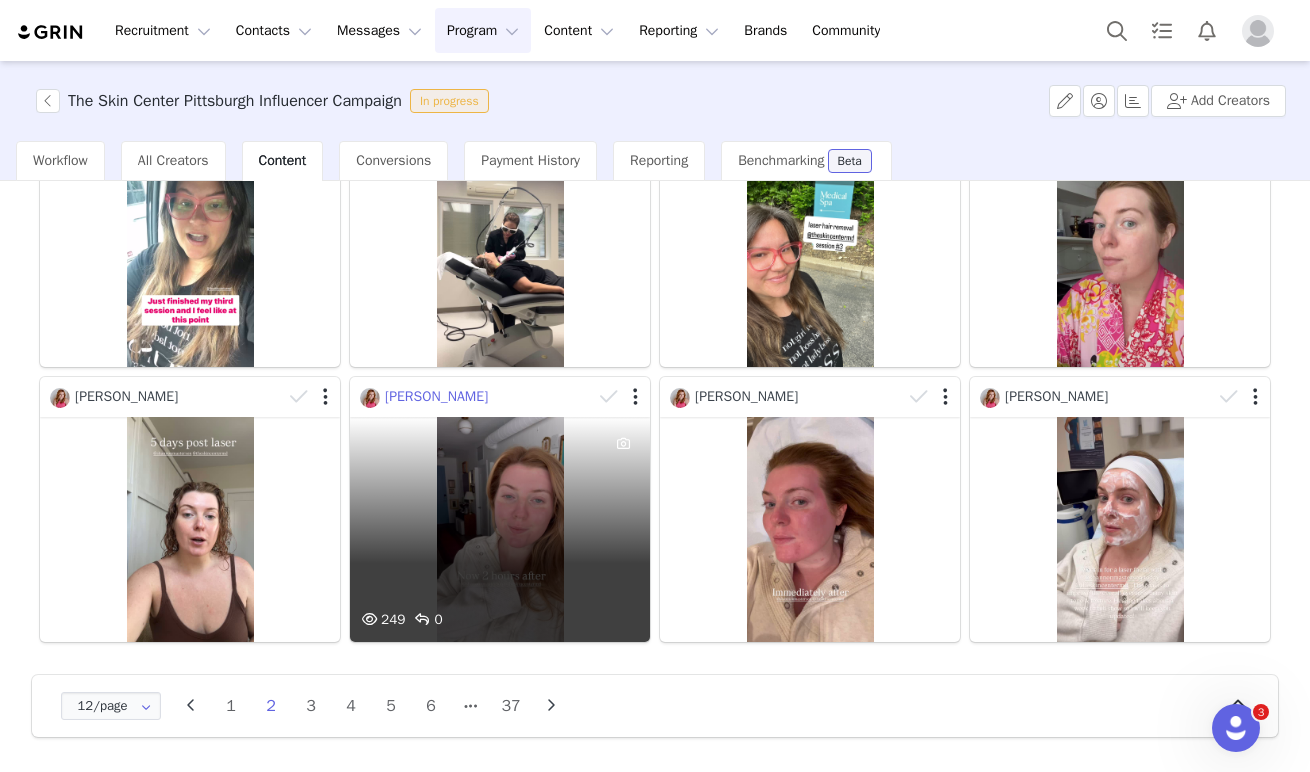 click on "Alex Schin" at bounding box center [436, 396] 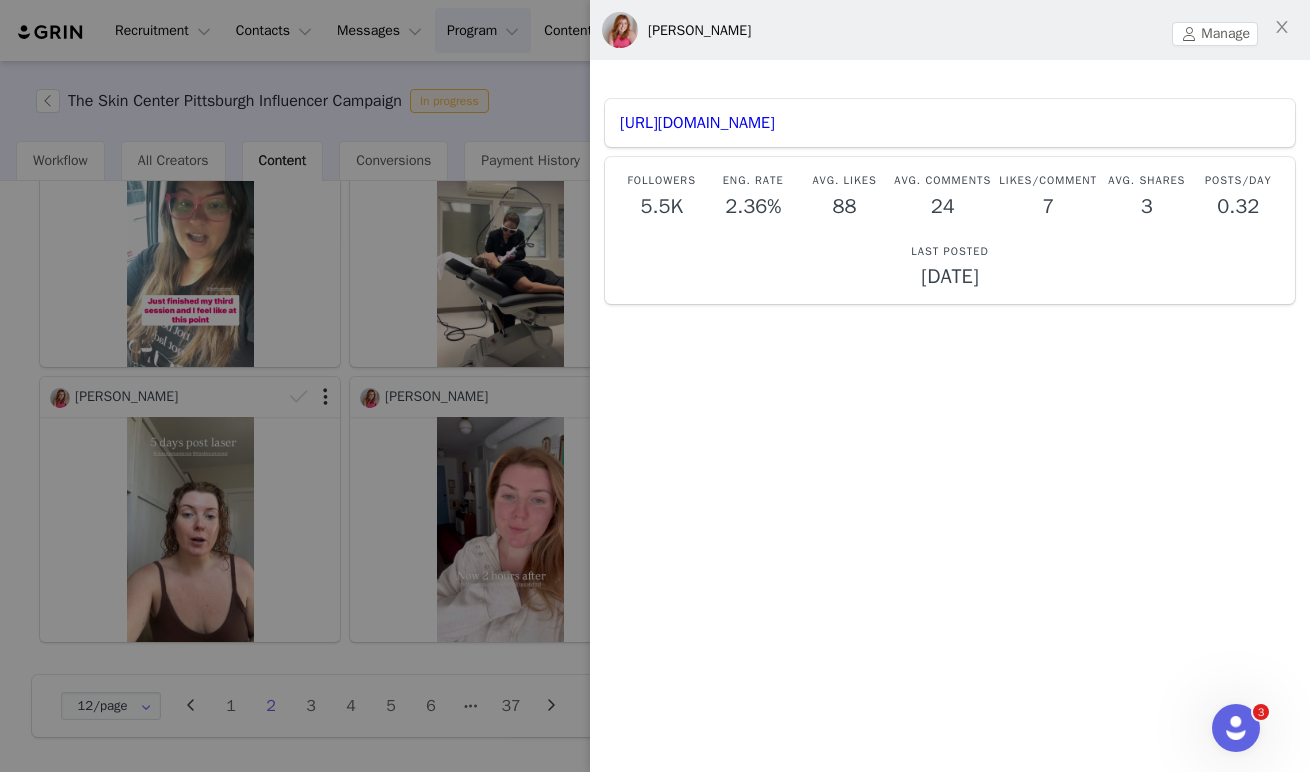 scroll, scrollTop: 7, scrollLeft: 0, axis: vertical 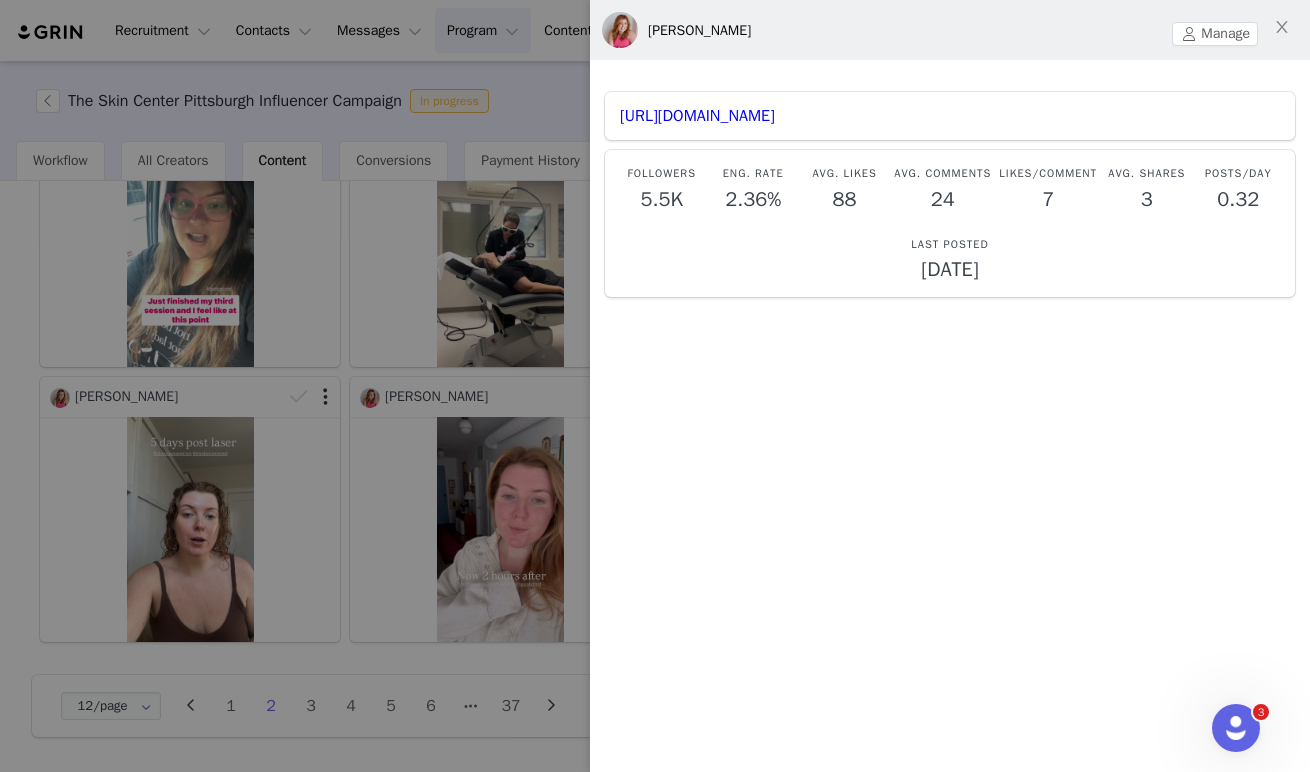 click at bounding box center (655, 386) 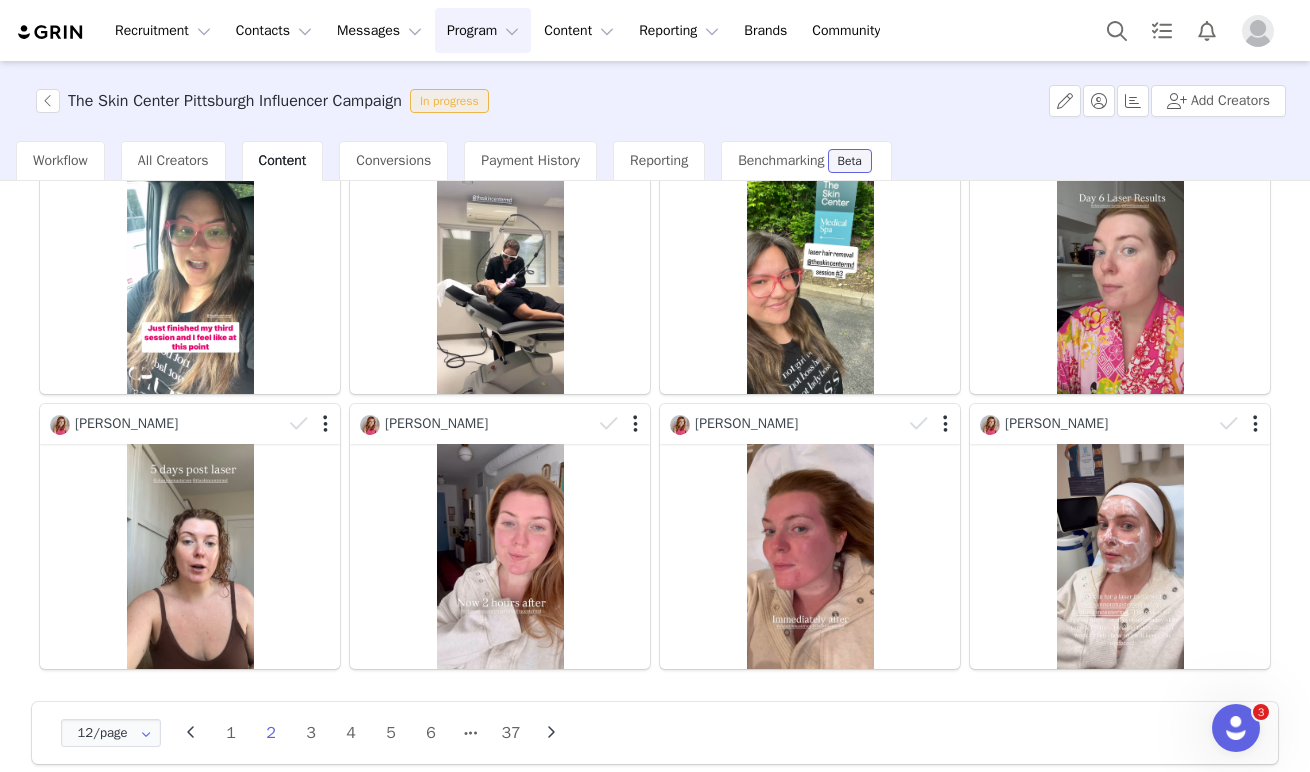 scroll, scrollTop: 497, scrollLeft: 0, axis: vertical 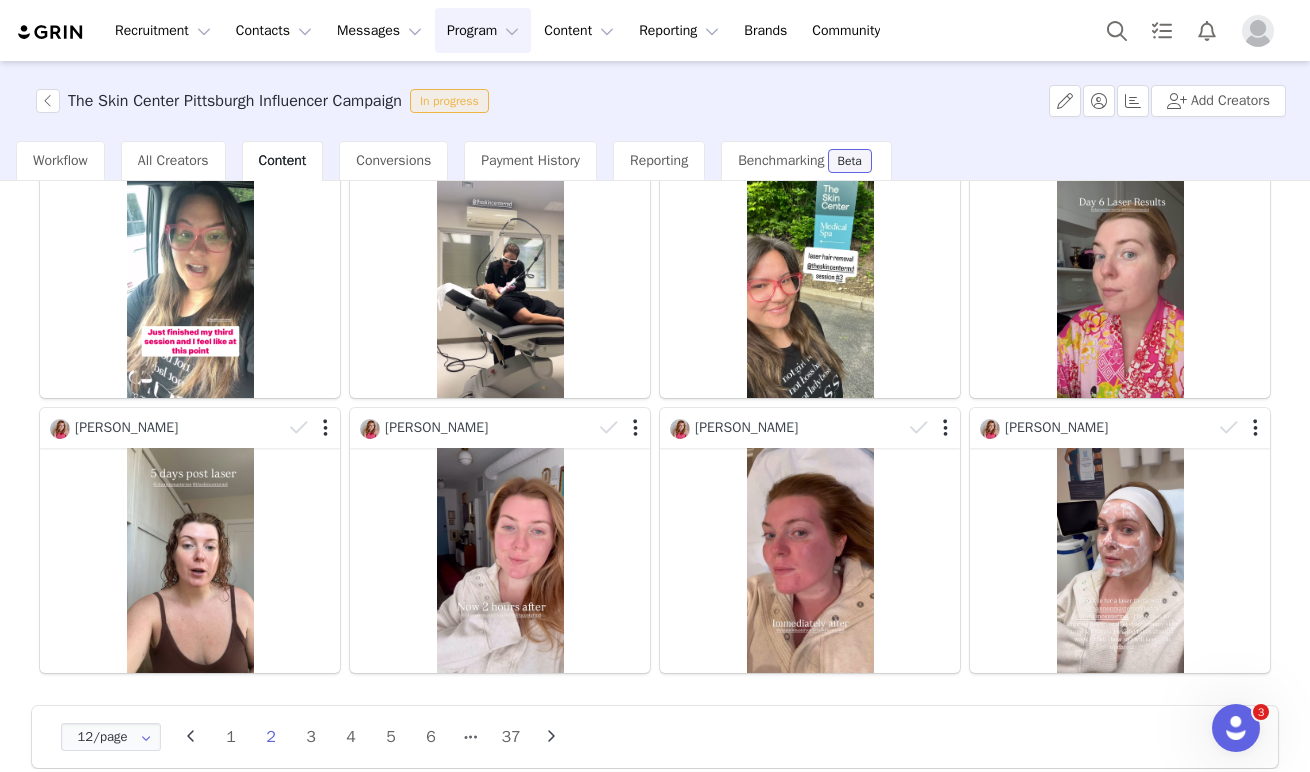click on "Program Program" at bounding box center (483, 30) 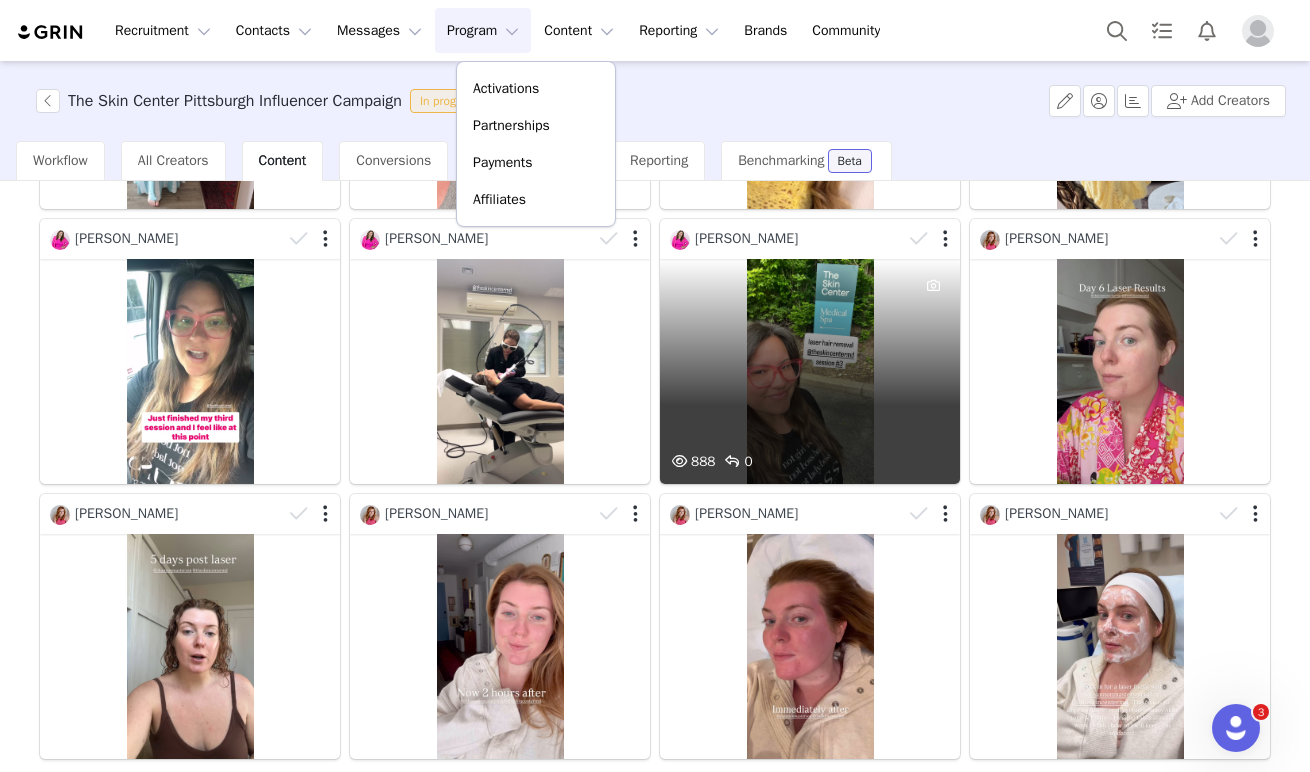 scroll, scrollTop: 0, scrollLeft: 0, axis: both 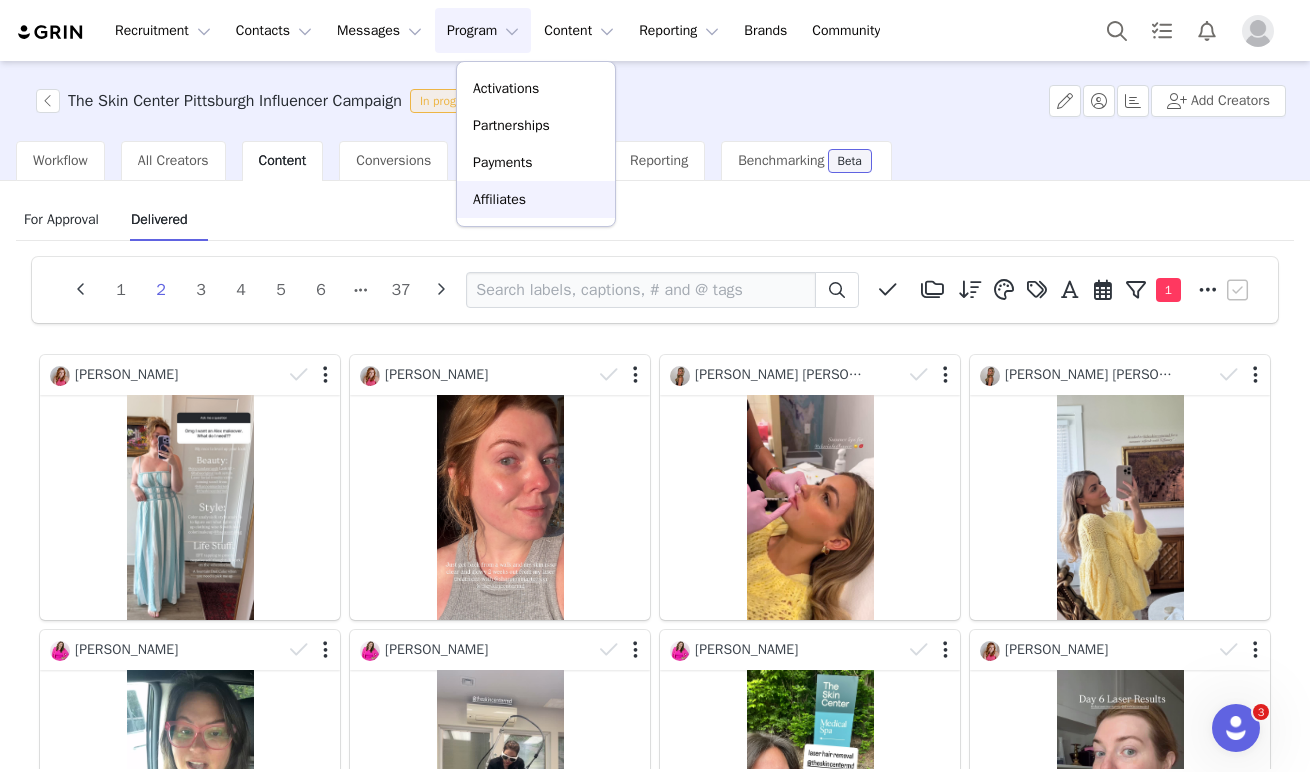 click on "Affiliates" at bounding box center (536, 199) 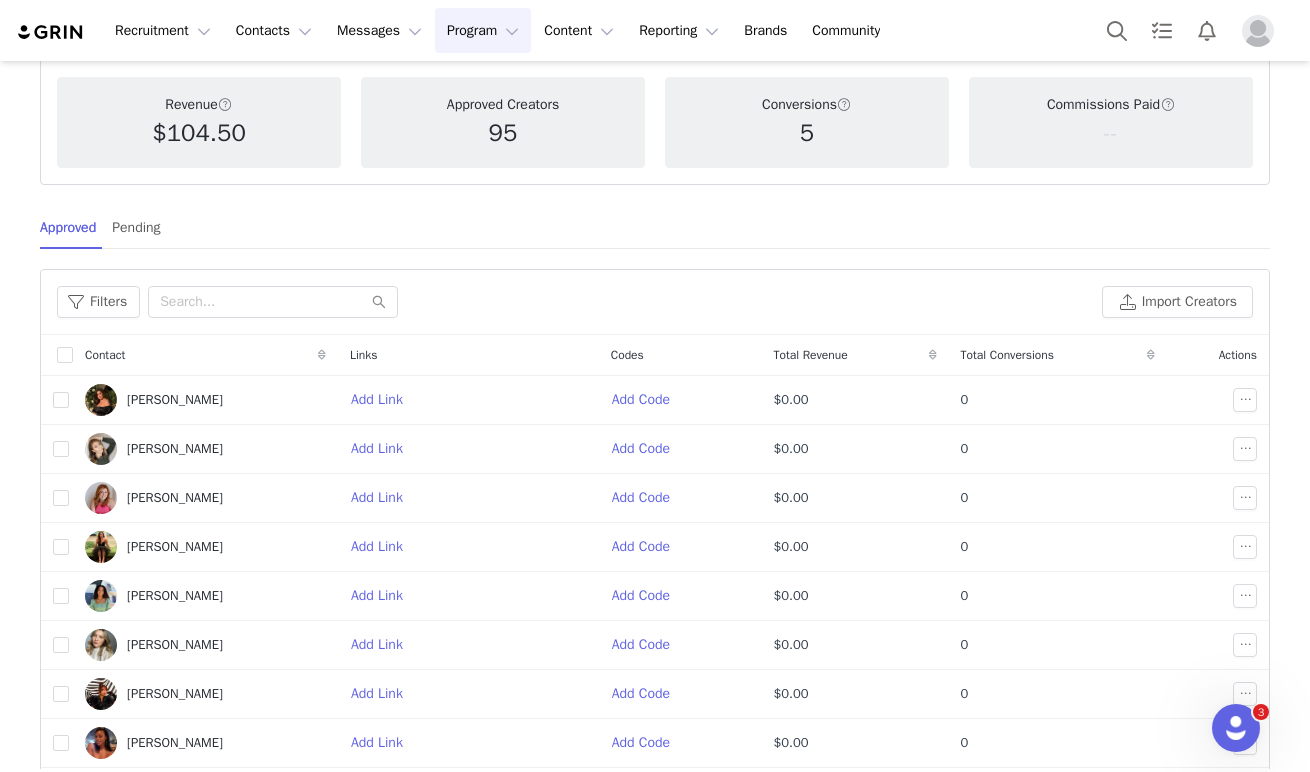 scroll, scrollTop: 143, scrollLeft: 0, axis: vertical 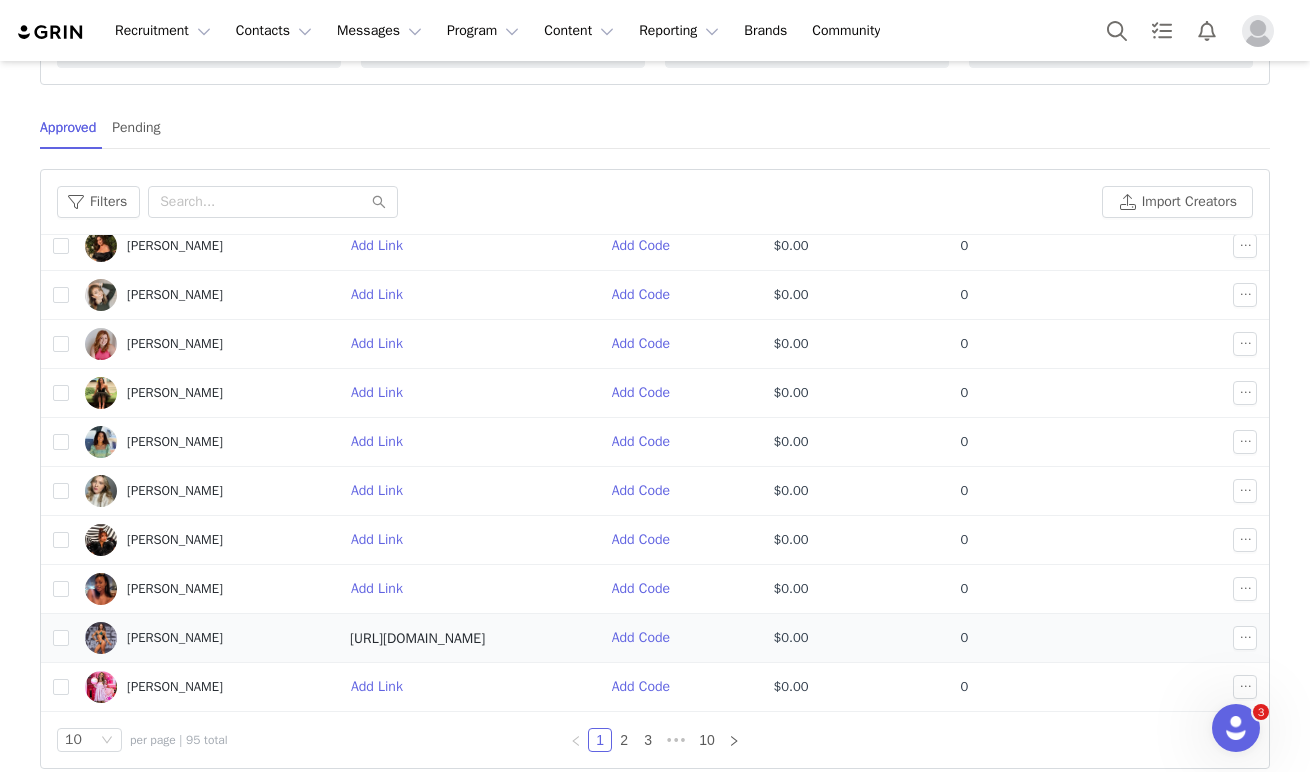 drag, startPoint x: 368, startPoint y: 635, endPoint x: 605, endPoint y: 636, distance: 237.0021 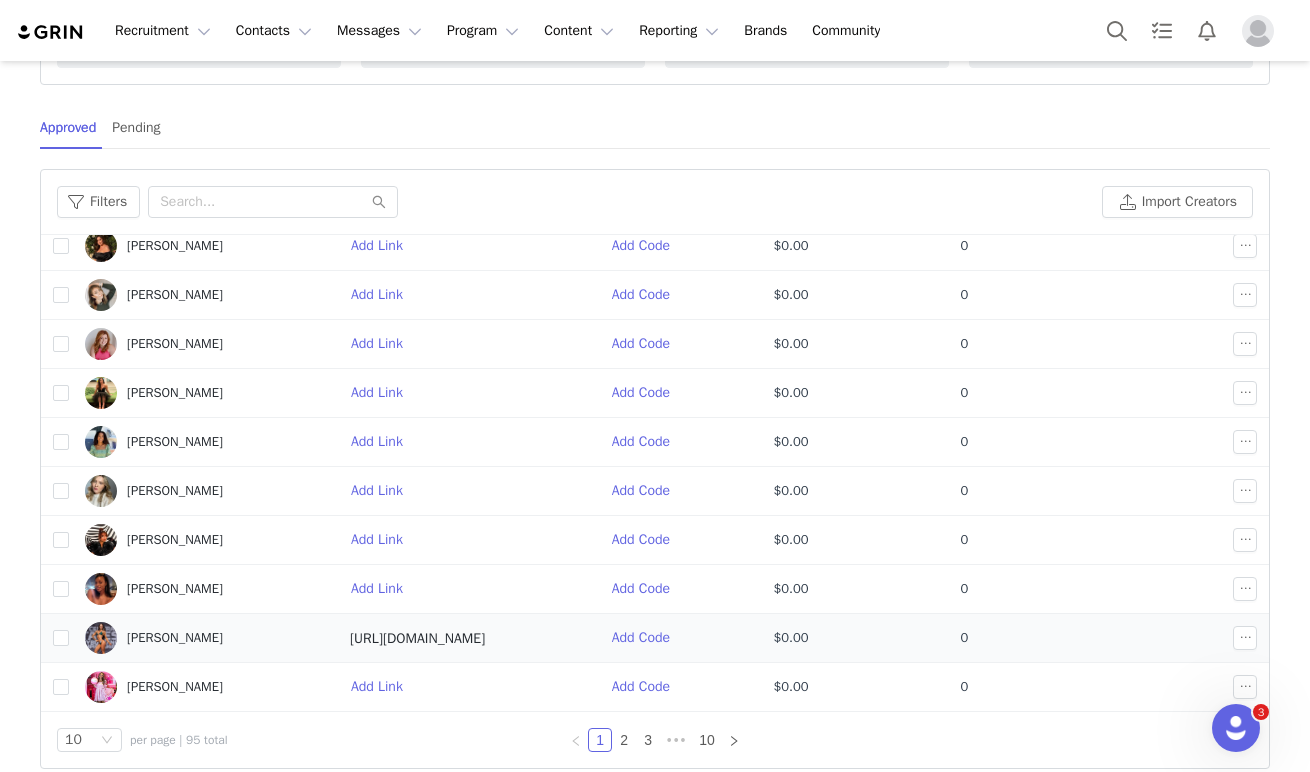 copy on "https://glnk.io/mz82j/ashley" 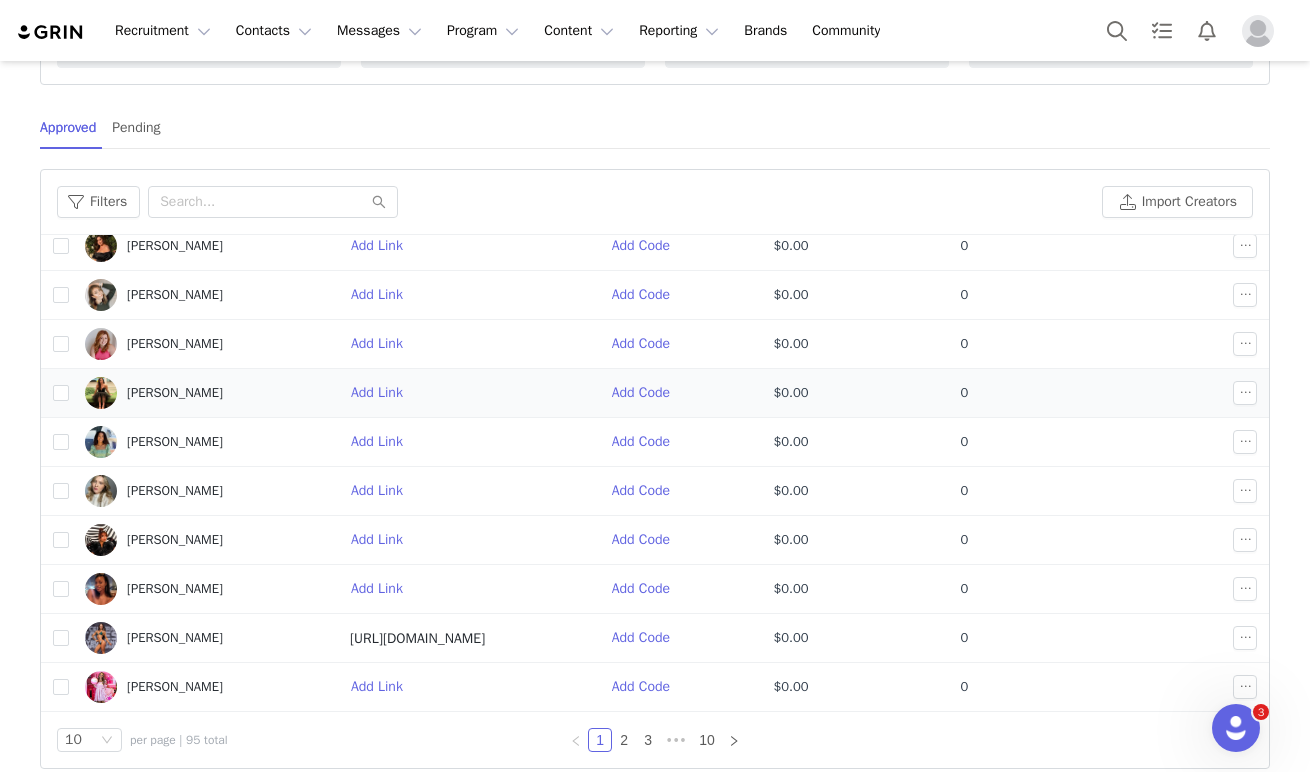scroll, scrollTop: 0, scrollLeft: 0, axis: both 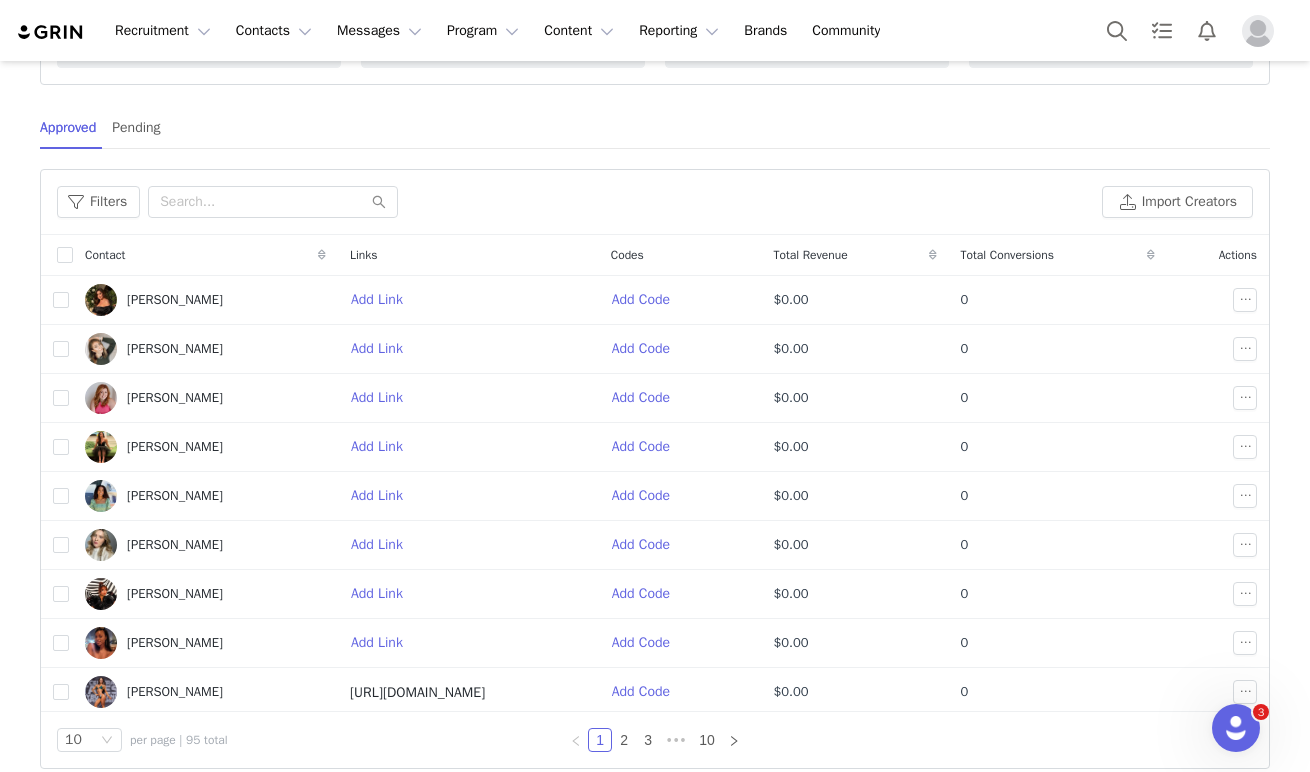 click on "Approved Pending" at bounding box center (655, 127) 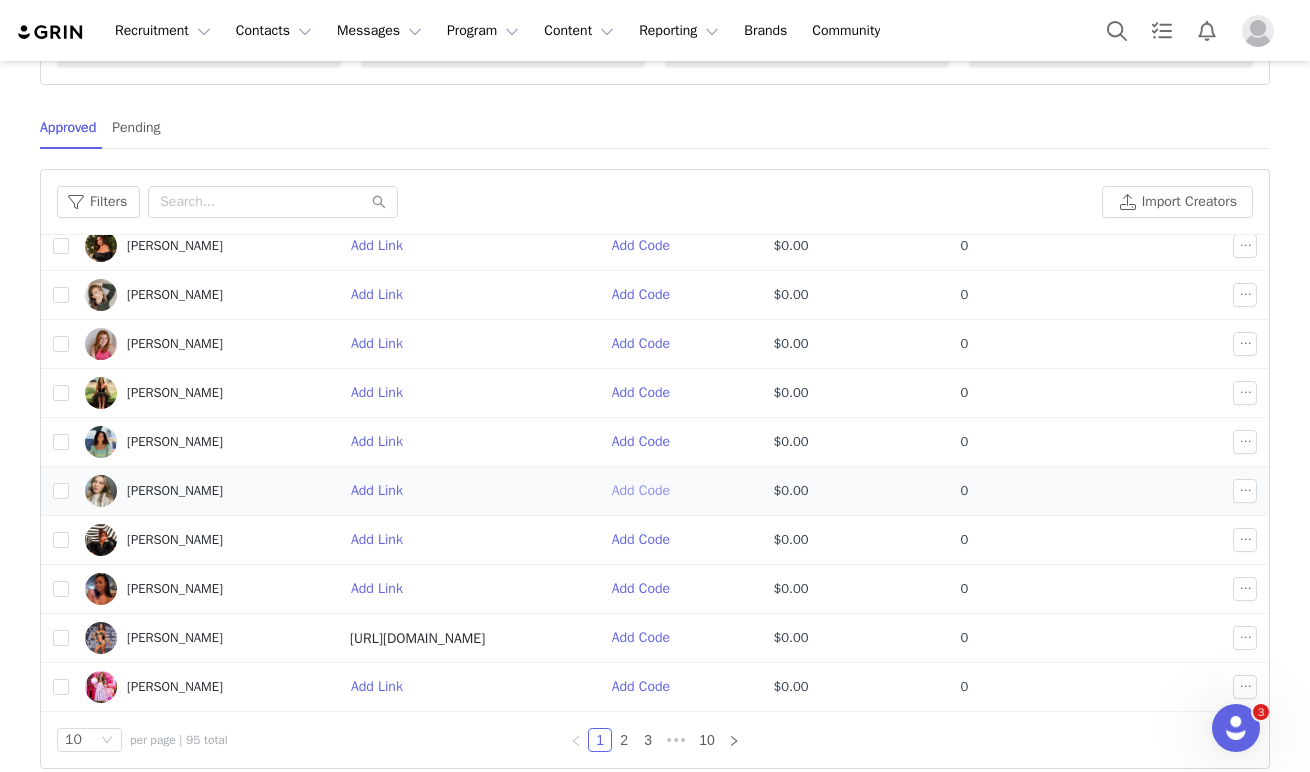 scroll, scrollTop: 0, scrollLeft: 0, axis: both 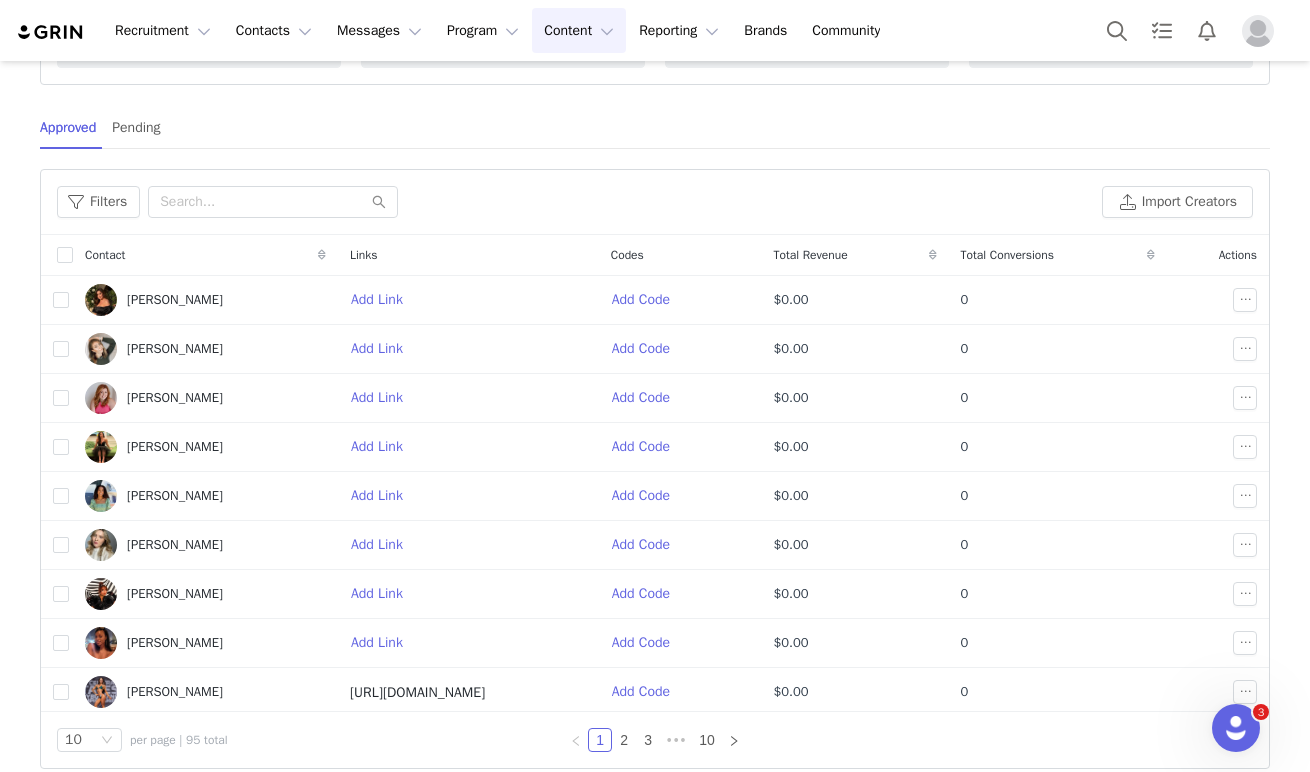 click on "Content Content" at bounding box center [579, 30] 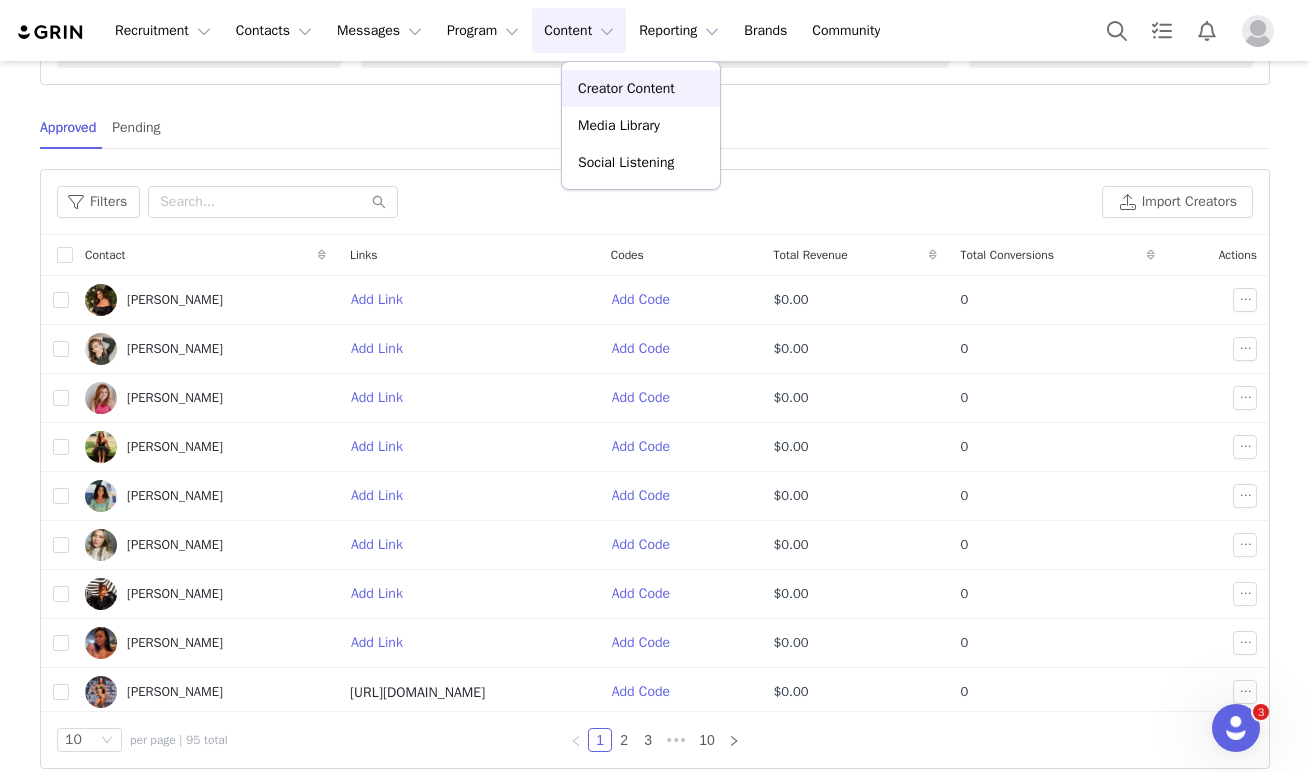 click on "Creator Content" at bounding box center (626, 88) 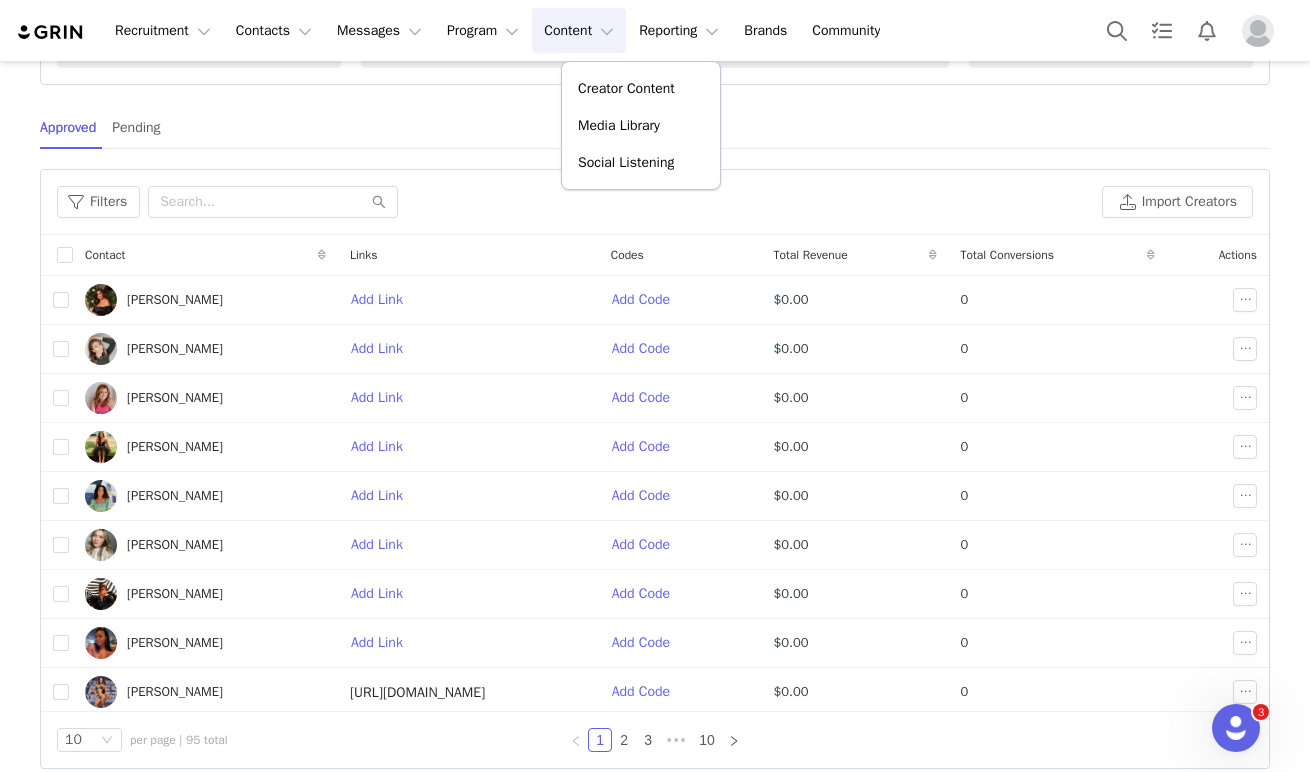 scroll, scrollTop: 0, scrollLeft: 0, axis: both 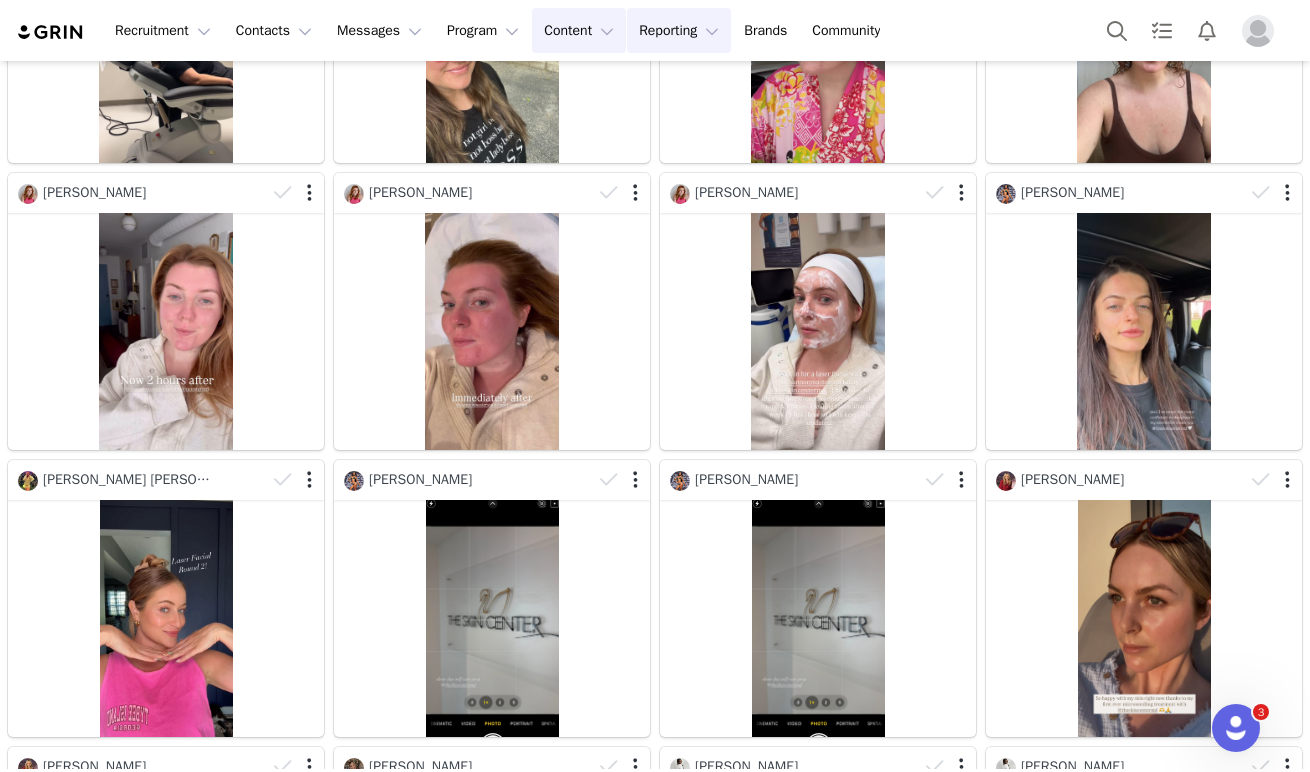 click on "Reporting Reporting" at bounding box center [679, 30] 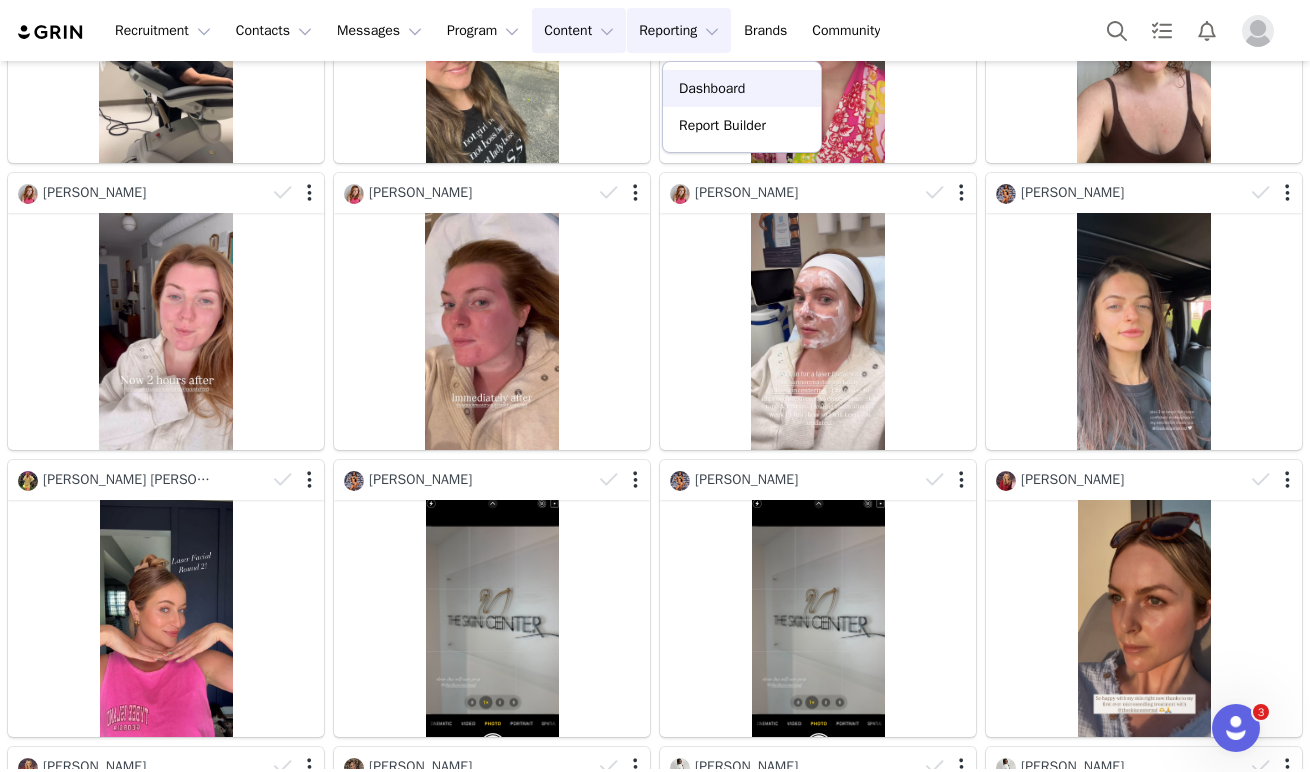 click on "Dashboard" at bounding box center (712, 88) 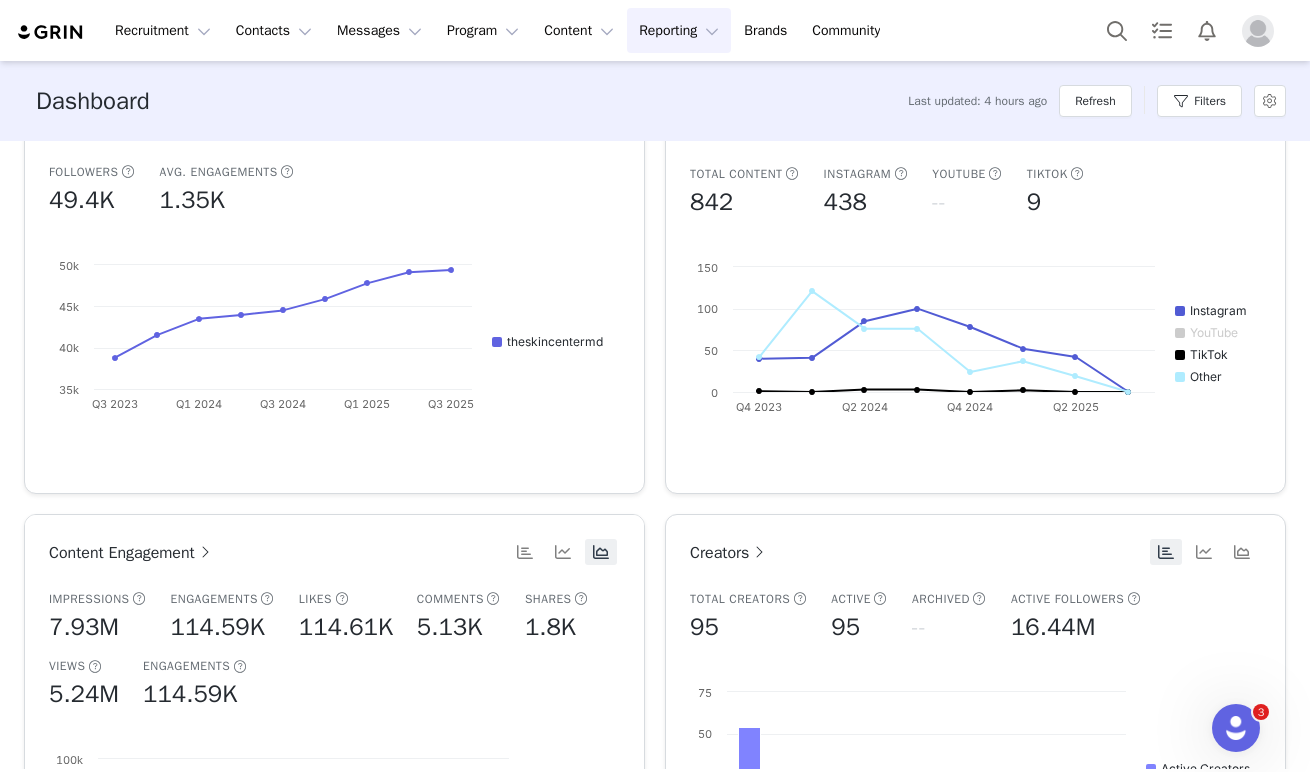 scroll, scrollTop: 0, scrollLeft: 0, axis: both 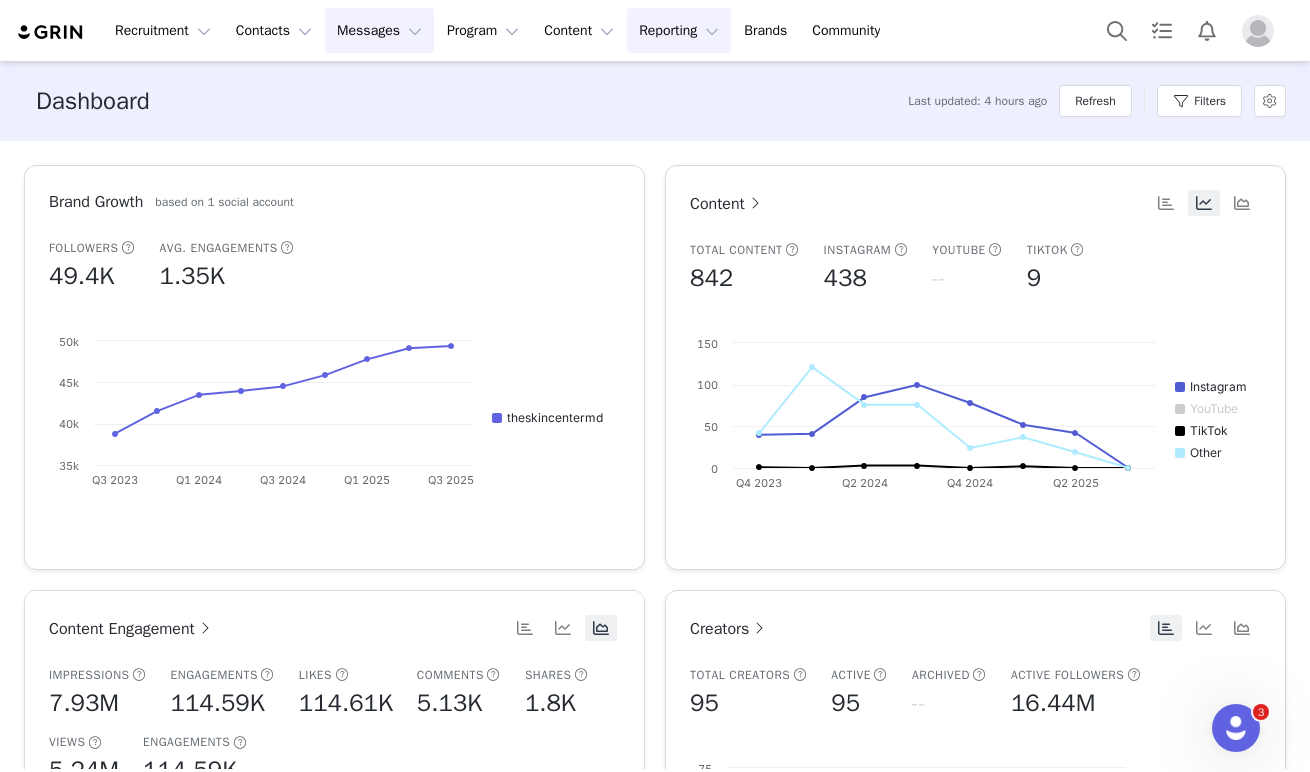 click on "Messages Messages" at bounding box center (379, 30) 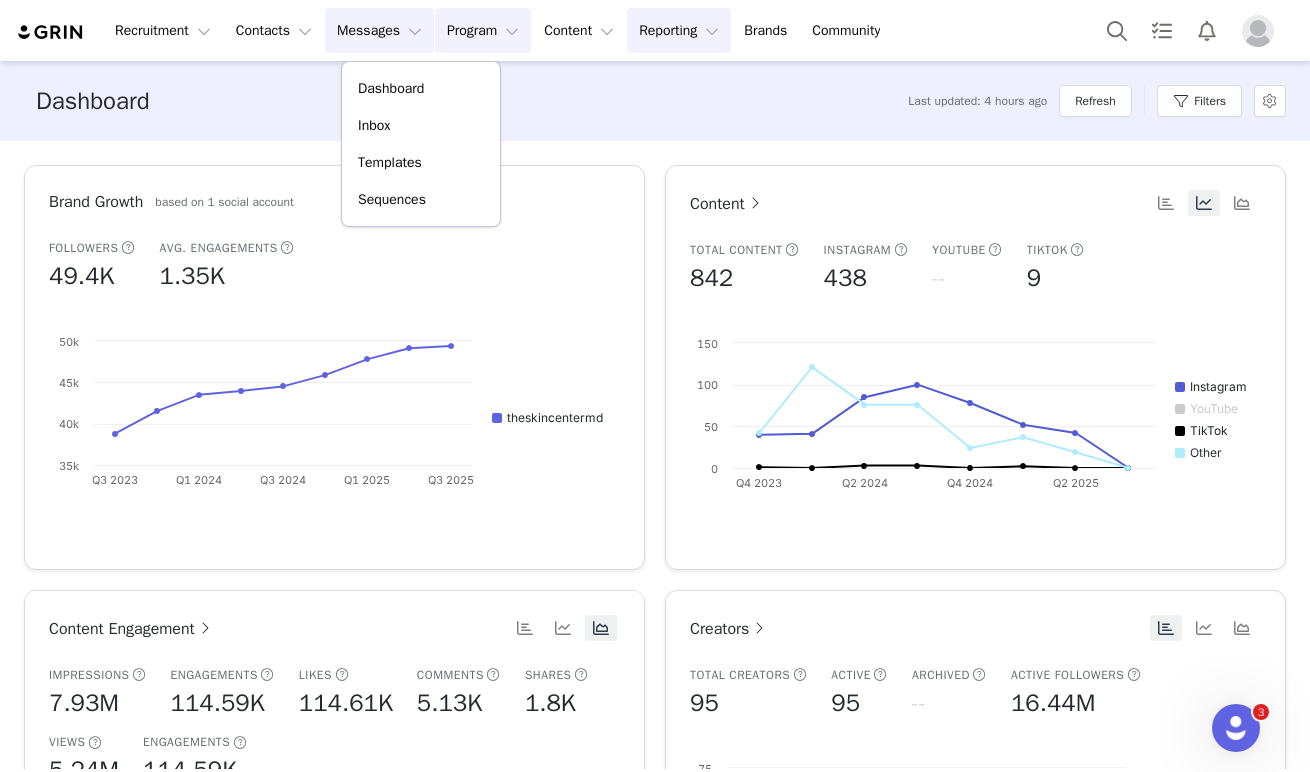 click on "Program Program" at bounding box center [483, 30] 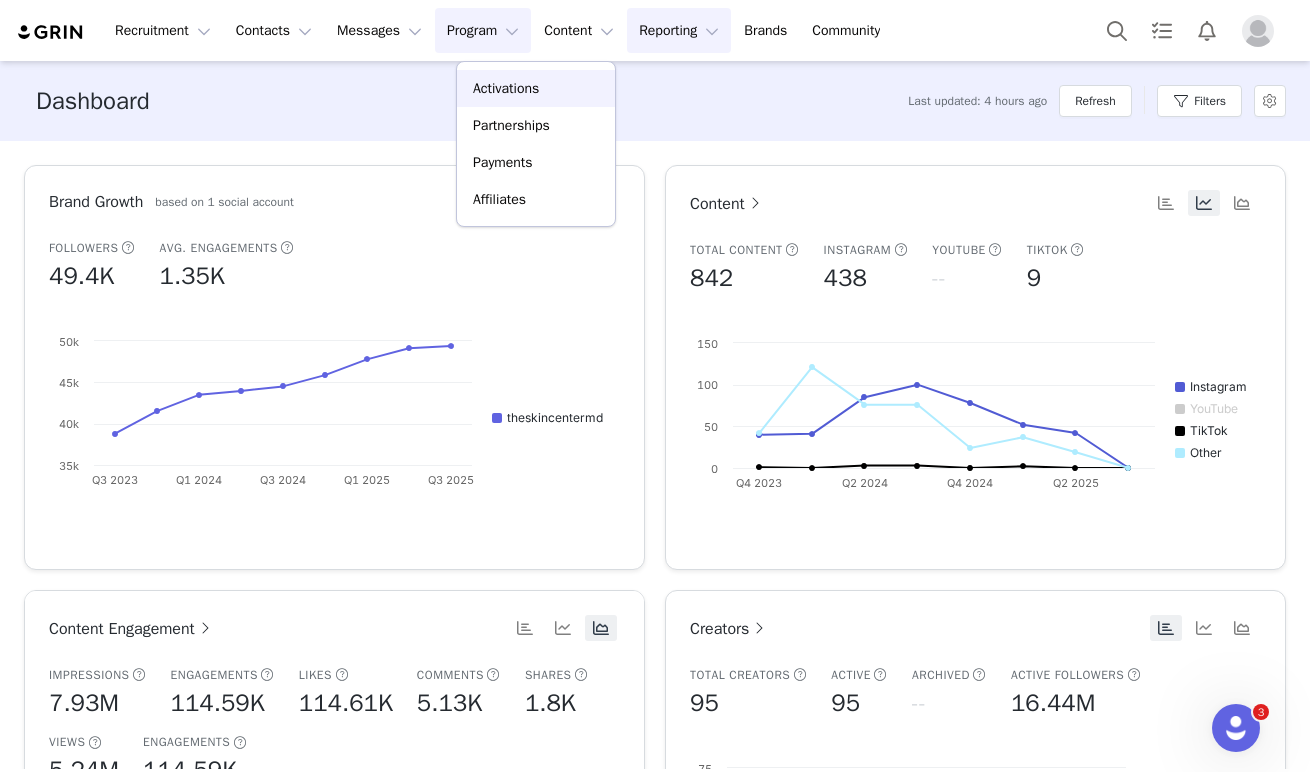 click on "Activations" at bounding box center [506, 88] 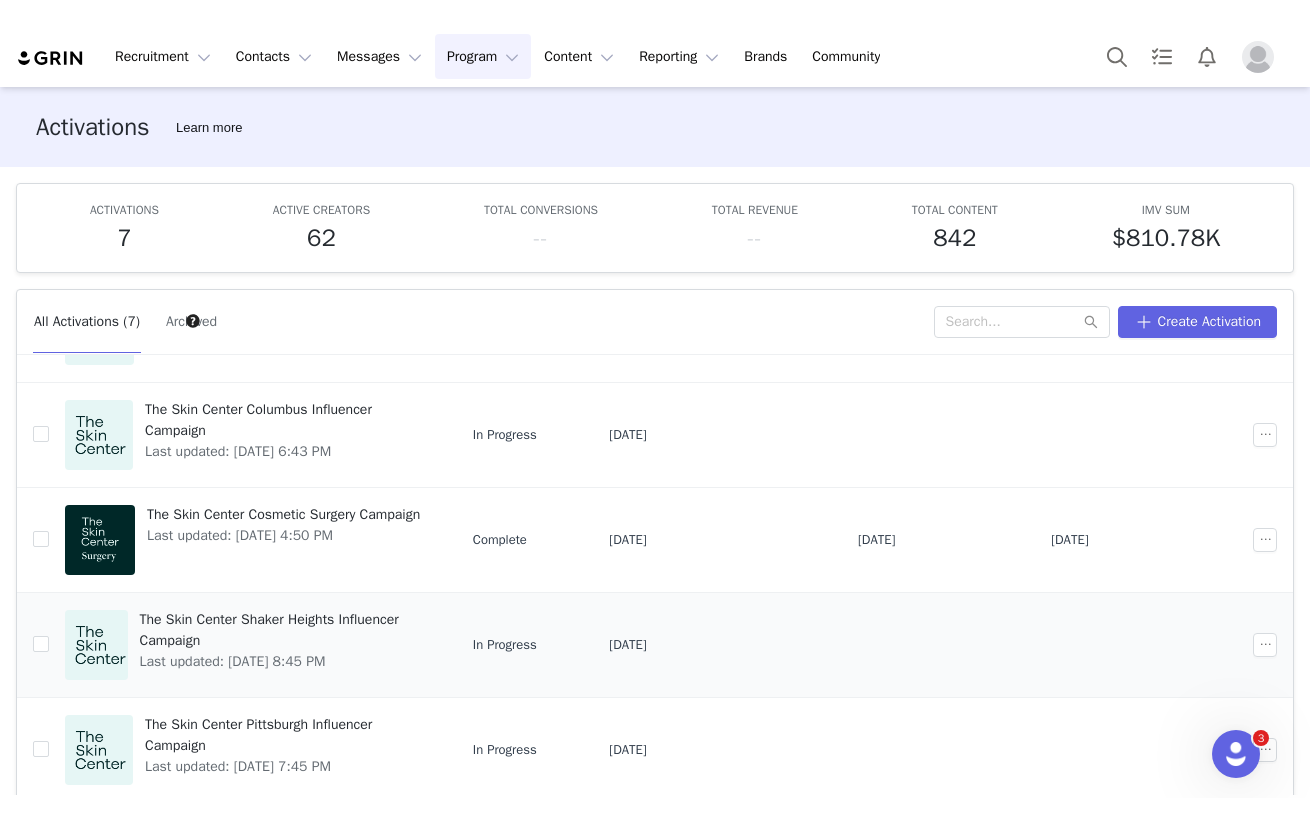 scroll, scrollTop: 311, scrollLeft: 0, axis: vertical 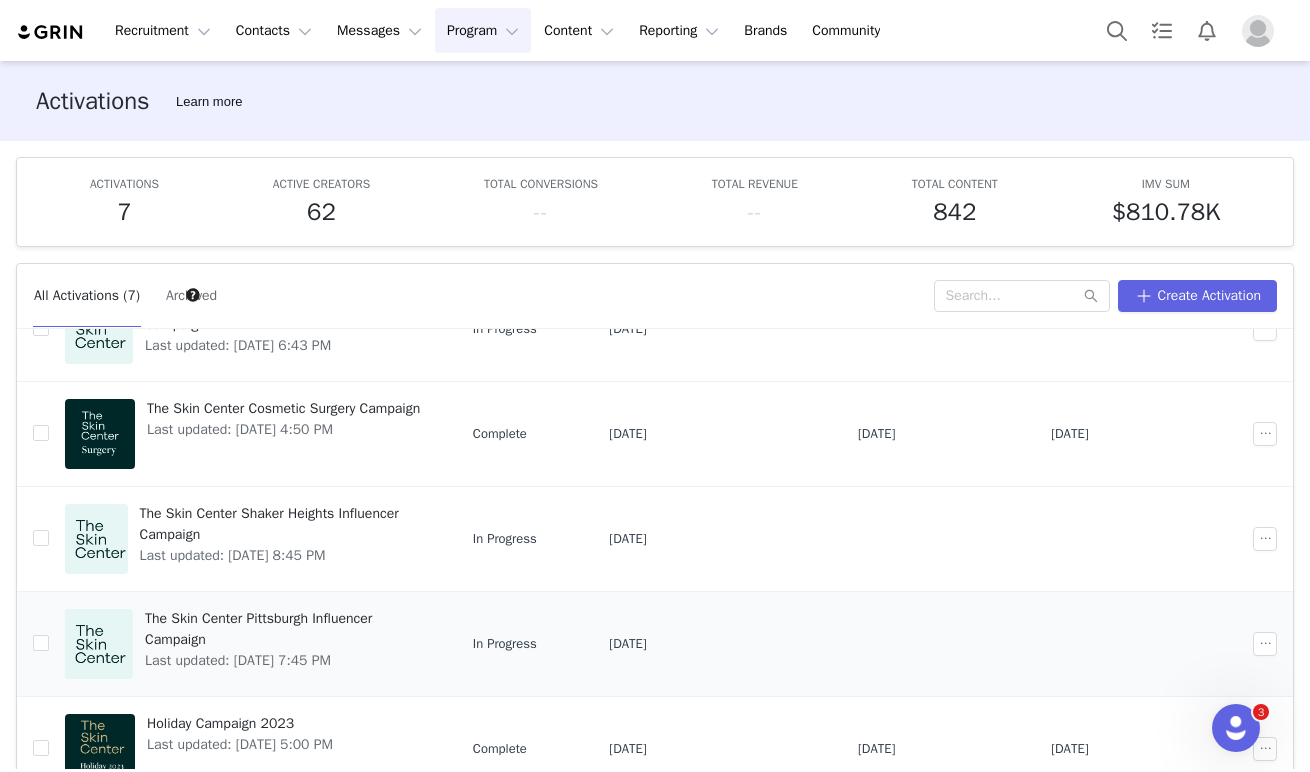 click on "The Skin Center Pittsburgh Influencer Campaign" at bounding box center [287, 629] 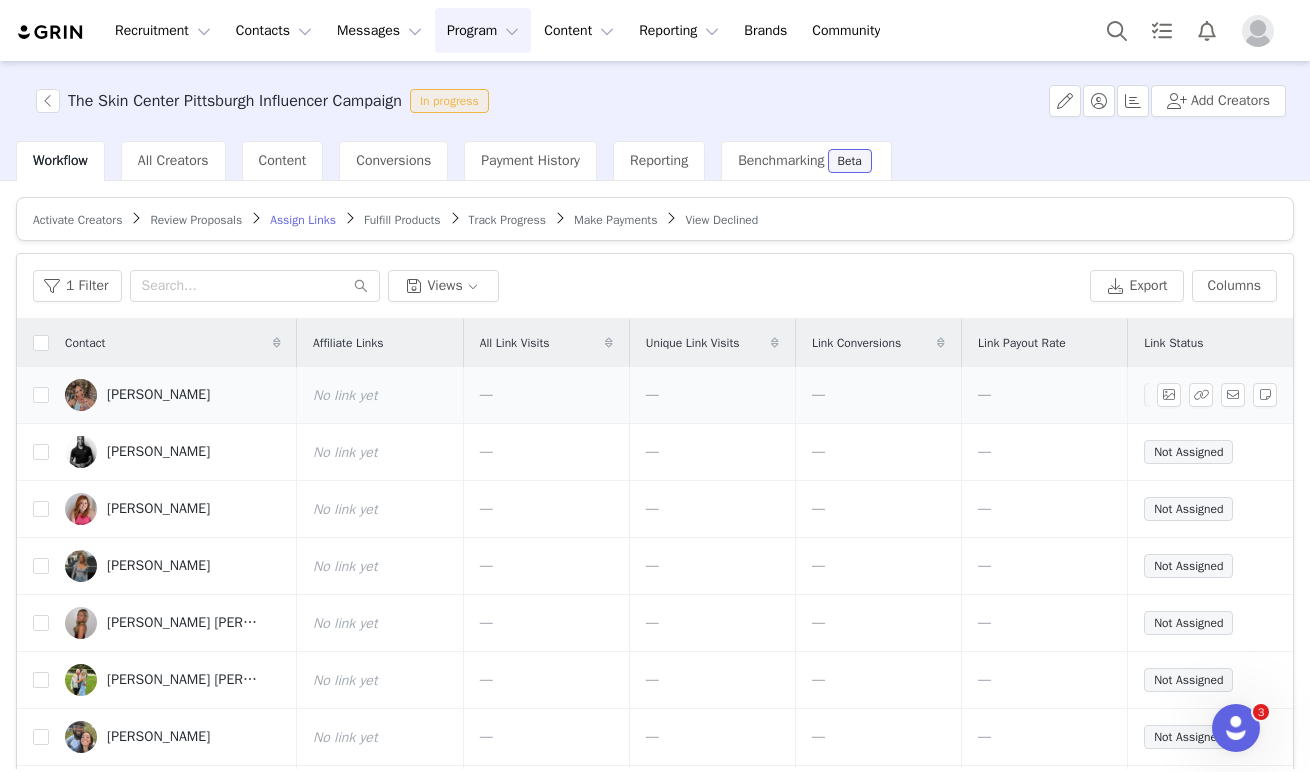 click on "𝐊𝐫𝐲𝐬𝐭𝐚𝐥 𝐃𝐞𝐢𝐮𝐥𝐢𝐢𝐬" at bounding box center (158, 395) 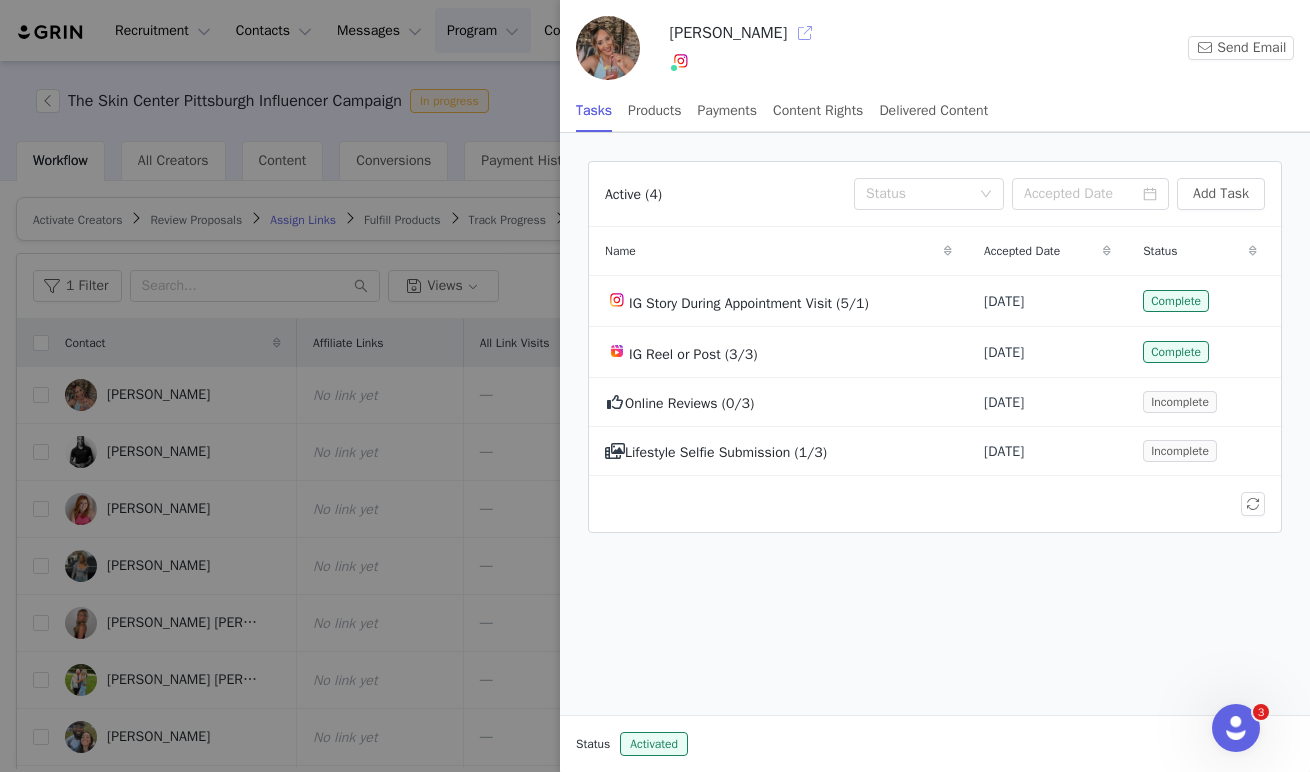 click at bounding box center (805, 33) 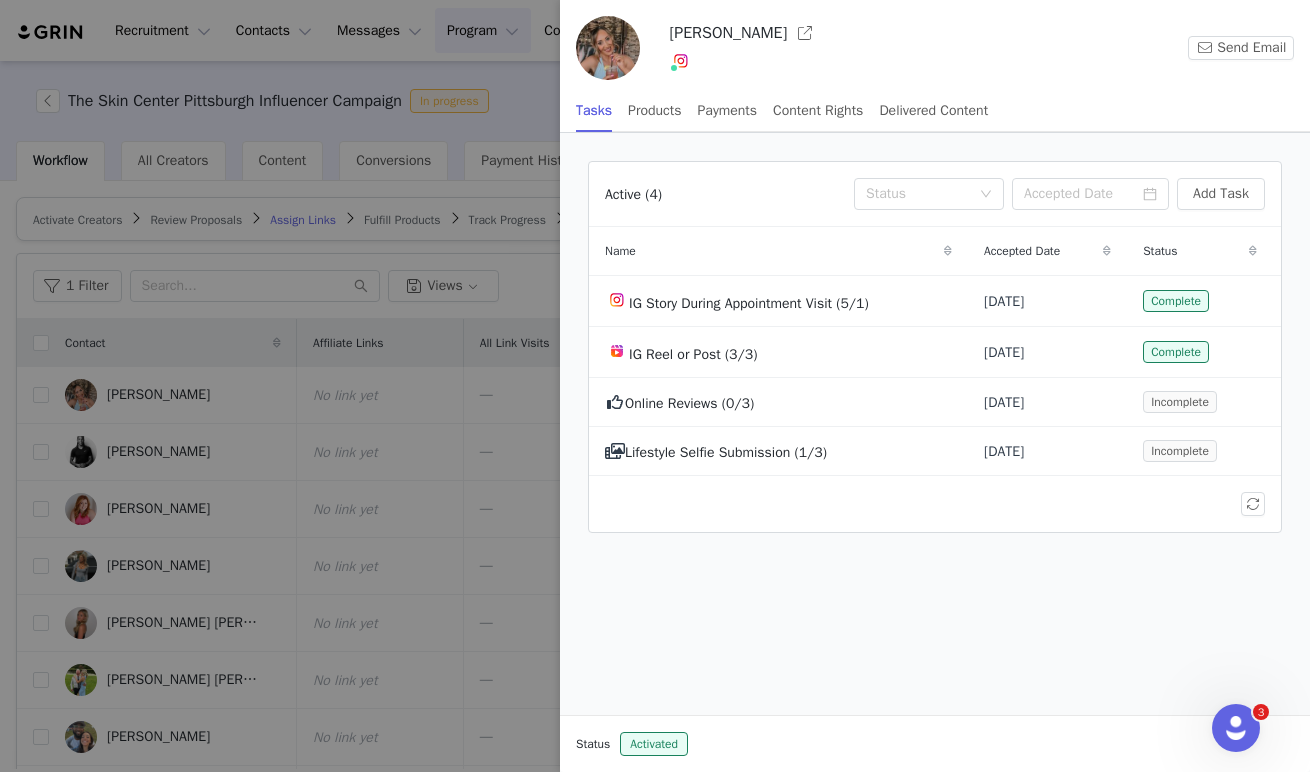 click at bounding box center (655, 386) 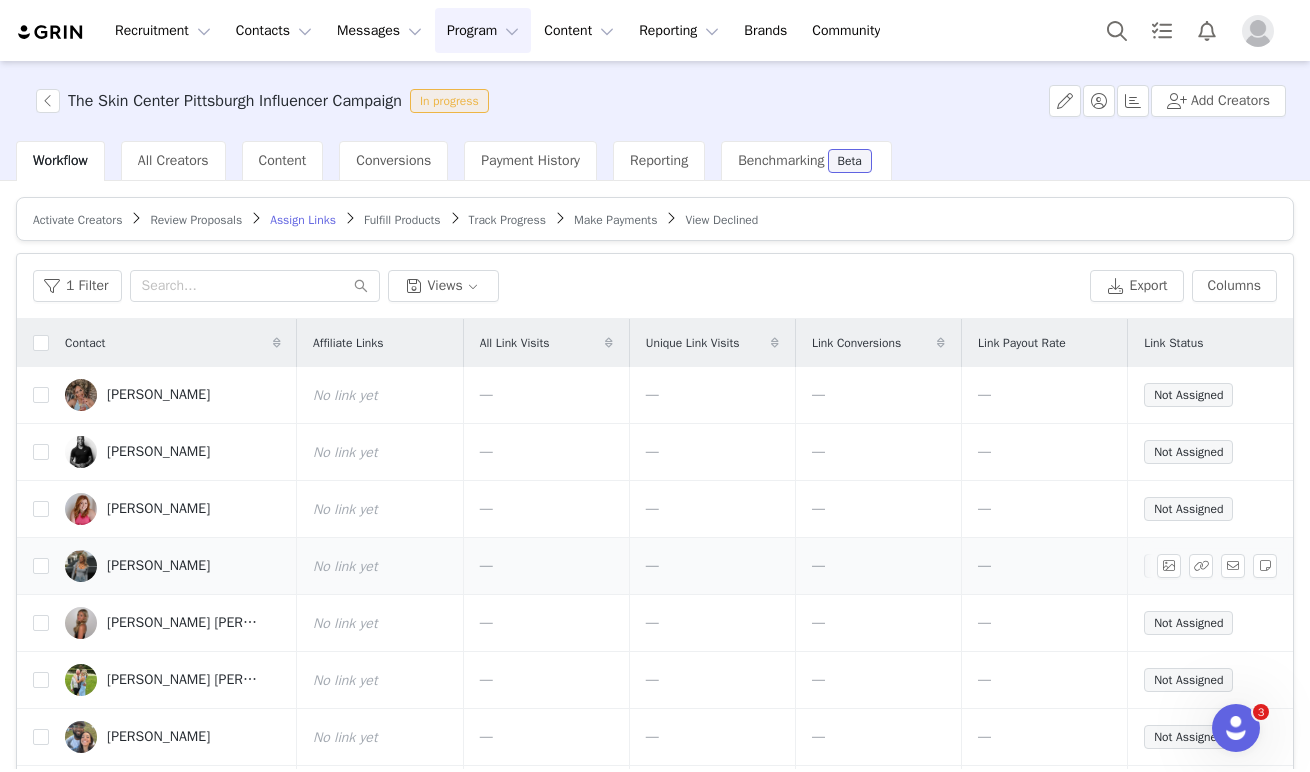 click on "[PERSON_NAME]" at bounding box center [158, 566] 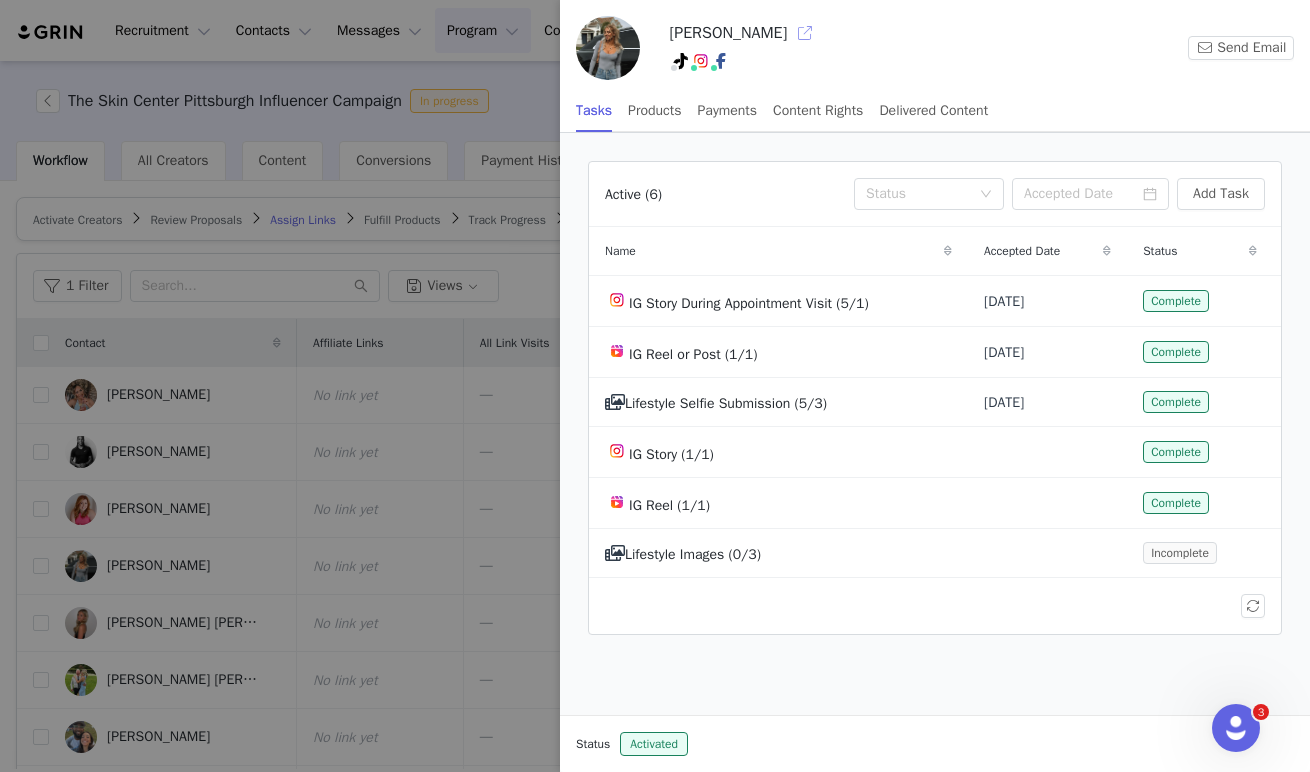 click at bounding box center (805, 33) 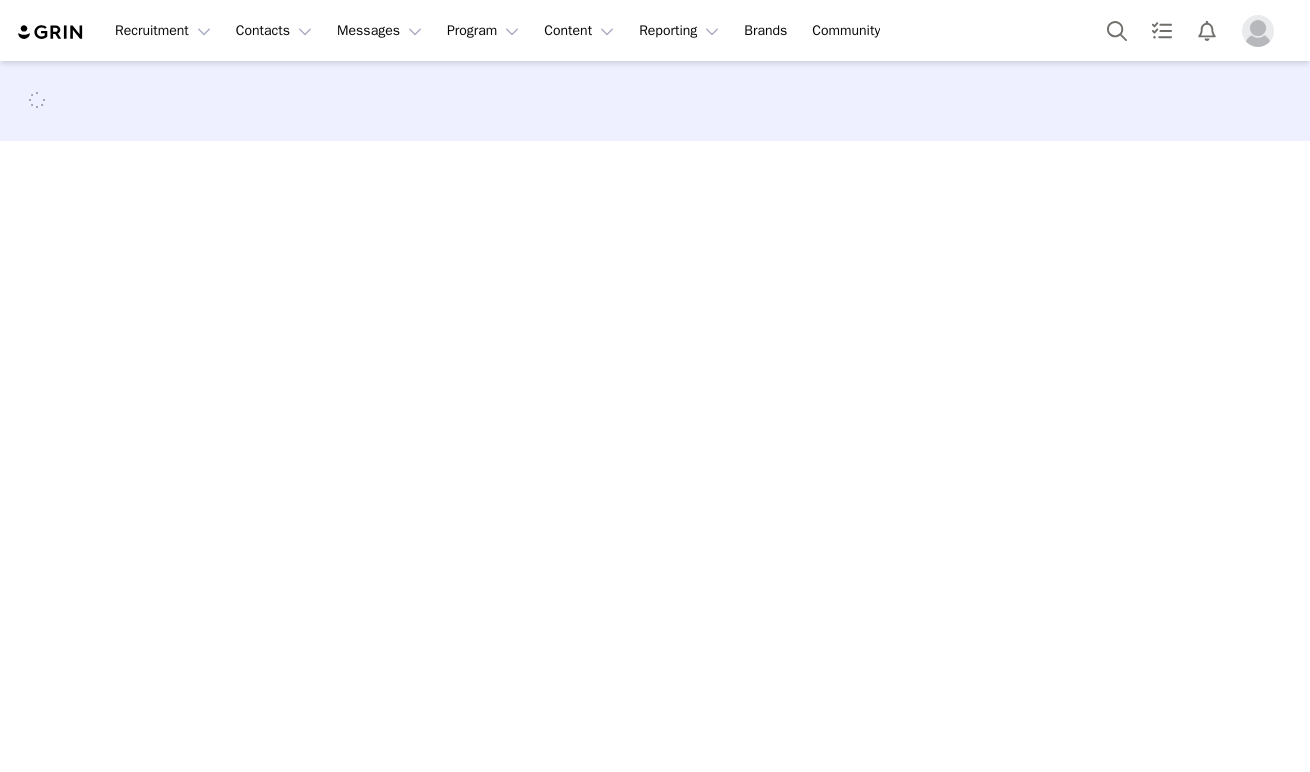 scroll, scrollTop: 0, scrollLeft: 0, axis: both 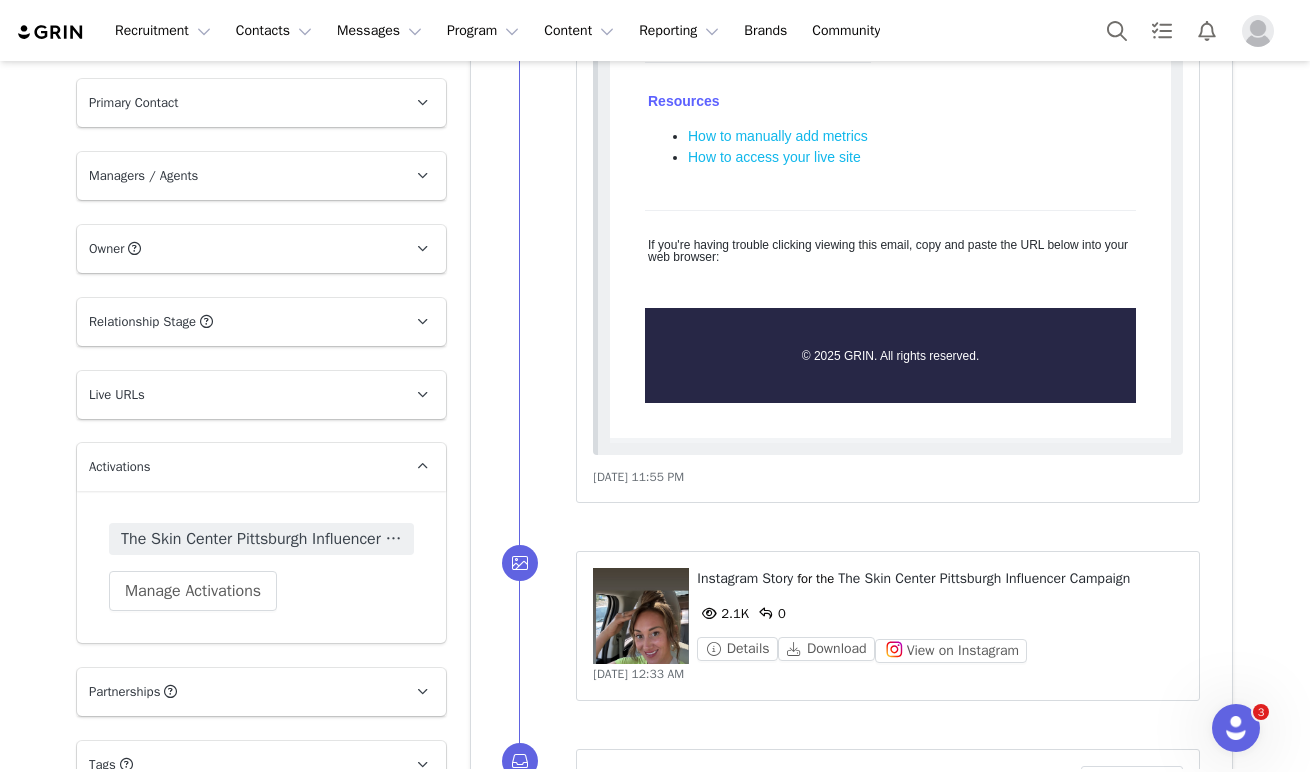 click on "Live URLs" at bounding box center [237, 395] 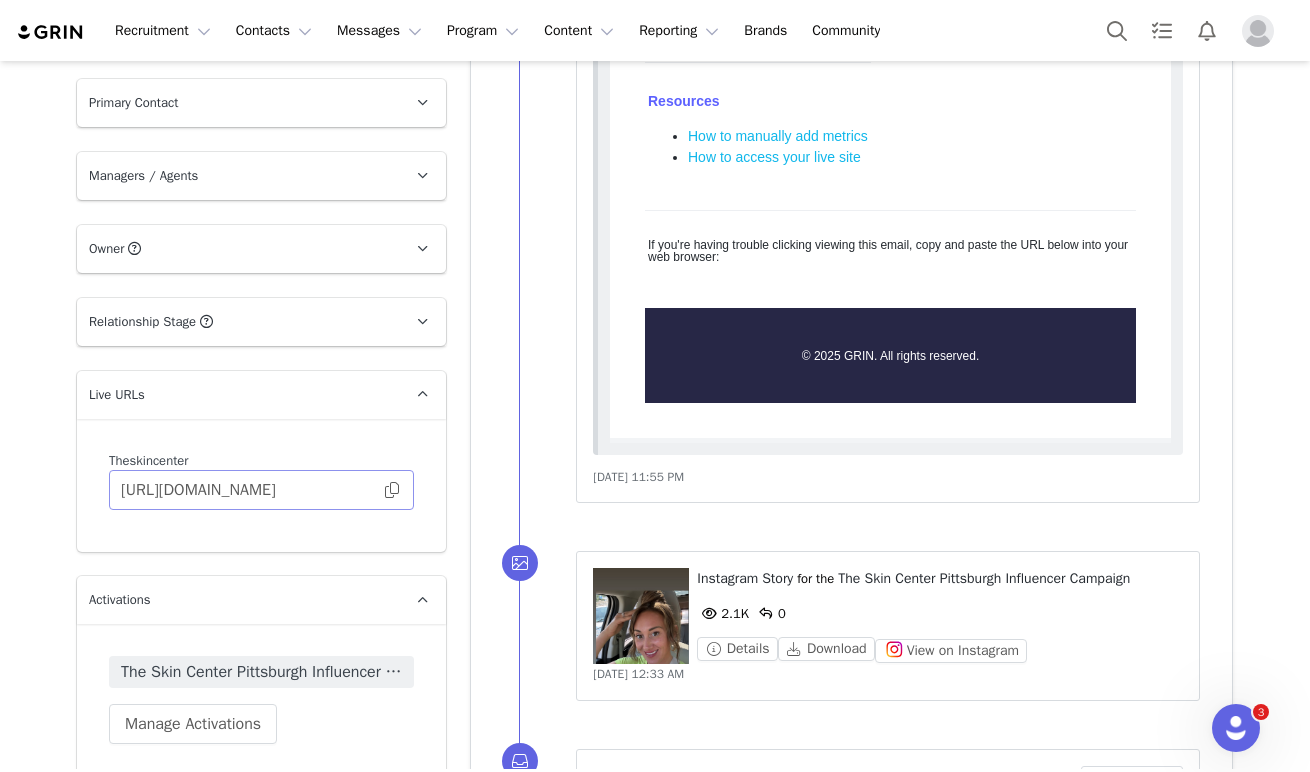 click at bounding box center (392, 490) 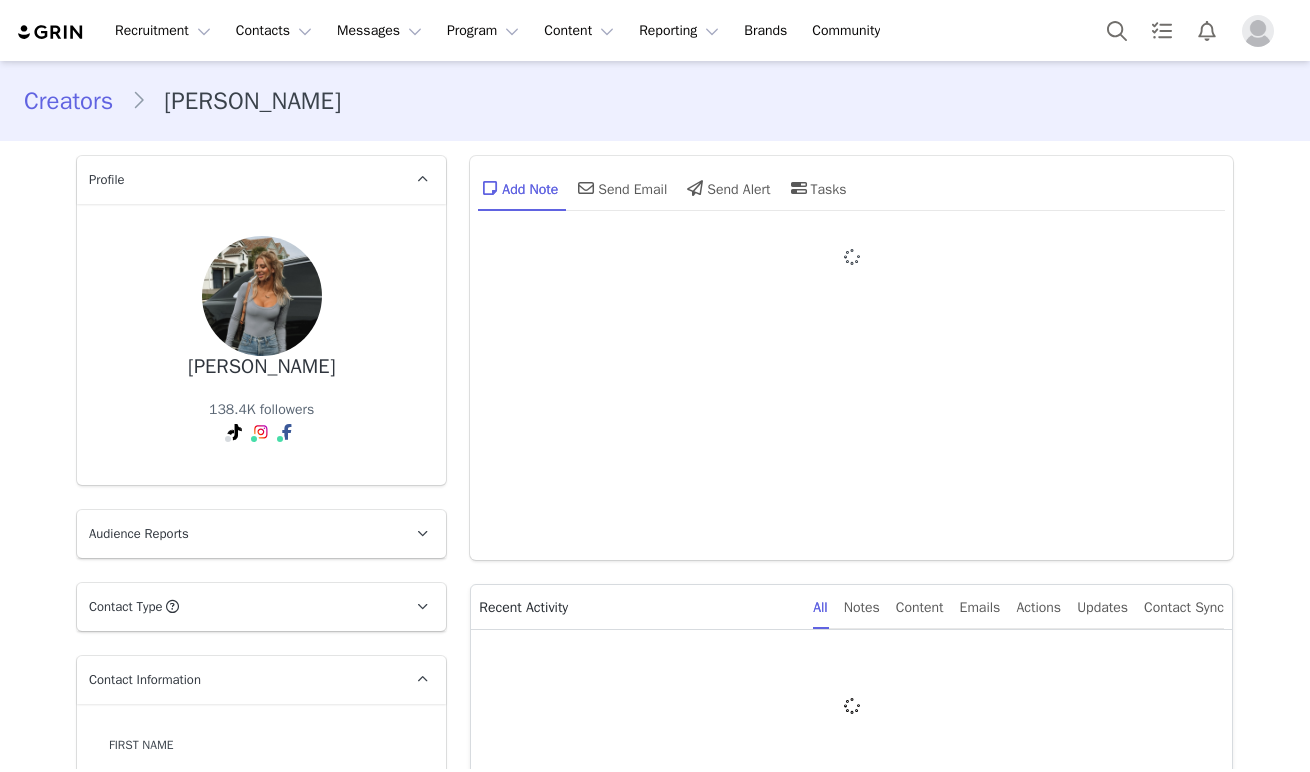 scroll, scrollTop: 0, scrollLeft: 0, axis: both 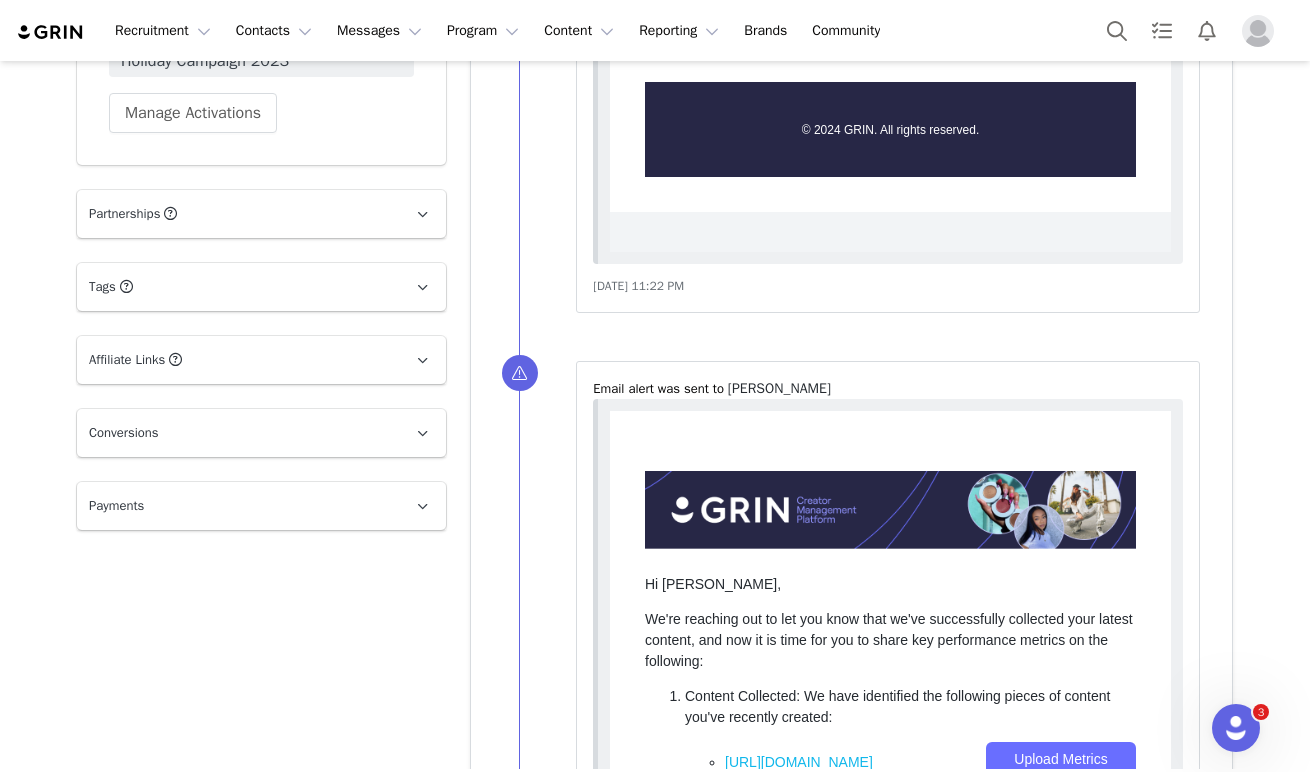 click on "Conversions" at bounding box center (237, 433) 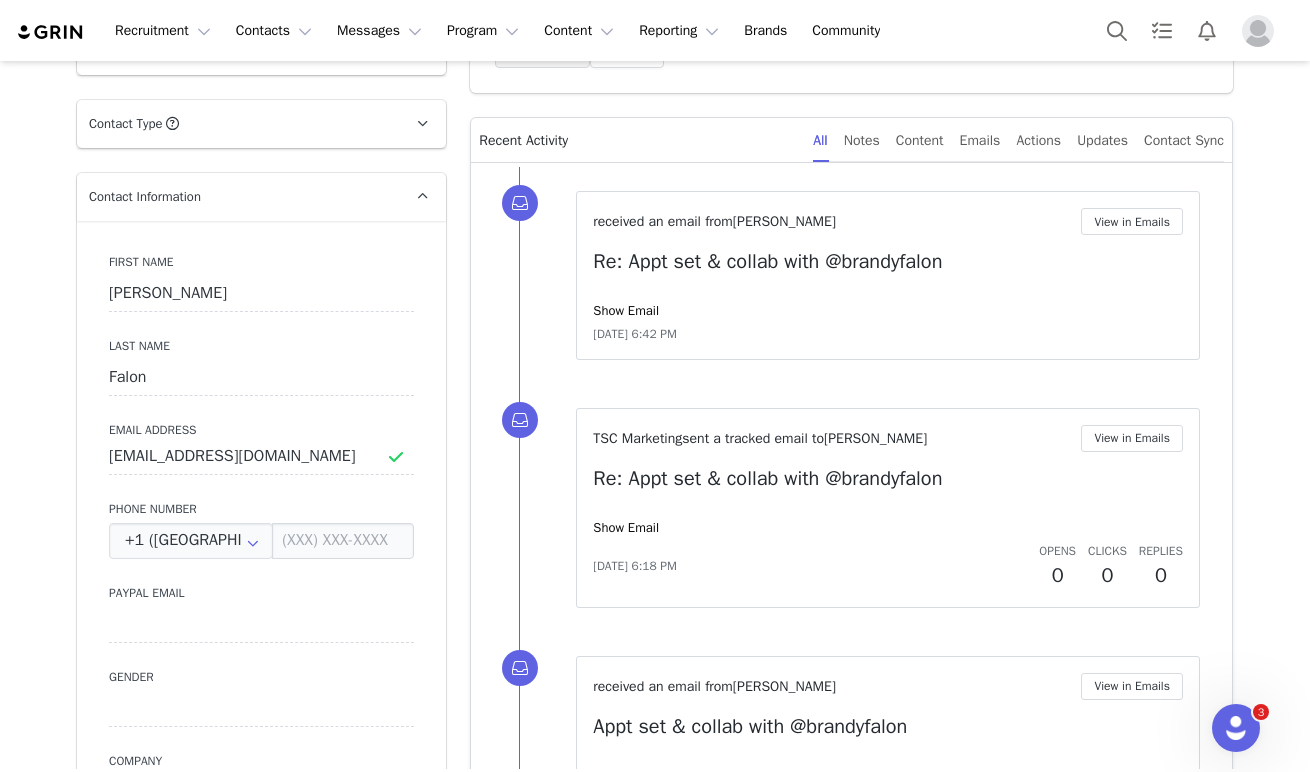 scroll, scrollTop: 0, scrollLeft: 0, axis: both 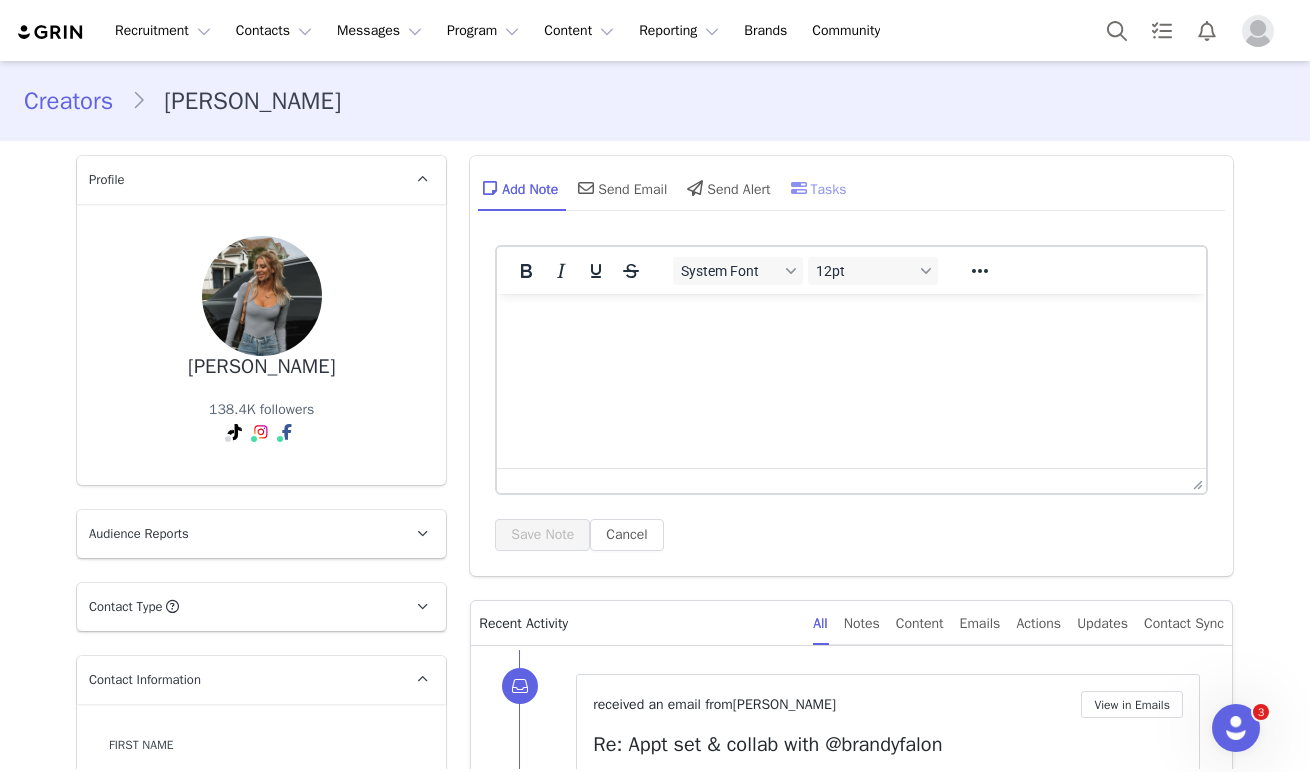 click at bounding box center [799, 188] 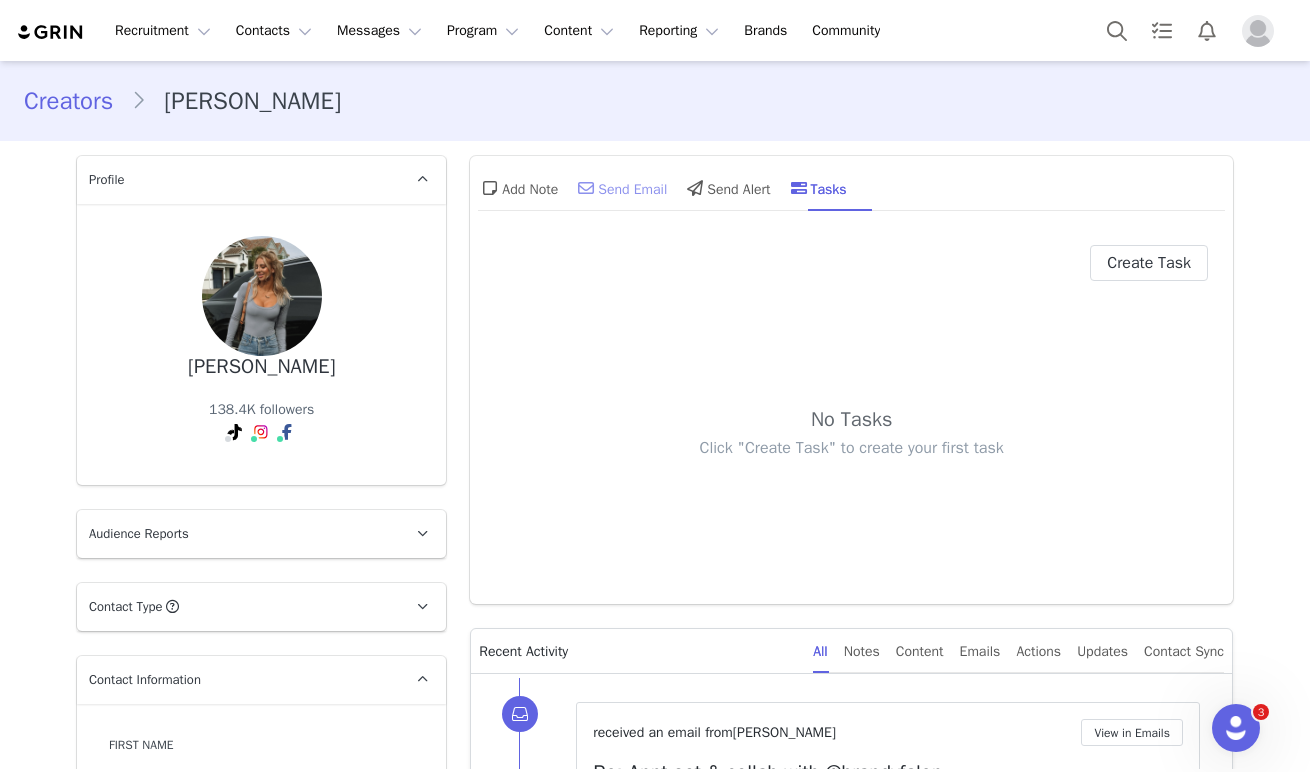 click on "Send Email" at bounding box center [620, 188] 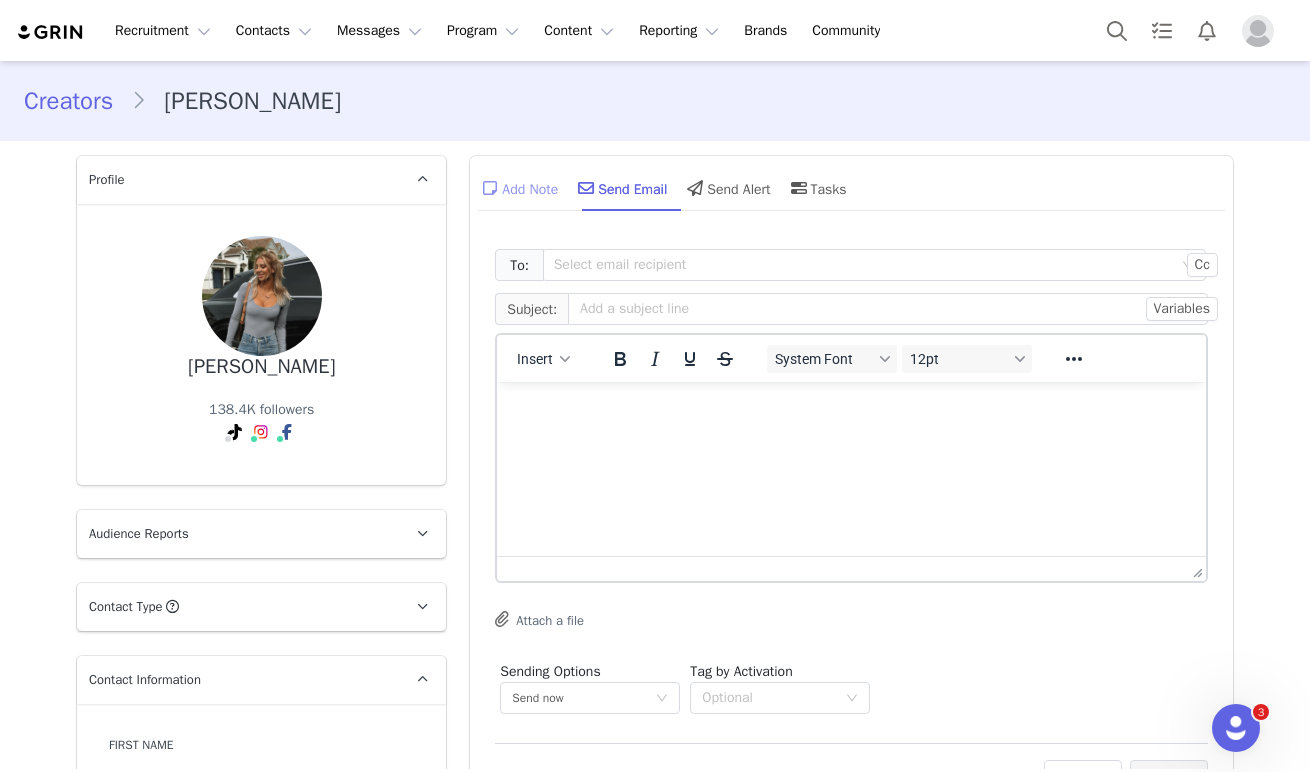 scroll, scrollTop: 0, scrollLeft: 0, axis: both 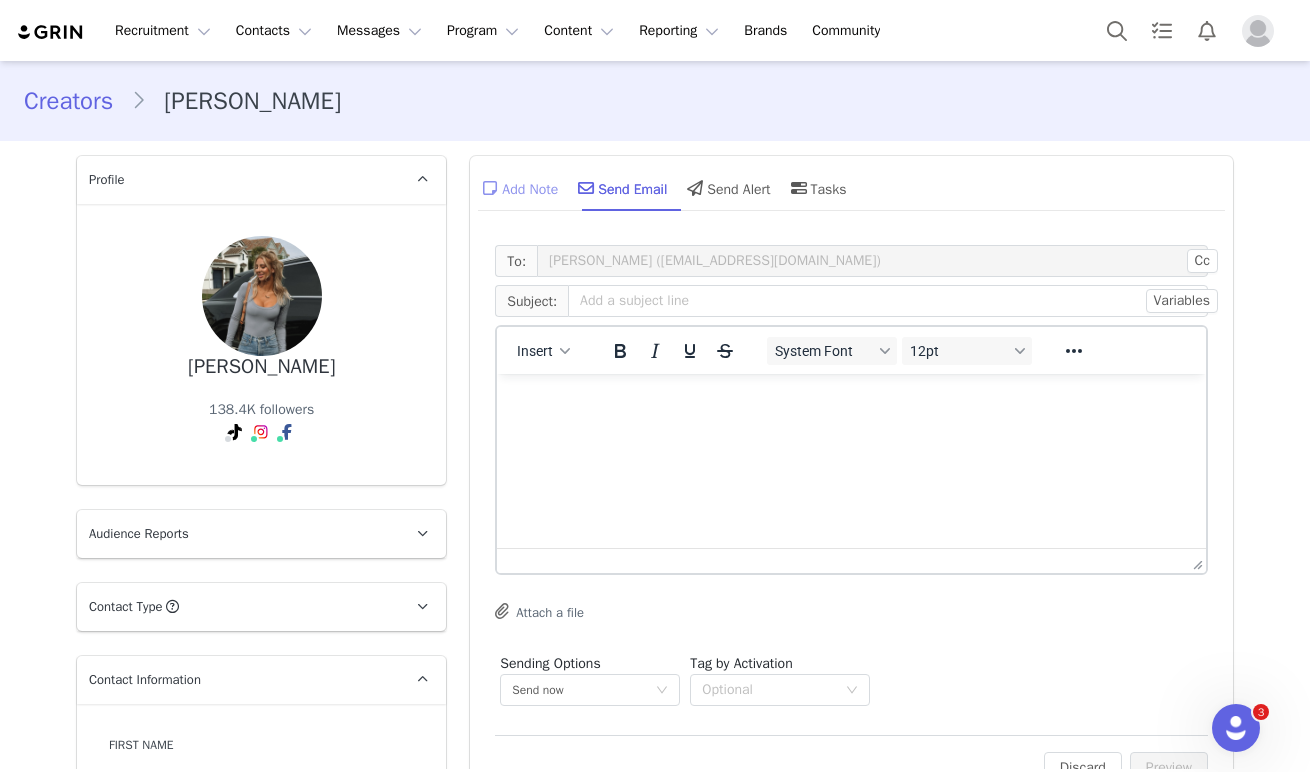 click on "Add Note" at bounding box center [518, 188] 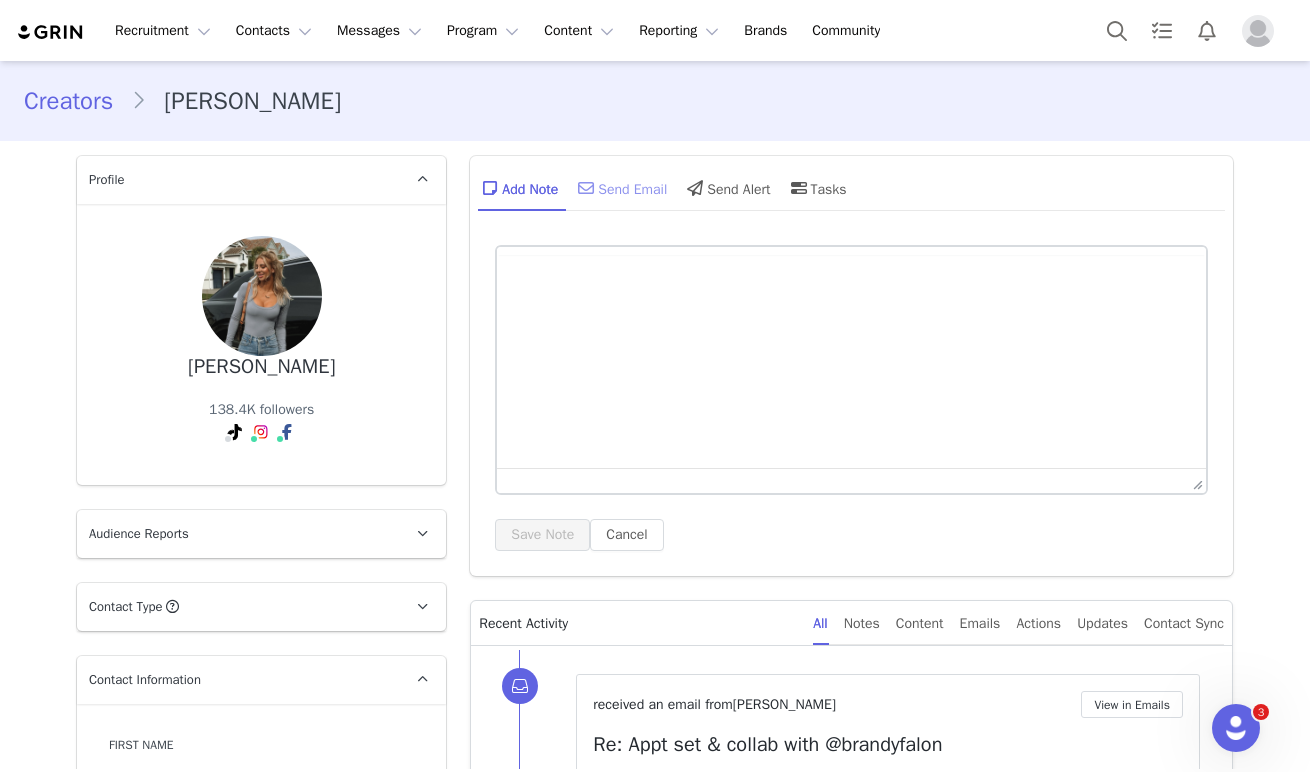 scroll, scrollTop: 0, scrollLeft: 0, axis: both 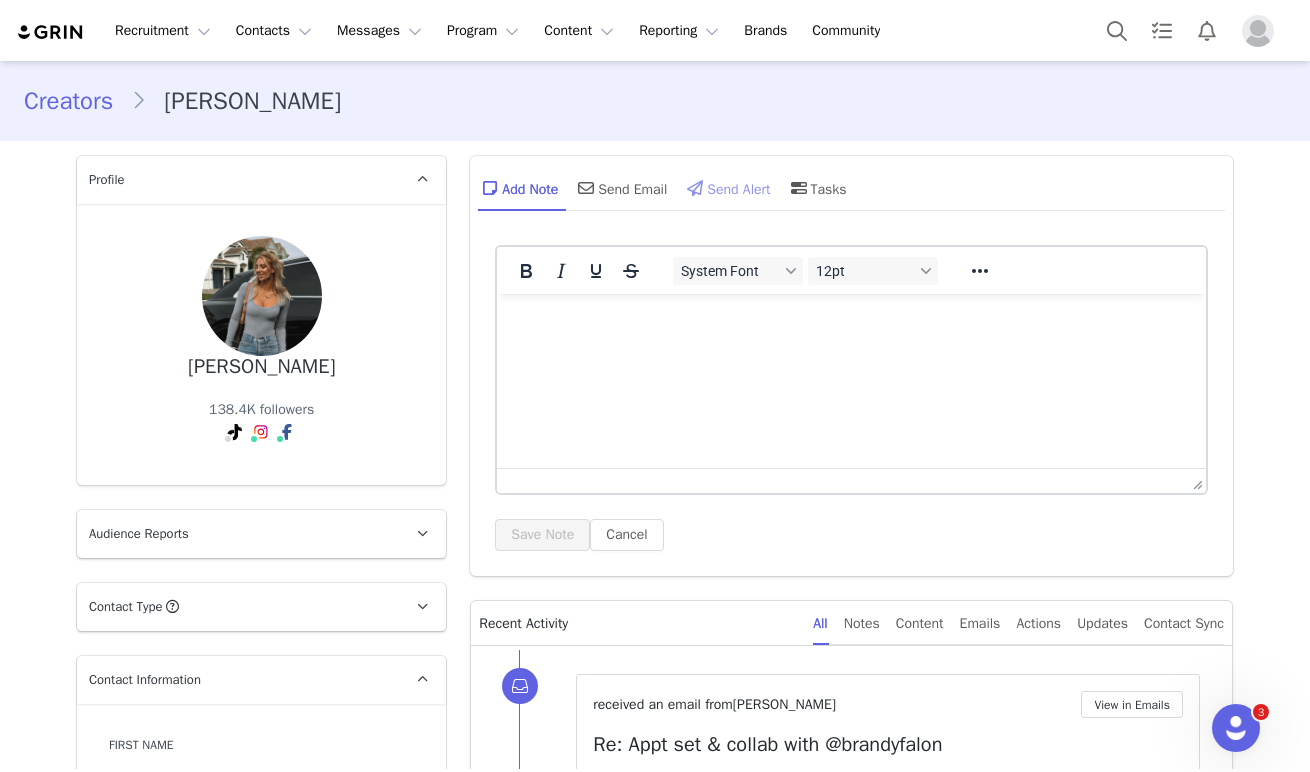 click at bounding box center [695, 188] 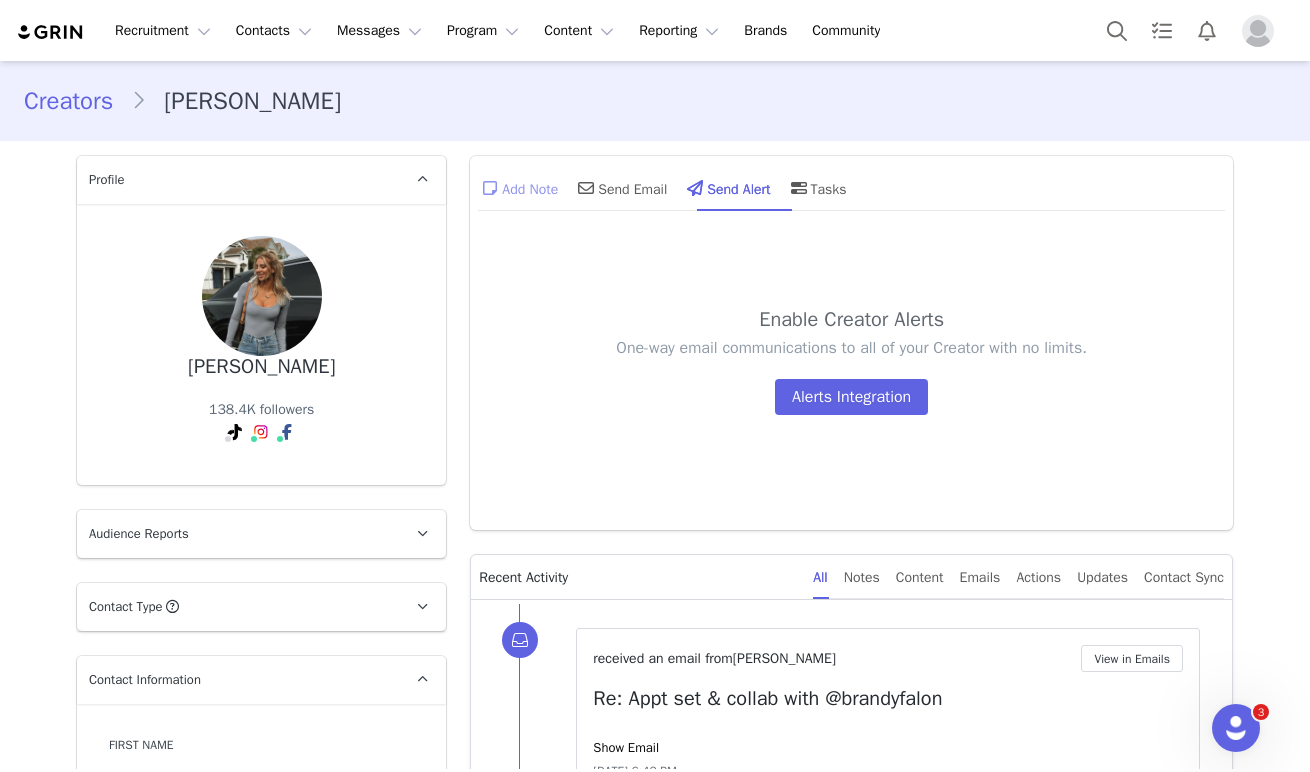 click on "Add Note" at bounding box center (518, 188) 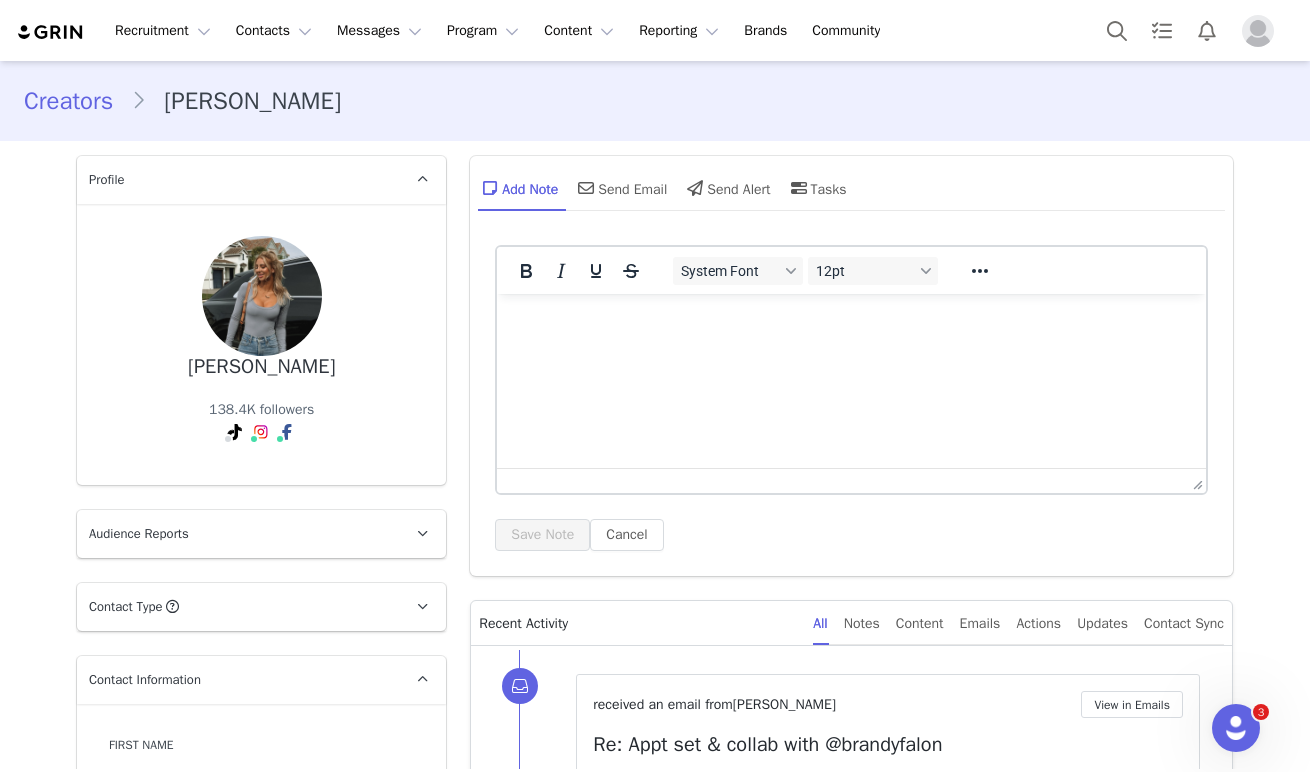 scroll, scrollTop: 0, scrollLeft: 0, axis: both 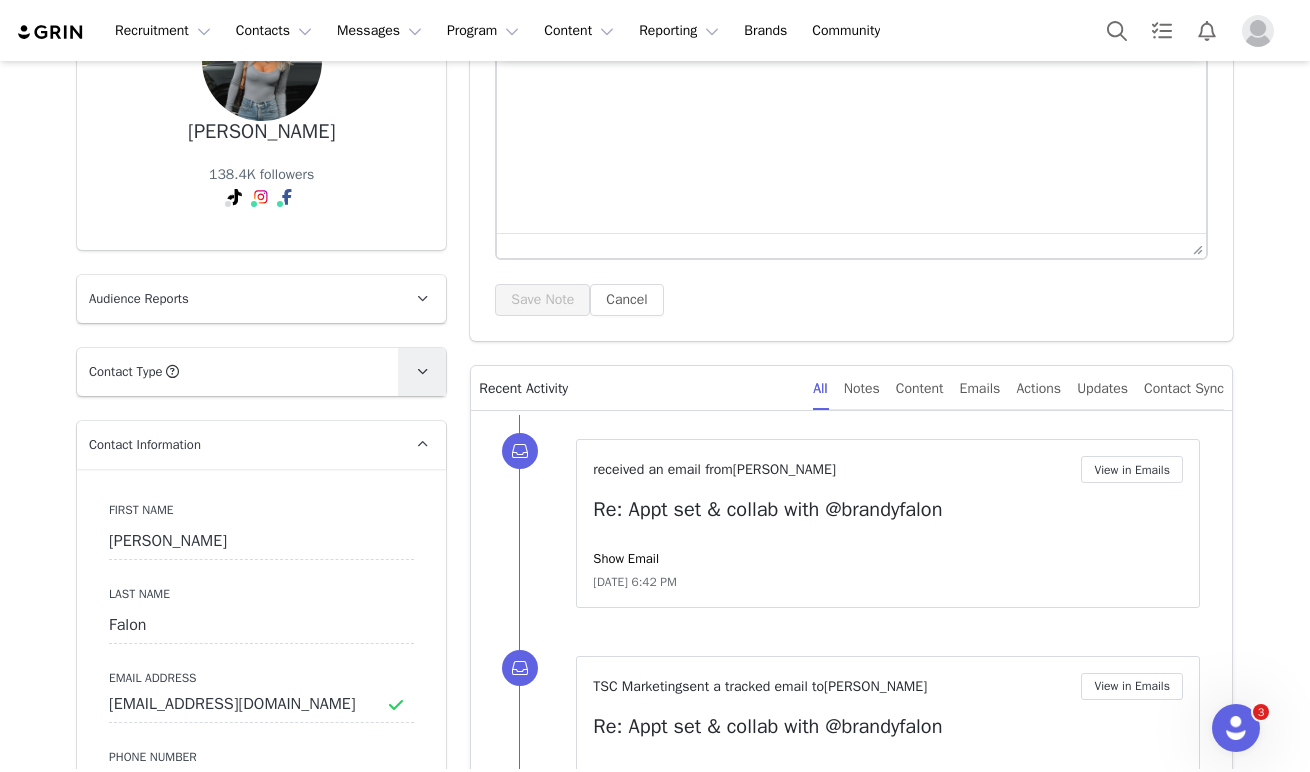 click at bounding box center (422, 372) 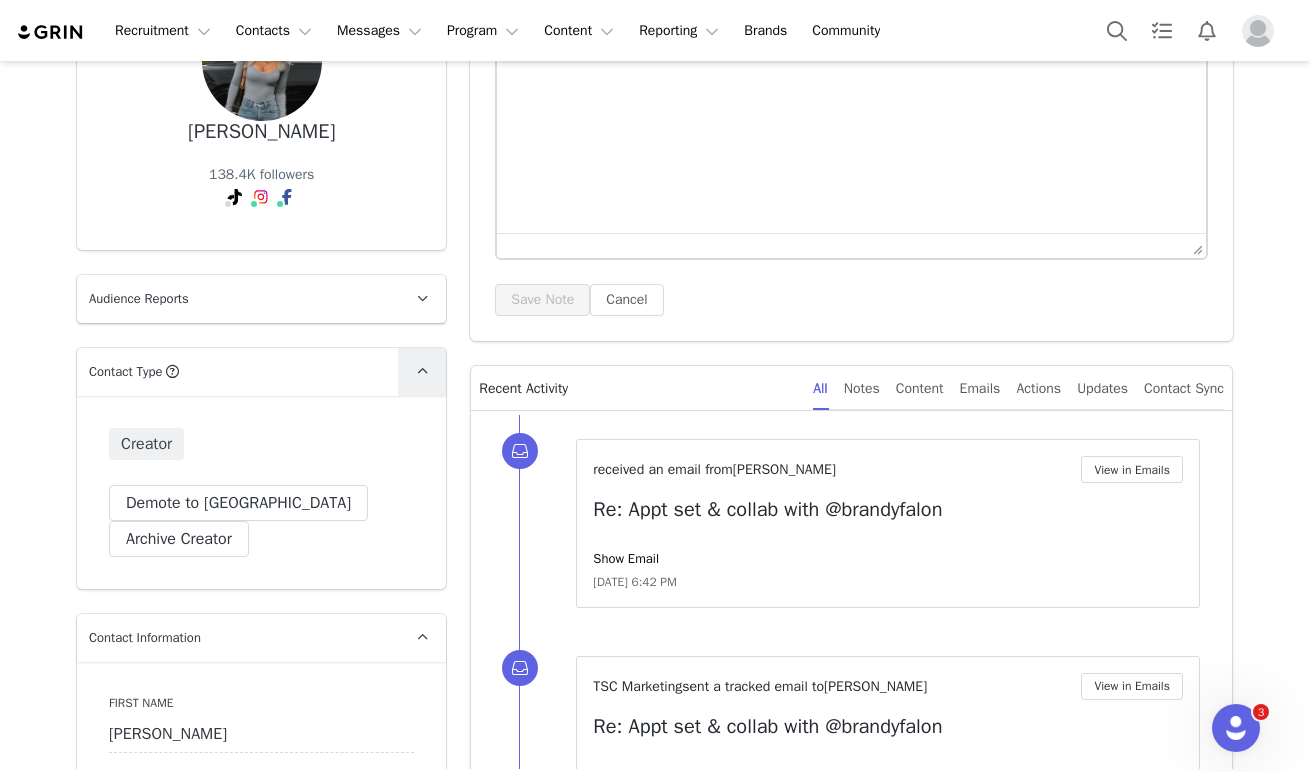 click at bounding box center [422, 372] 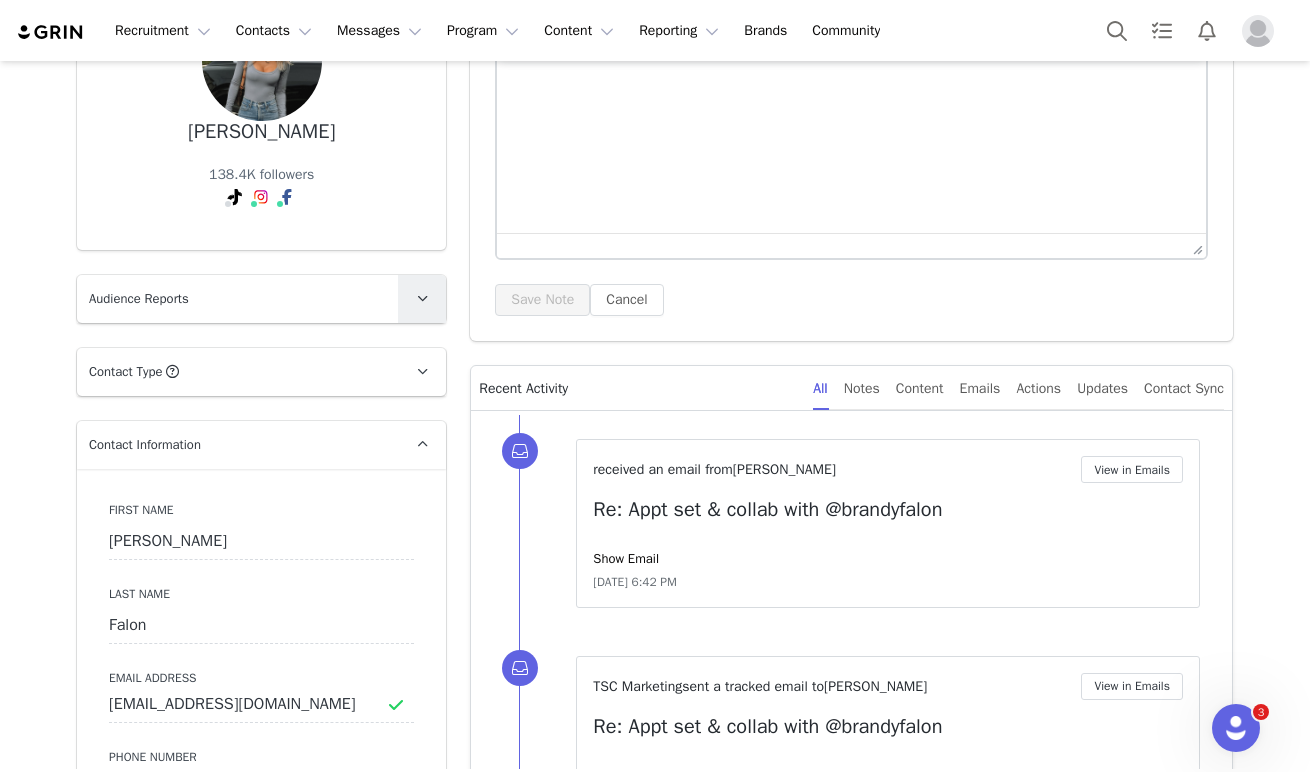 click at bounding box center [422, 299] 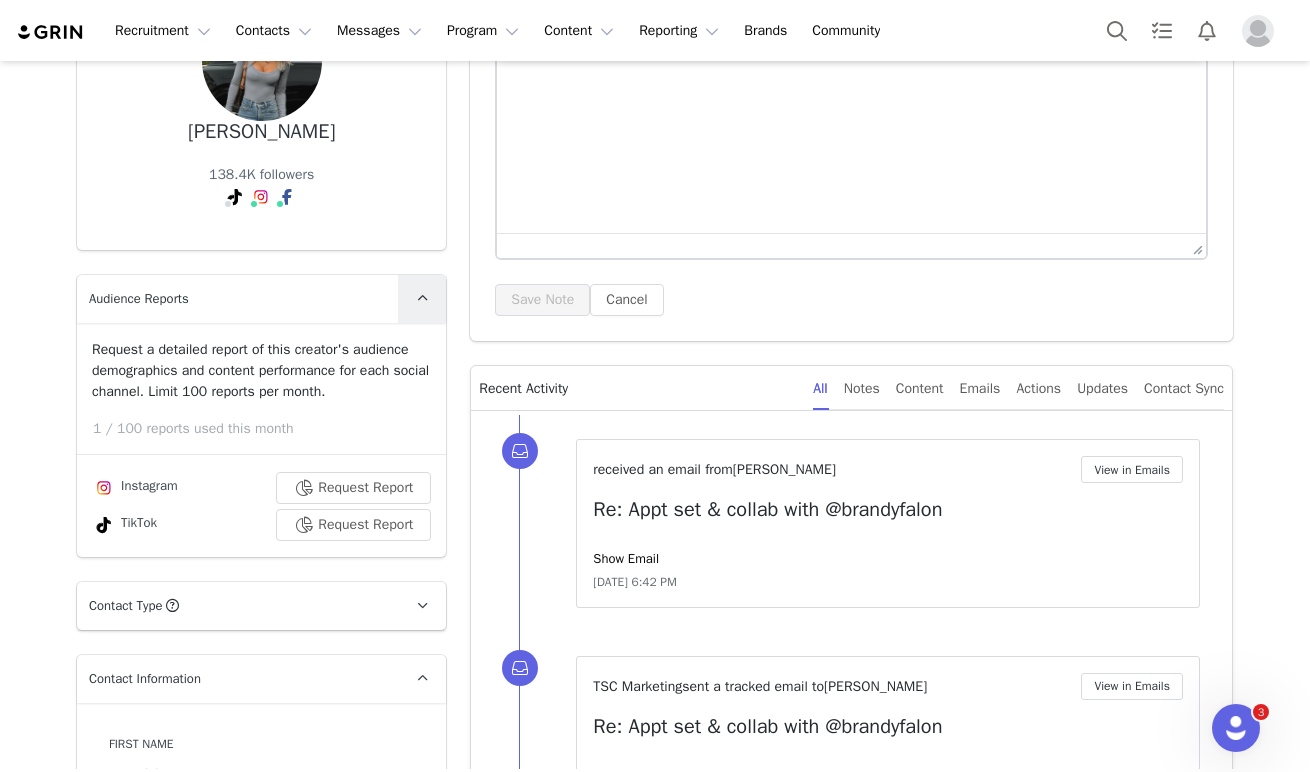 click at bounding box center [422, 299] 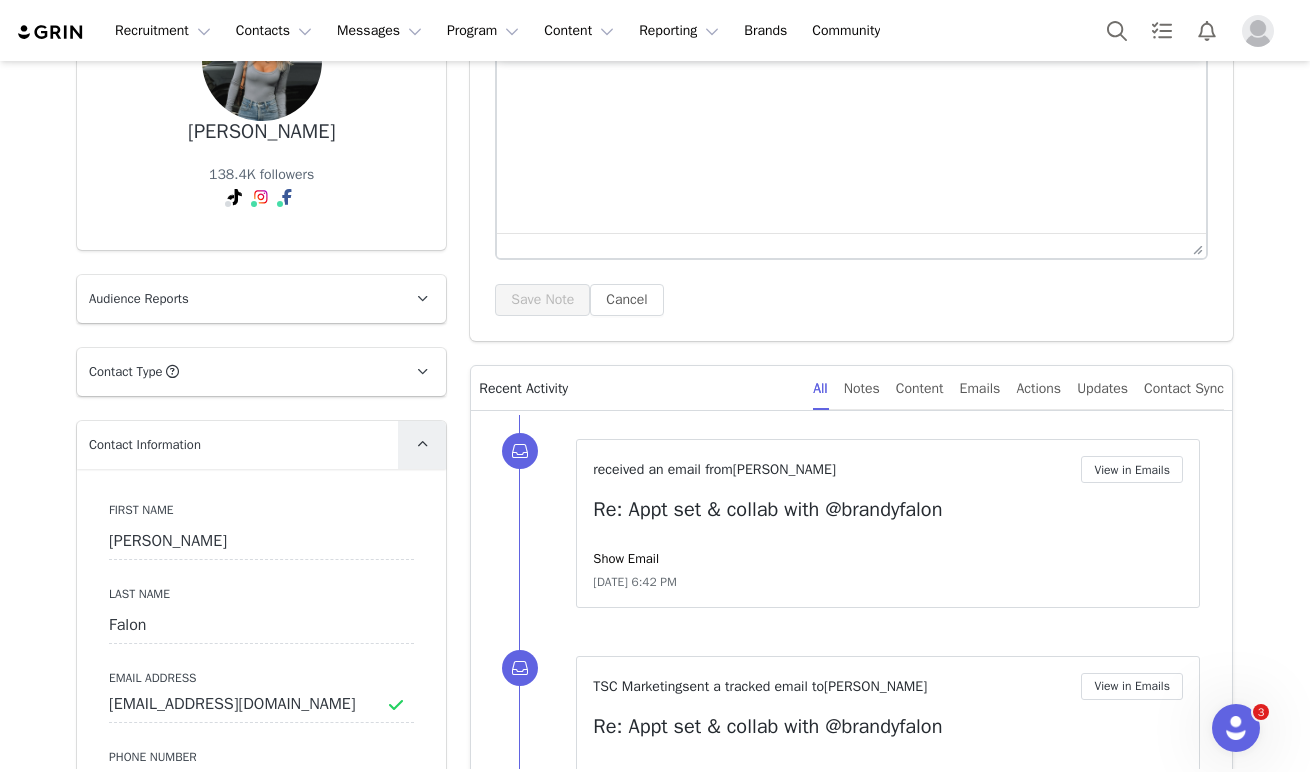 click at bounding box center [422, 444] 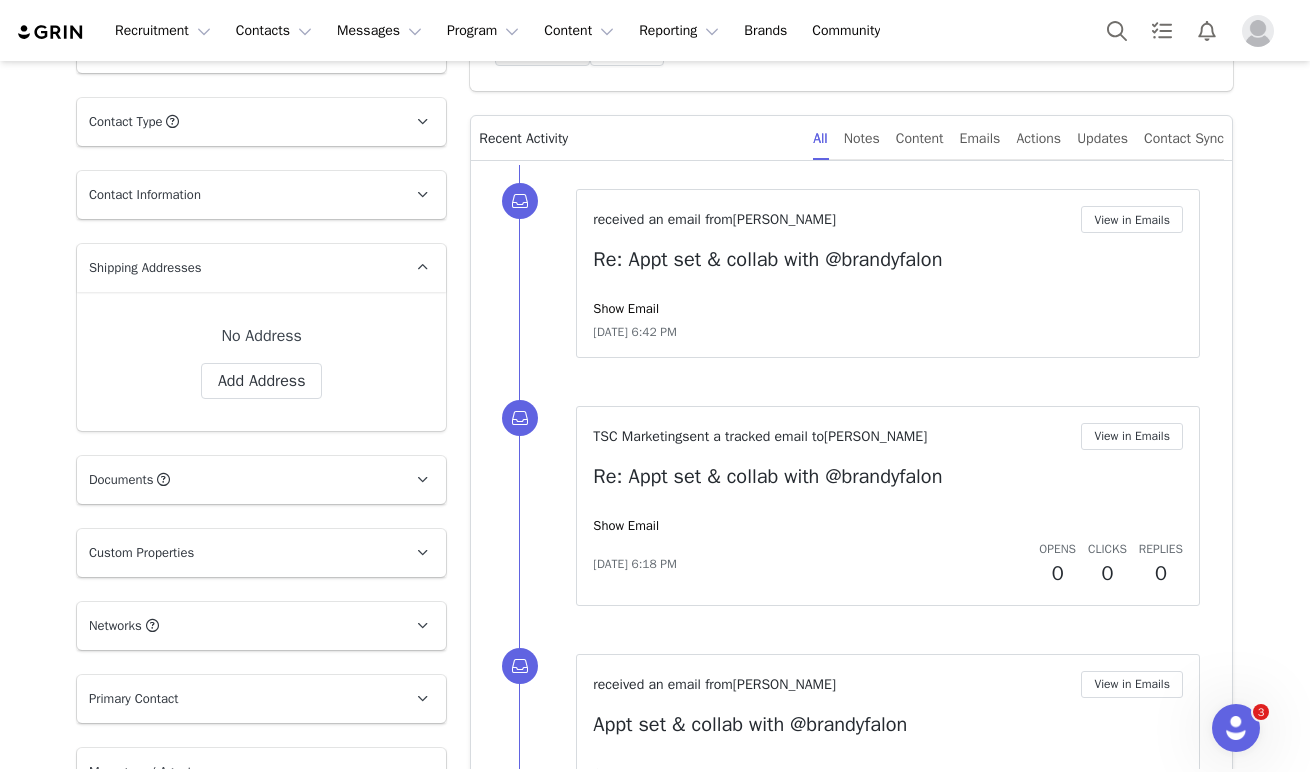 scroll, scrollTop: 486, scrollLeft: 0, axis: vertical 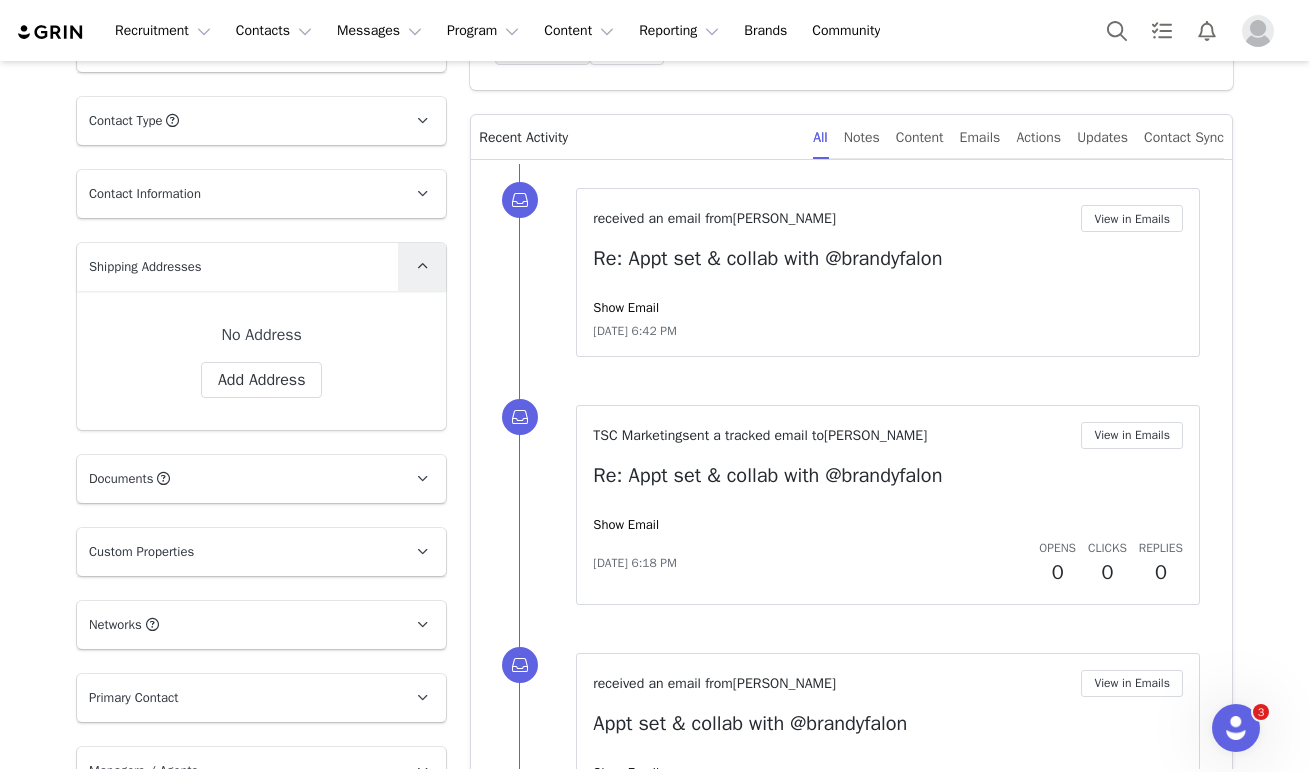 click at bounding box center (422, 267) 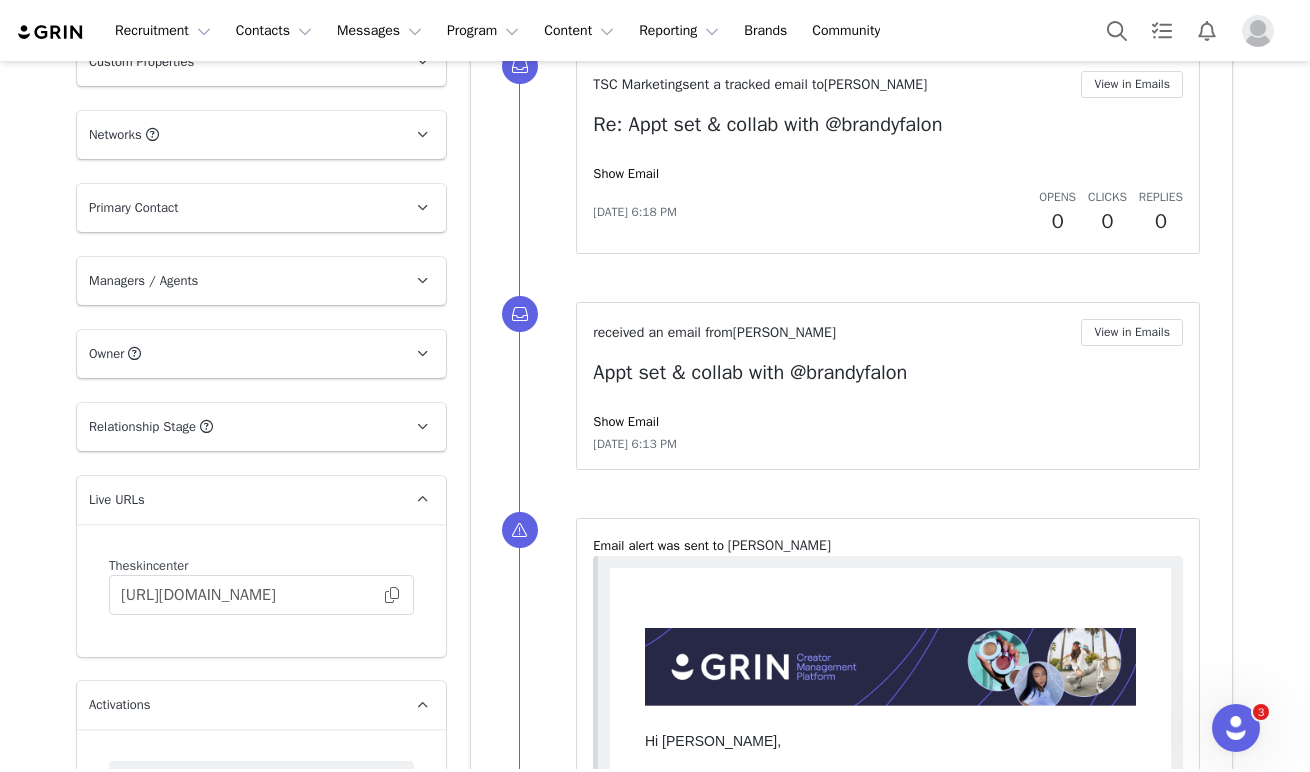 scroll, scrollTop: 873, scrollLeft: 0, axis: vertical 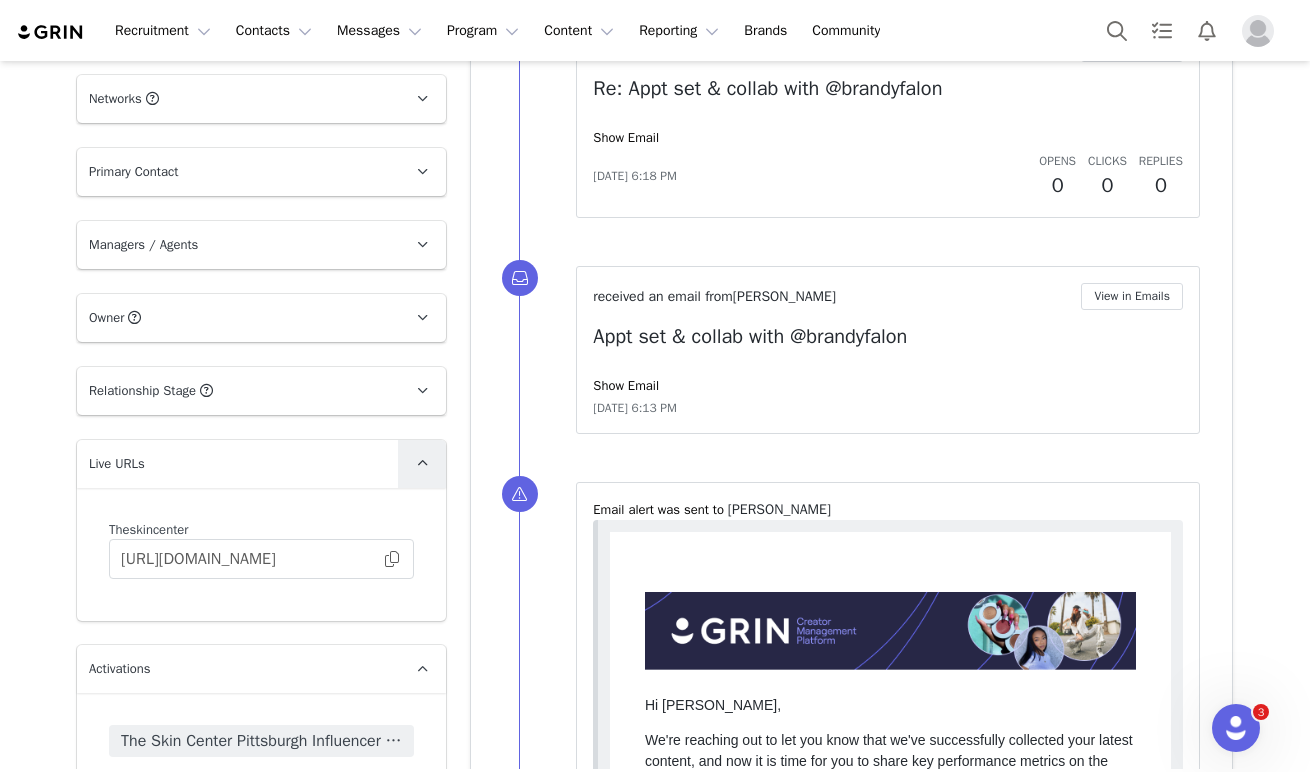 click at bounding box center (422, 463) 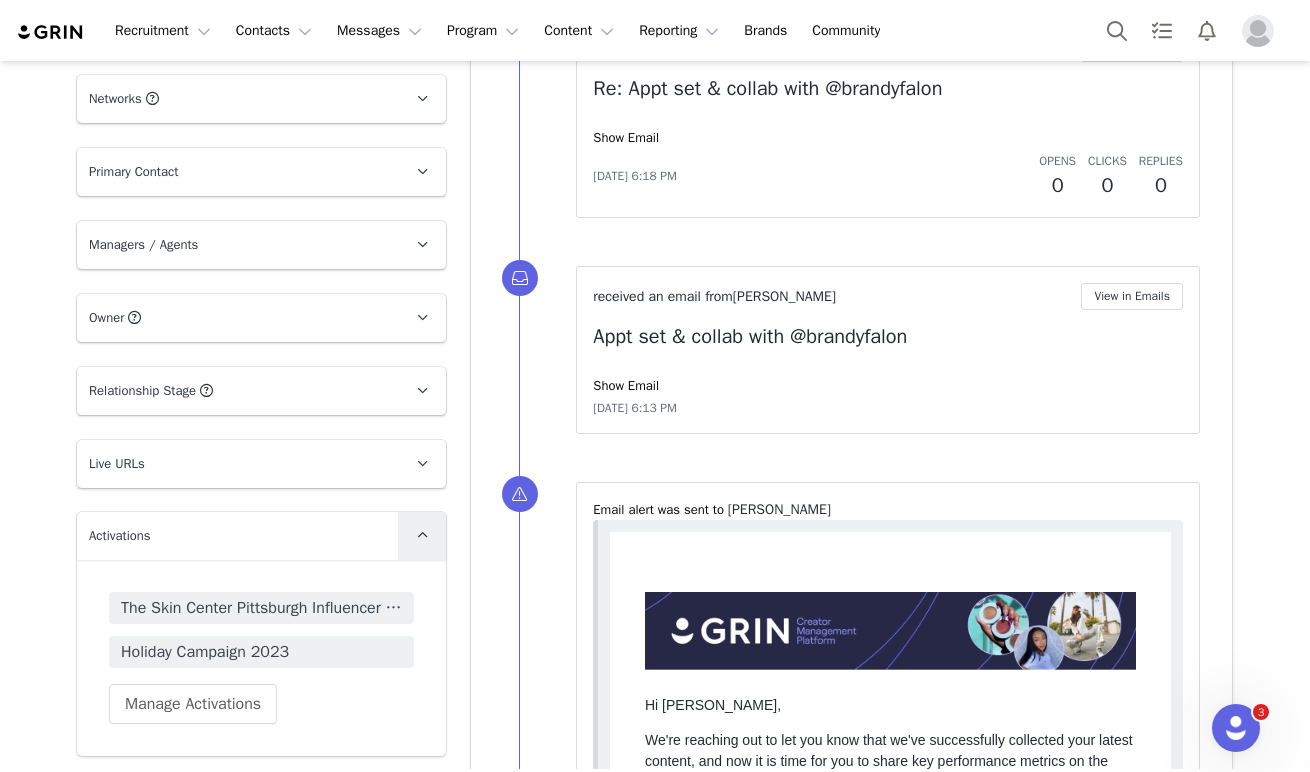 click at bounding box center [422, 536] 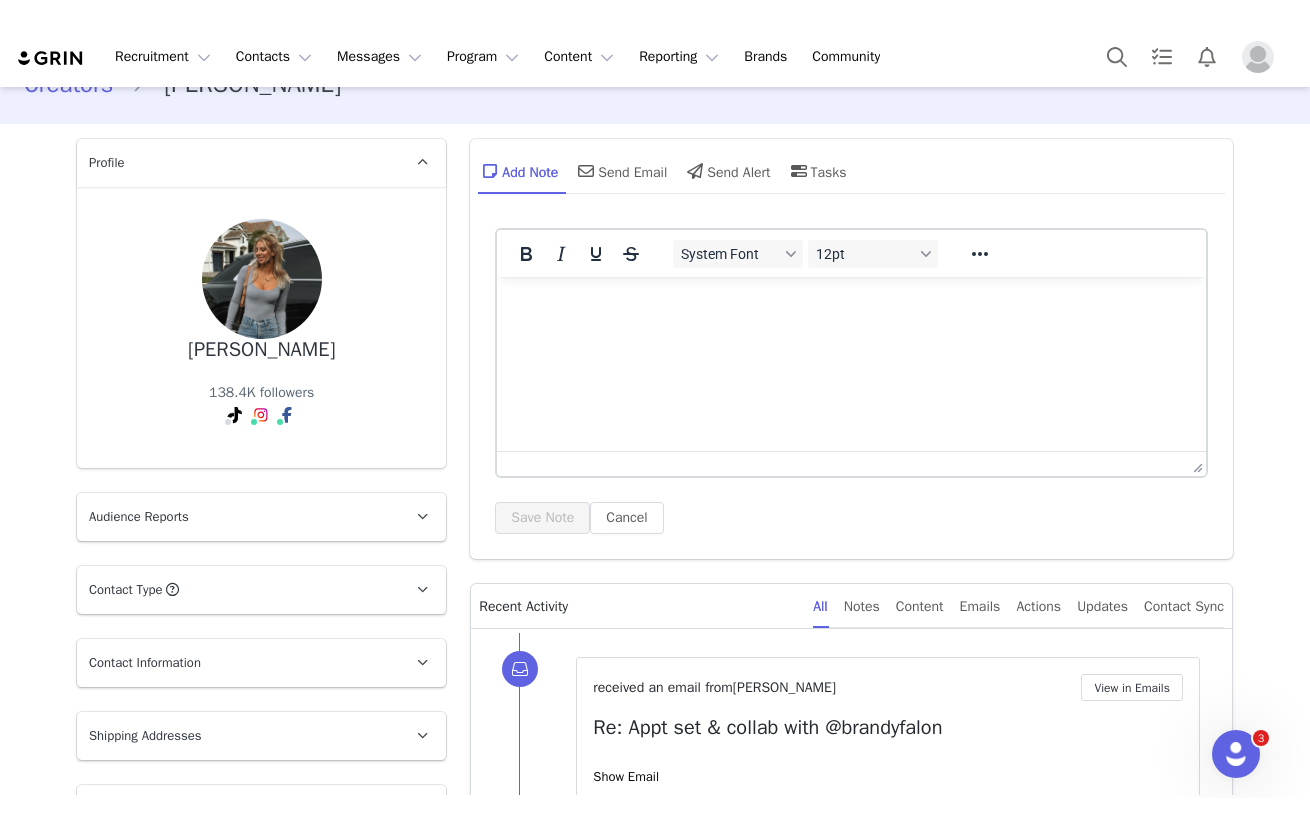 scroll, scrollTop: 0, scrollLeft: 0, axis: both 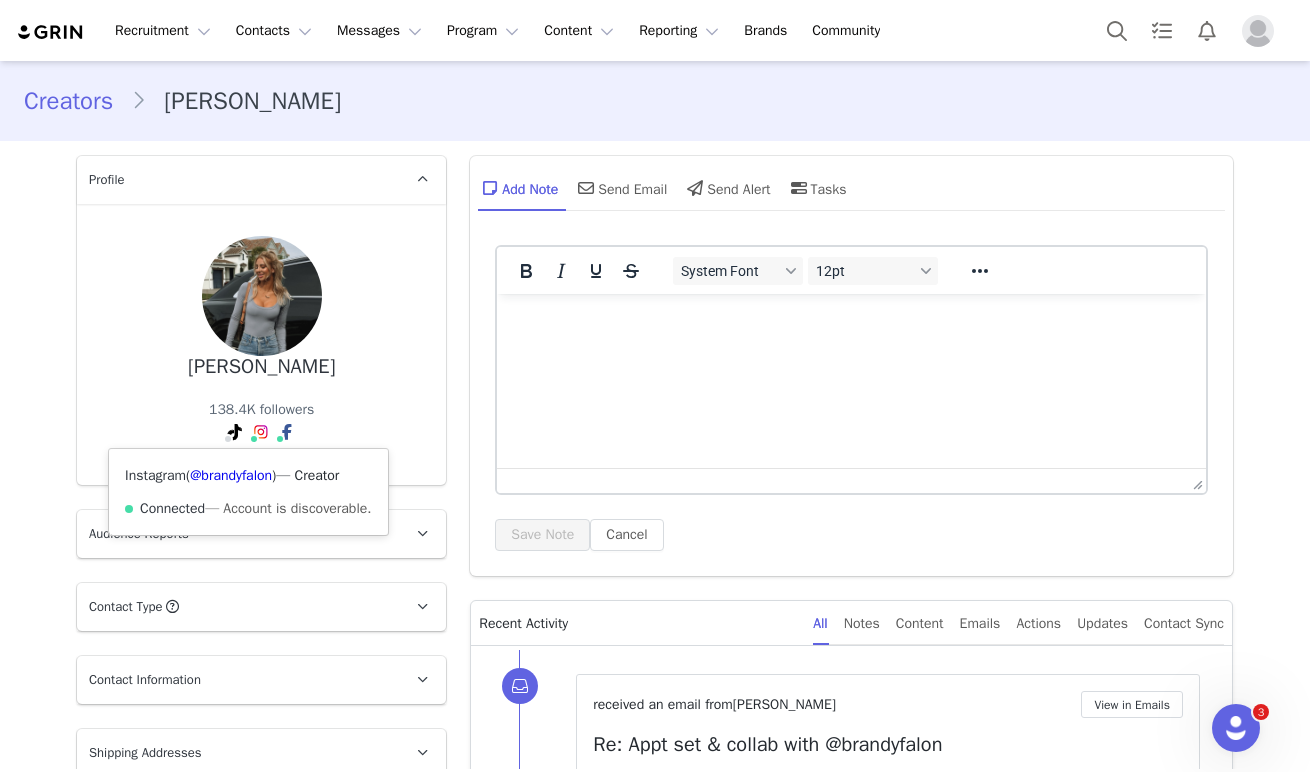 click at bounding box center [261, 432] 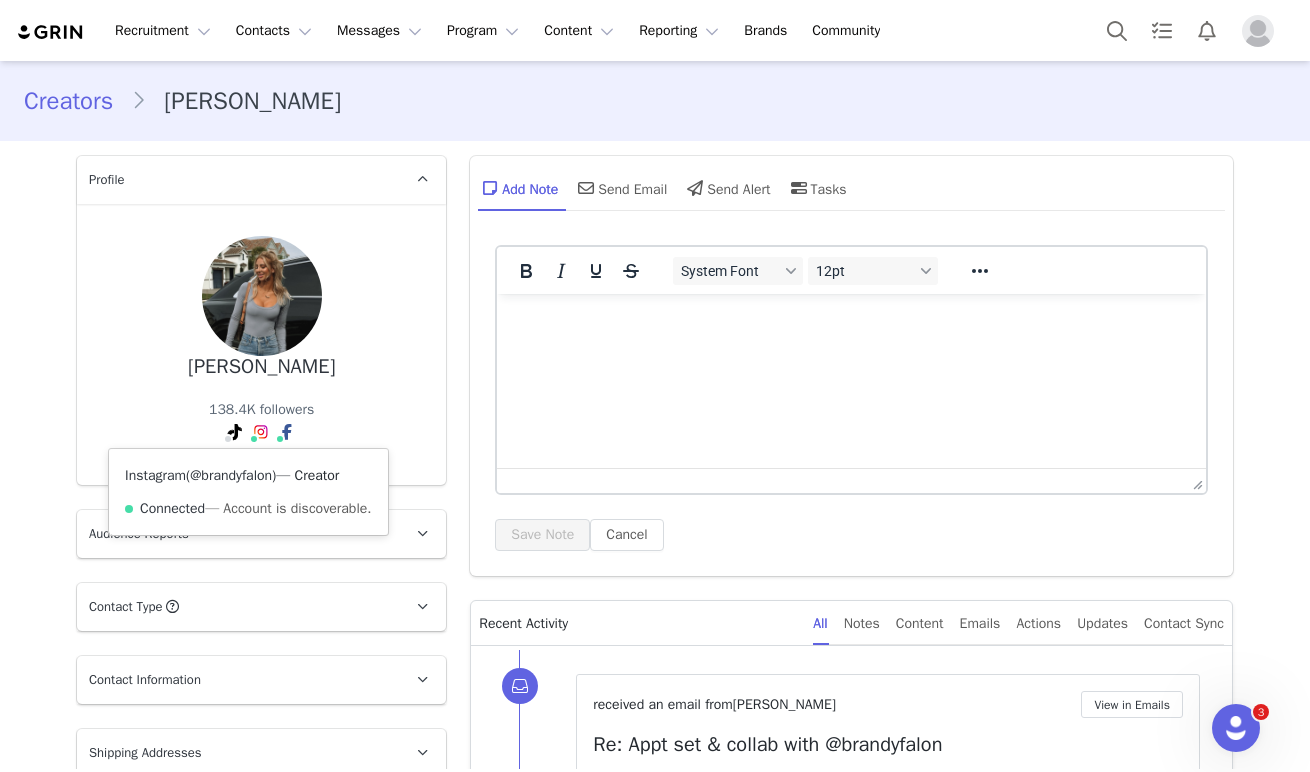 click on "@brandyfalon" at bounding box center (231, 475) 